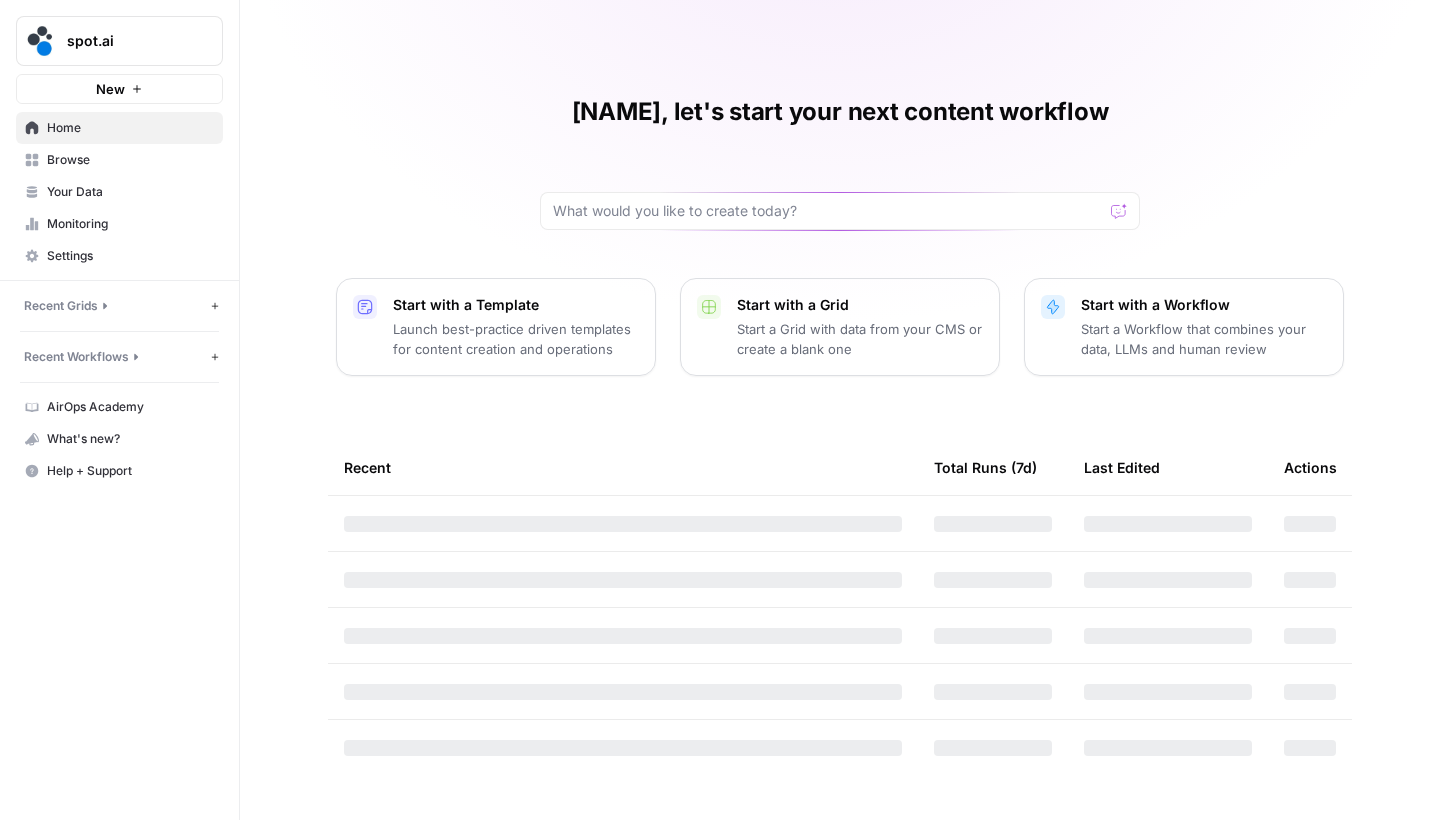scroll, scrollTop: 0, scrollLeft: 0, axis: both 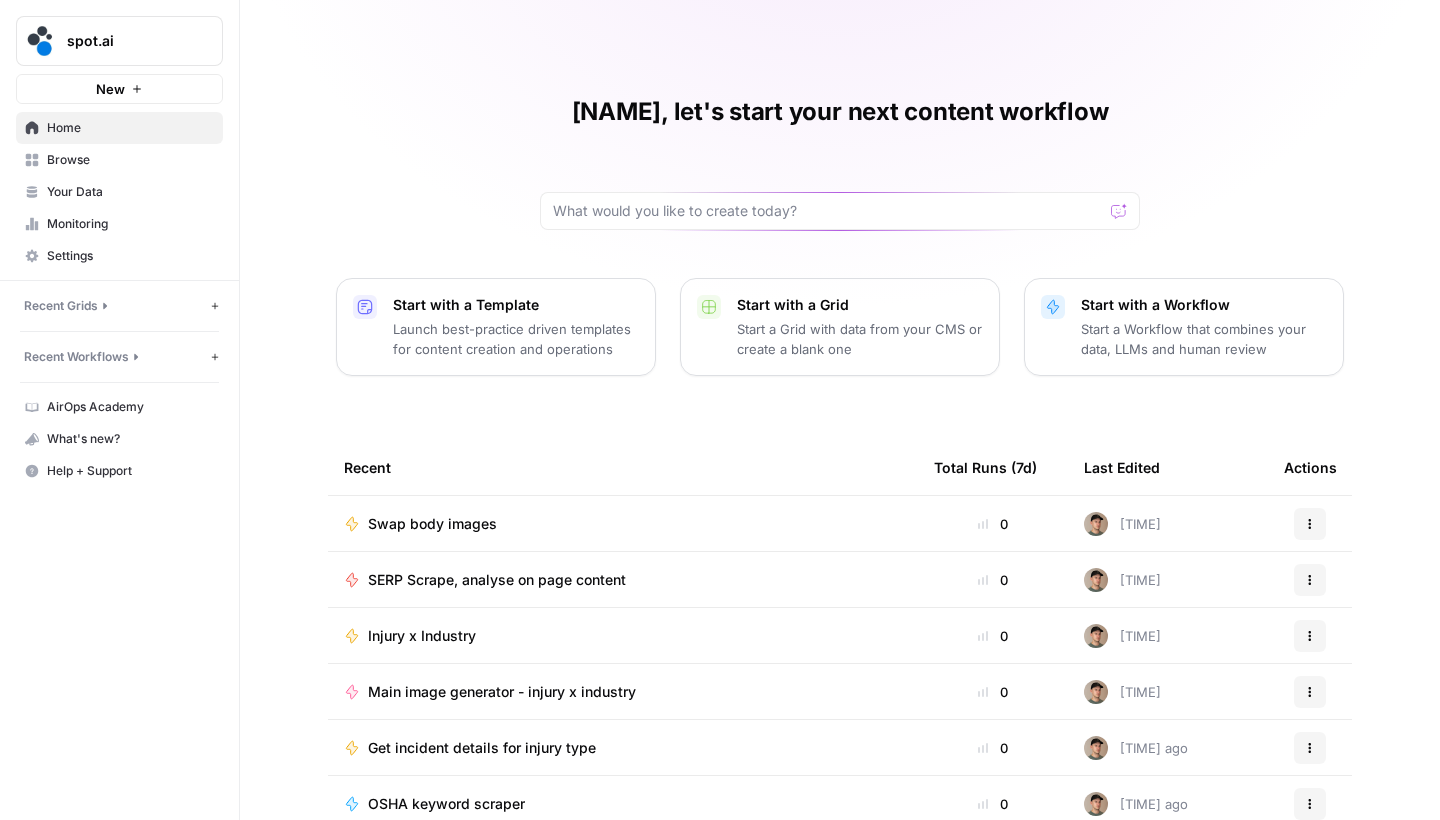 click on "Browse" at bounding box center [130, 160] 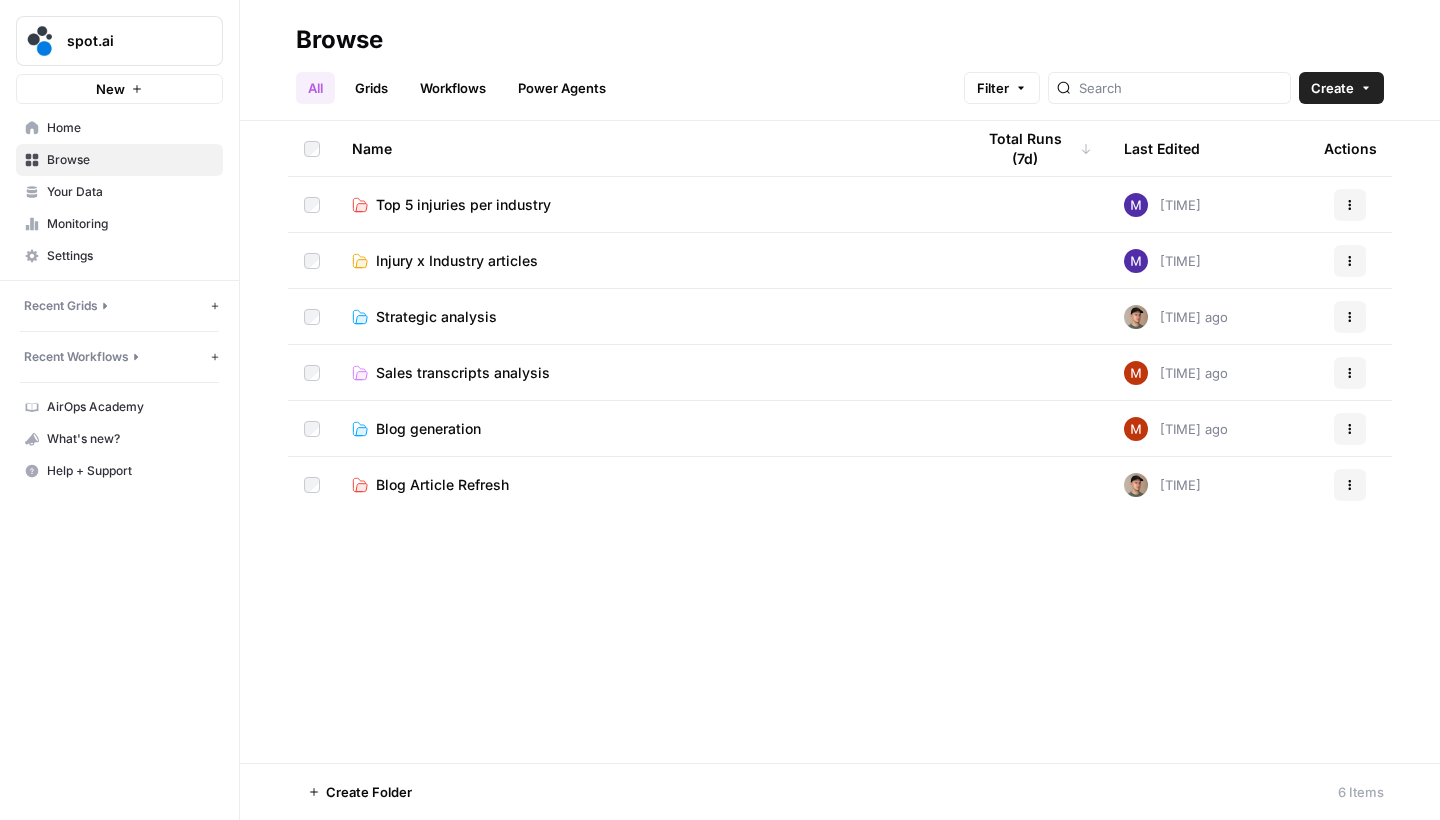 click on "Injury x Industry articles" at bounding box center [457, 261] 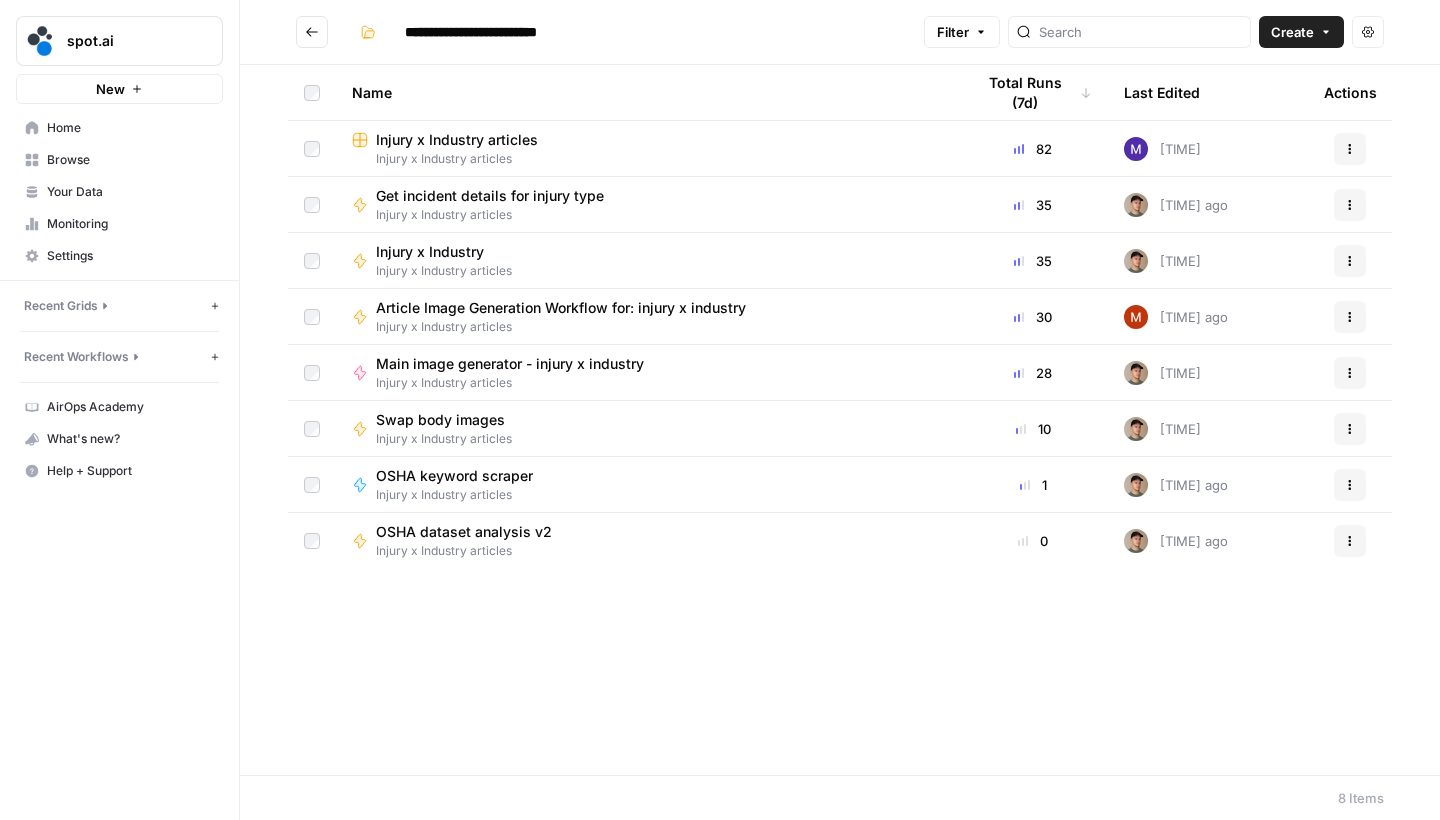 click on "Injury x Industry articles" at bounding box center (457, 140) 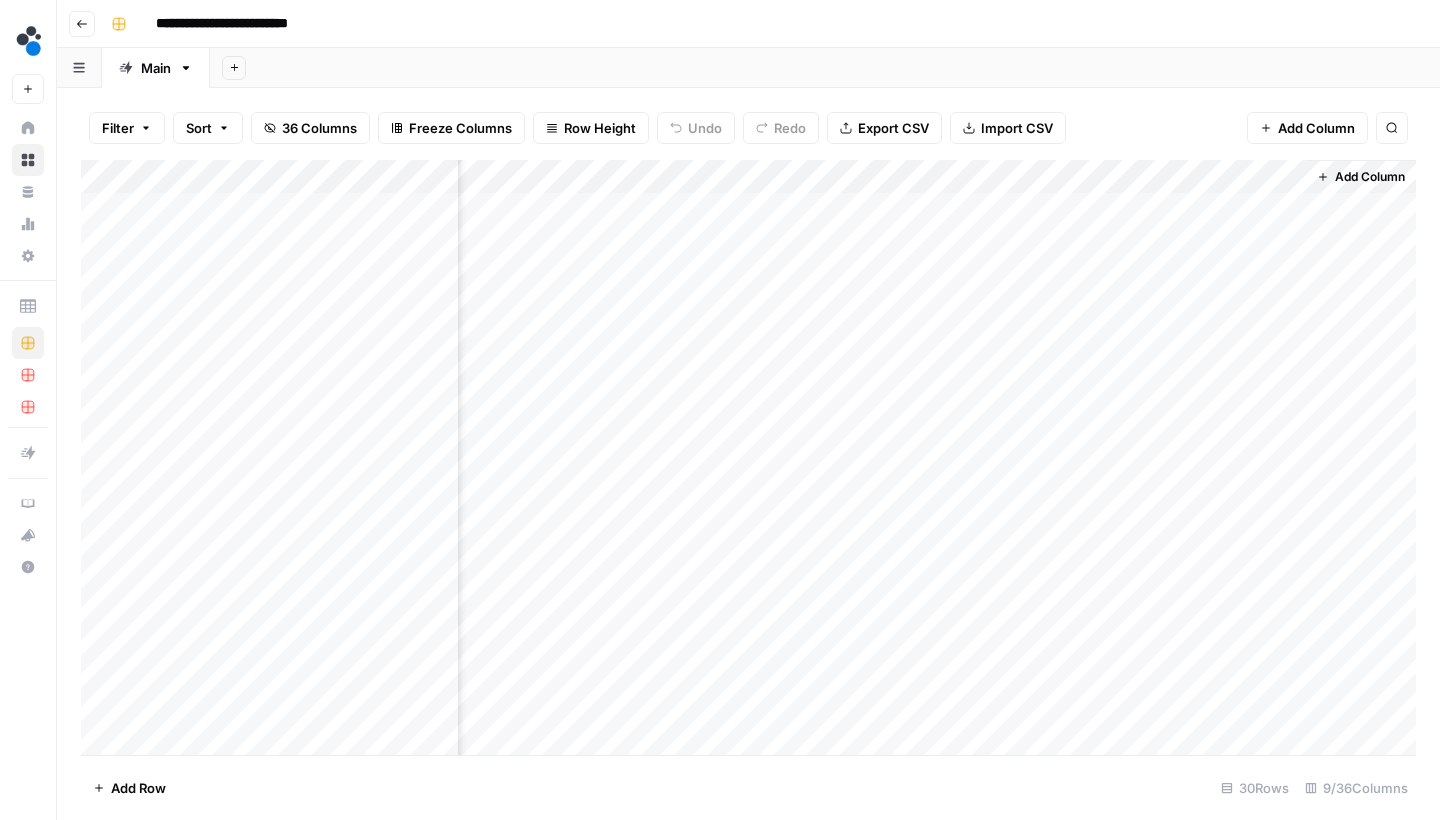 scroll, scrollTop: 0, scrollLeft: 296, axis: horizontal 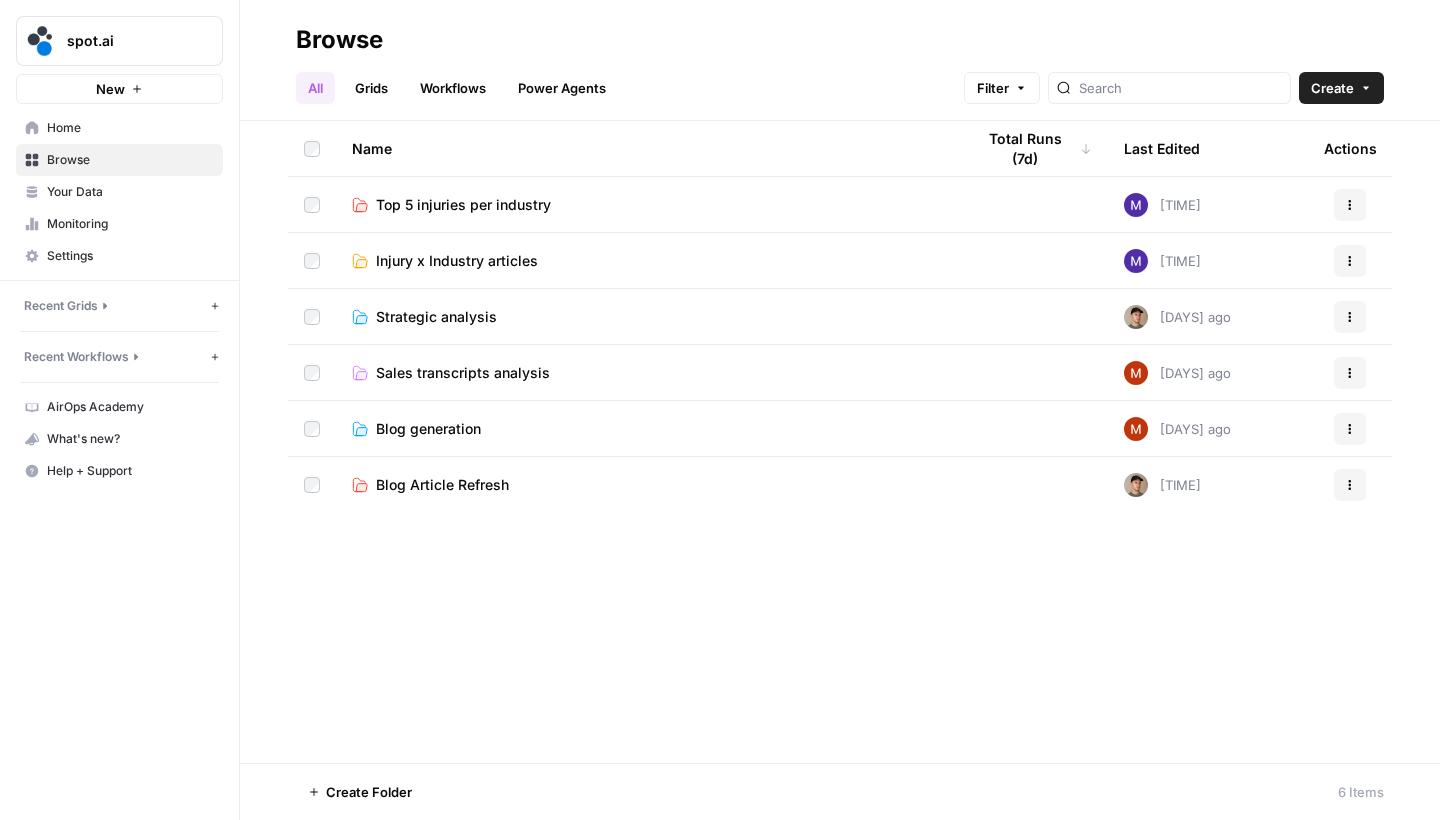 click on "Top 5 injuries per industry" at bounding box center (463, 205) 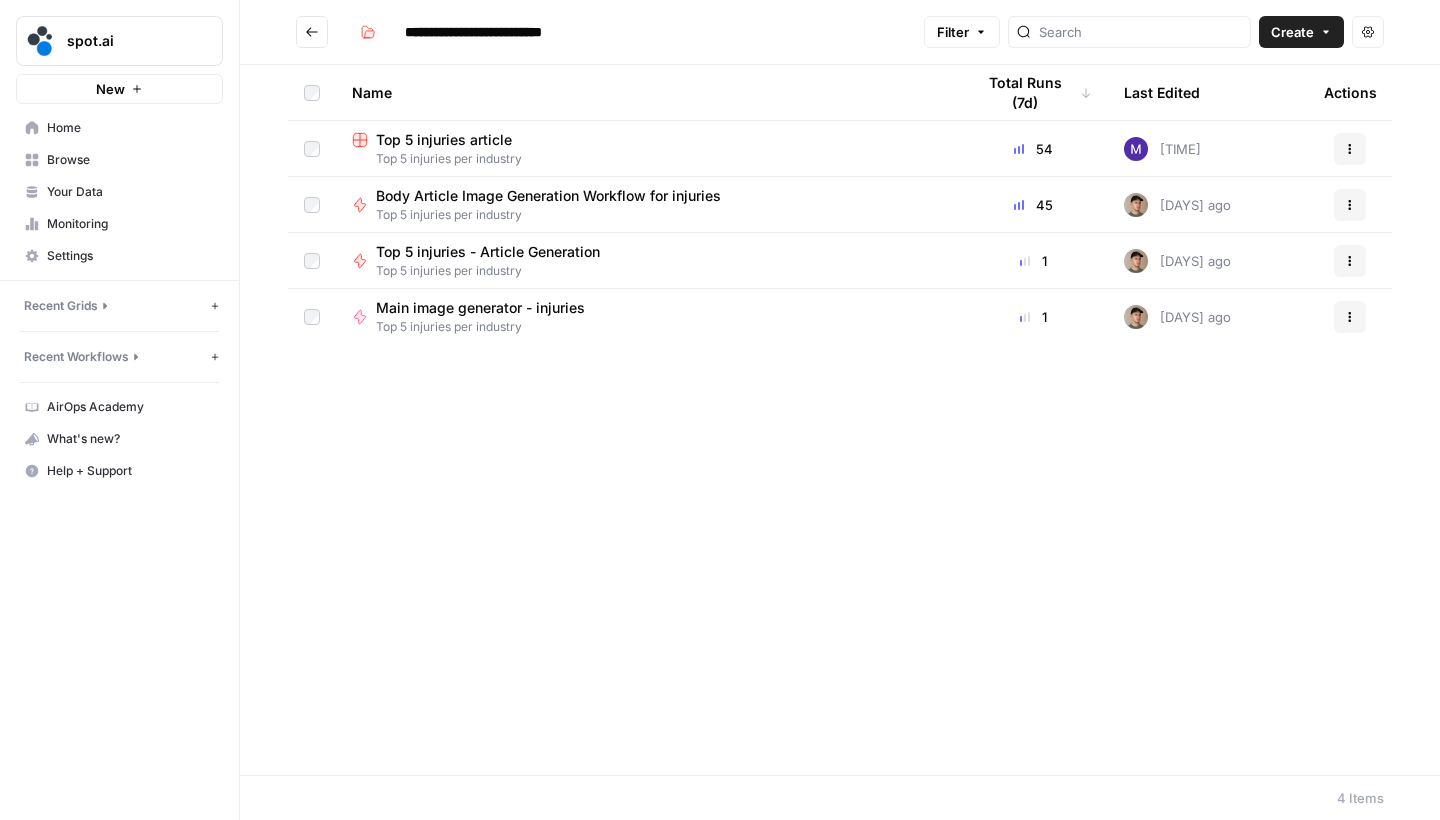 click on "Top 5 injuries article" at bounding box center [444, 140] 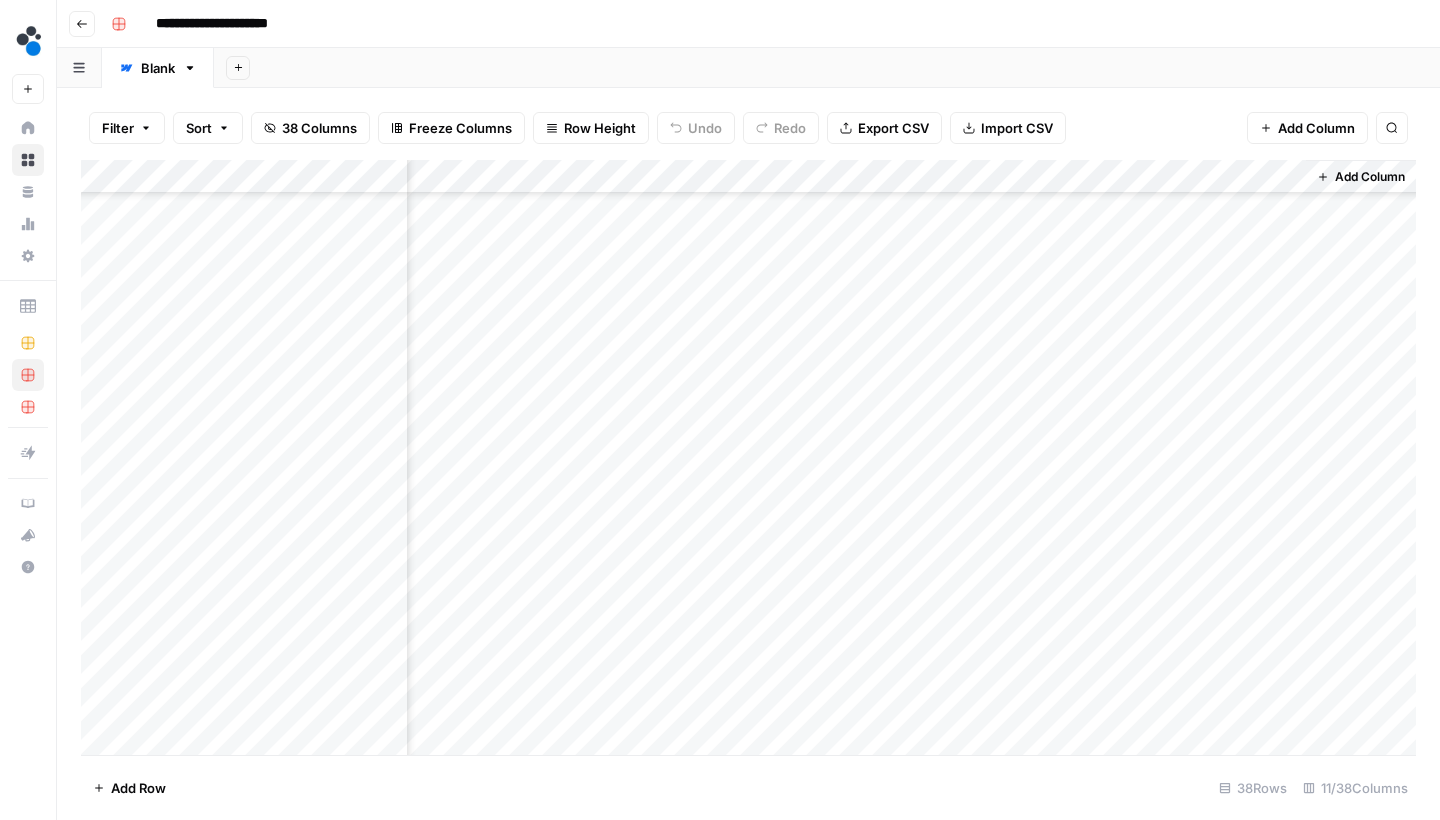 scroll, scrollTop: 758, scrollLeft: 802, axis: both 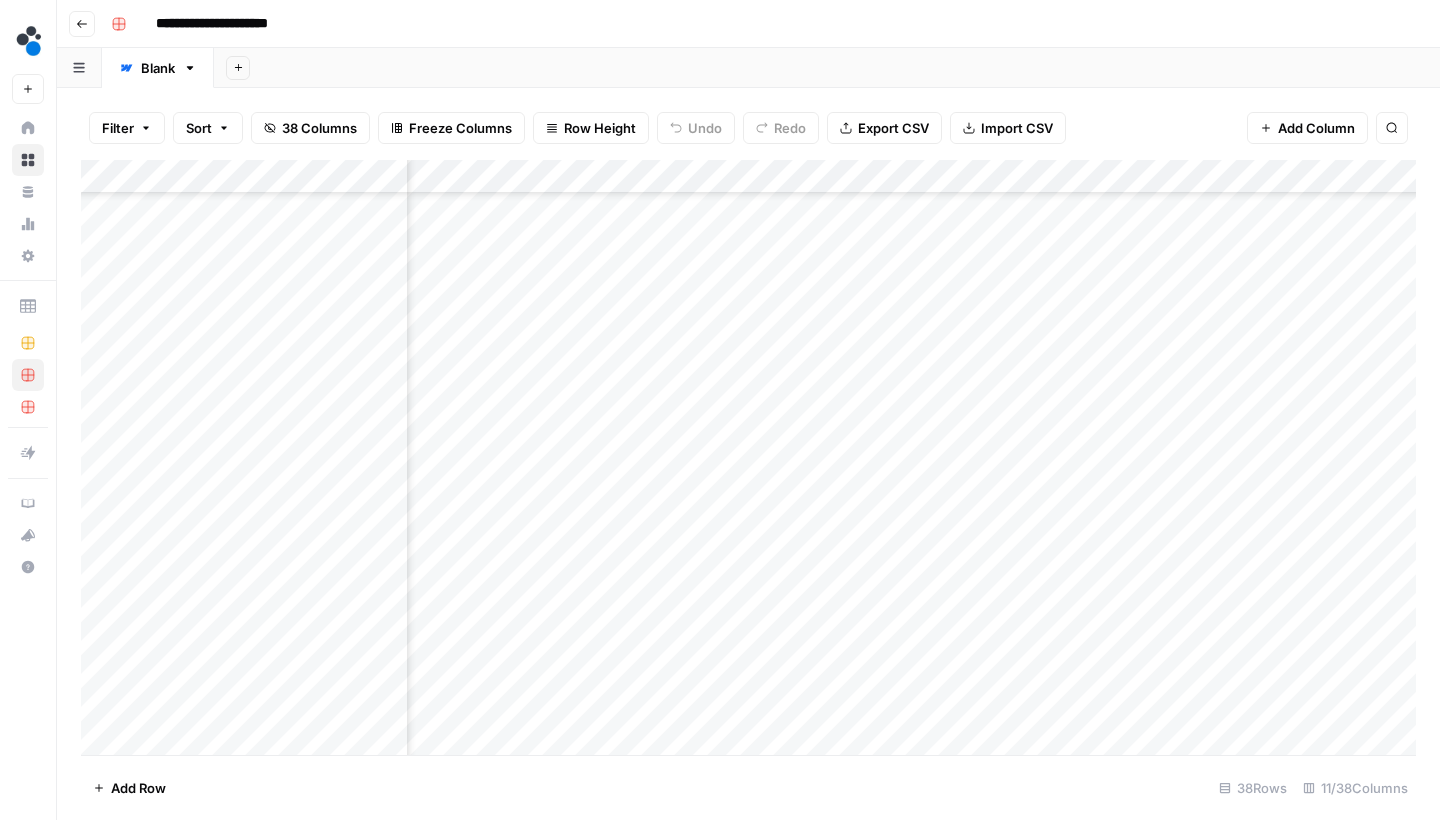 drag, startPoint x: 805, startPoint y: 170, endPoint x: 543, endPoint y: 169, distance: 262.00192 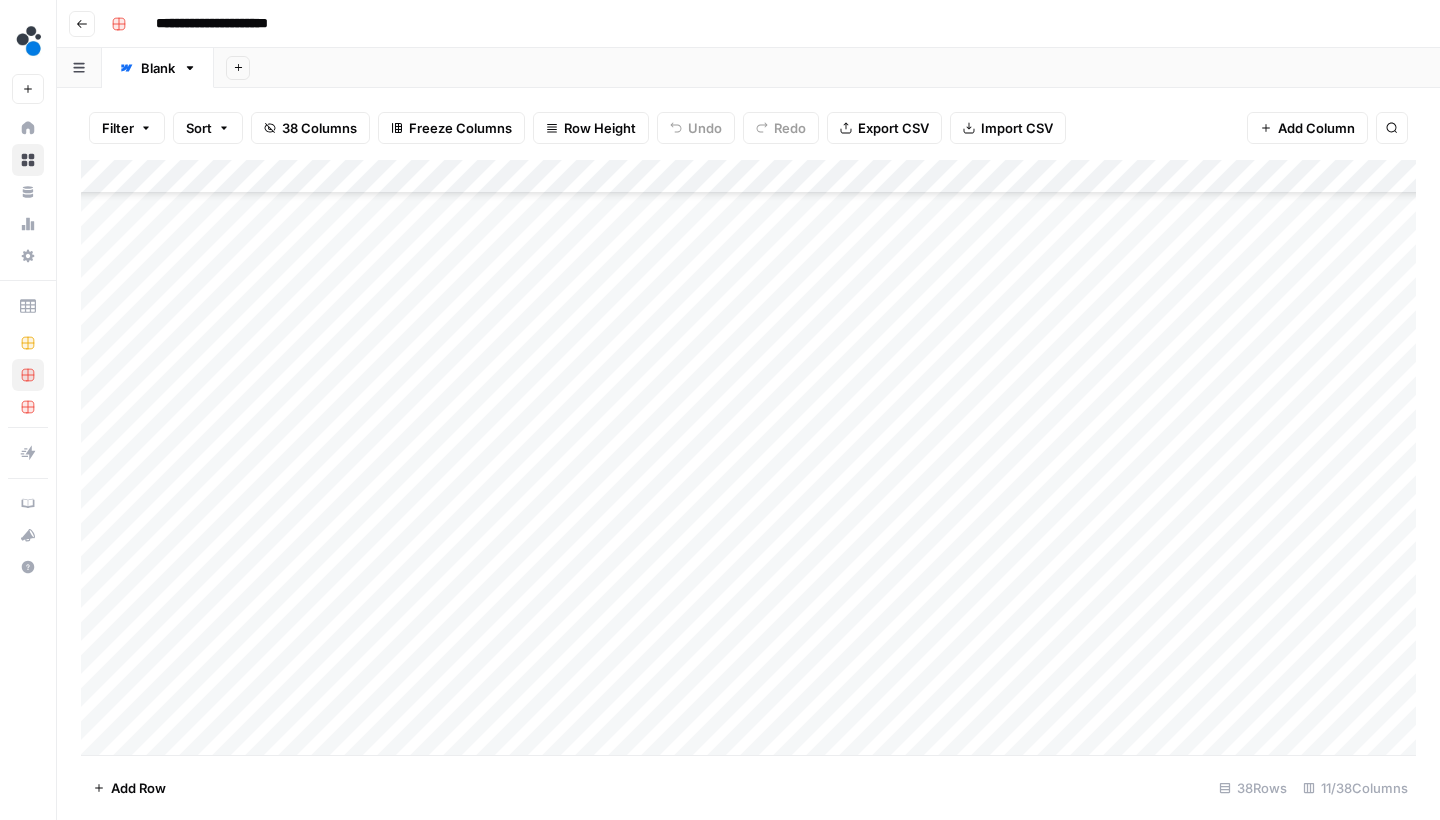 scroll, scrollTop: 758, scrollLeft: 0, axis: vertical 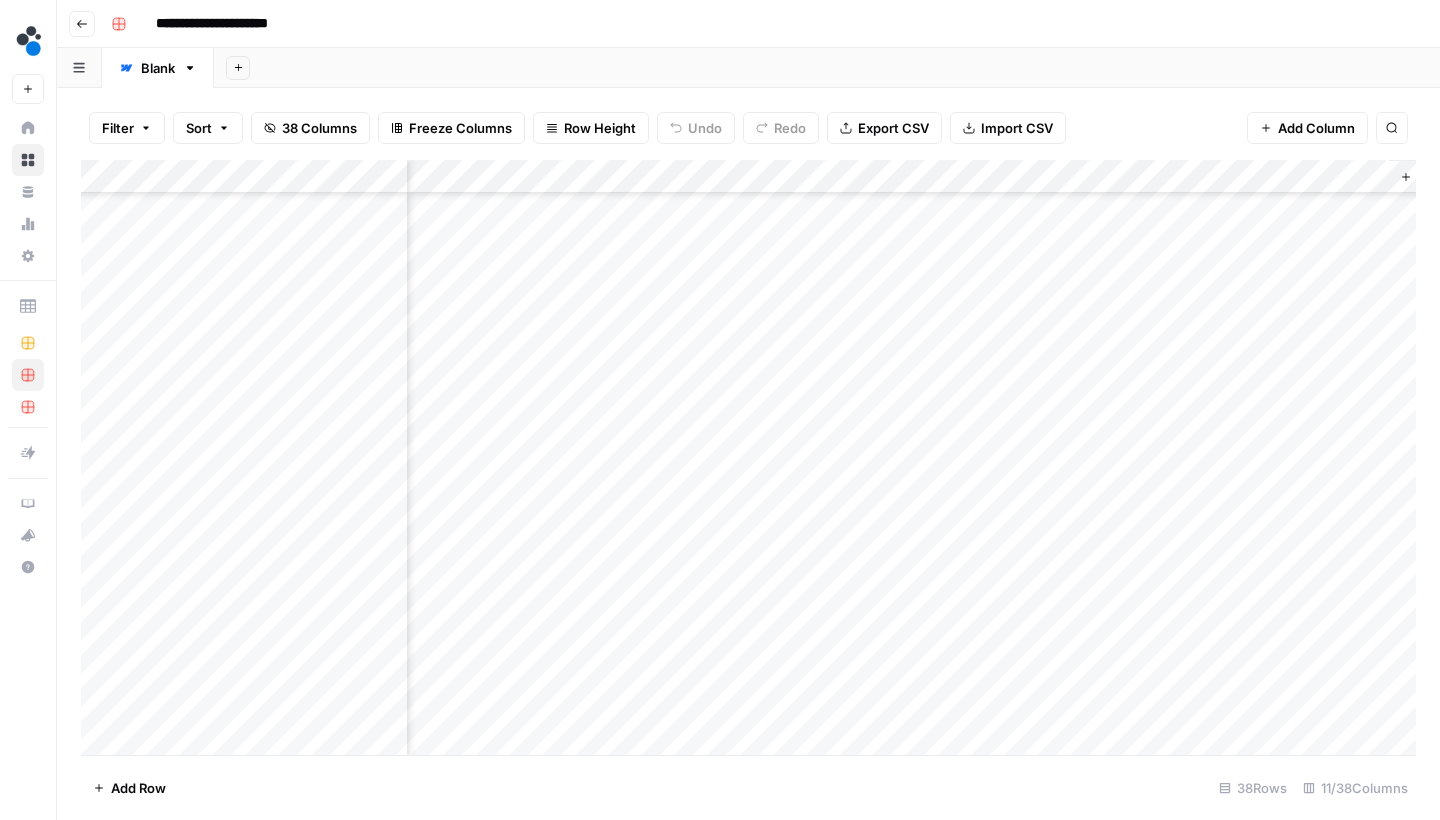 drag, startPoint x: 584, startPoint y: 171, endPoint x: 1284, endPoint y: 169, distance: 700.00287 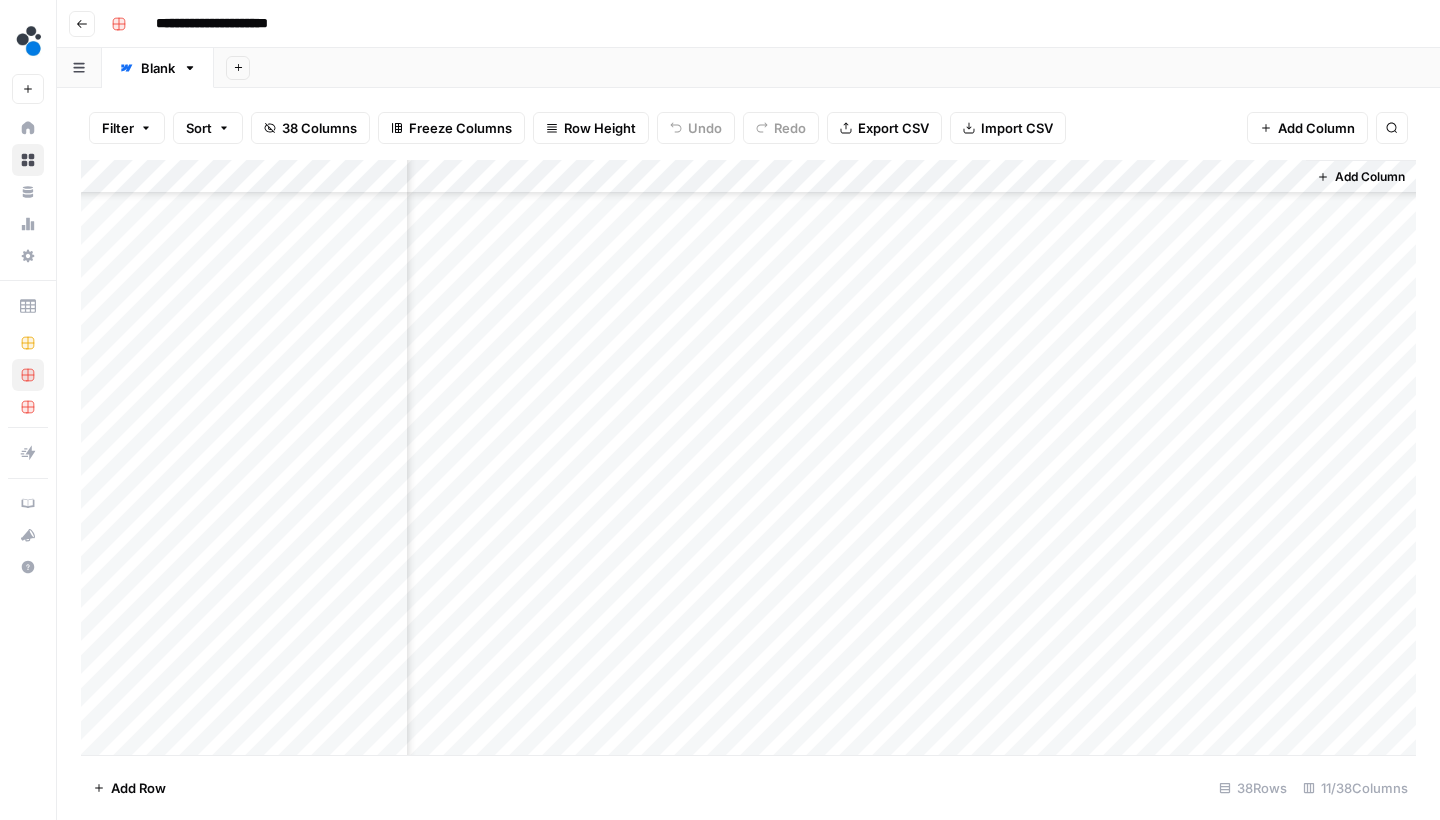 scroll, scrollTop: 745, scrollLeft: 802, axis: both 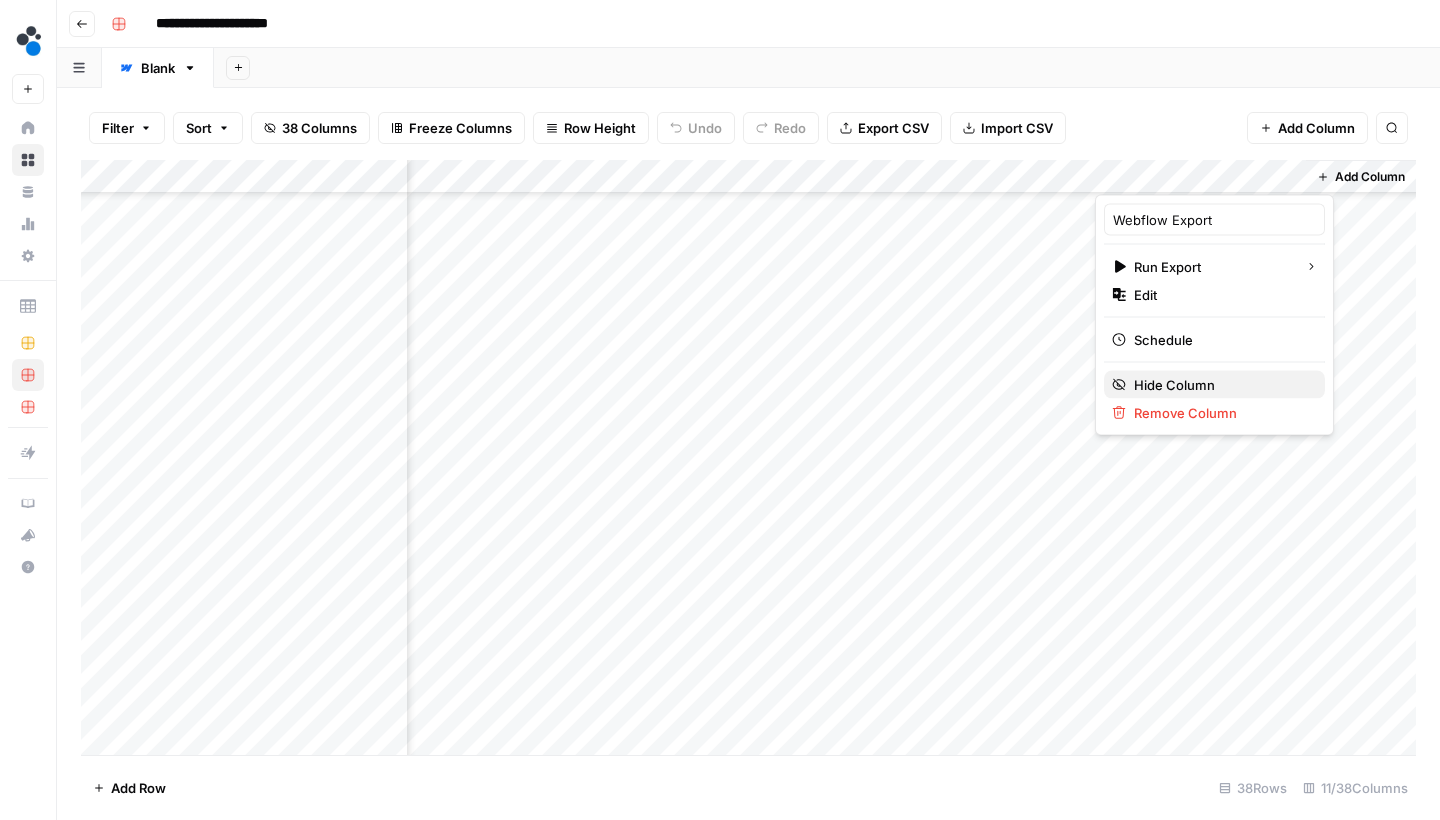 click on "Hide Column" at bounding box center [1221, 385] 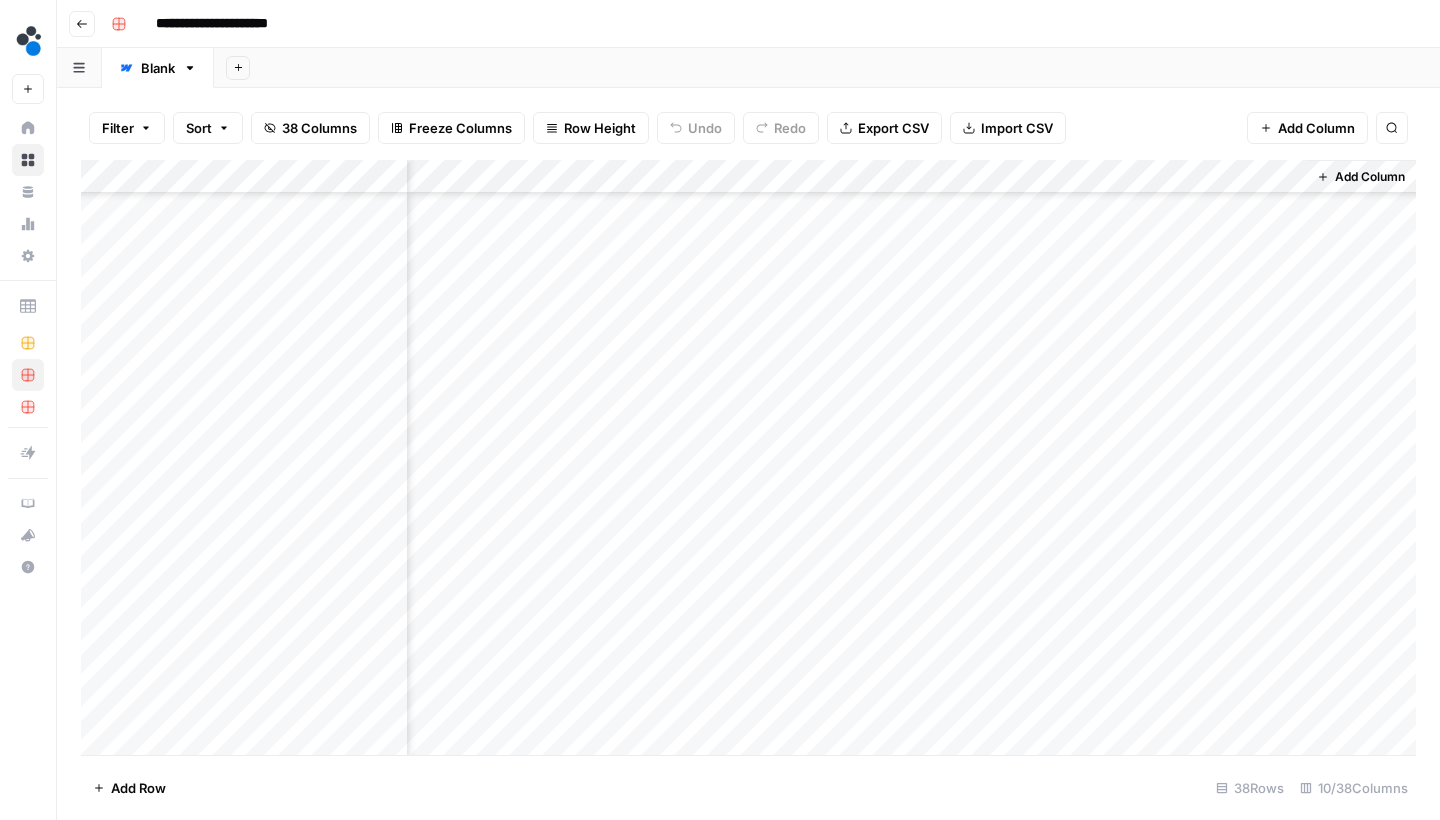 scroll, scrollTop: 745, scrollLeft: 593, axis: both 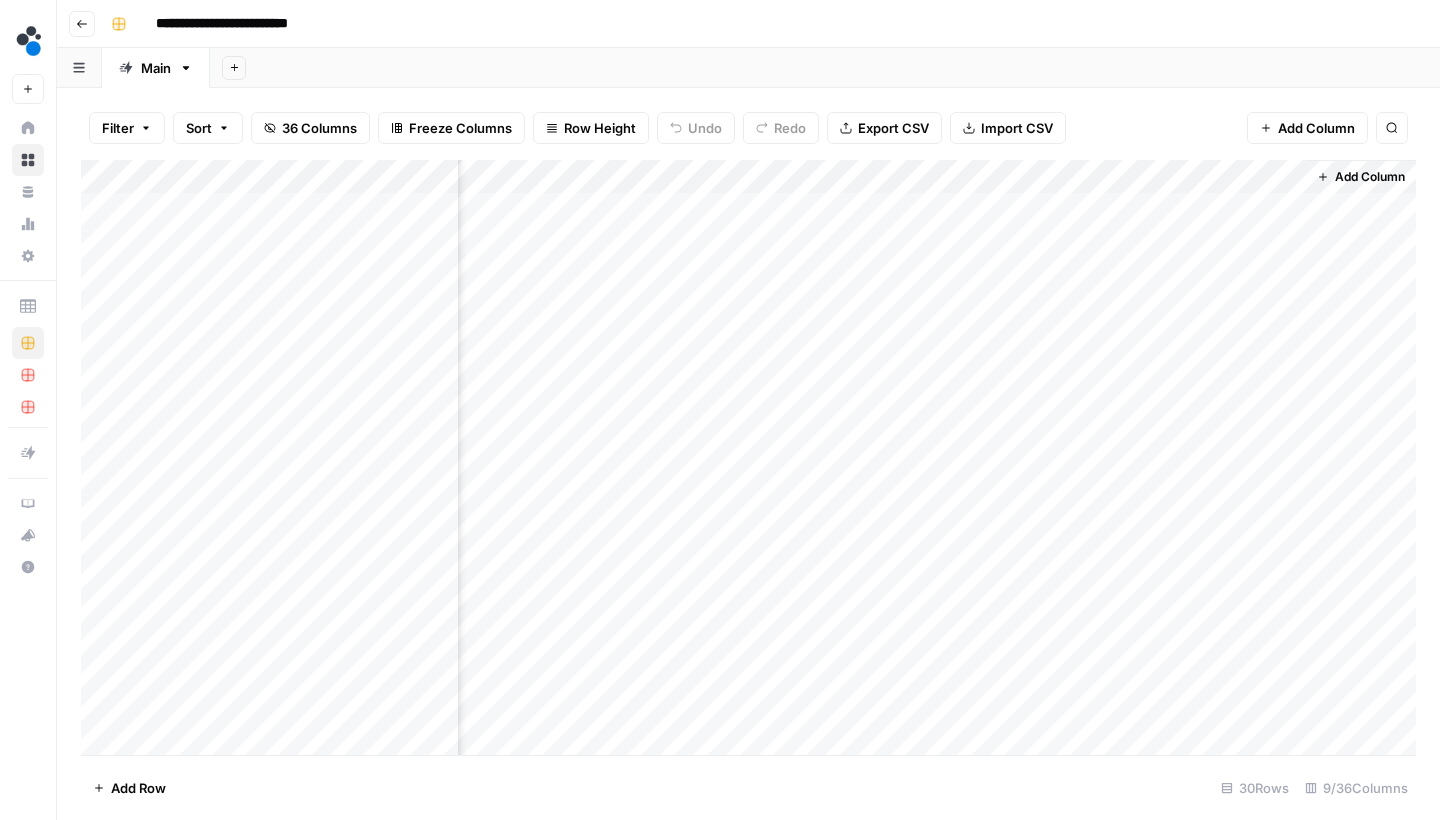 click on "Go back" at bounding box center [82, 24] 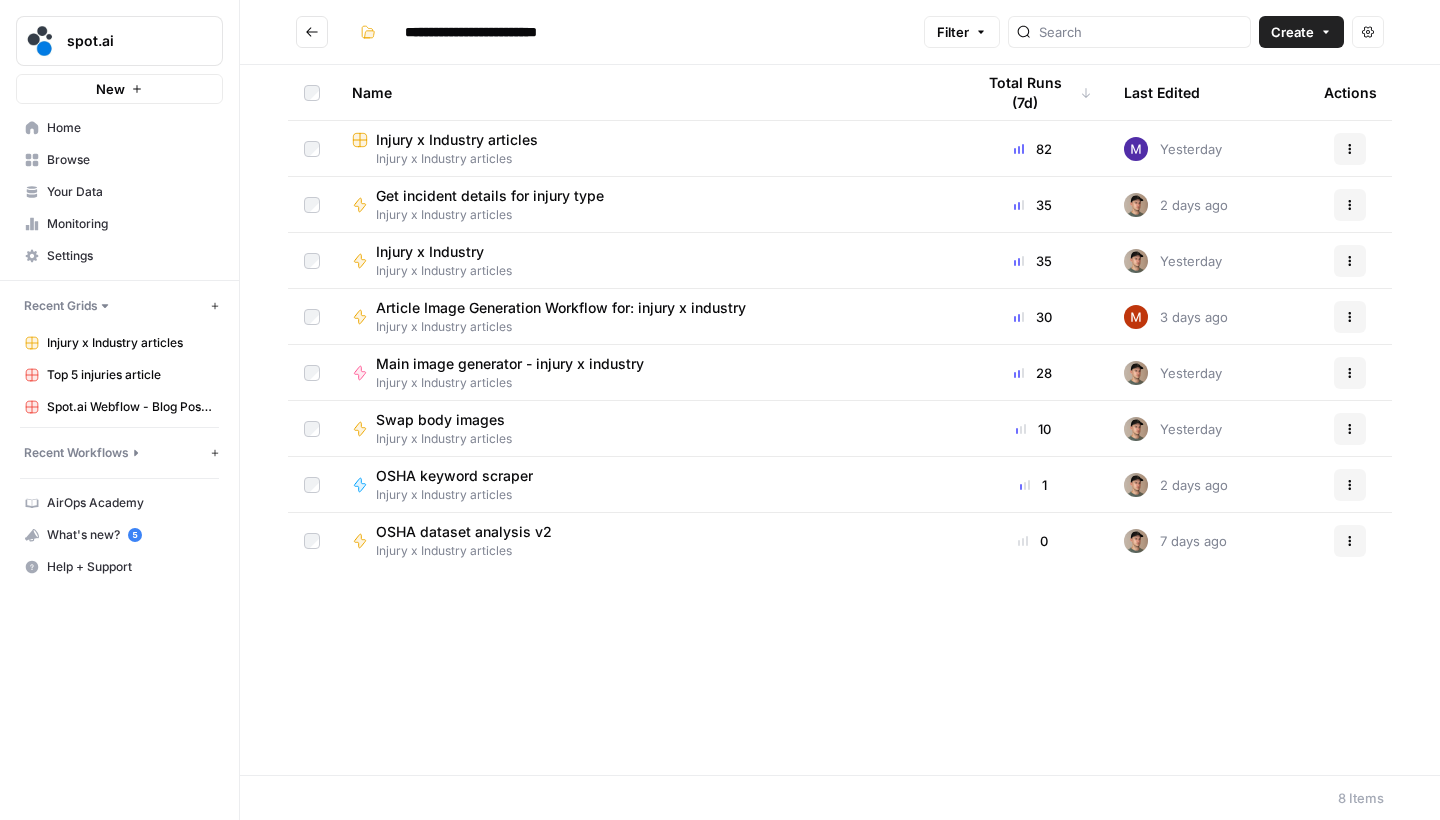 click 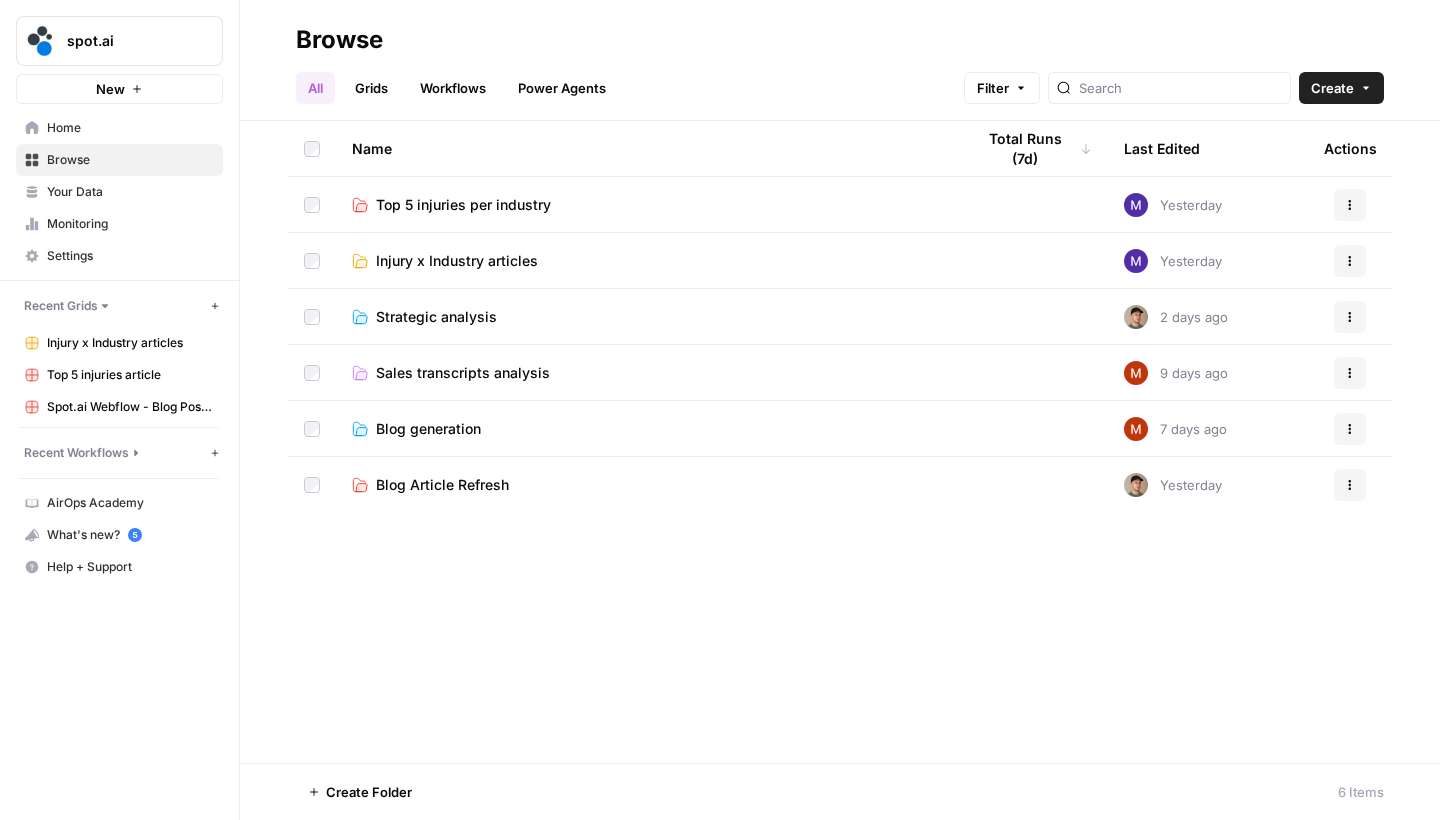 click on "Top 5 injuries per industry" at bounding box center (463, 205) 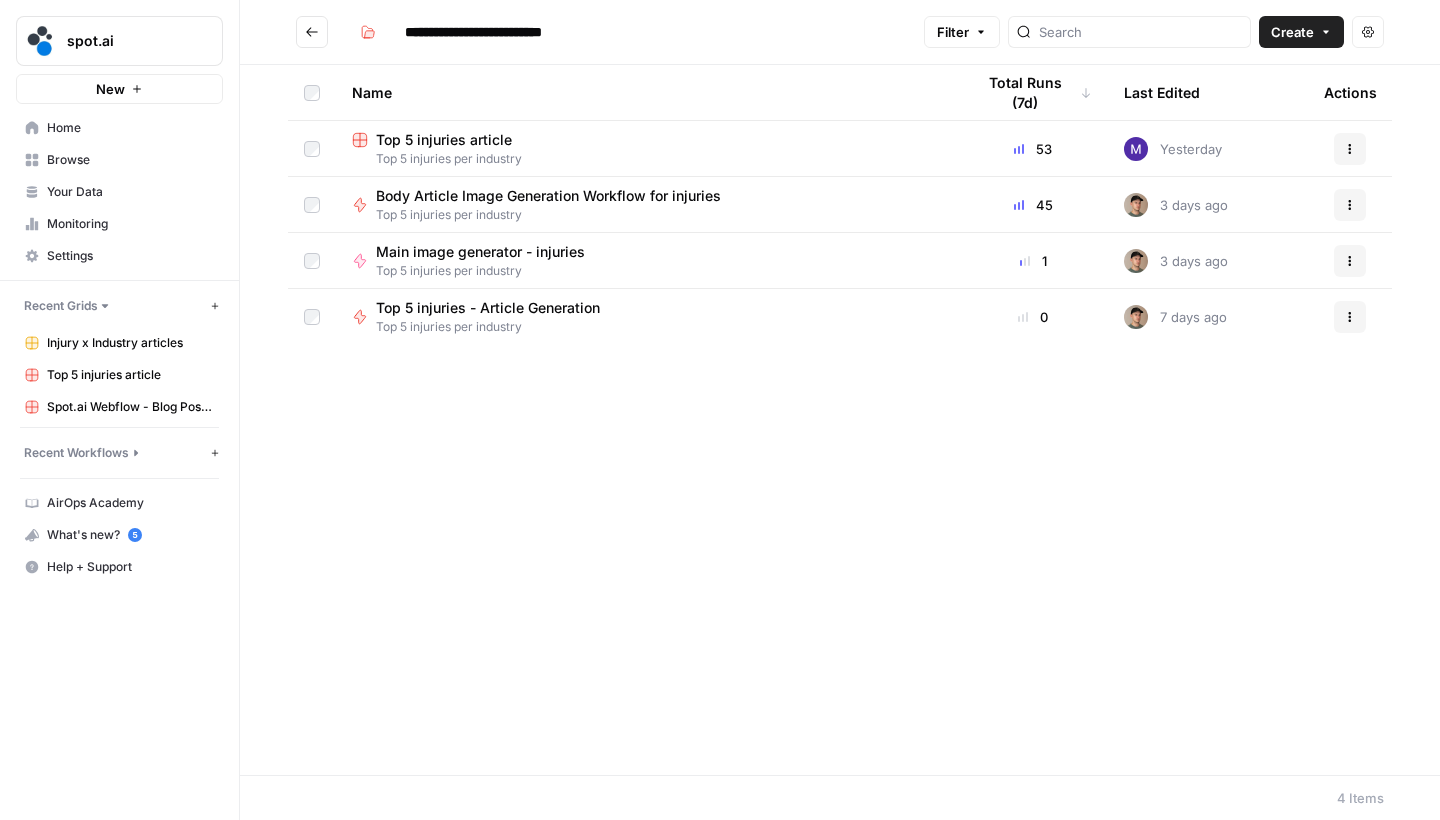 click on "Top 5 injuries article" at bounding box center (444, 140) 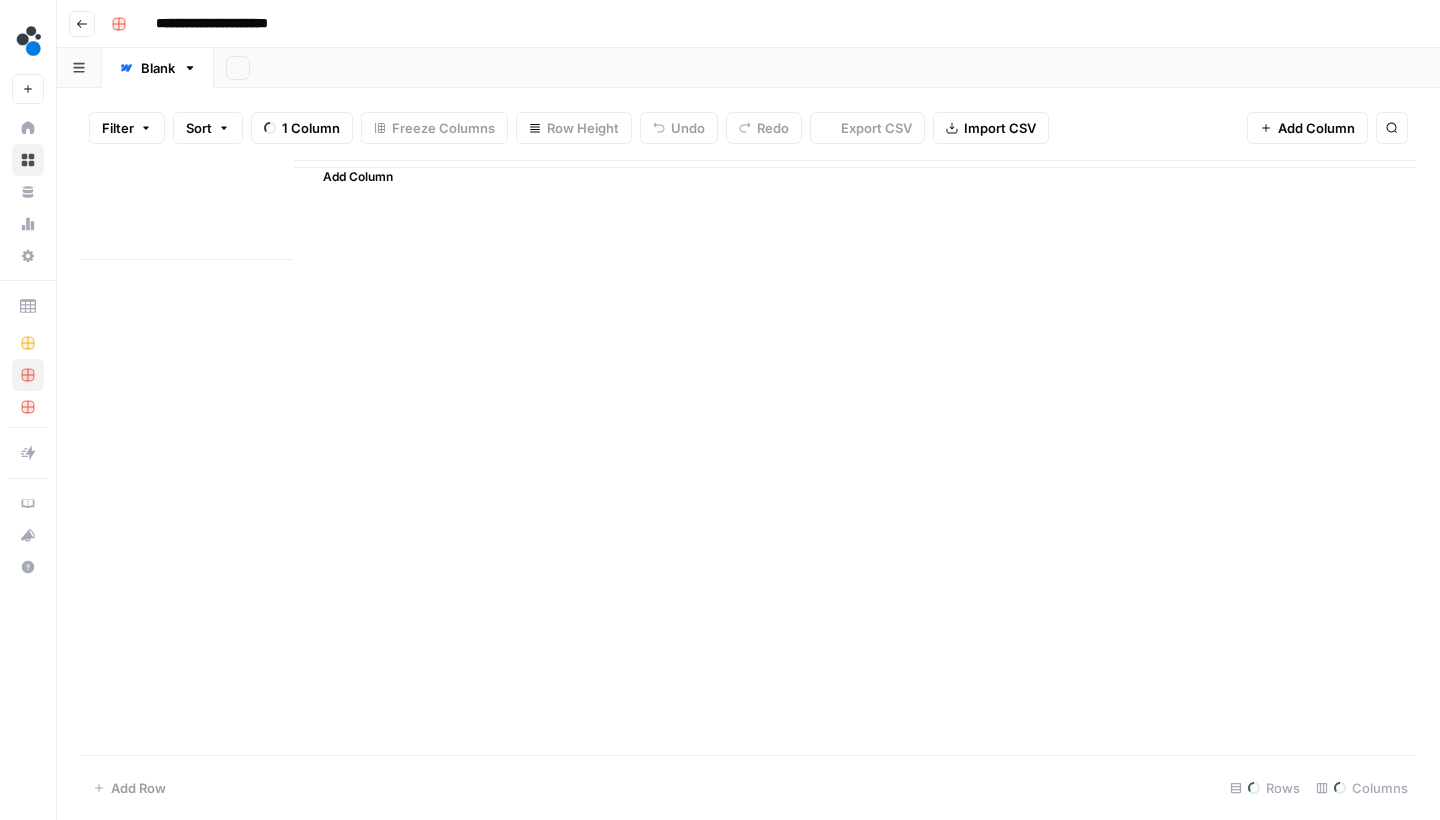 type on "**********" 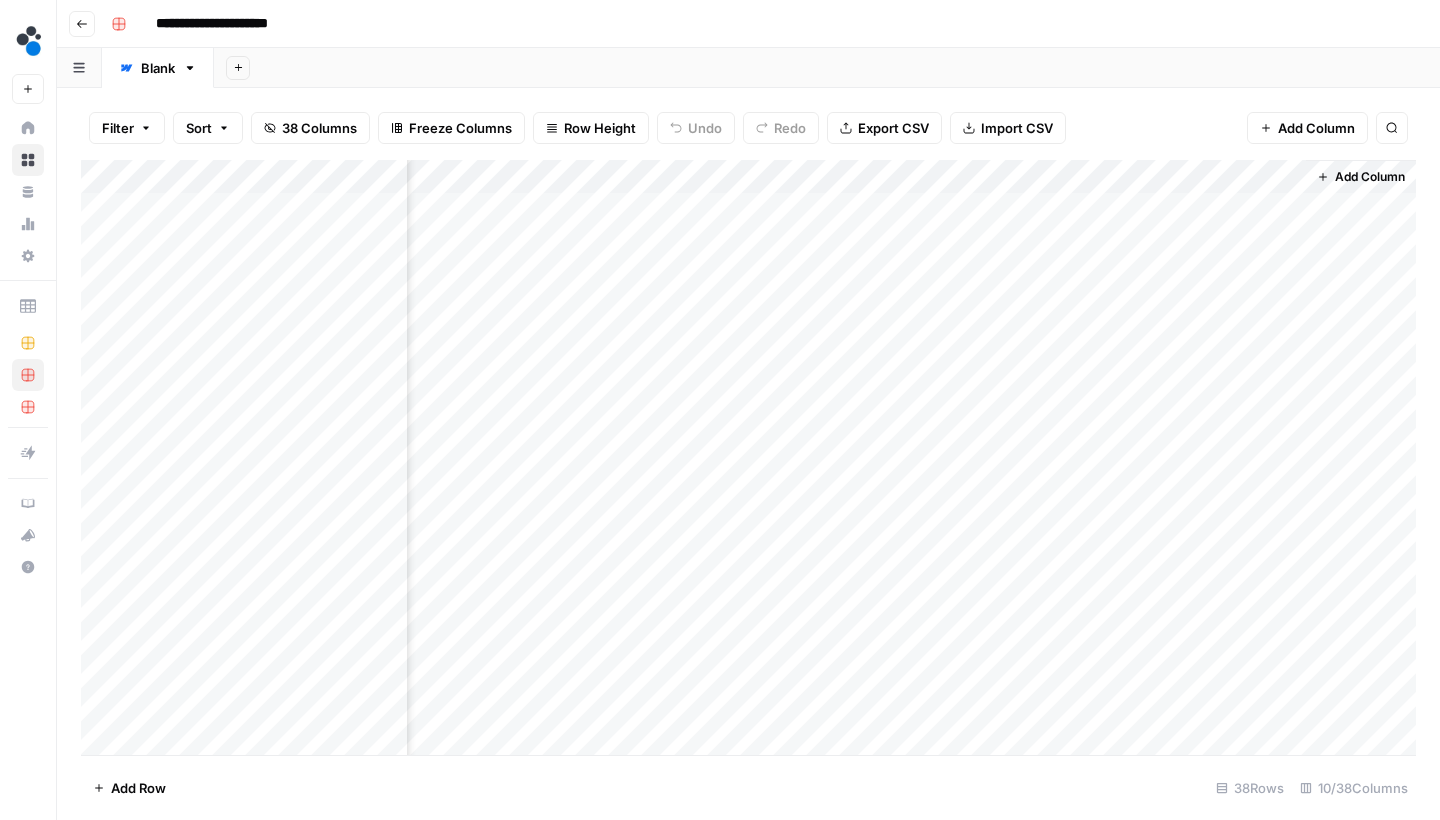 scroll, scrollTop: 0, scrollLeft: 593, axis: horizontal 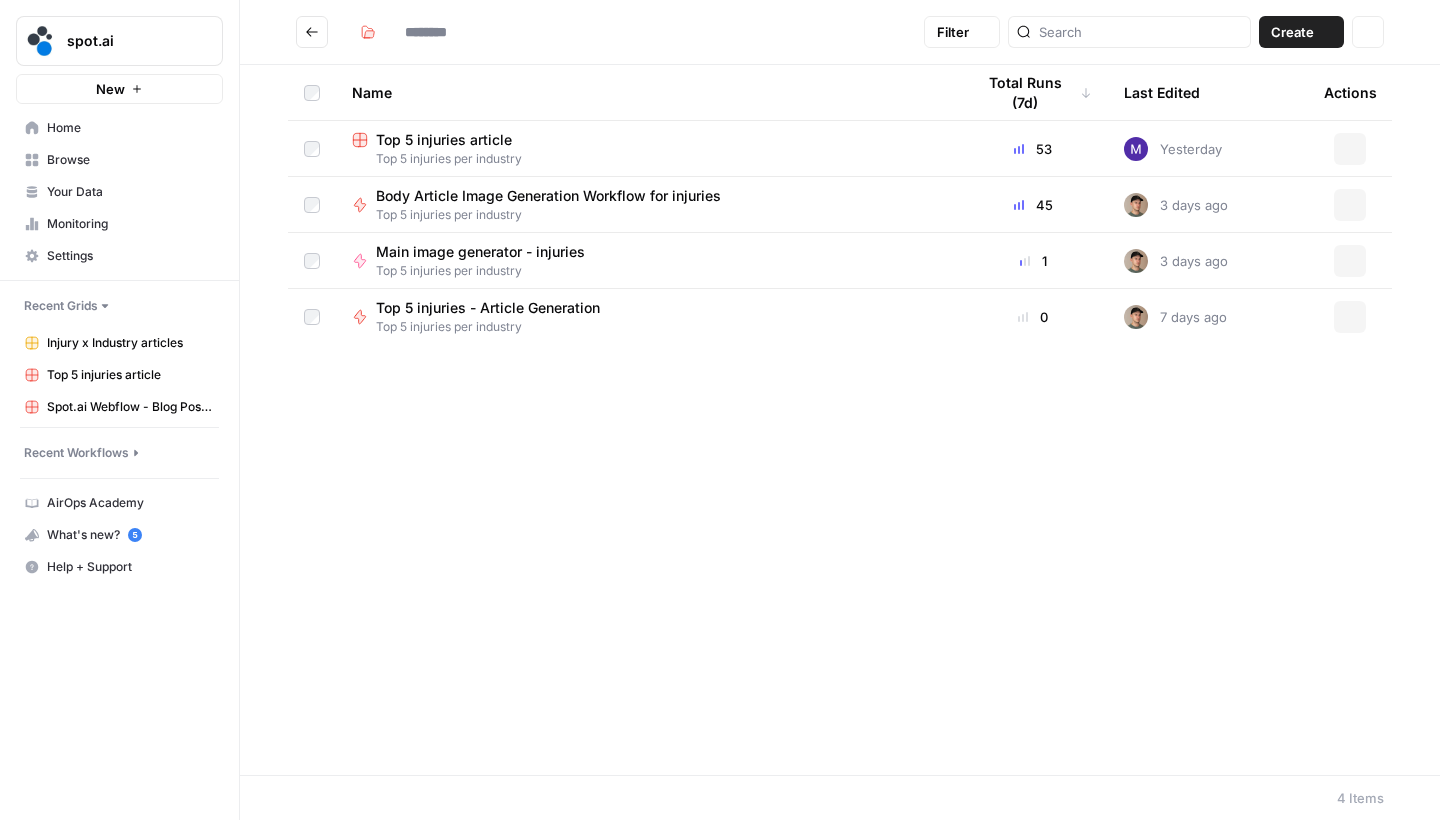 type on "**********" 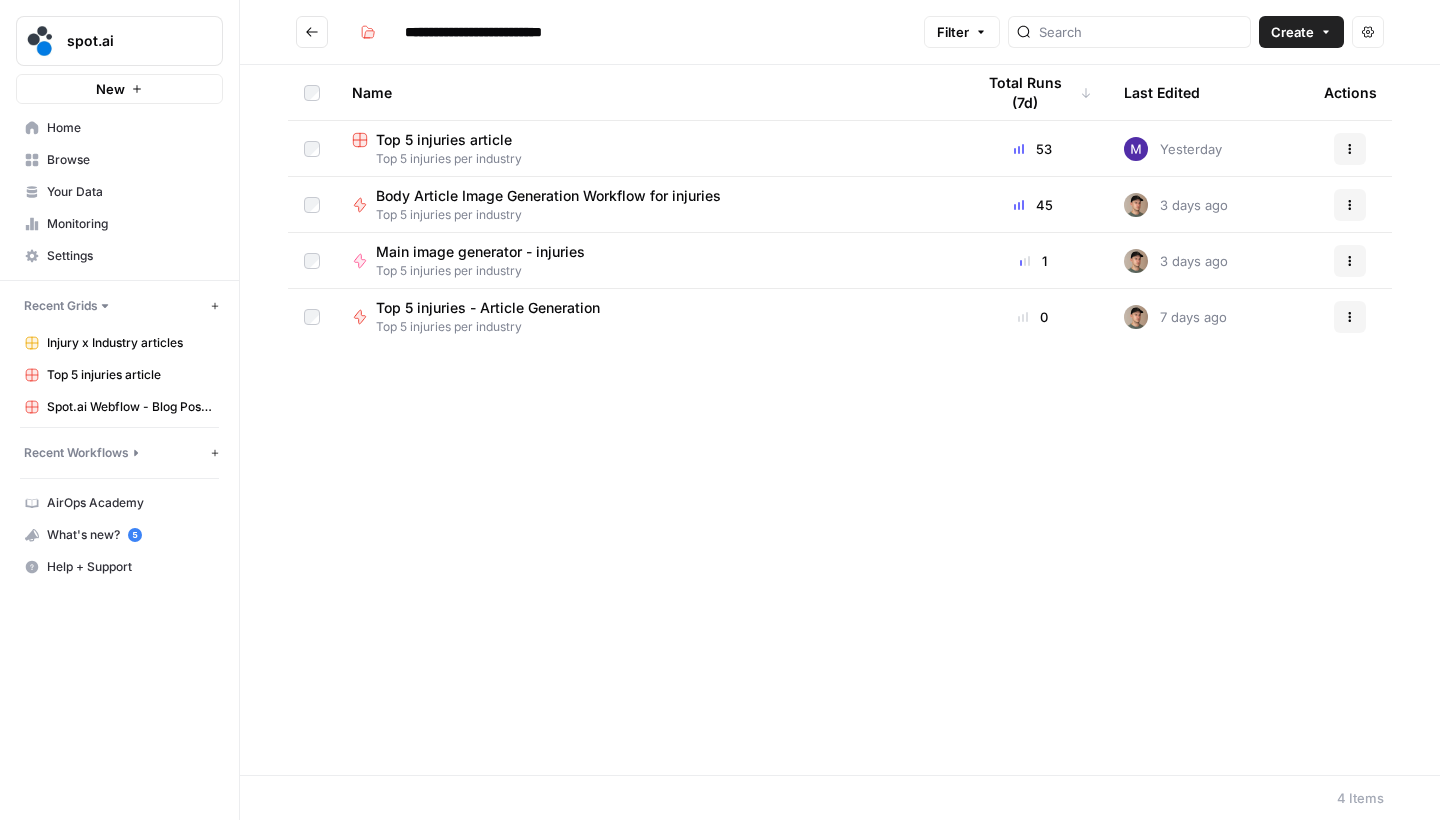 click at bounding box center (312, 32) 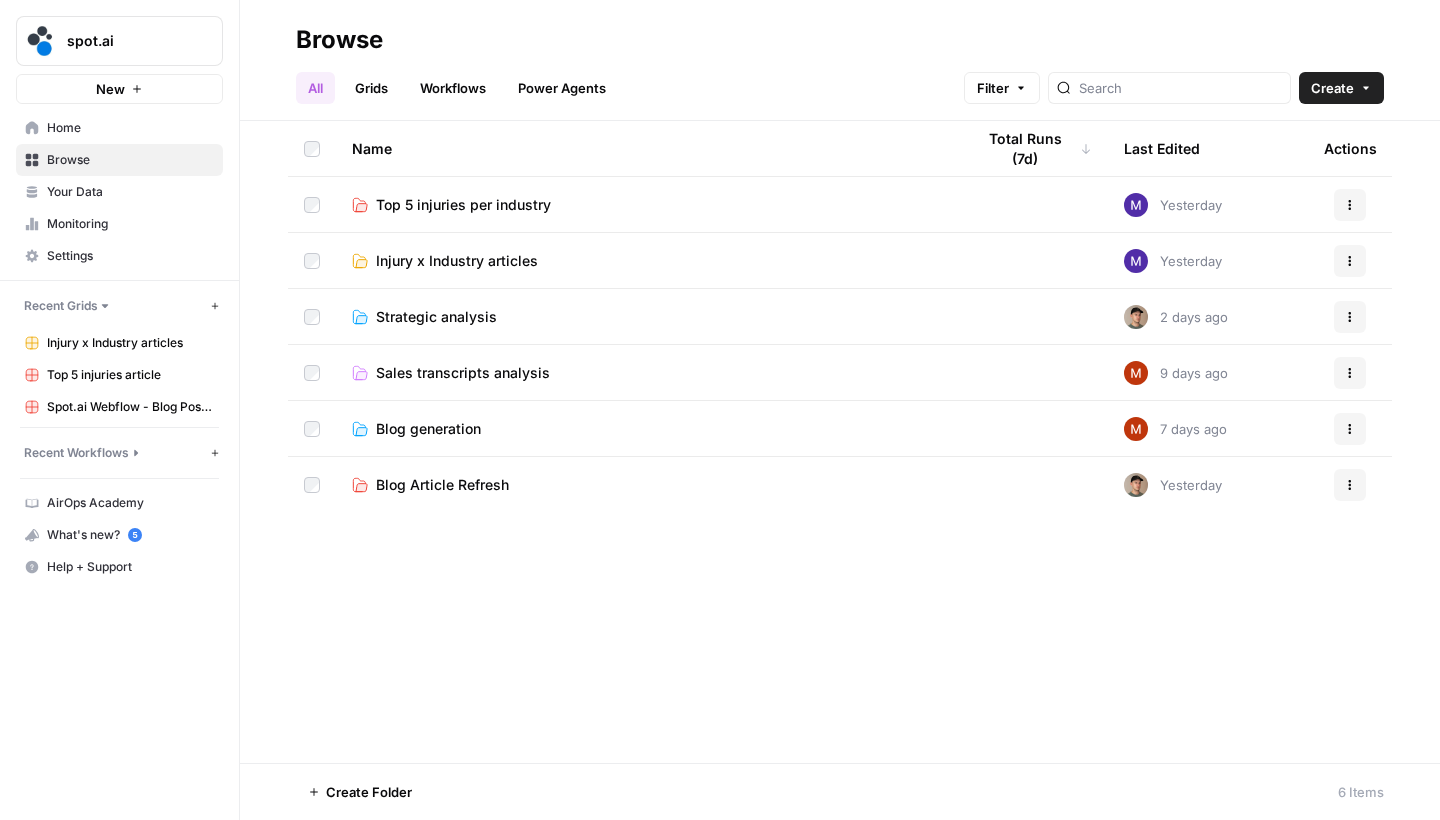 click on "Injury x Industry articles" at bounding box center [457, 261] 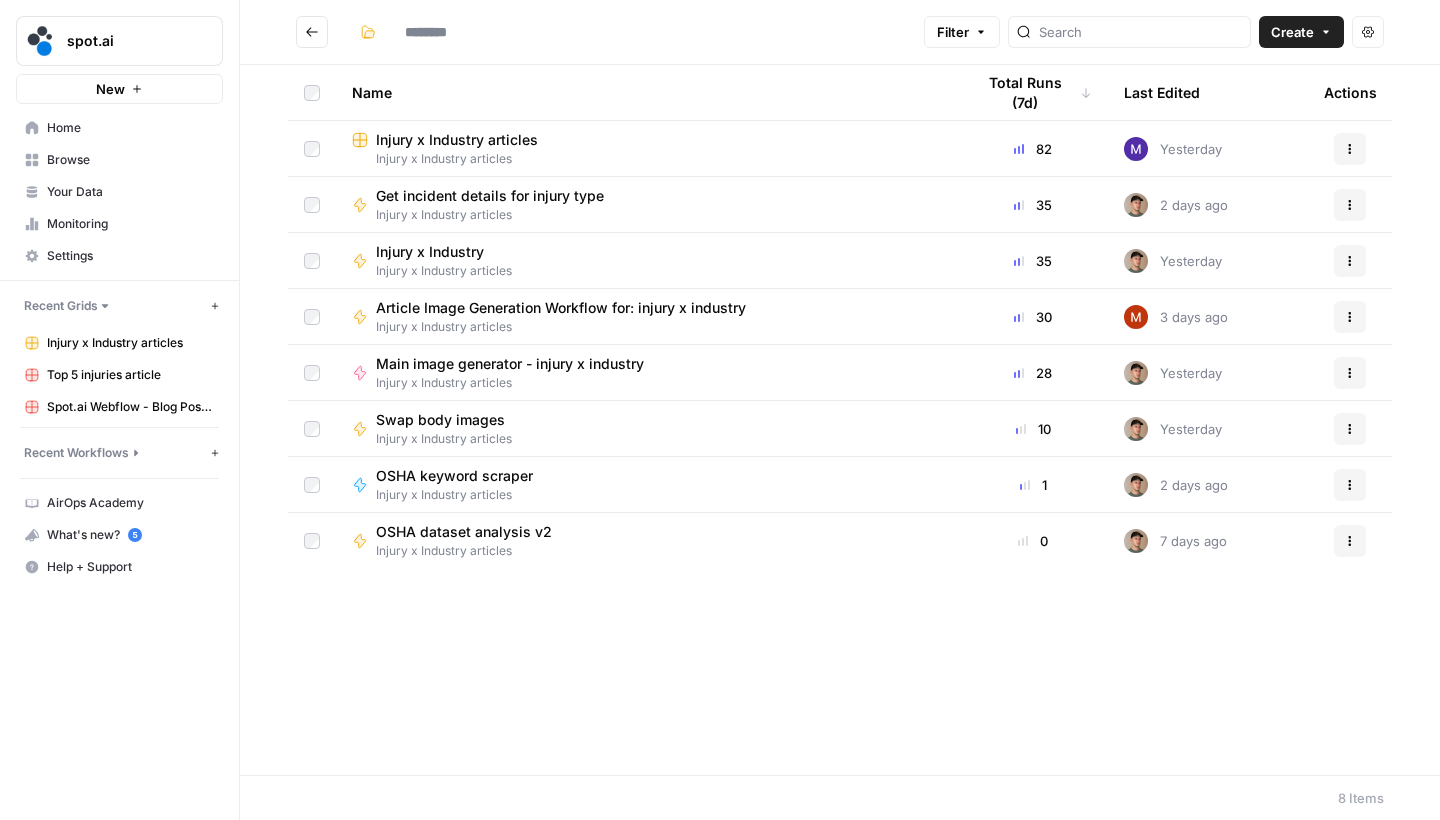 type on "**********" 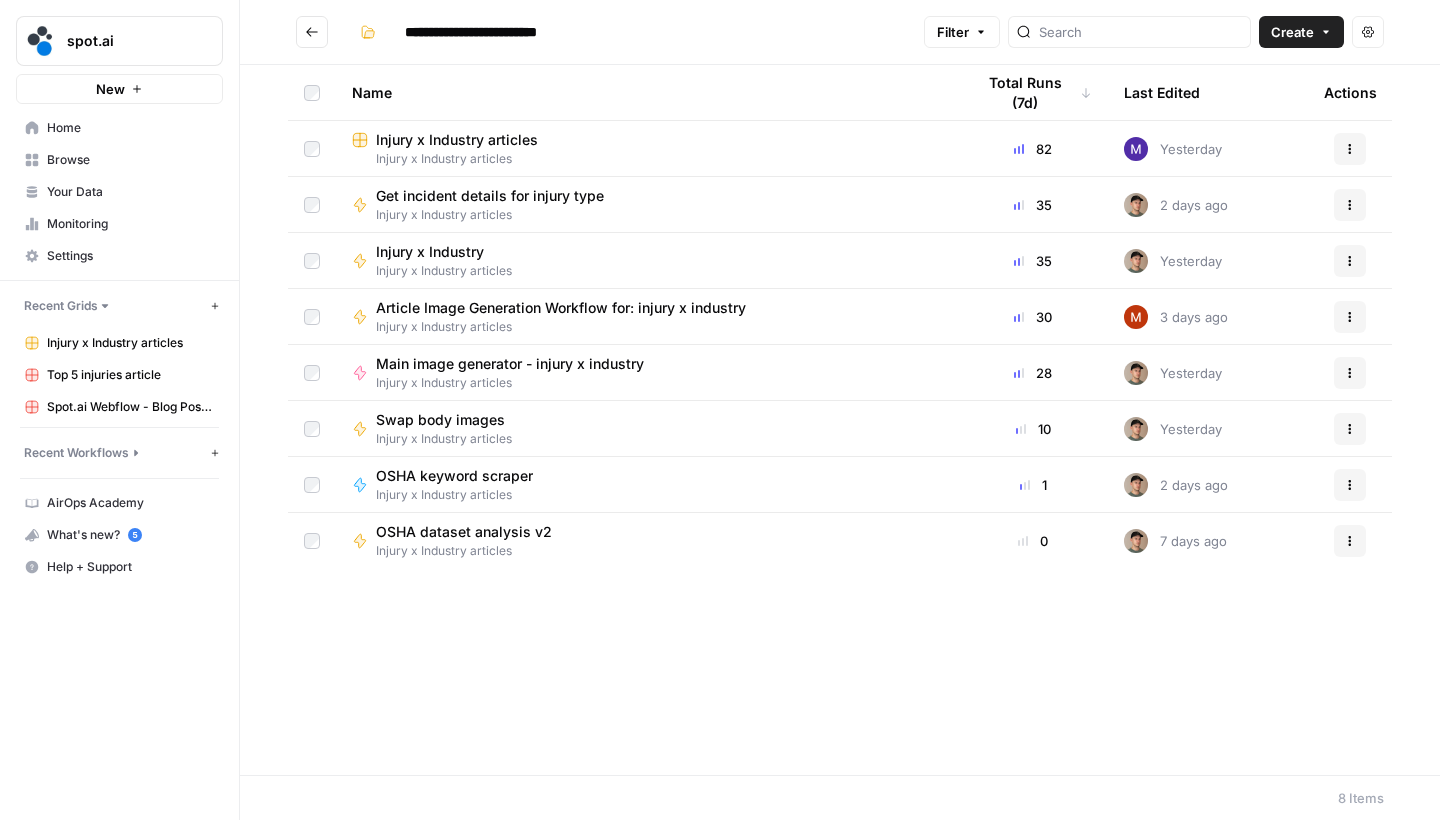 click on "Injury x Industry articles Injury x Industry articles" at bounding box center [647, 148] 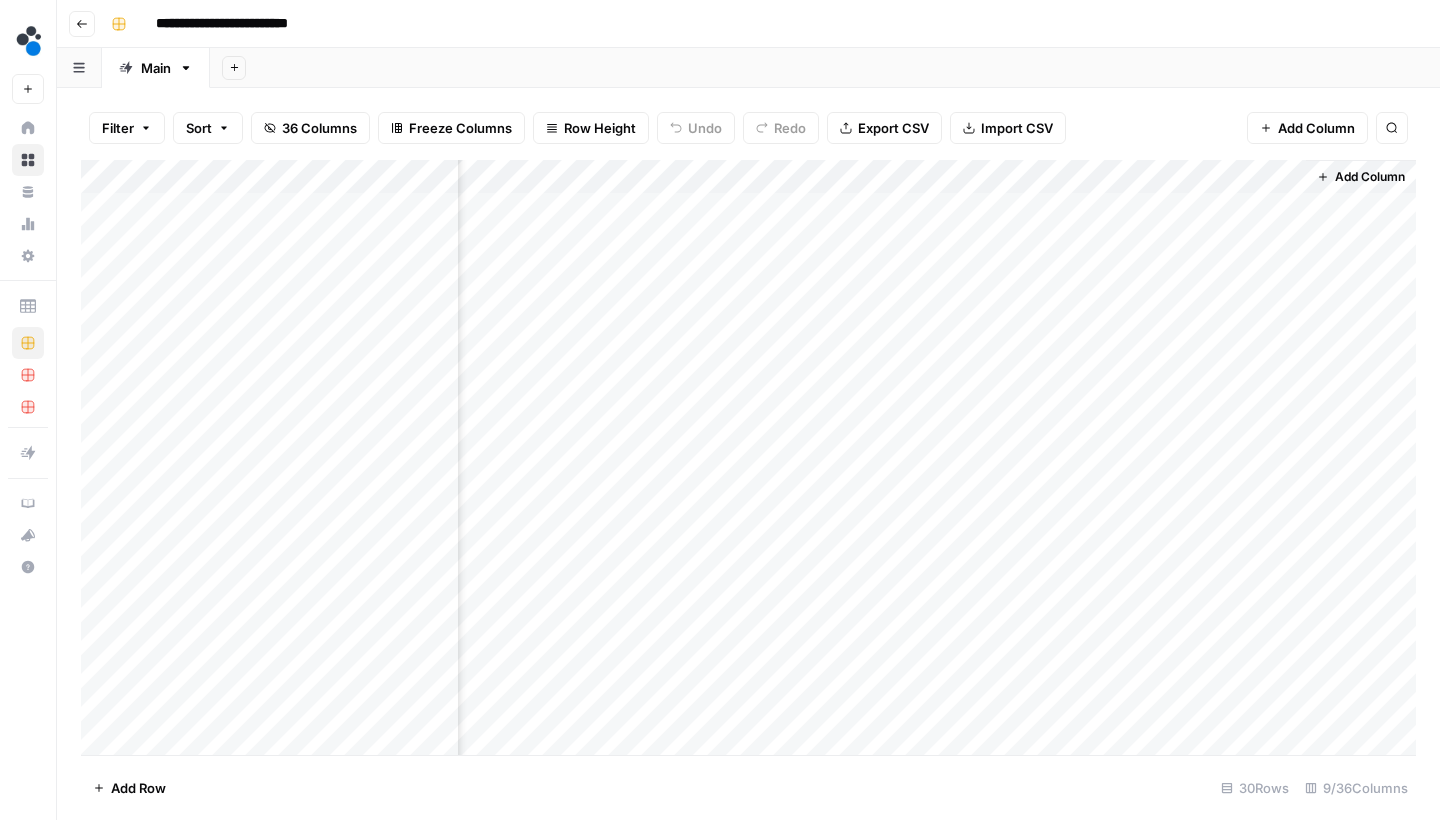 scroll, scrollTop: 0, scrollLeft: 296, axis: horizontal 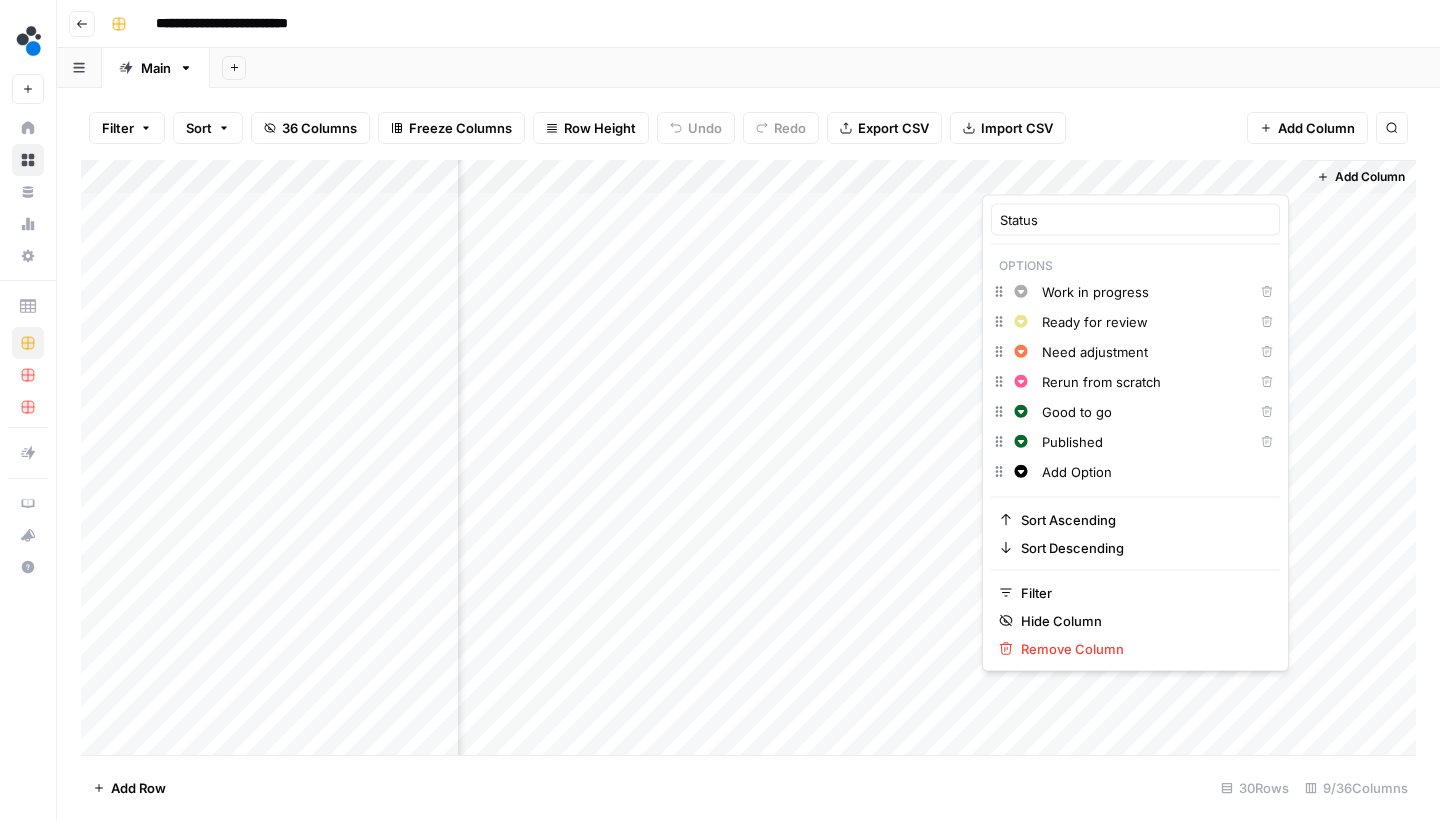 click at bounding box center [1053, 175] 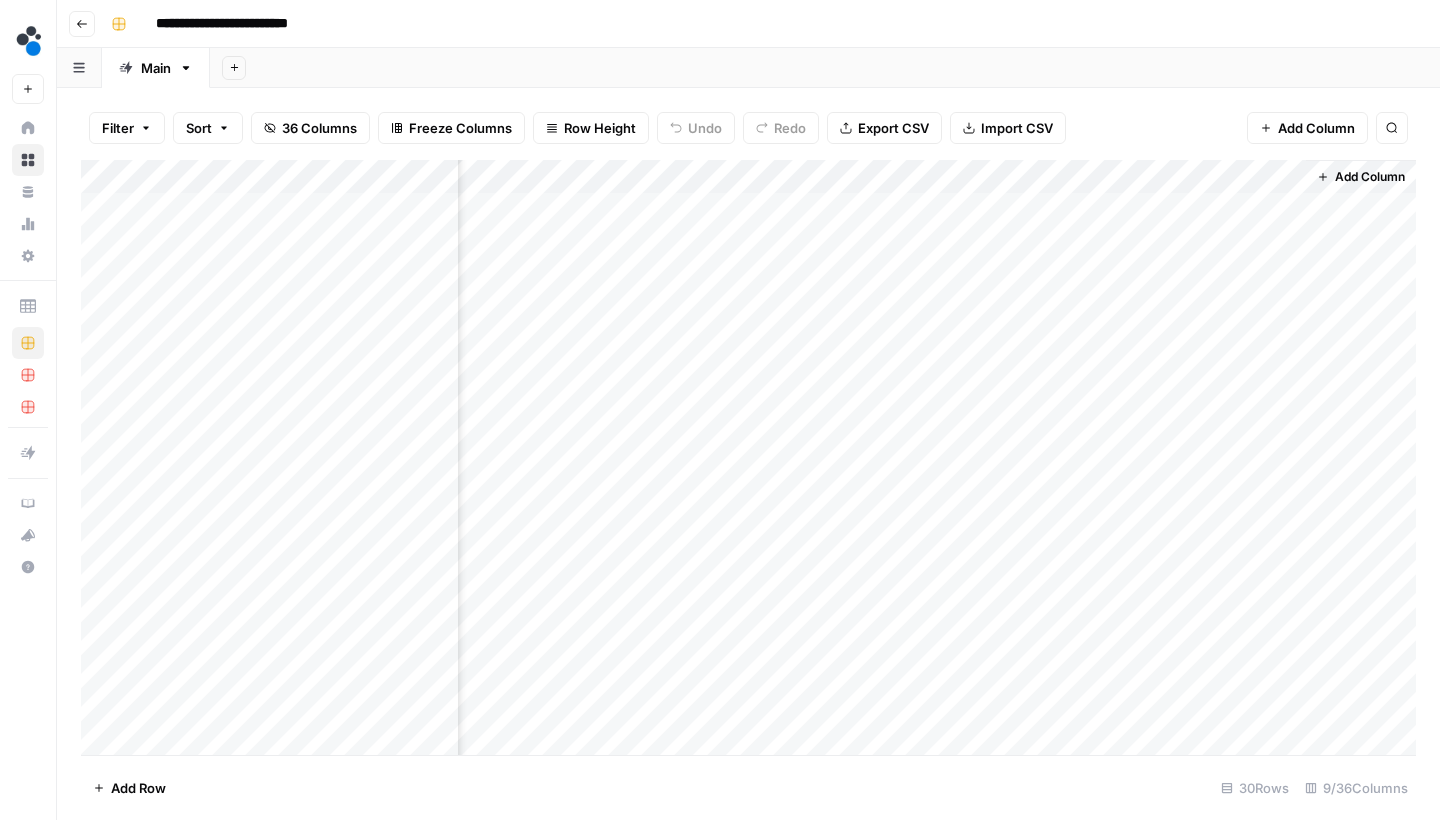 click on "Go back" at bounding box center [82, 24] 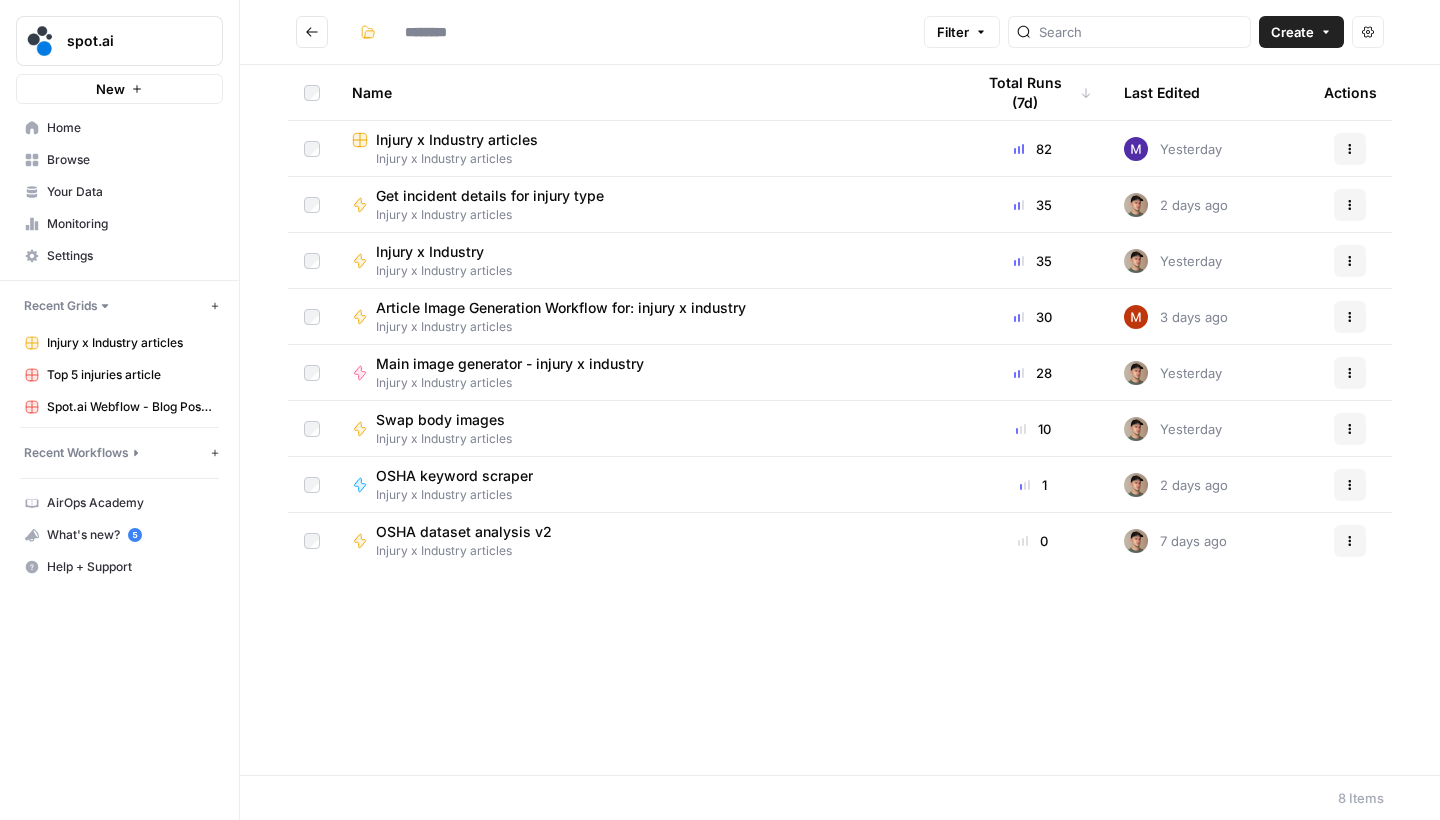 type on "**********" 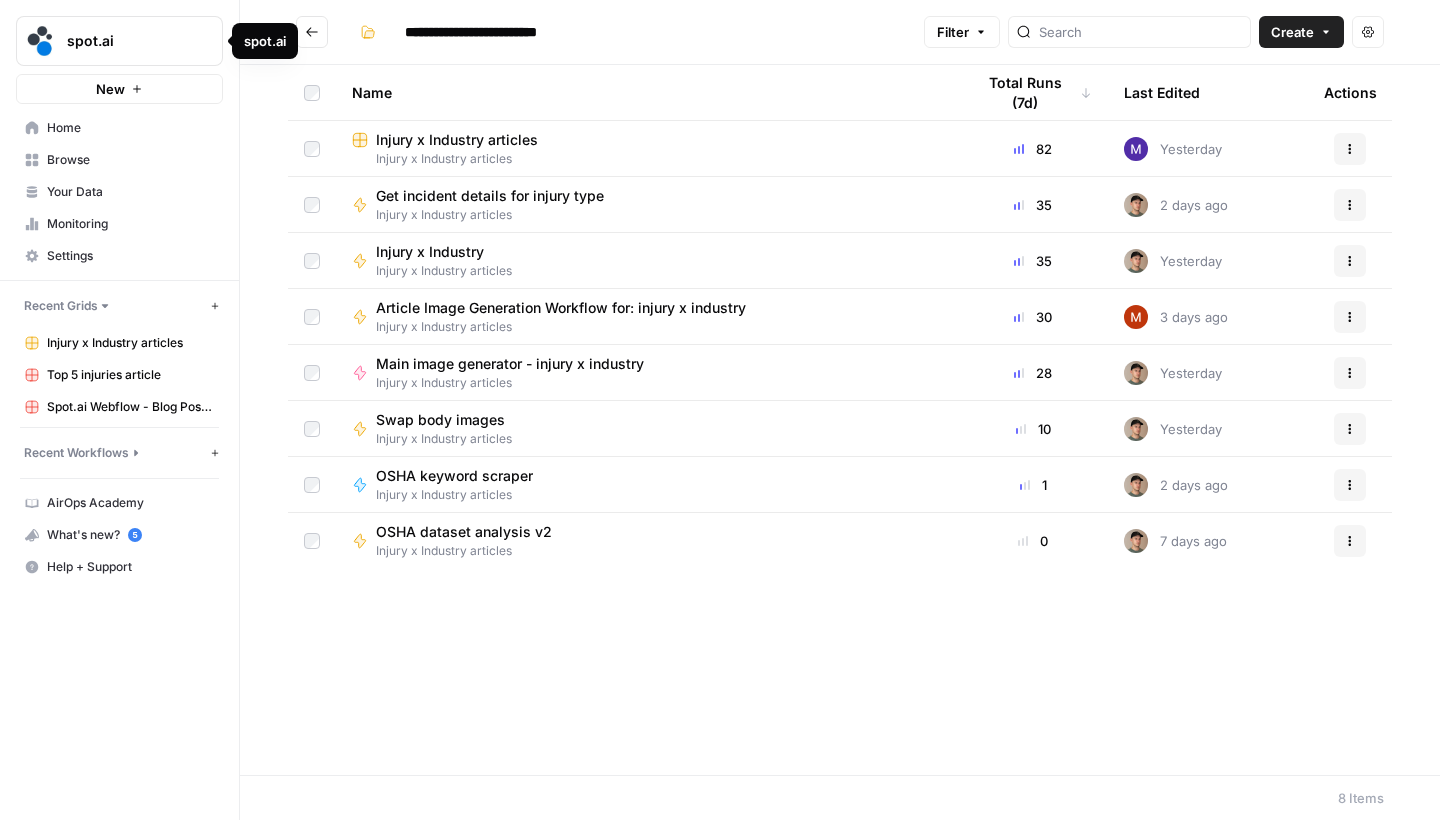click 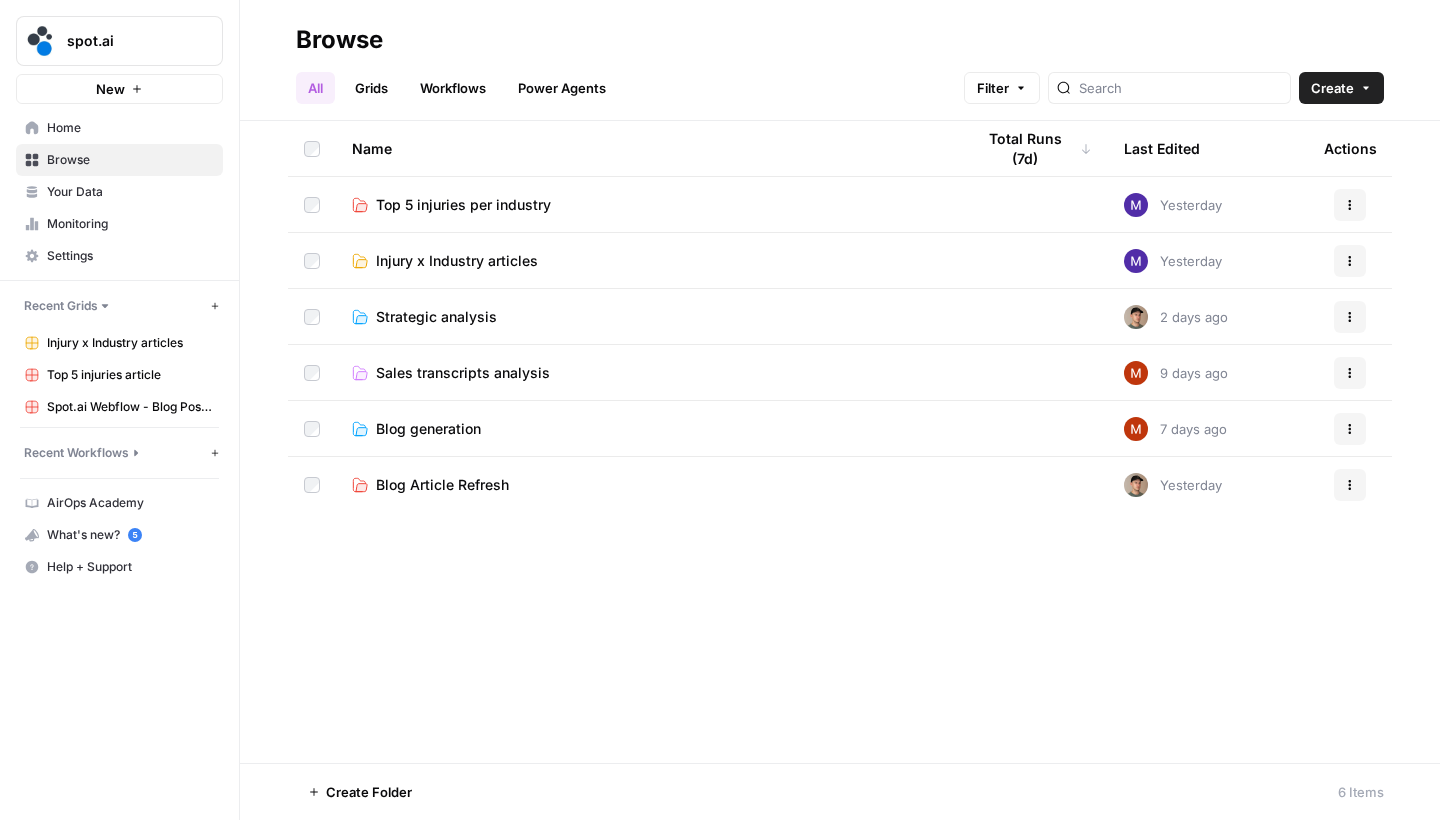 click on "Top 5 injuries per industry" at bounding box center (647, 204) 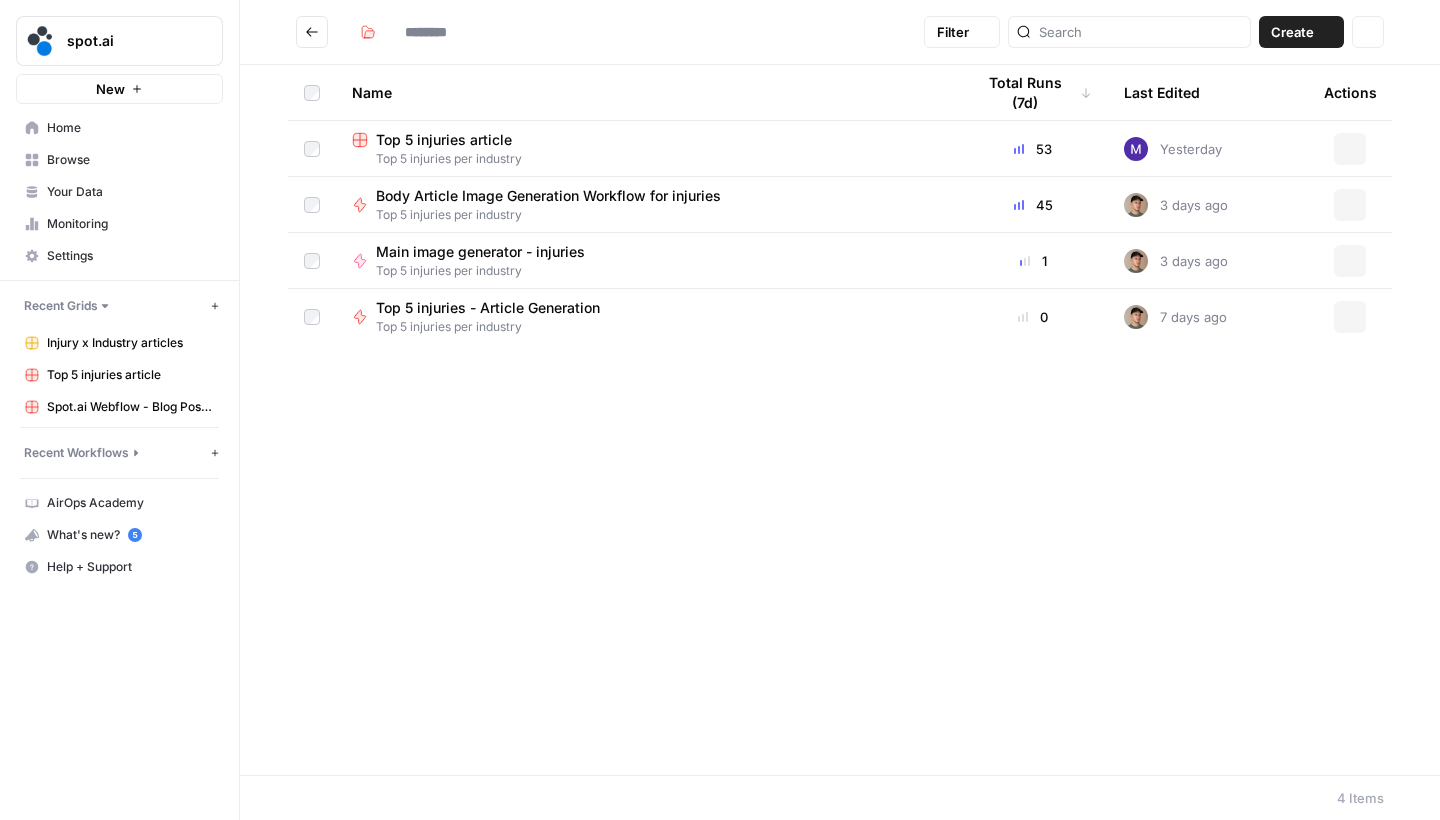 type on "**********" 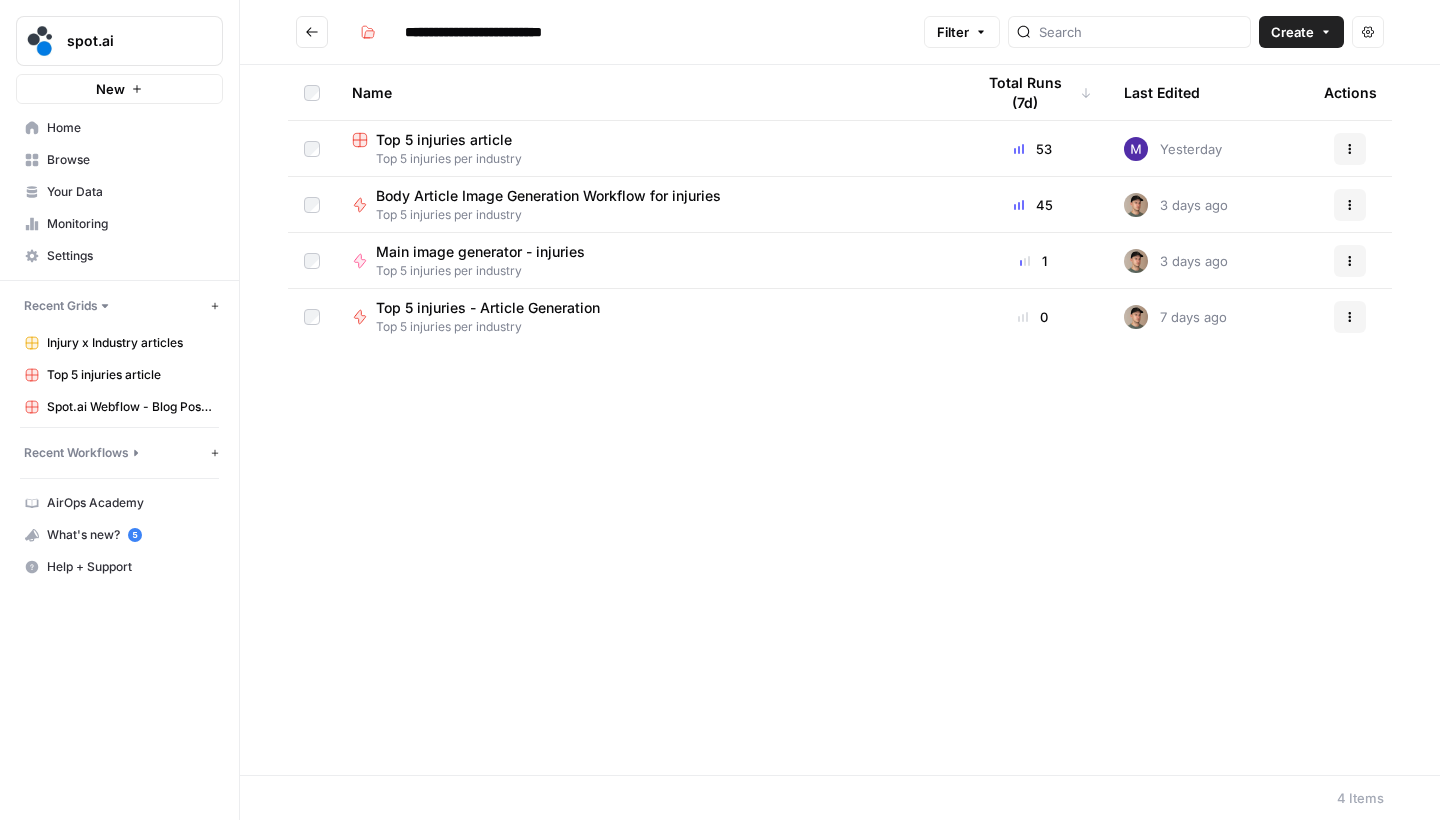 click on "Top 5 injuries article" at bounding box center (444, 140) 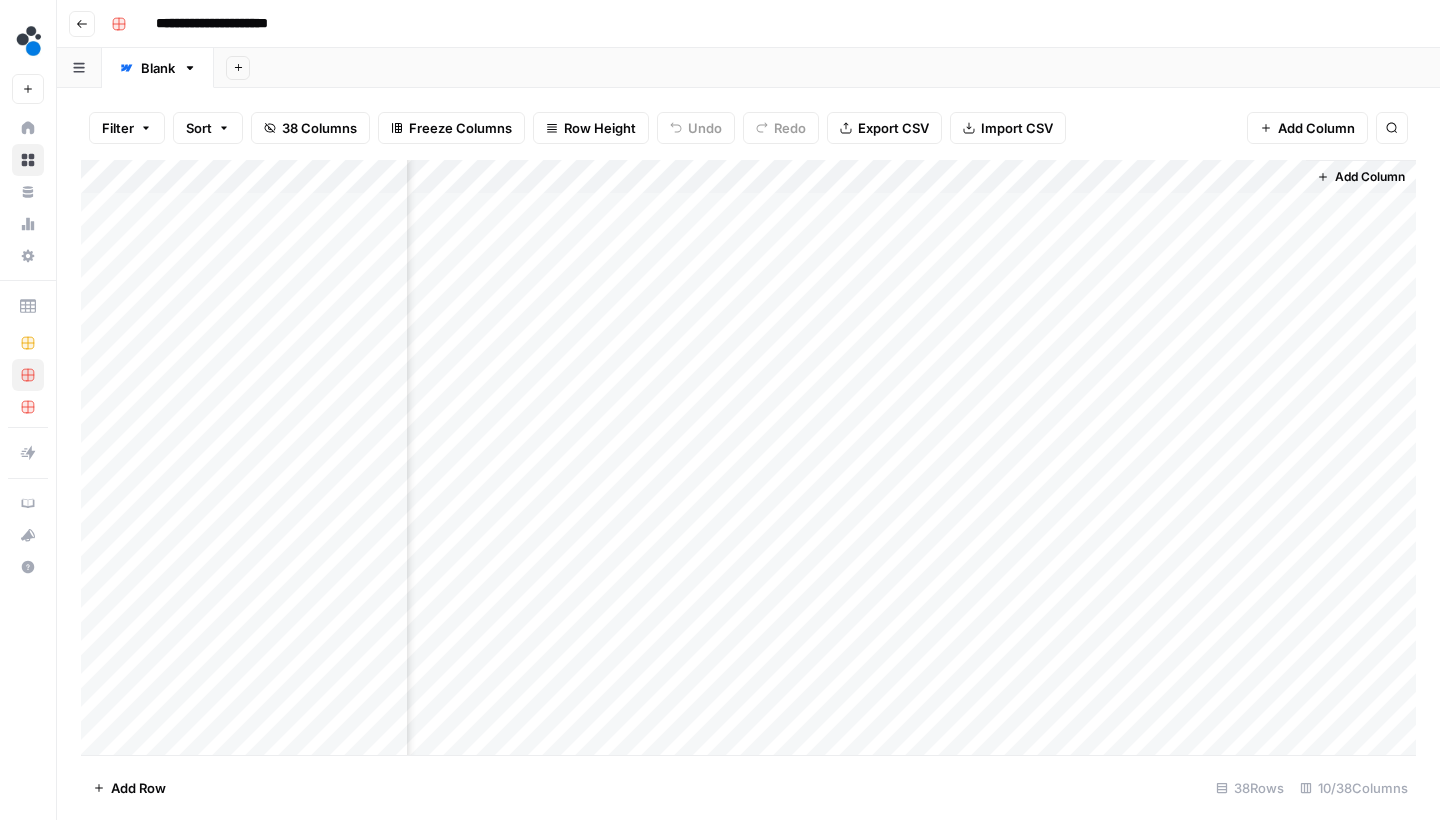 scroll, scrollTop: 0, scrollLeft: 593, axis: horizontal 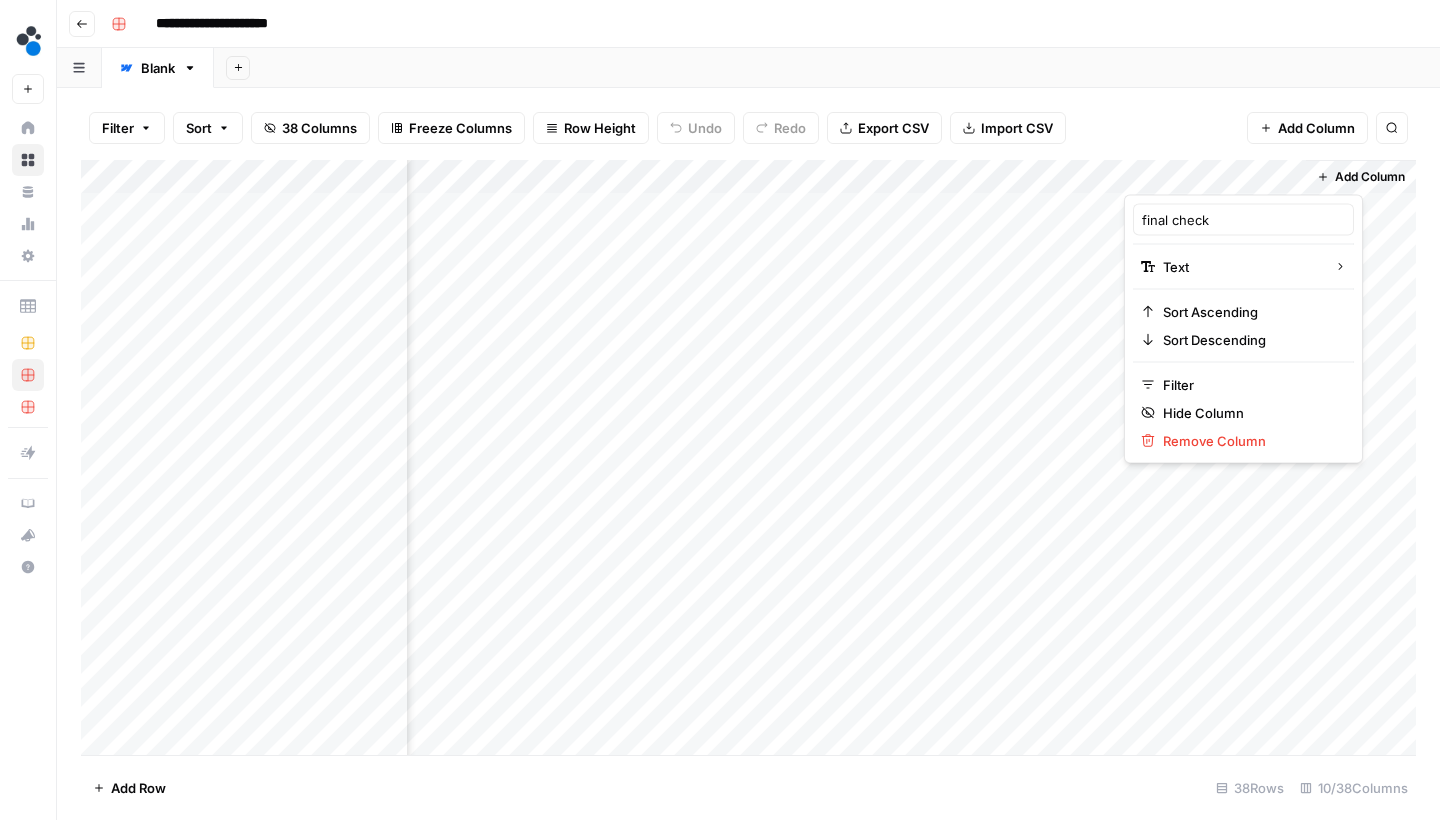 click at bounding box center [1214, 175] 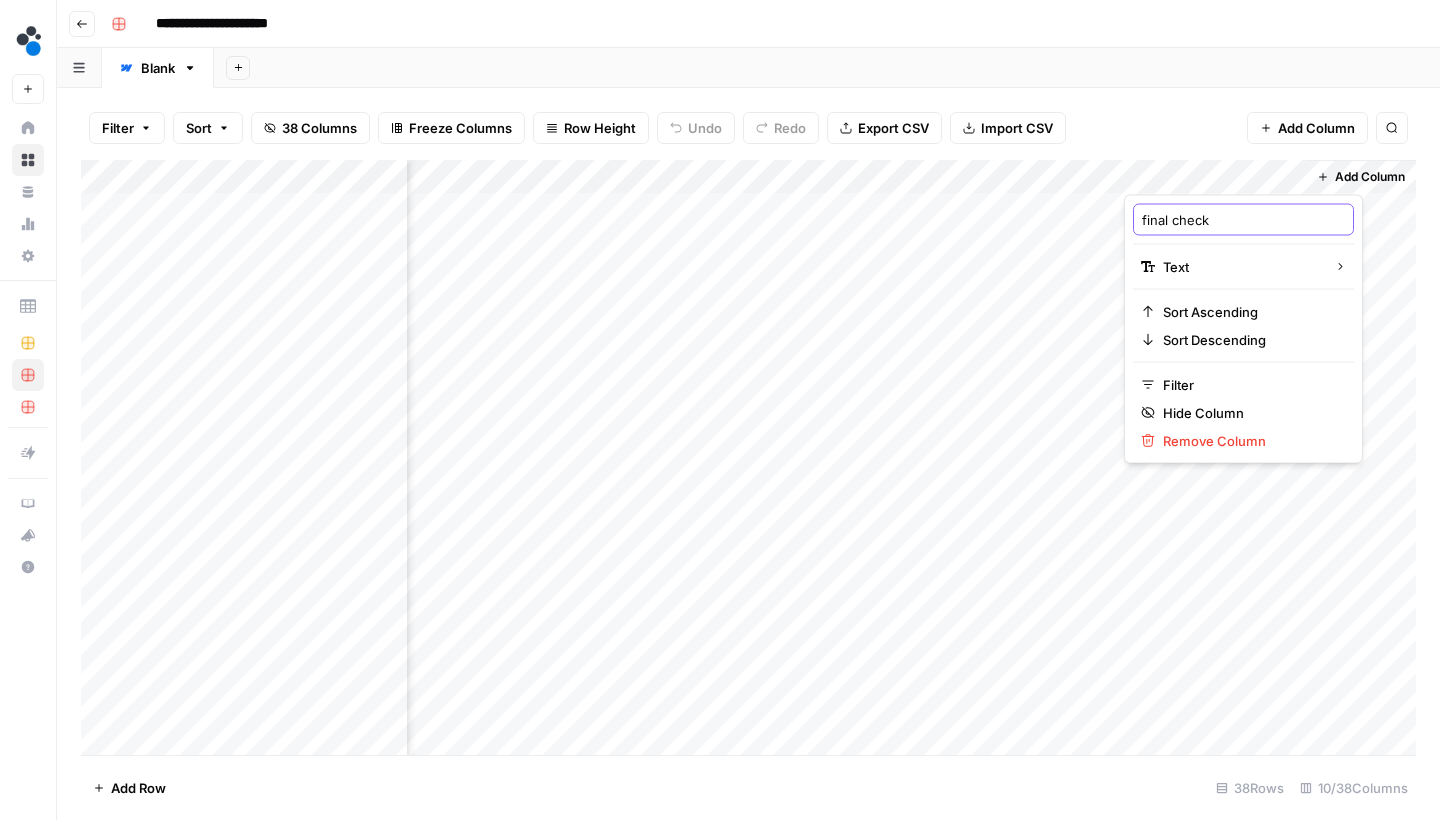 click on "final check" at bounding box center (1243, 220) 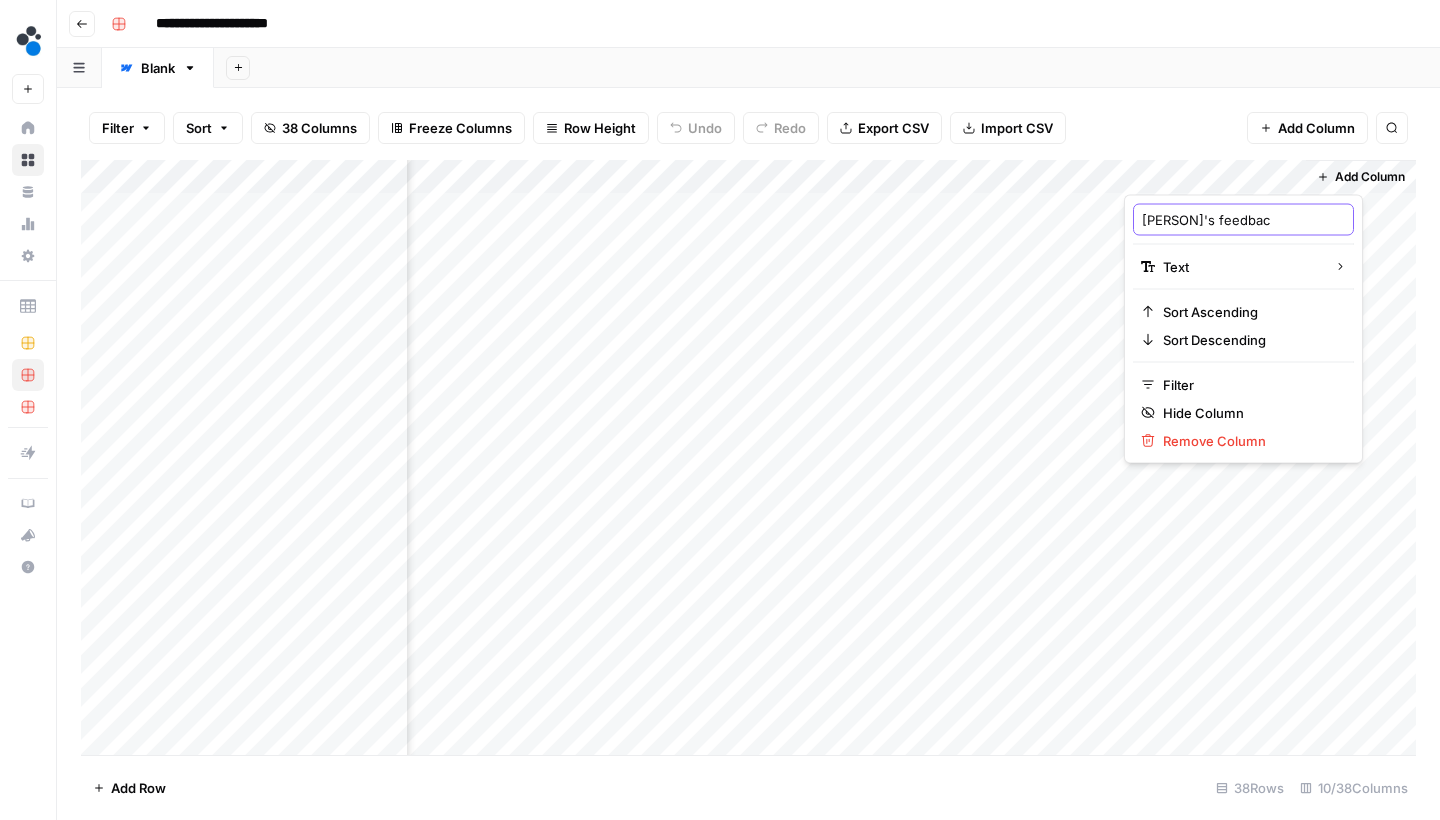 type on "Mary's feedback" 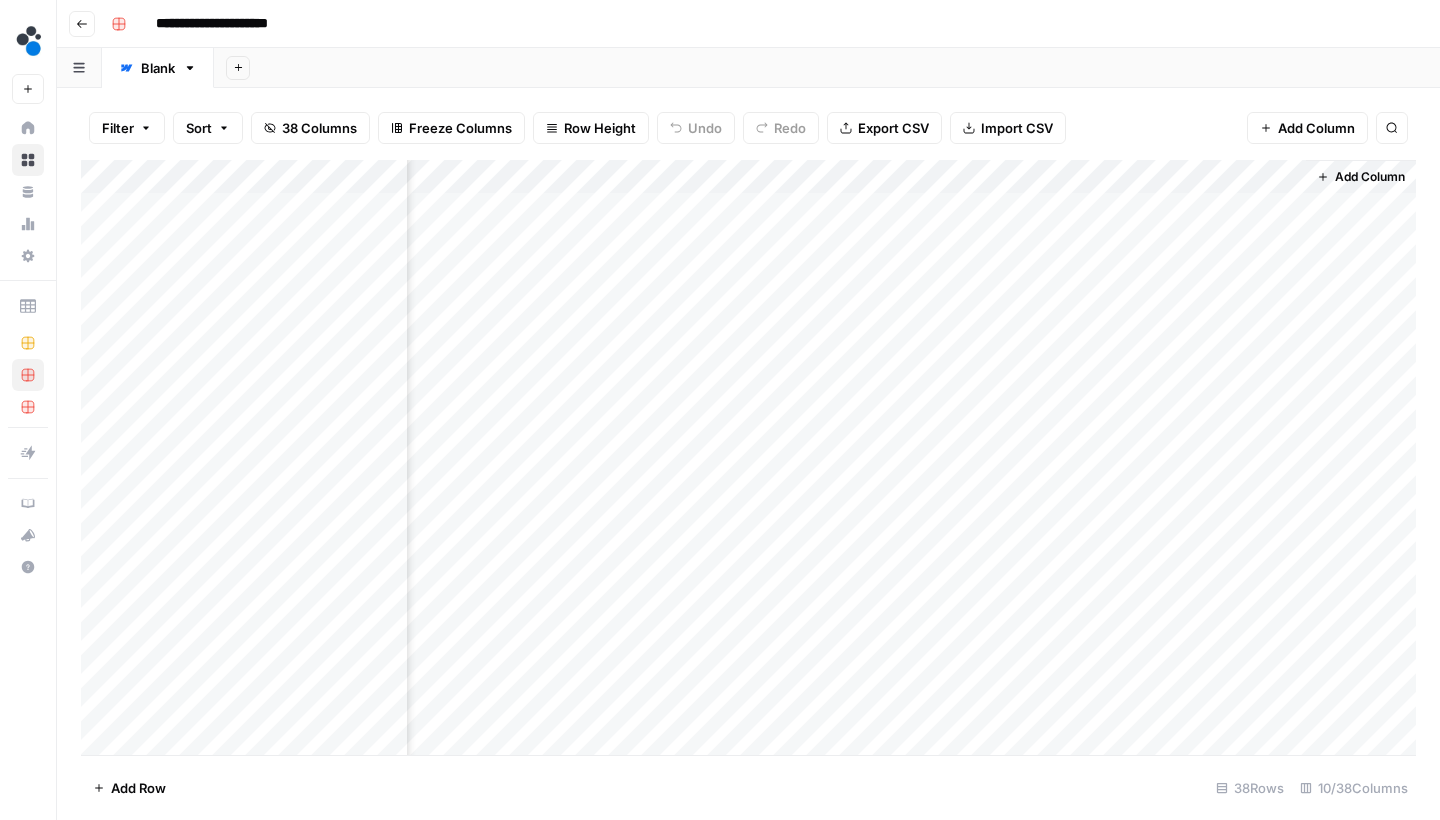 click 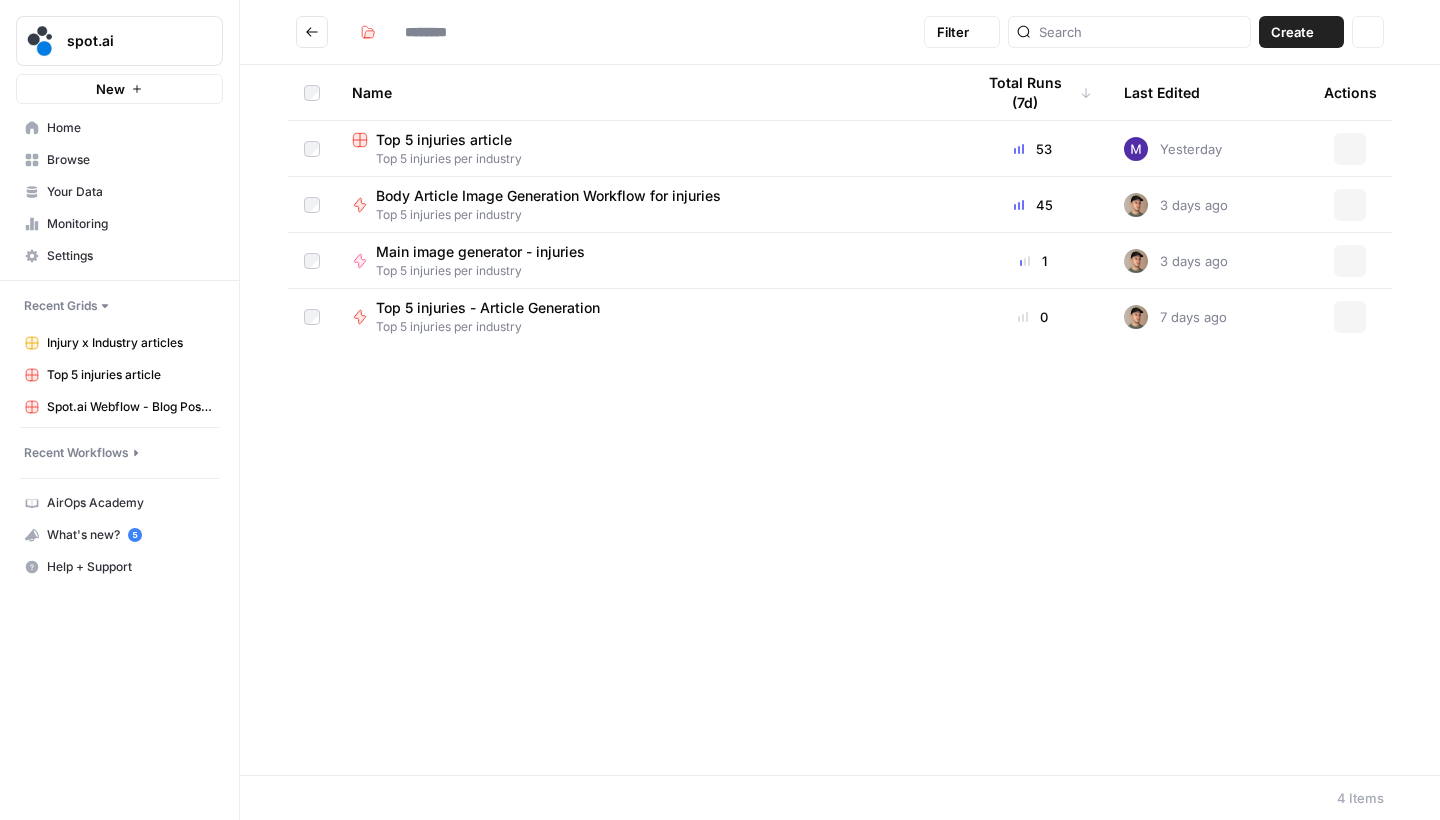 type on "**********" 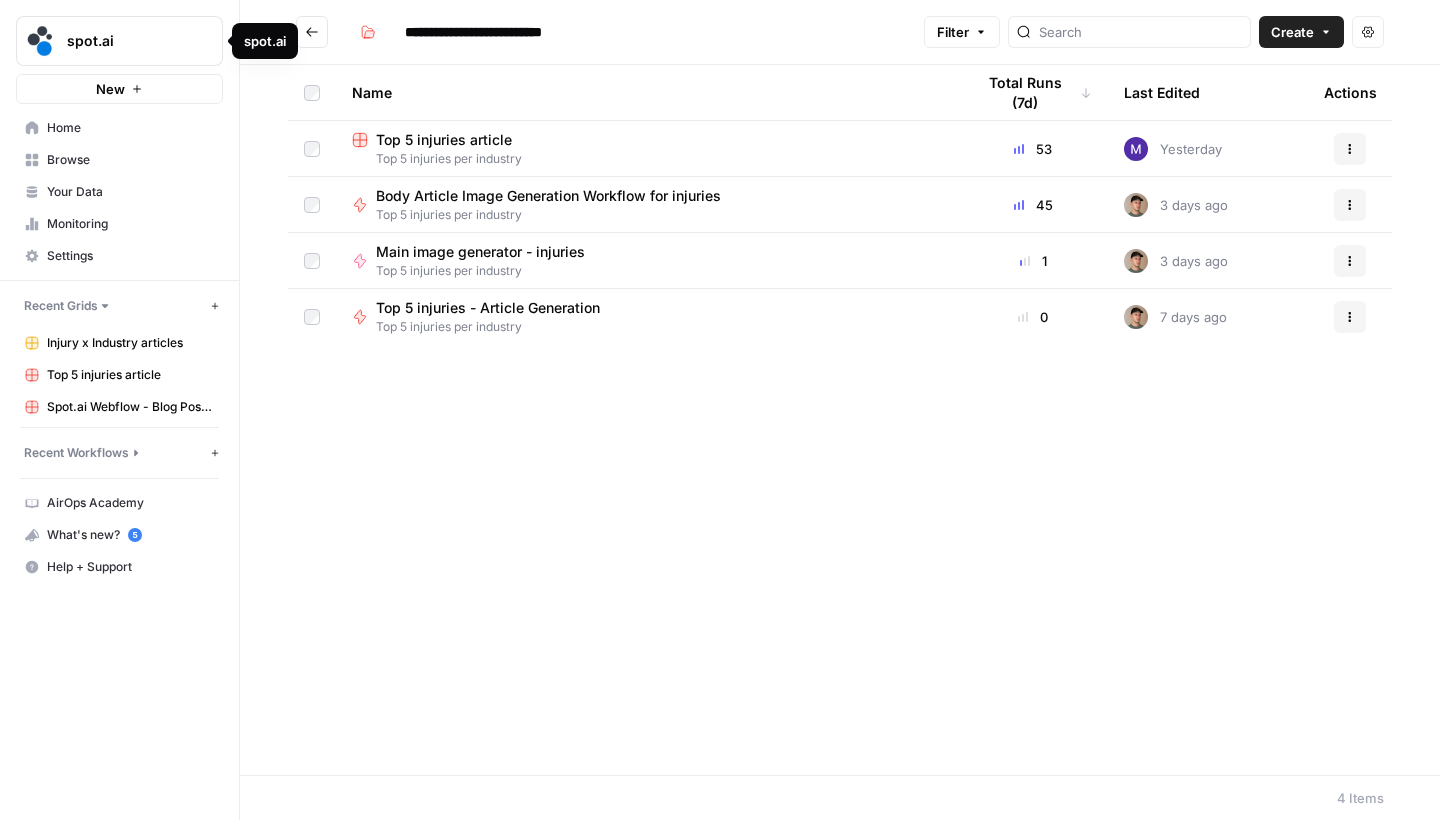 click 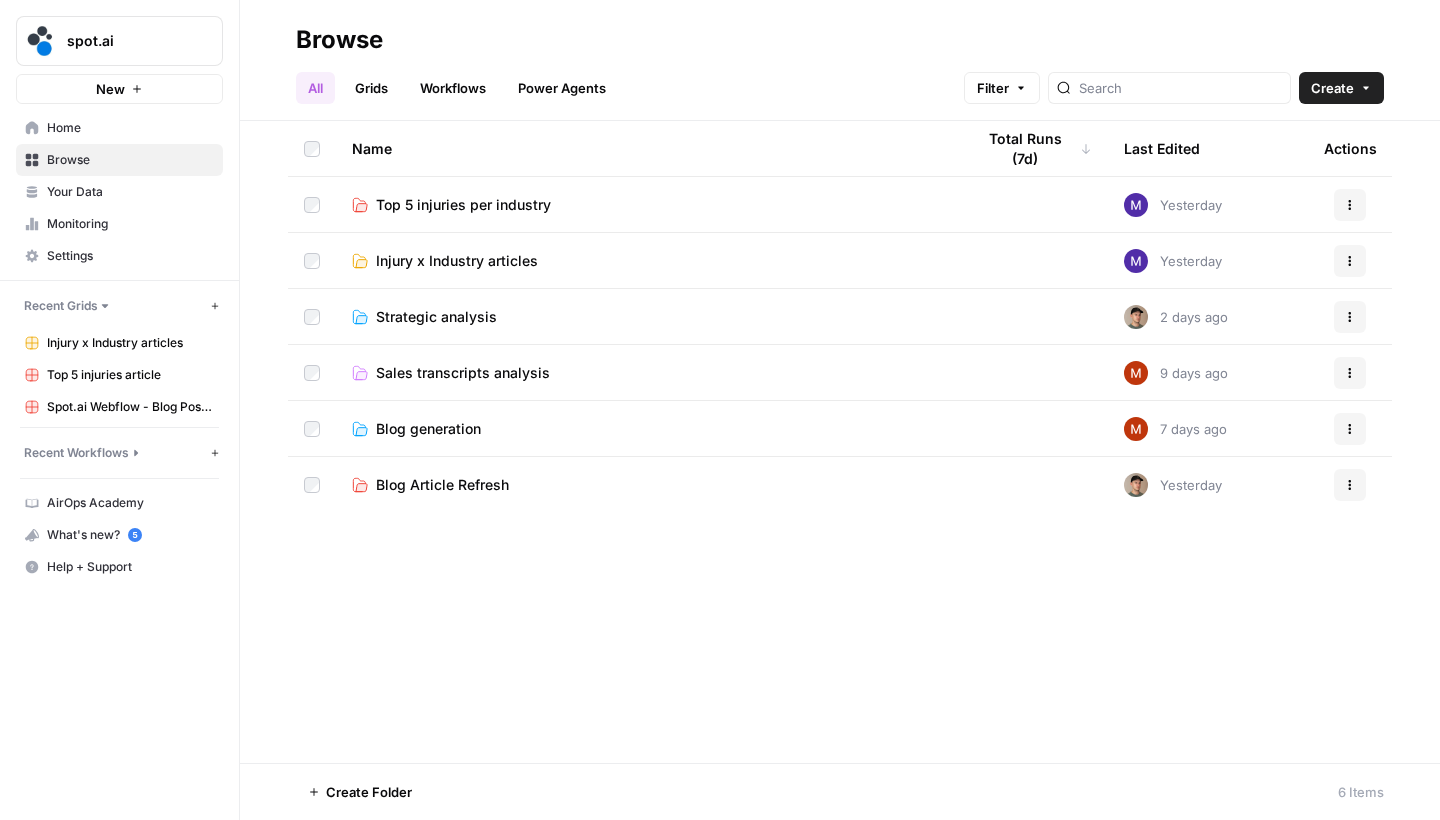click on "Injury x Industry articles" at bounding box center (457, 261) 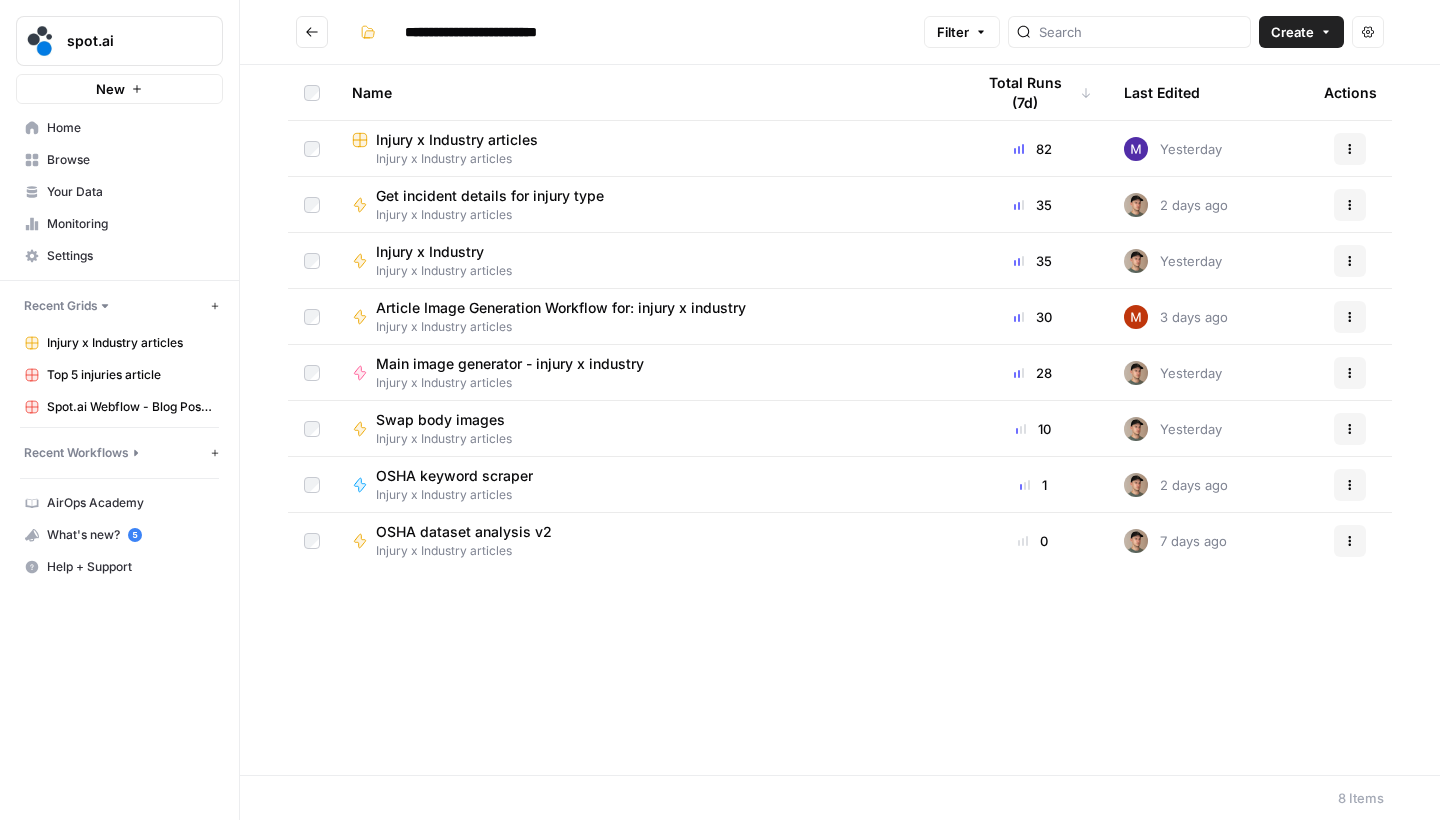 click on "Injury x Industry articles" at bounding box center [457, 140] 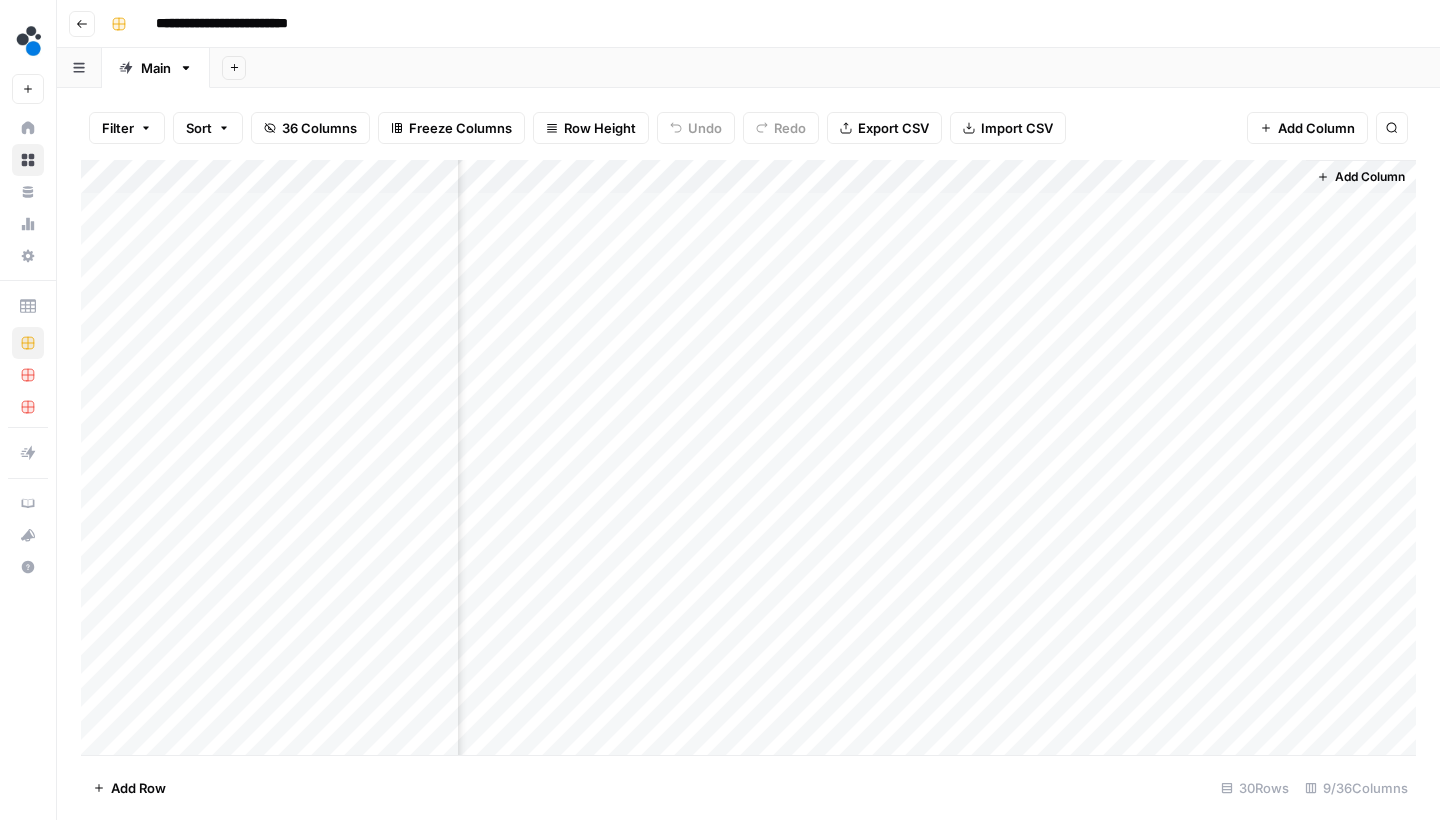 scroll, scrollTop: 0, scrollLeft: 296, axis: horizontal 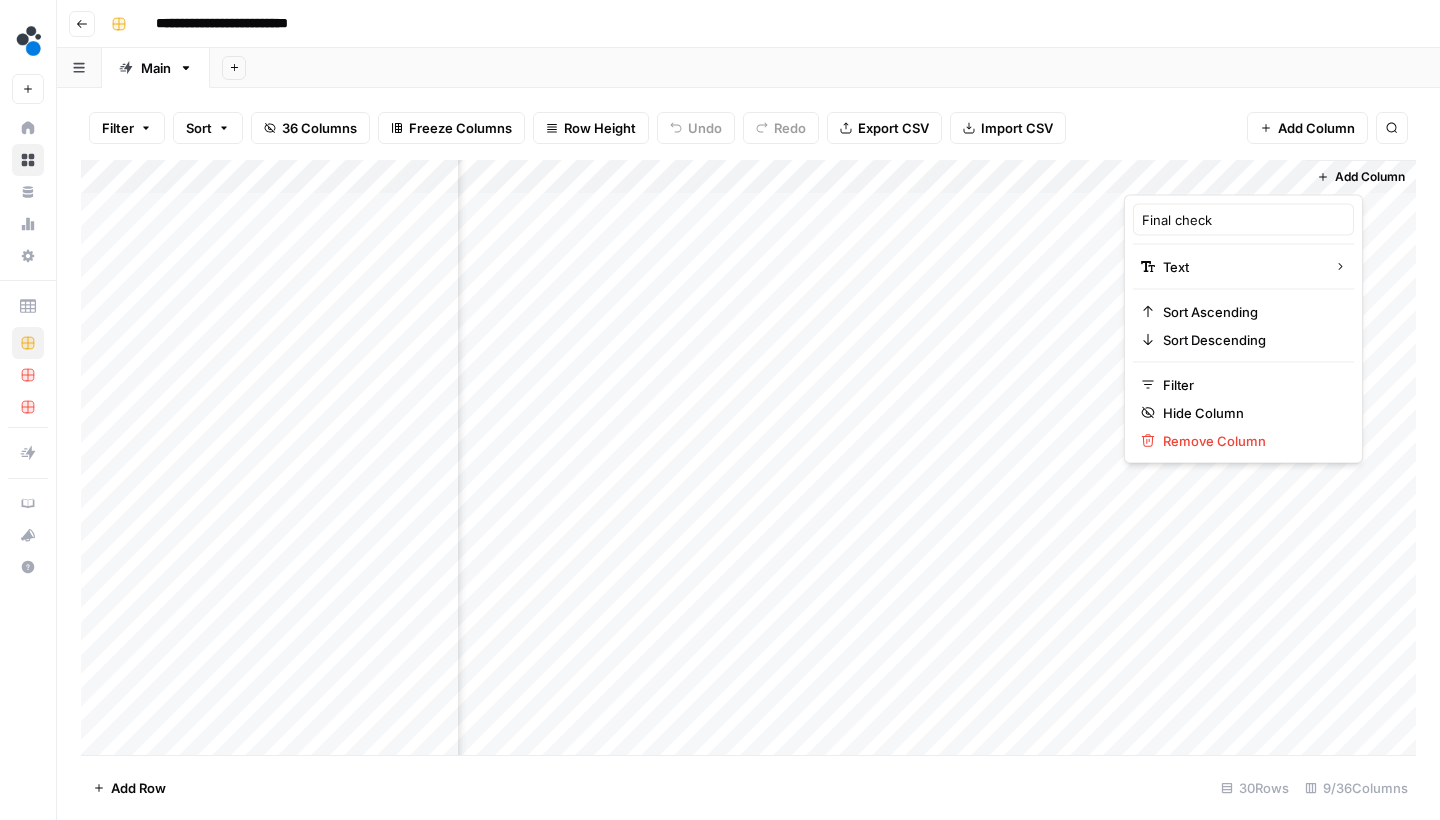 click on "Final check" at bounding box center [1243, 220] 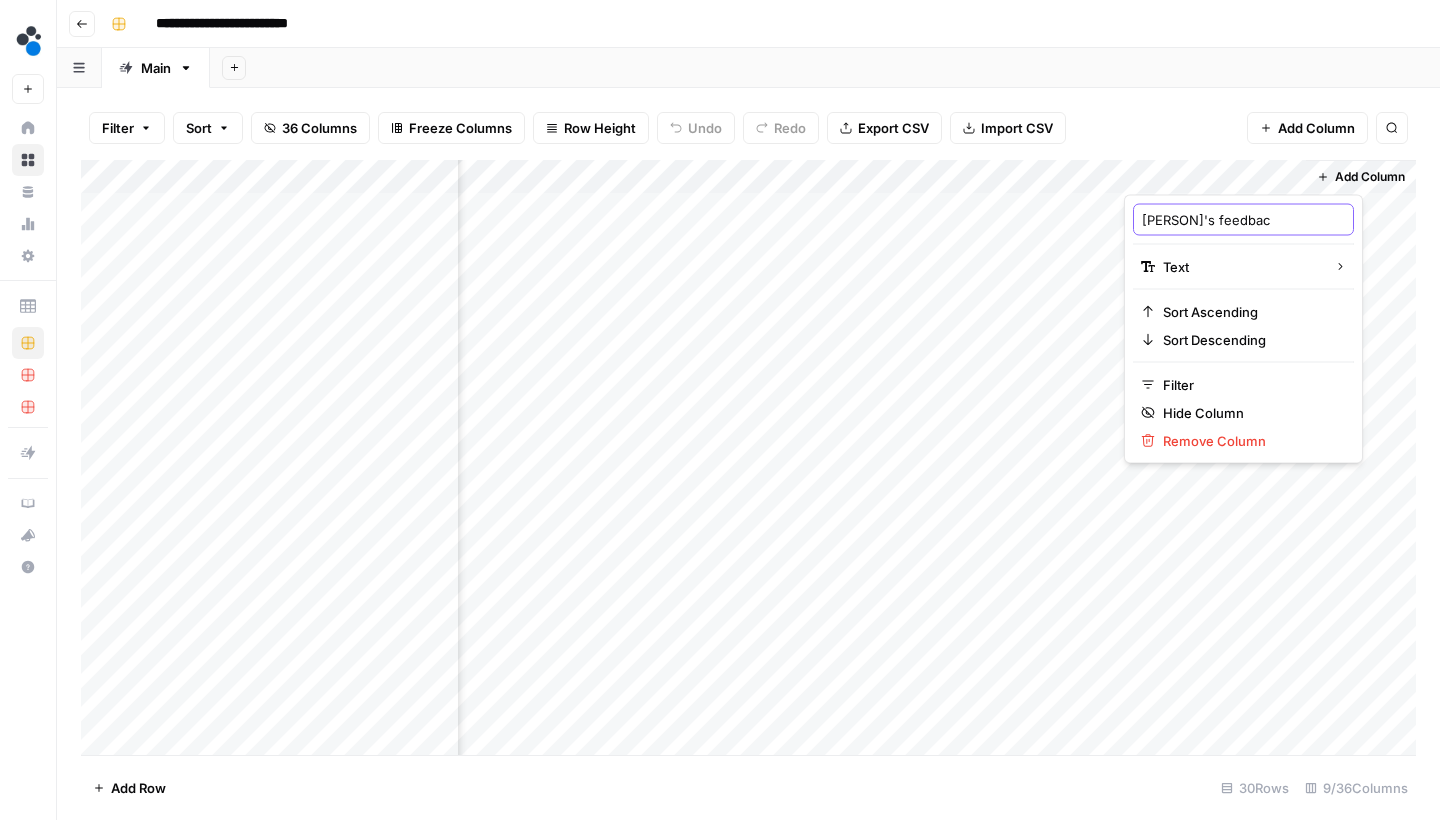 type on "Mary's feedback" 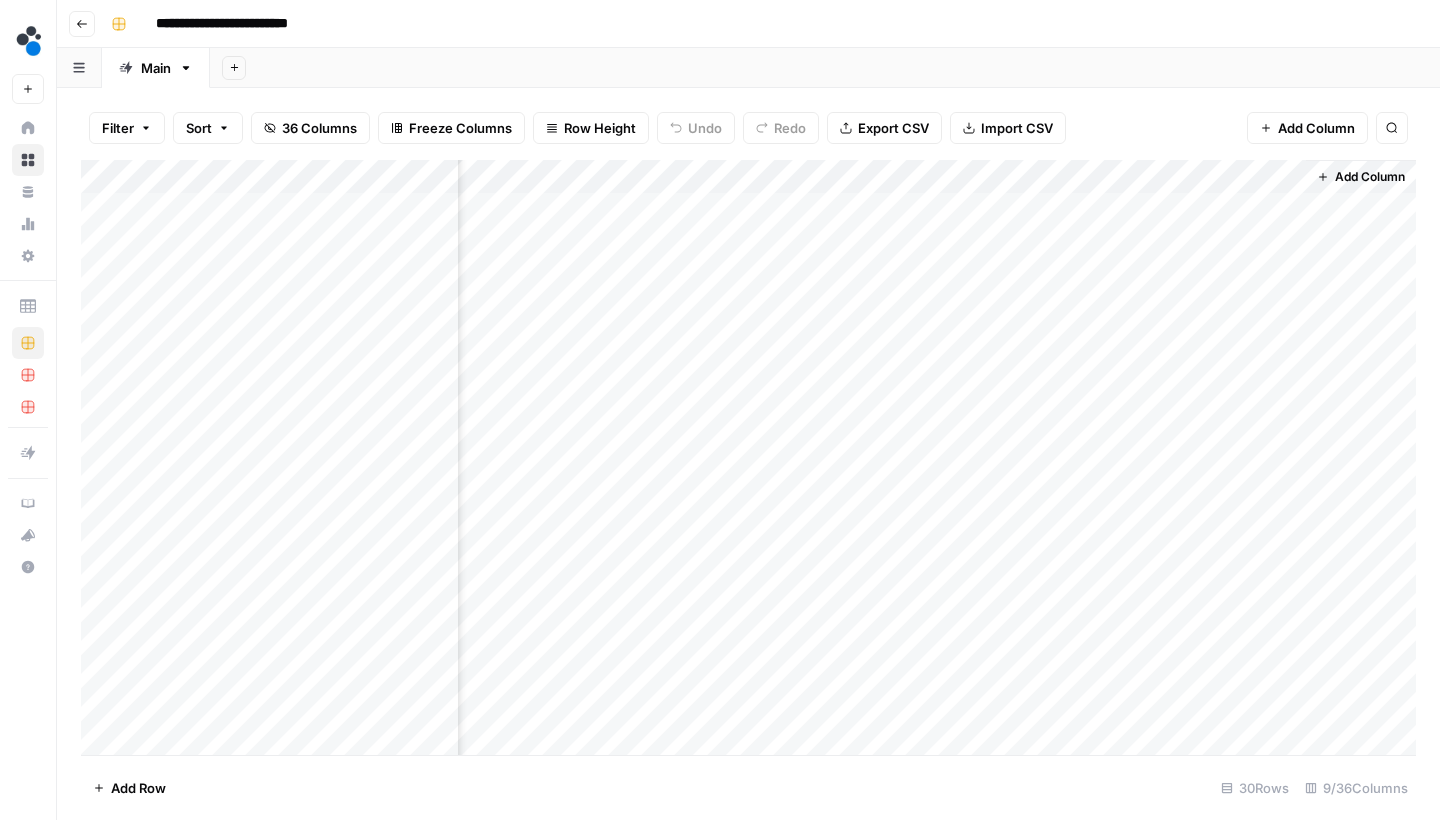 click on "Filter Sort 36 Columns Freeze Columns Row Height Undo Redo Export CSV Import CSV Add Column Search" at bounding box center (748, 128) 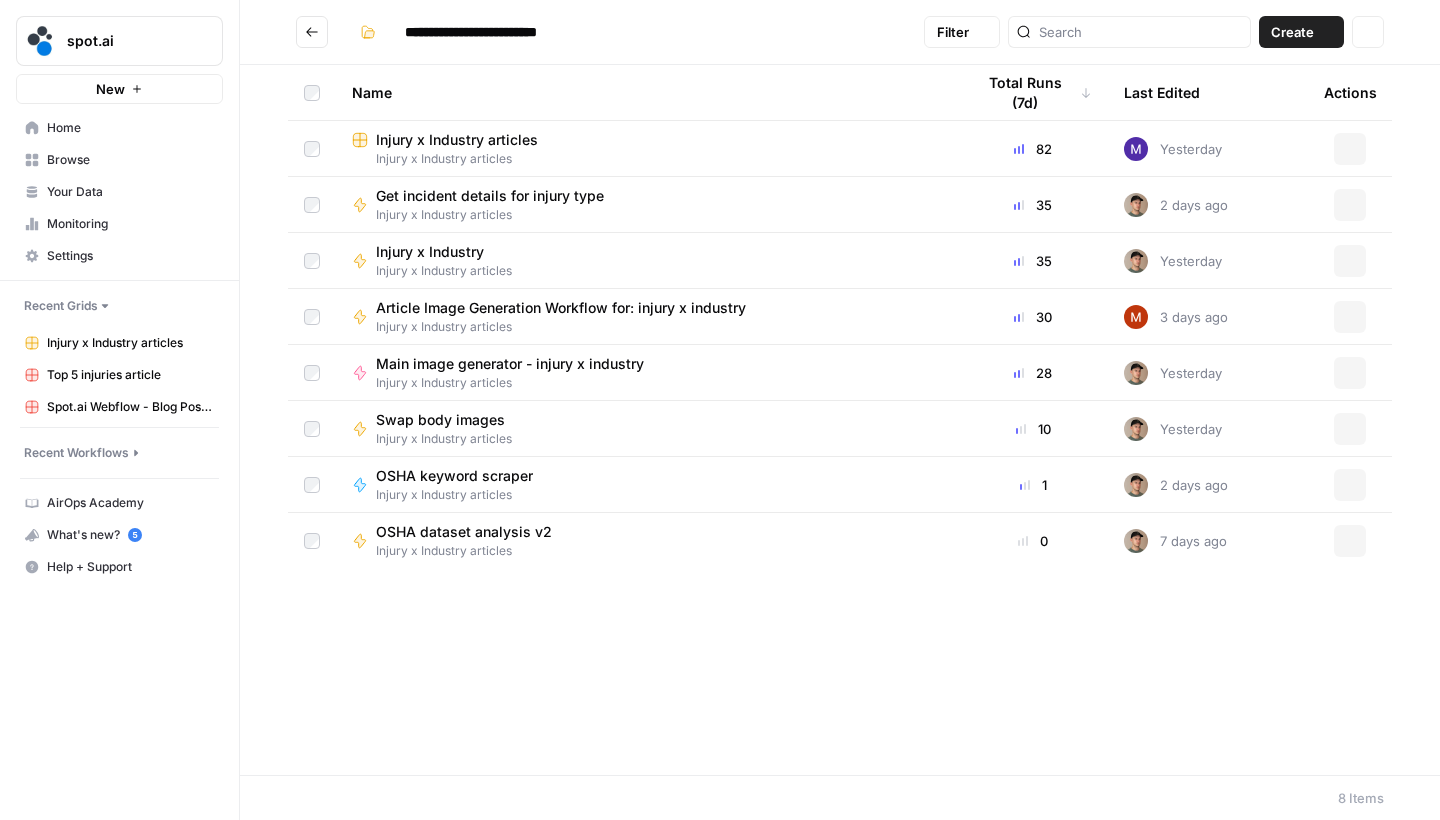 type on "**********" 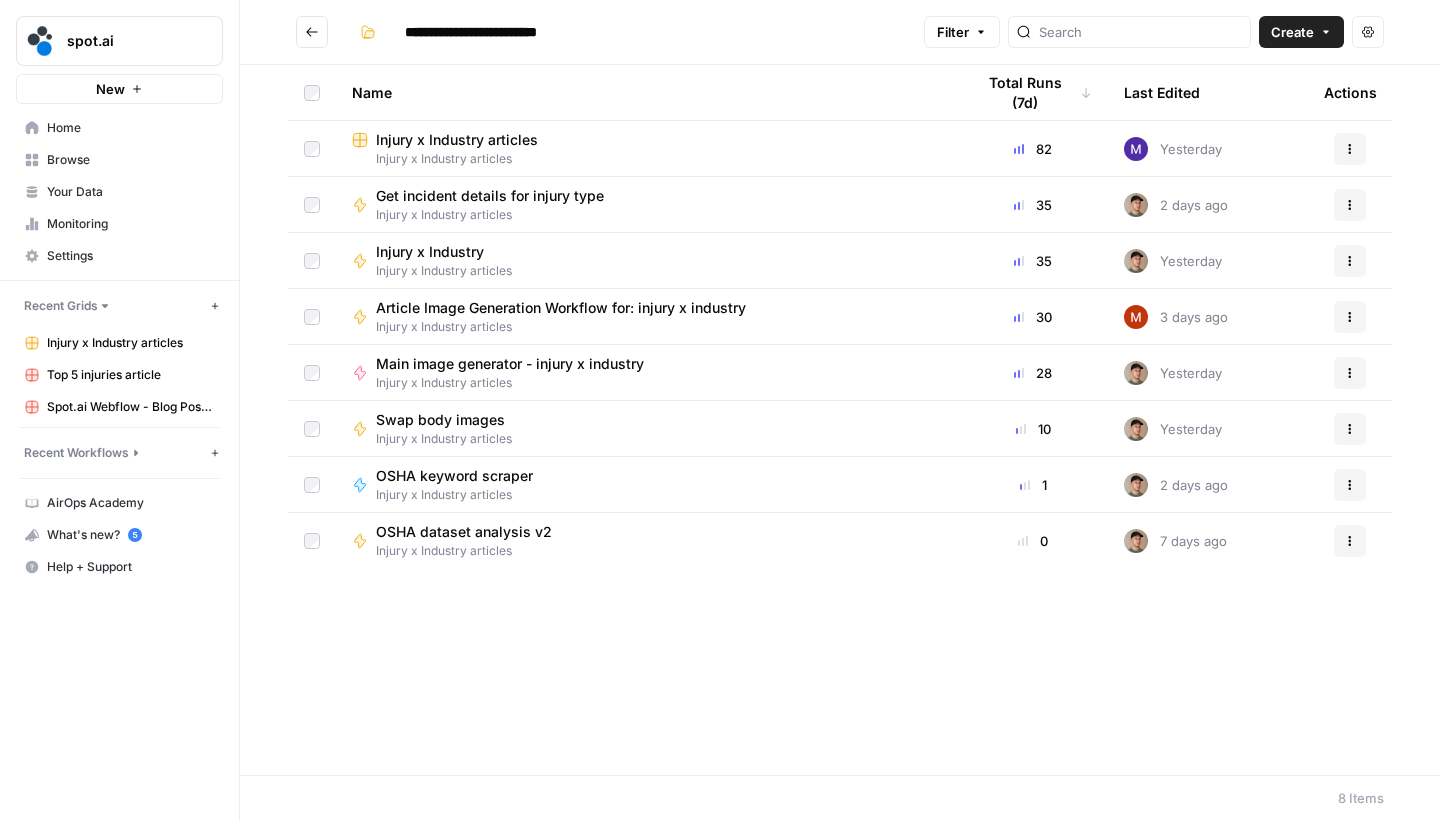 click on "Your Data" at bounding box center [130, 192] 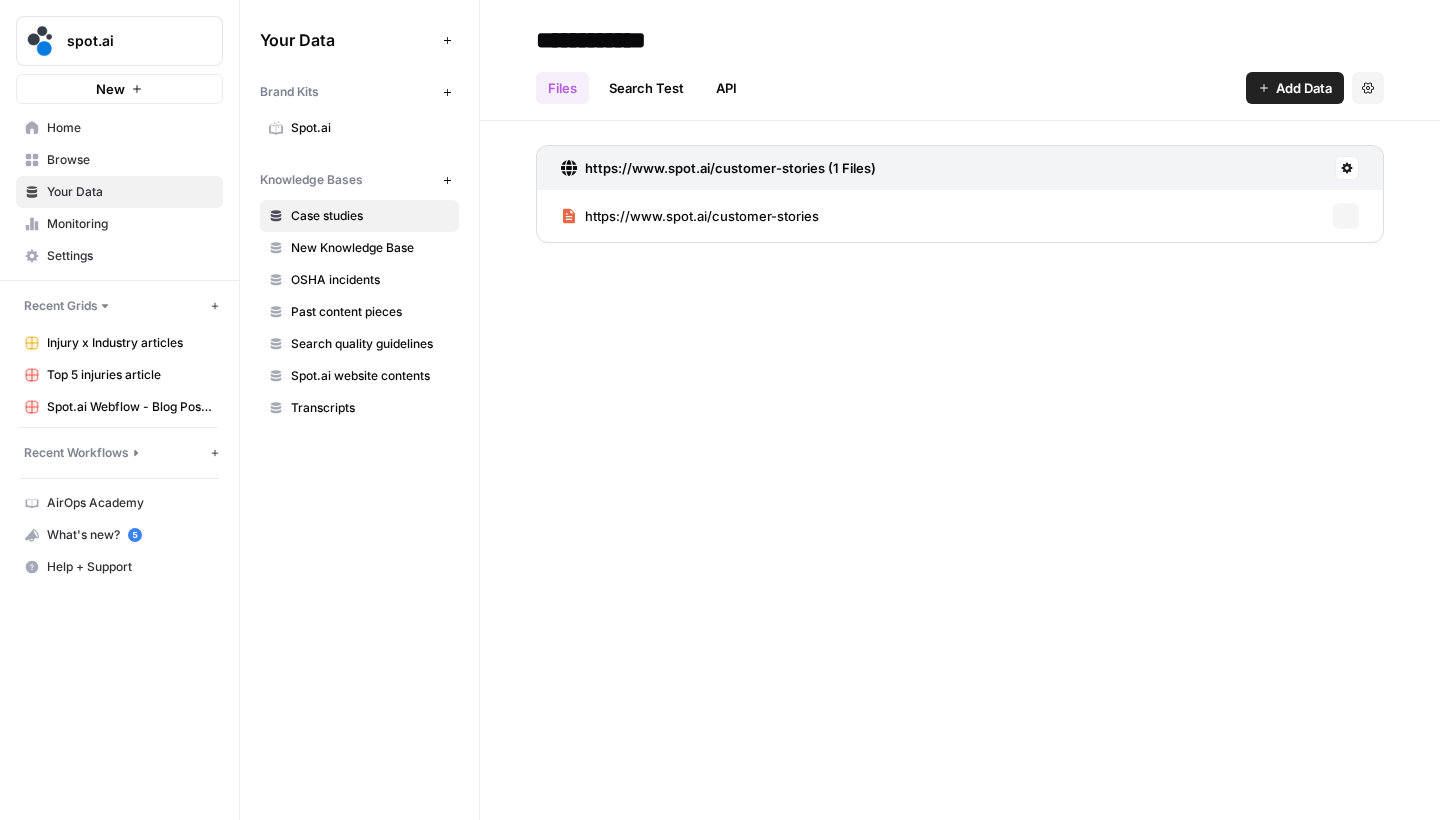 click on "OSHA incidents" at bounding box center (370, 280) 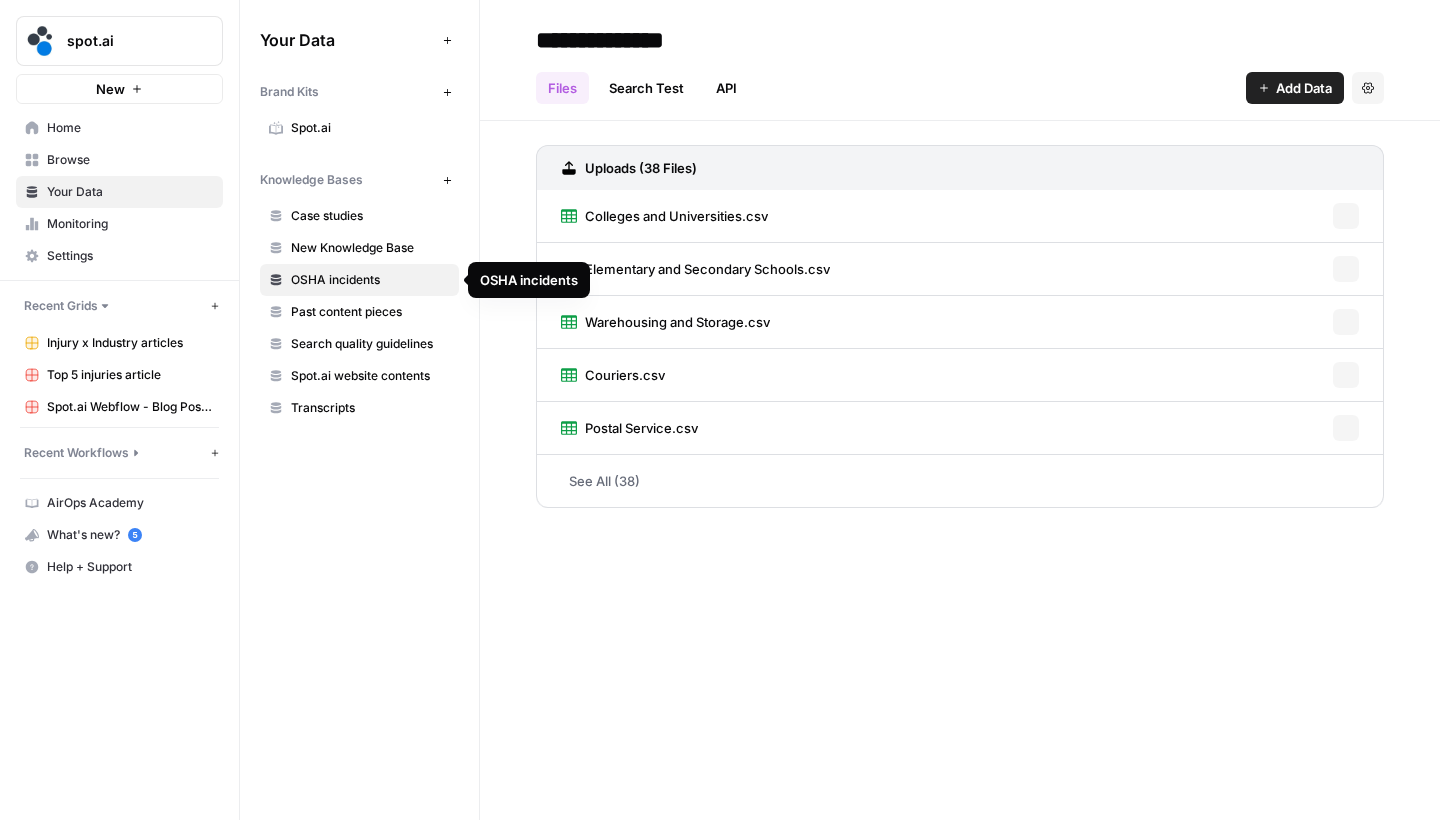 click on "Spot.ai" at bounding box center (370, 128) 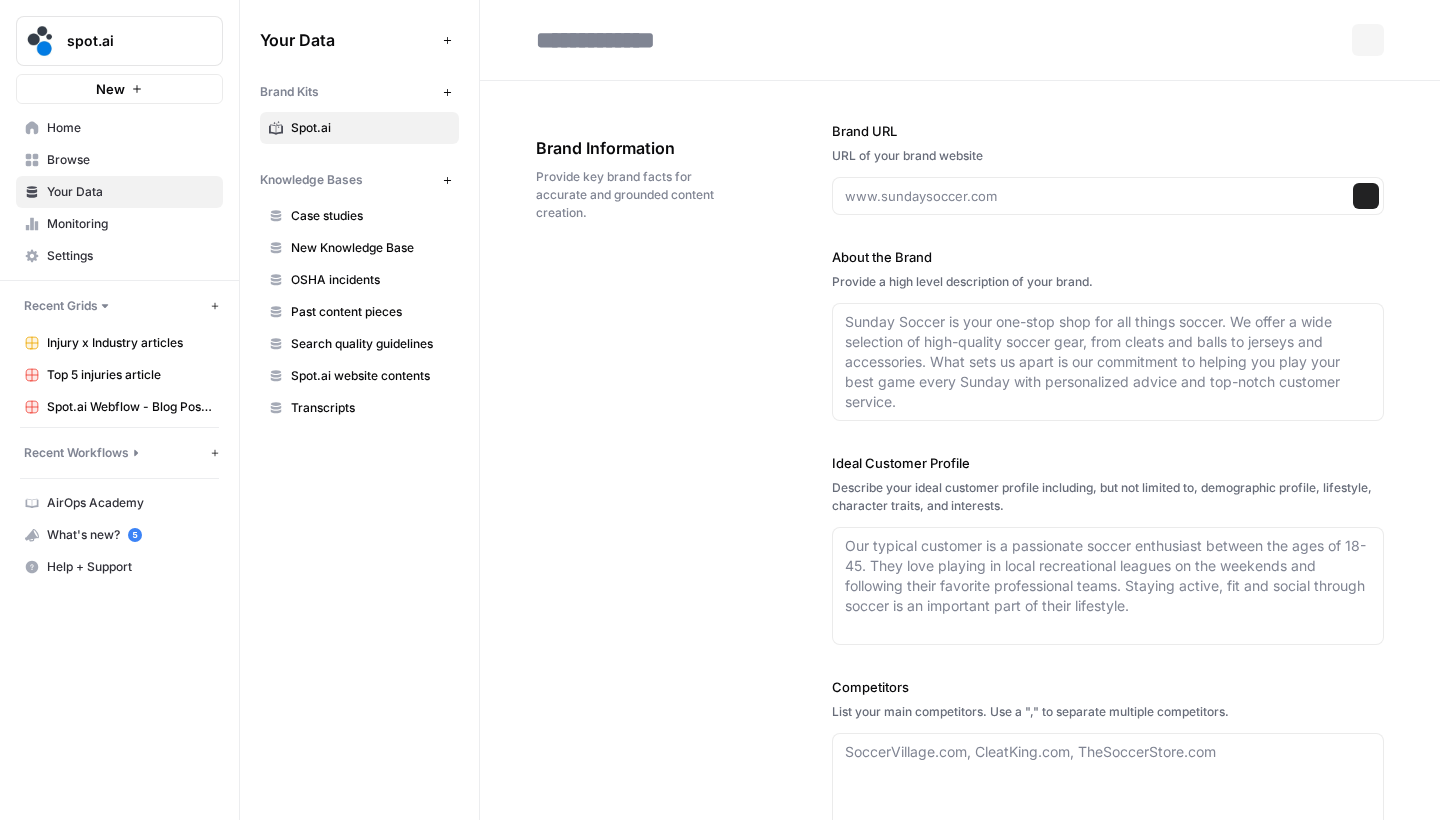type on "spot.ai" 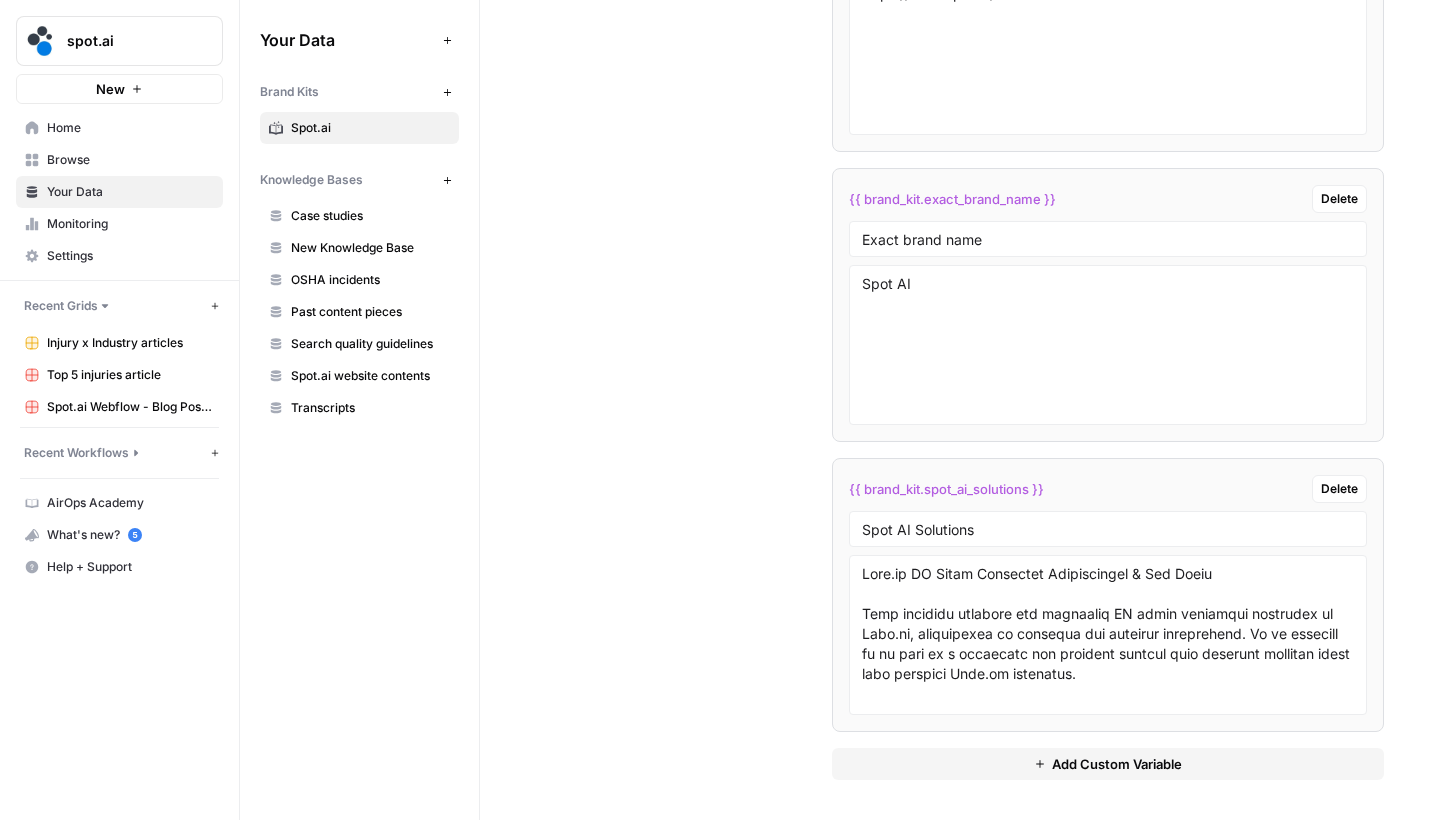 scroll, scrollTop: 4866, scrollLeft: 0, axis: vertical 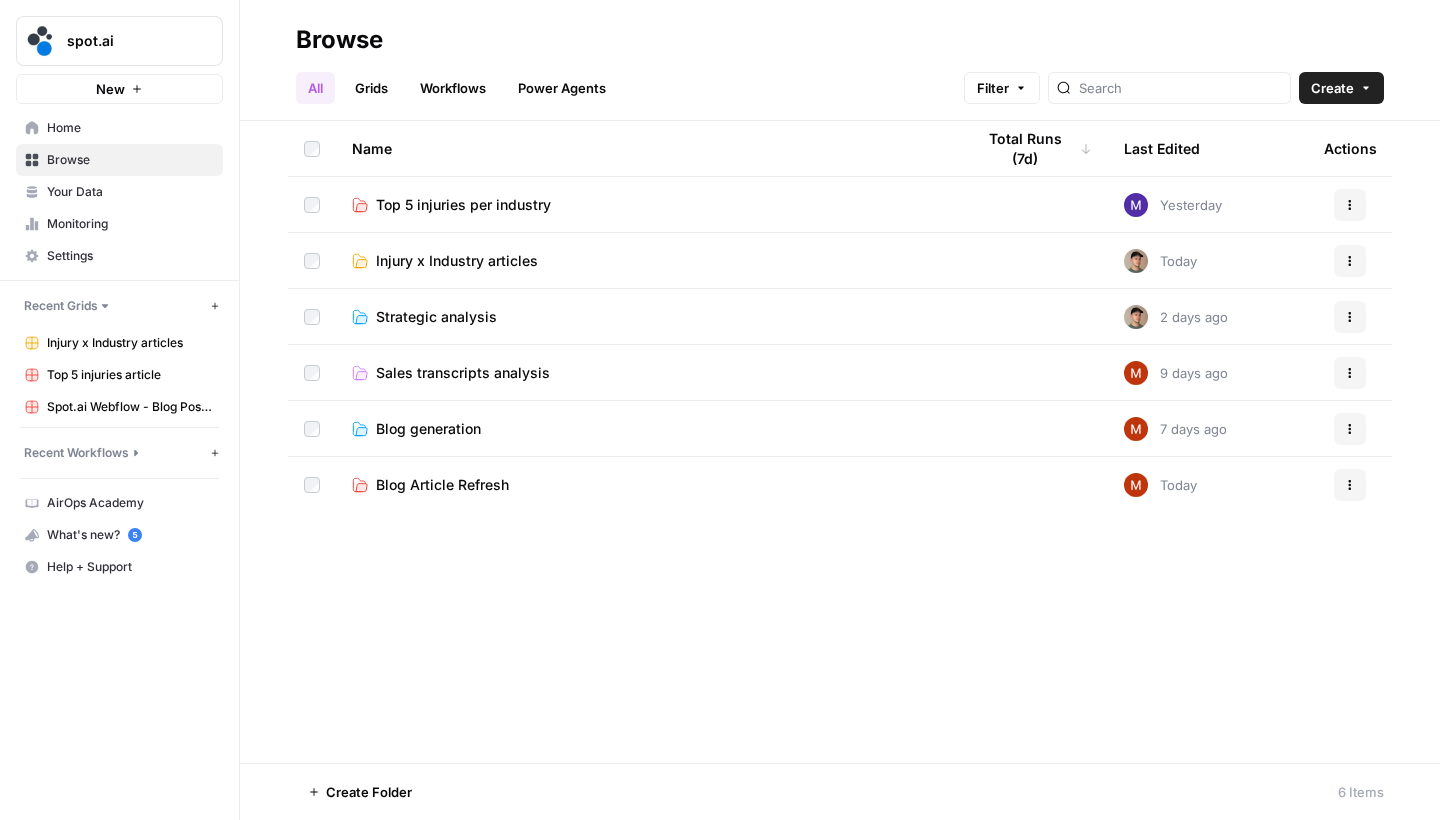 click on "Injury x Industry articles" at bounding box center (457, 261) 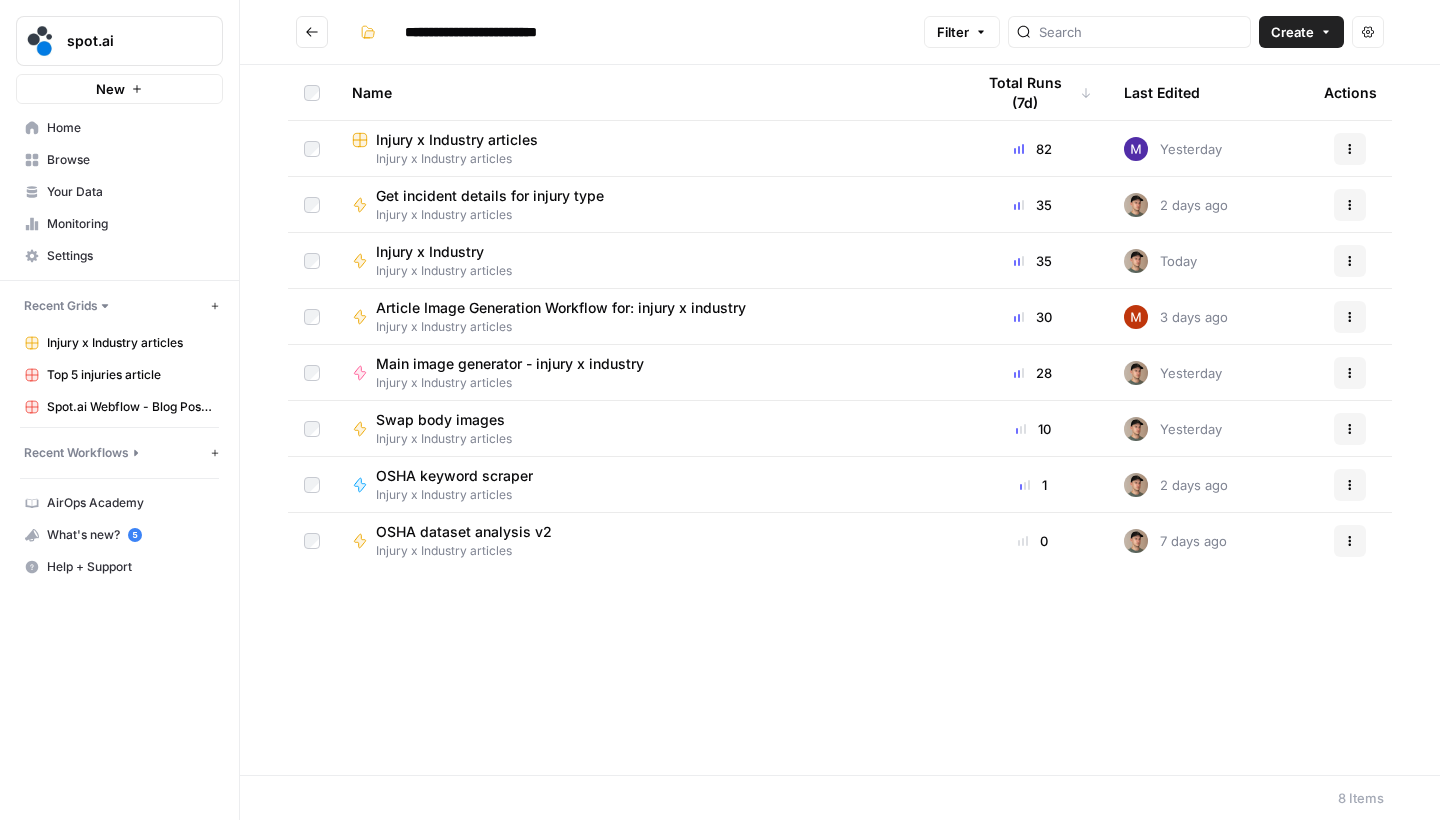 type on "**********" 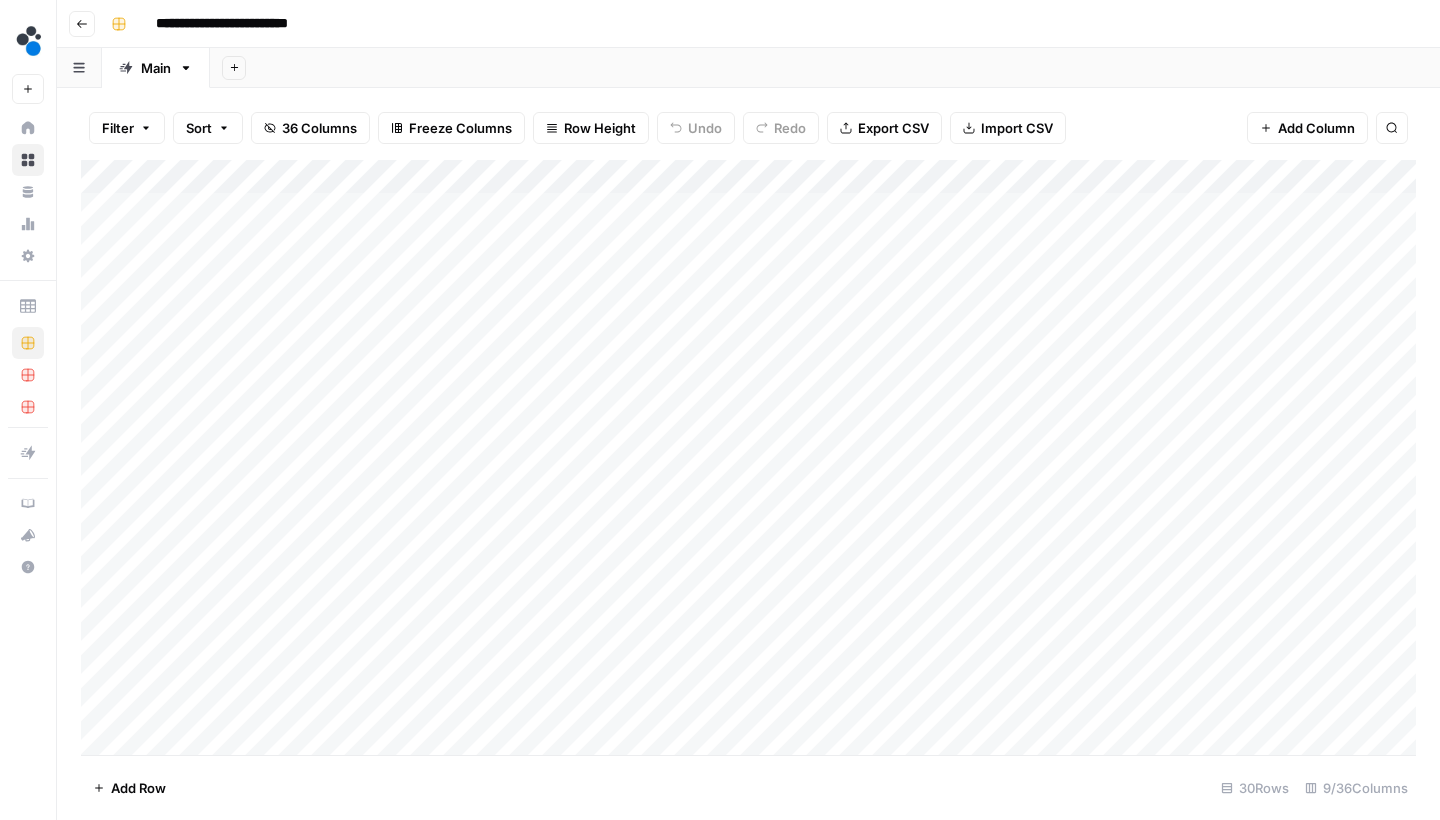 scroll, scrollTop: 1, scrollLeft: 0, axis: vertical 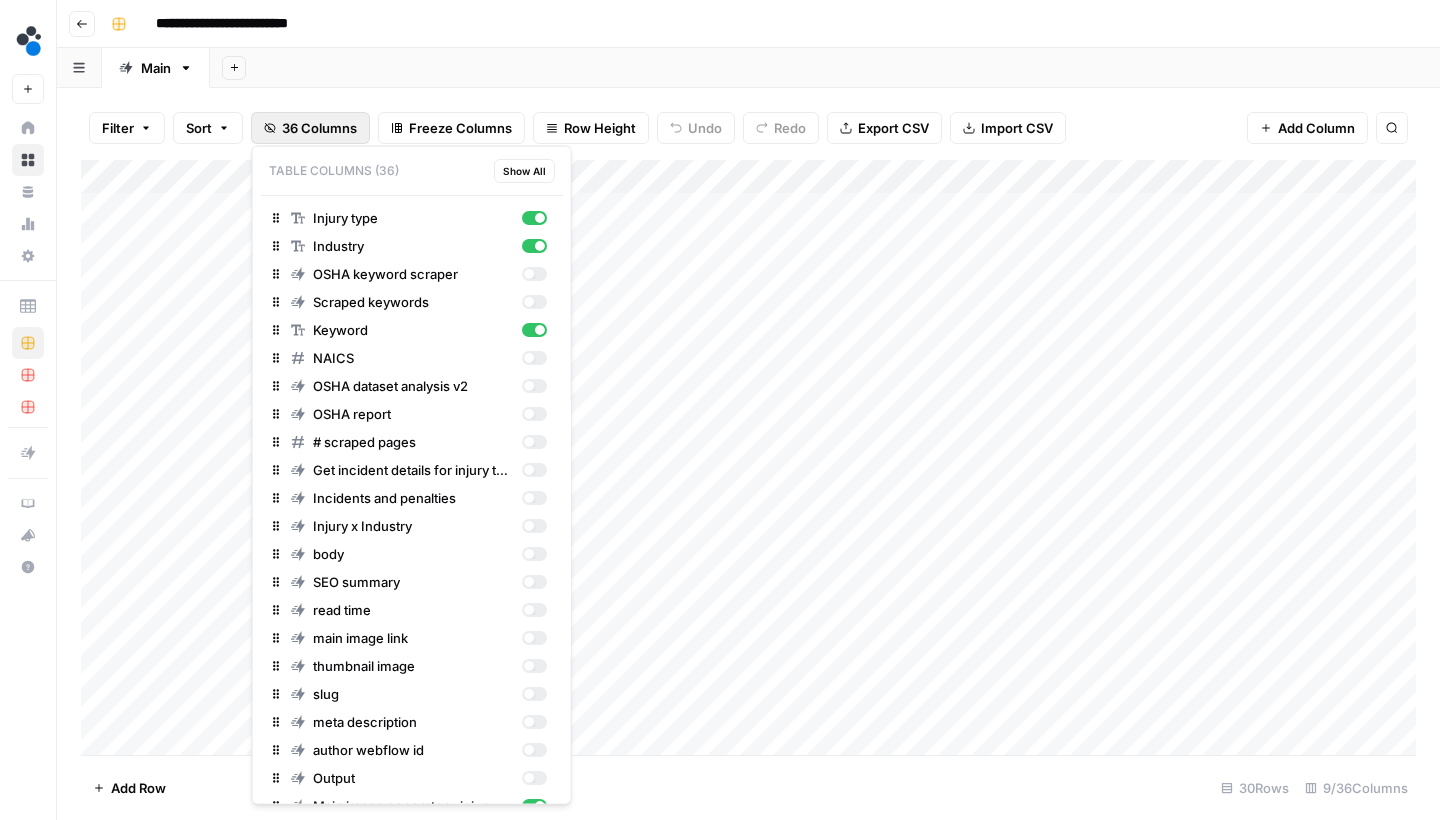 click on "36 Columns" at bounding box center [319, 128] 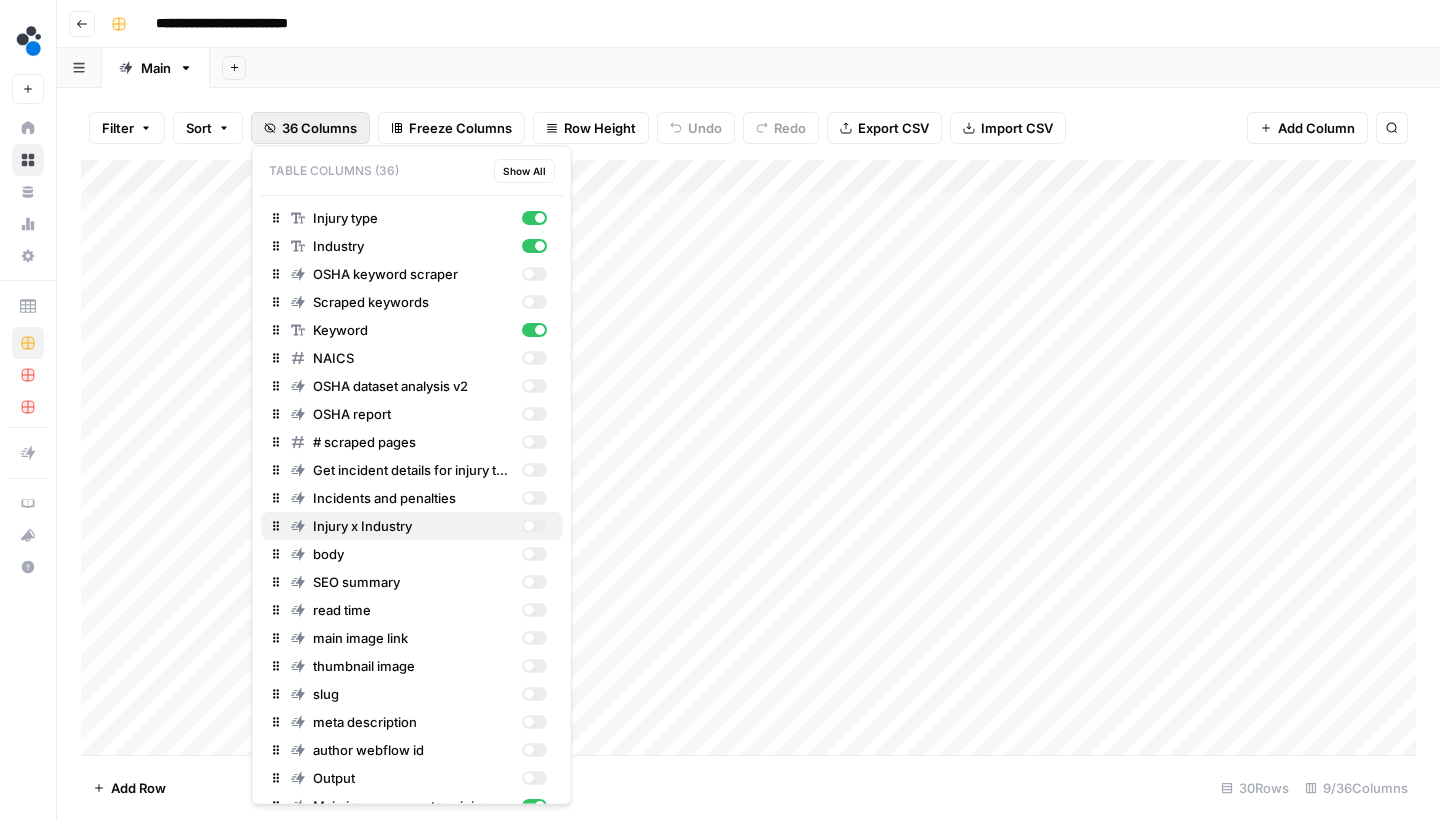 click on "Injury x Industry" at bounding box center (419, 526) 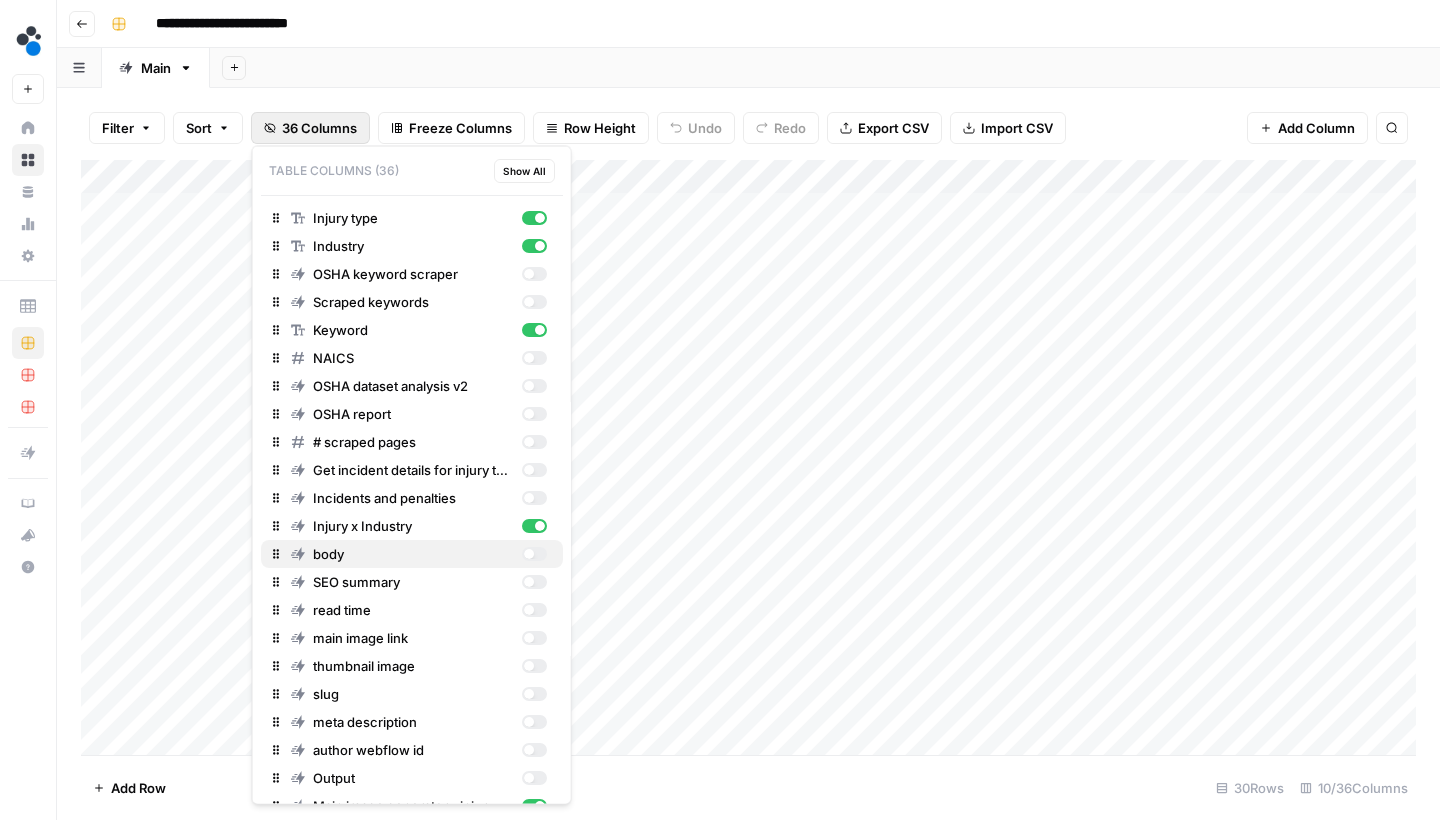 click at bounding box center [528, 554] 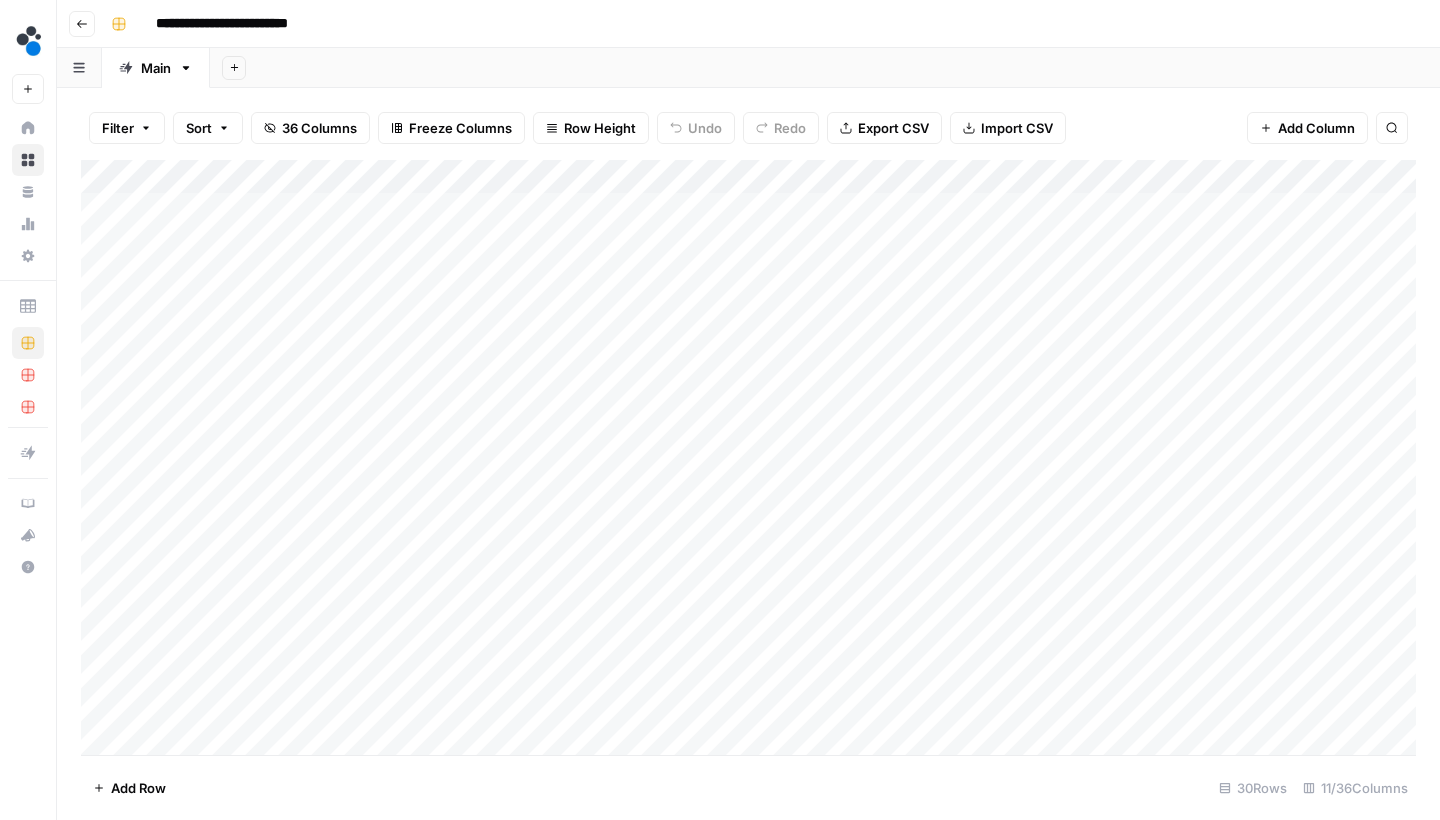 click on "Add Sheet" at bounding box center [825, 68] 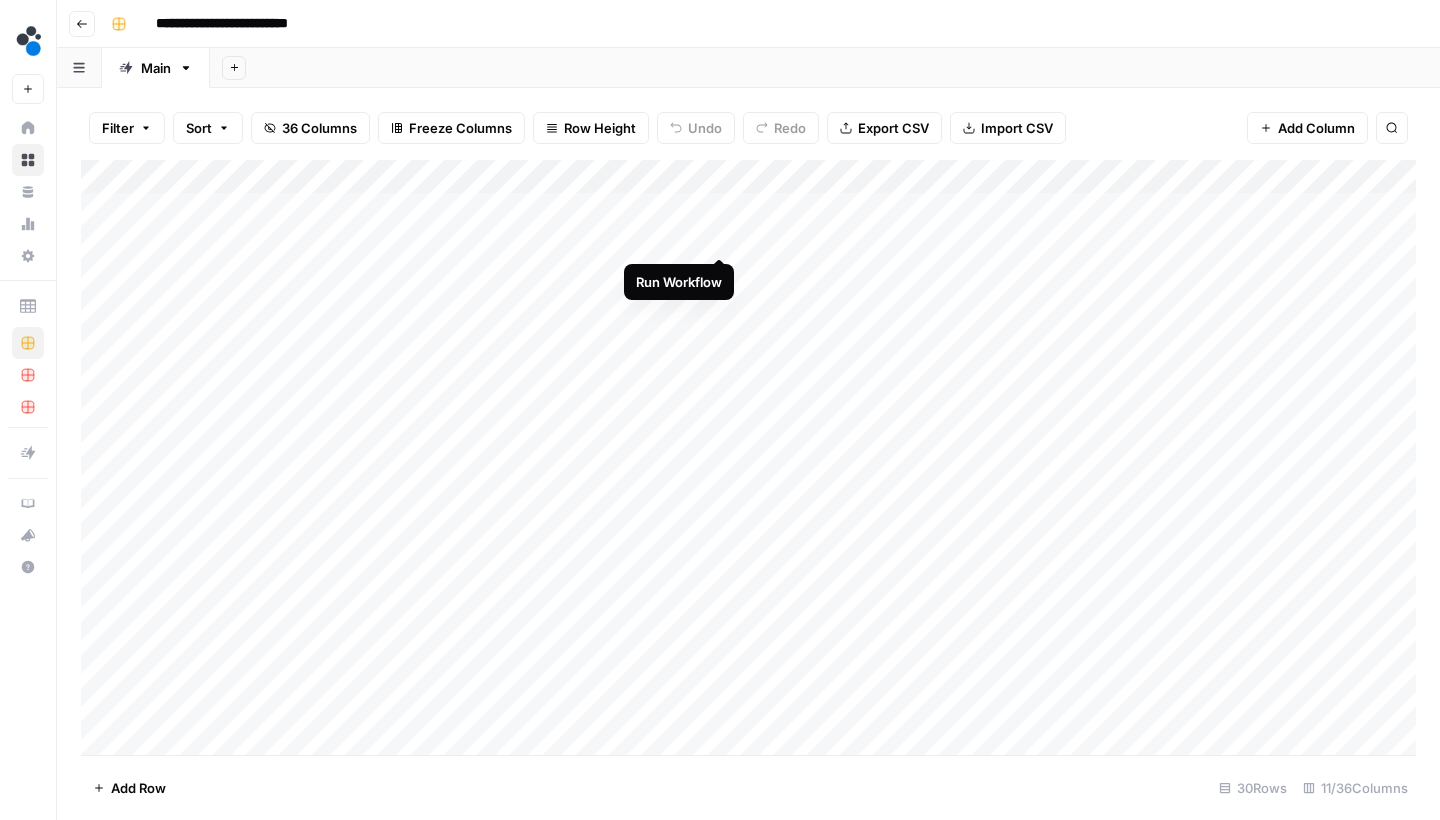 click on "Add Column" at bounding box center (748, 460) 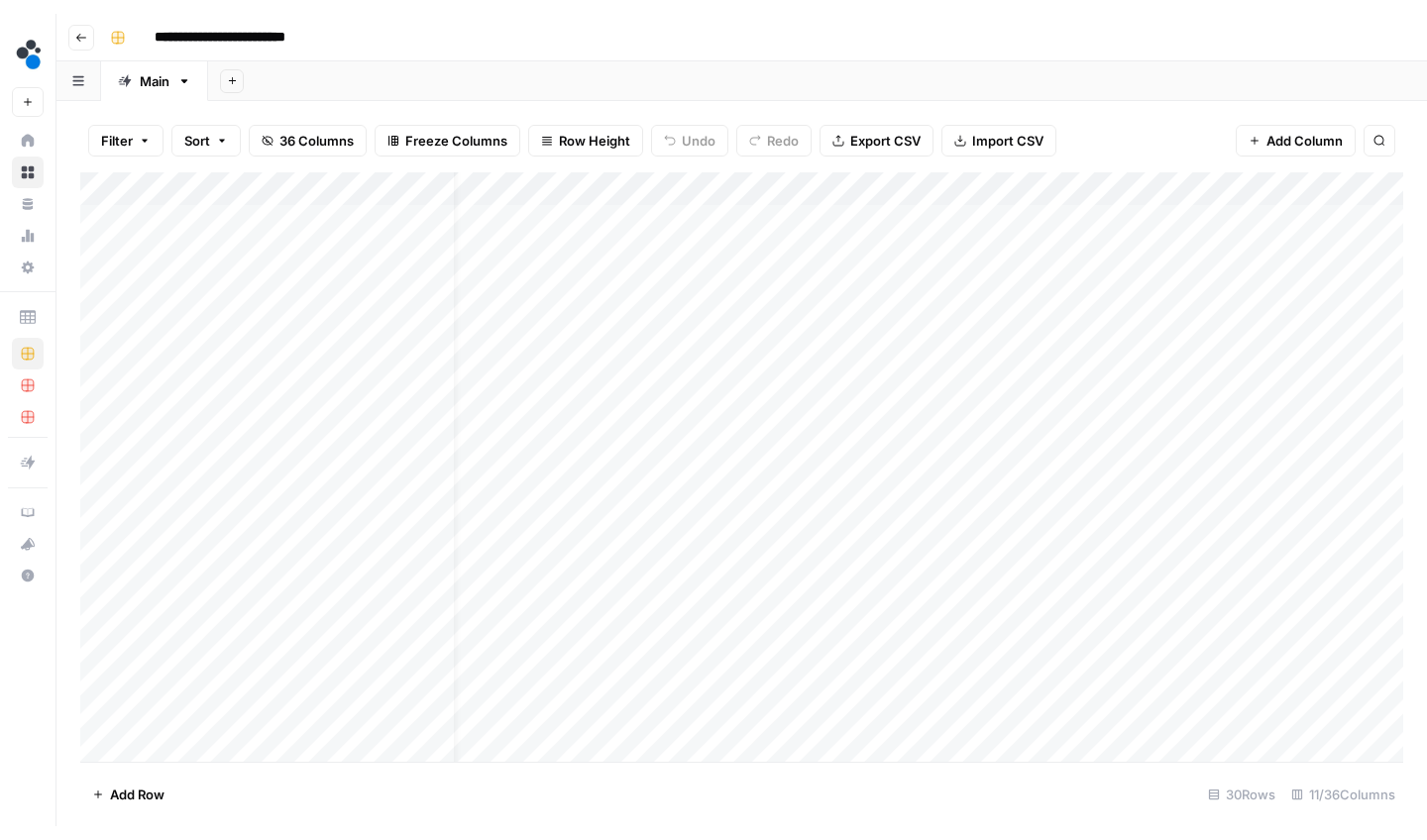 scroll, scrollTop: 0, scrollLeft: 26, axis: horizontal 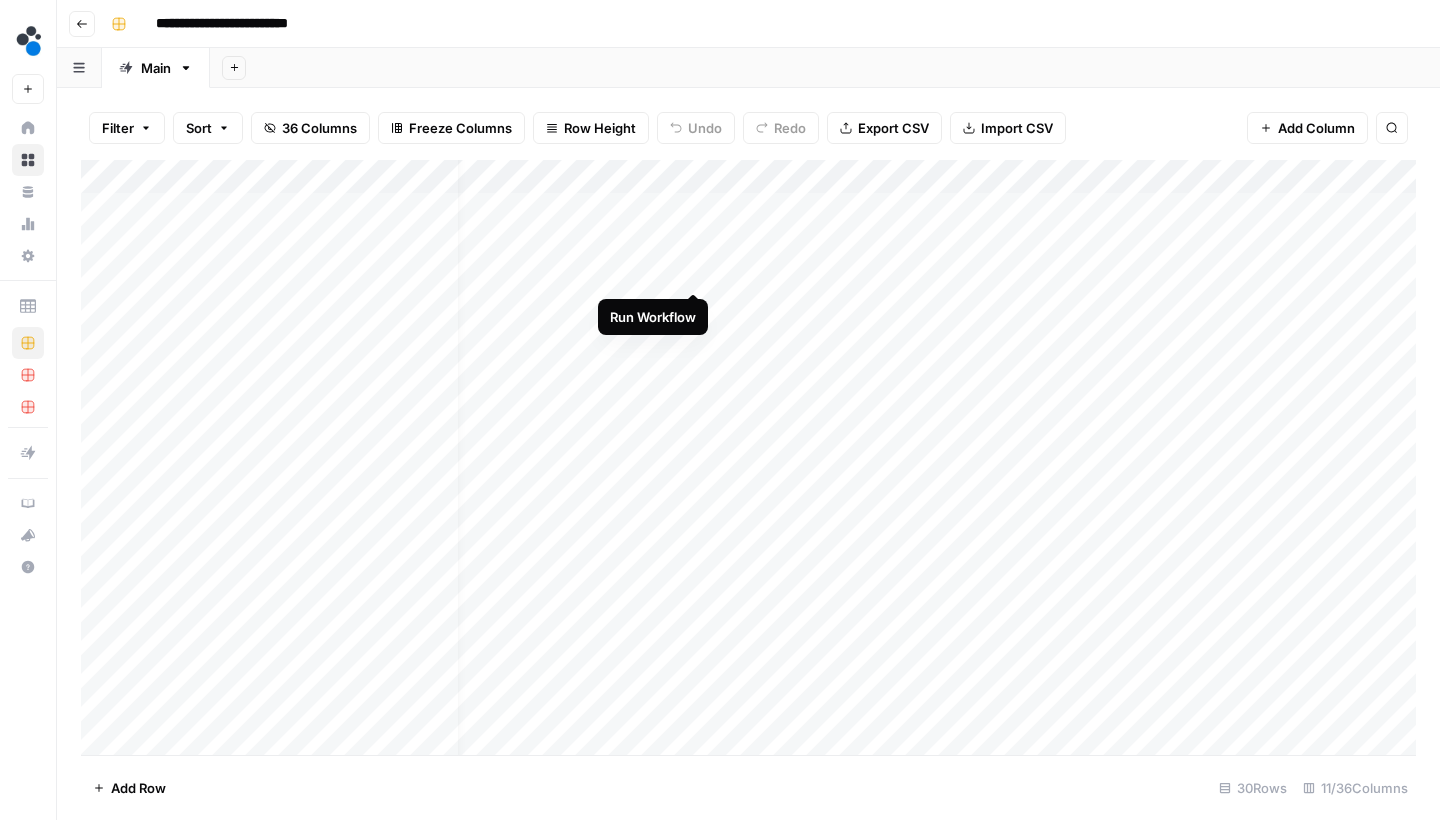 click on "Add Column" at bounding box center [748, 460] 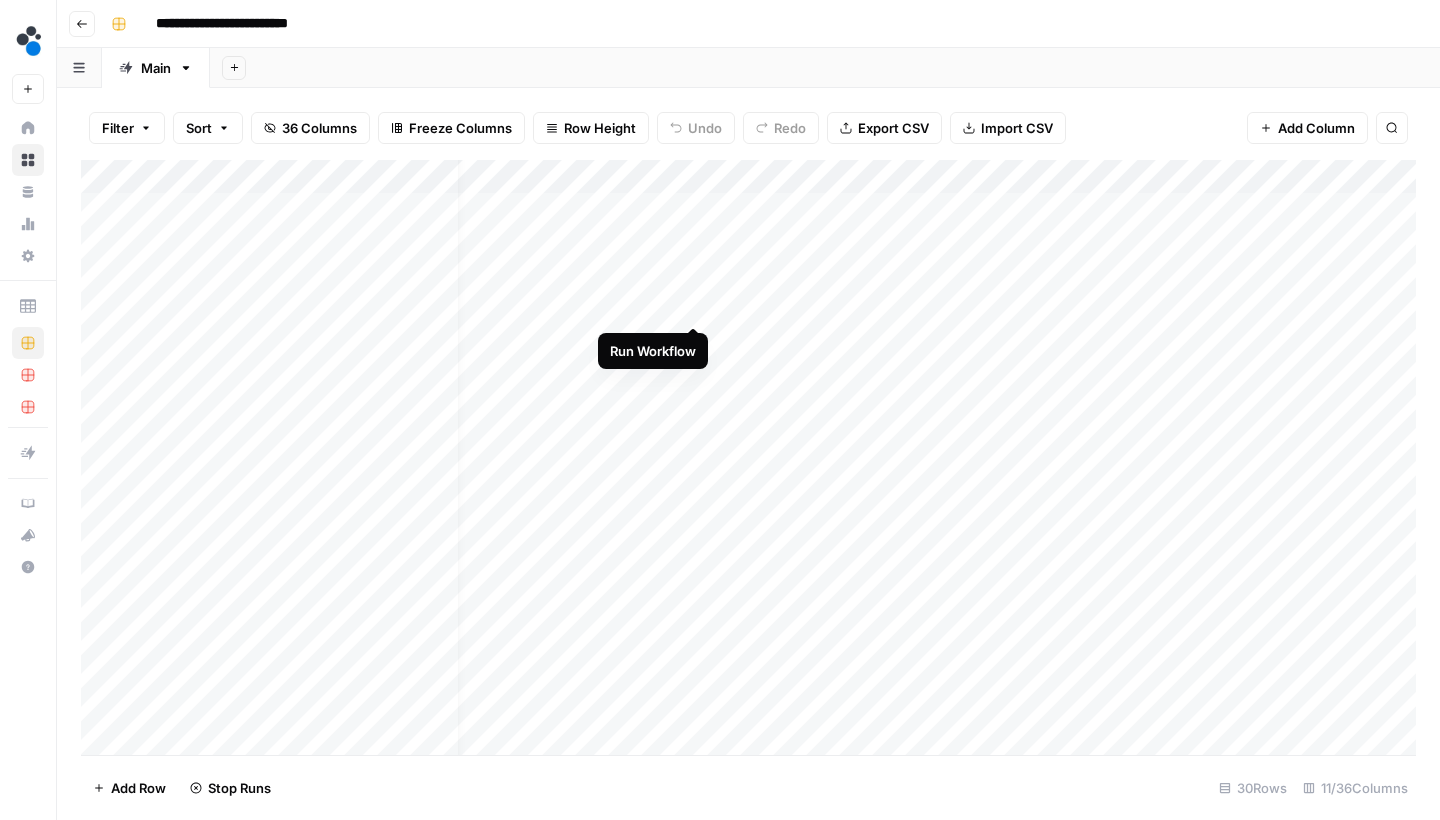 click on "Add Column" at bounding box center [748, 460] 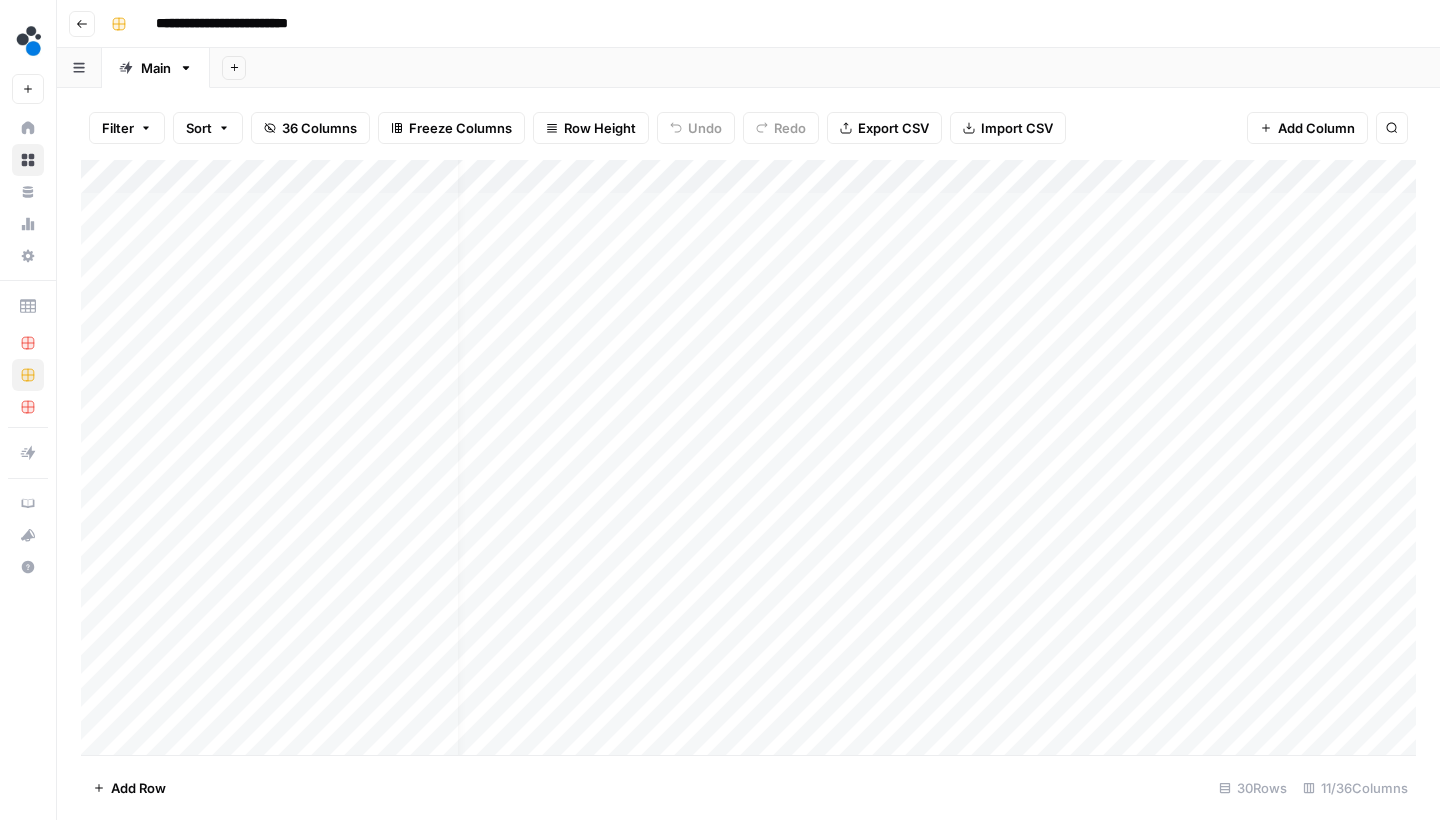 click on "Add Column" at bounding box center [748, 460] 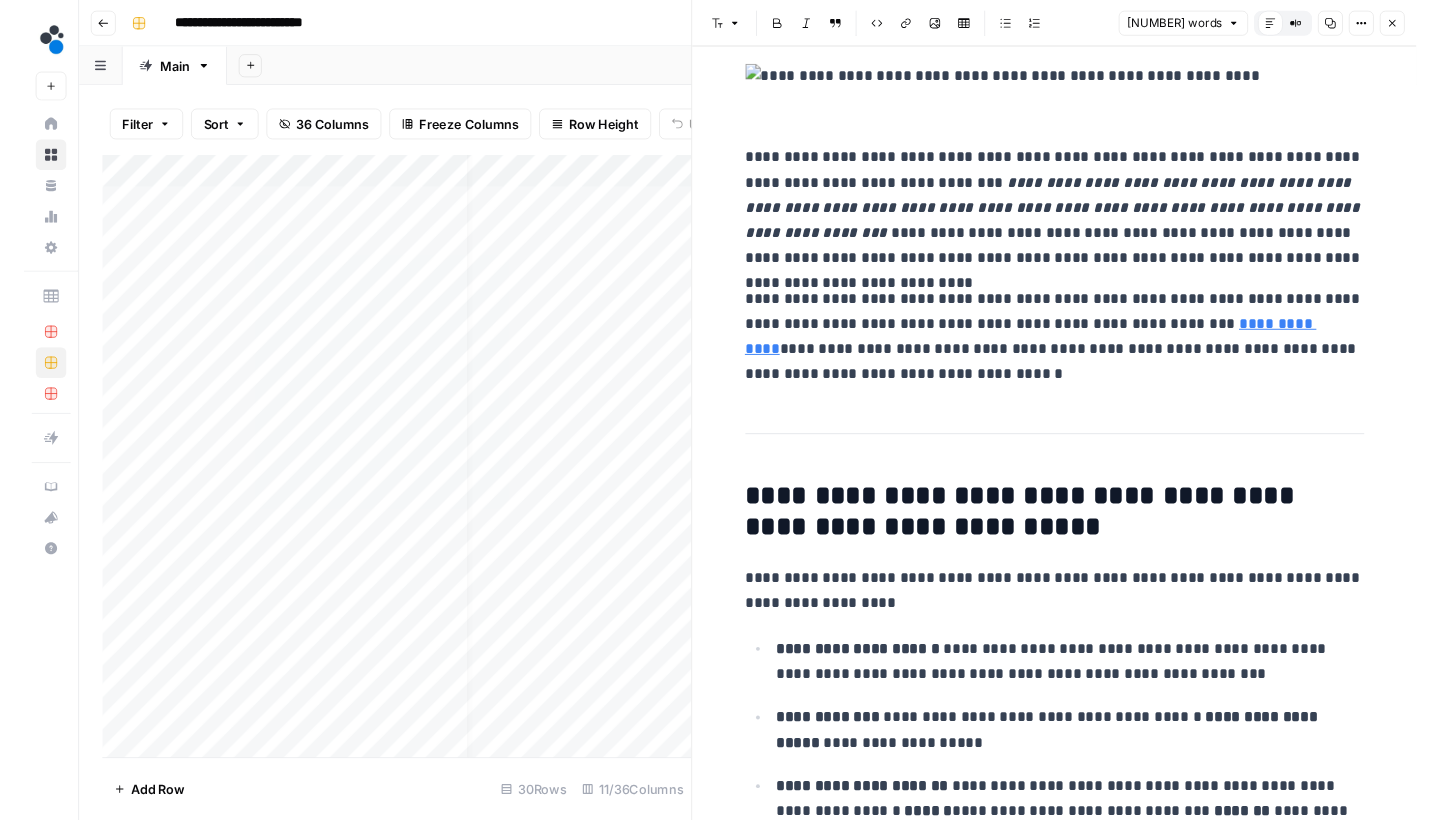 scroll, scrollTop: 43, scrollLeft: 0, axis: vertical 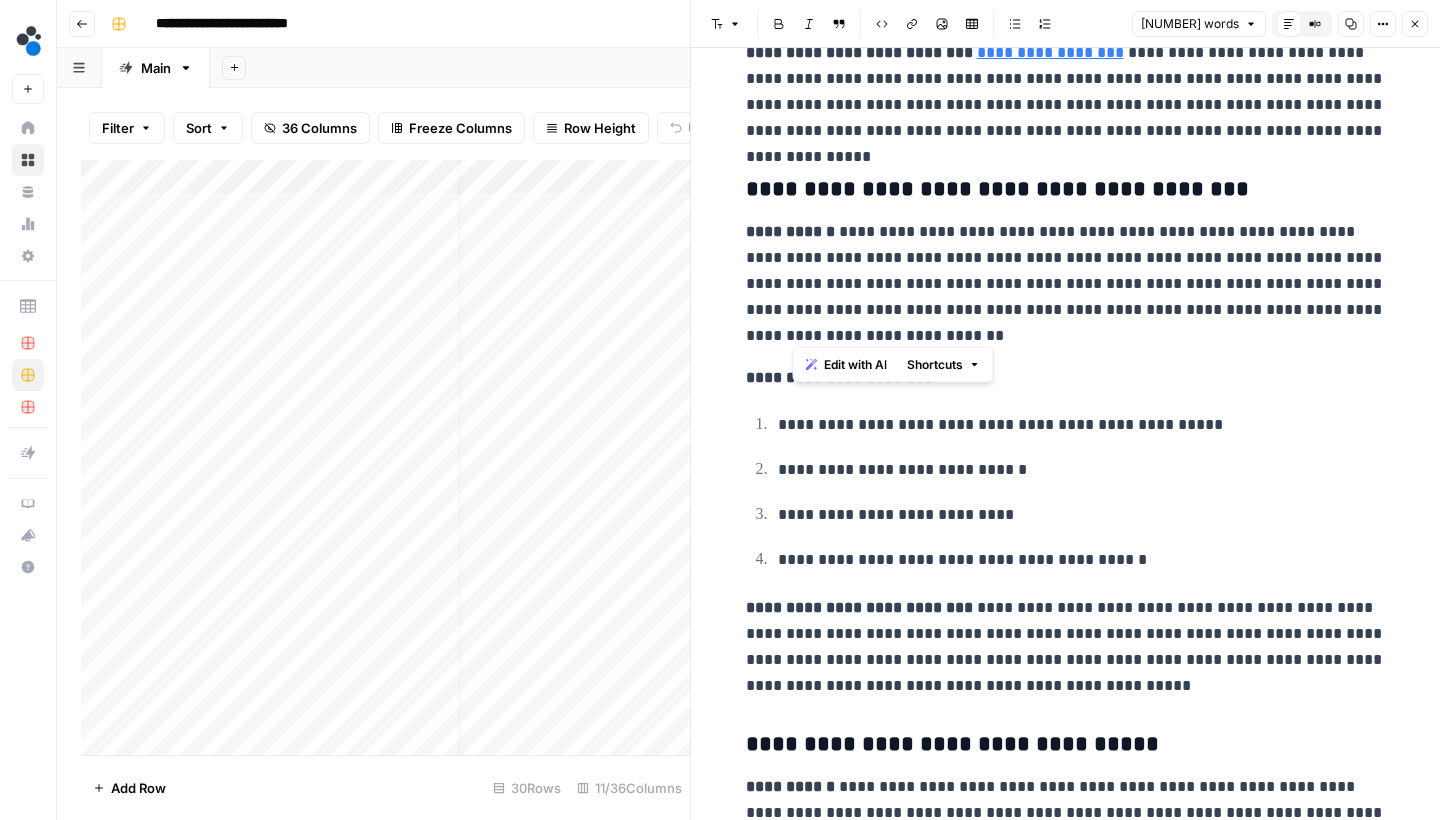 drag, startPoint x: 804, startPoint y: 325, endPoint x: 794, endPoint y: 271, distance: 54.91812 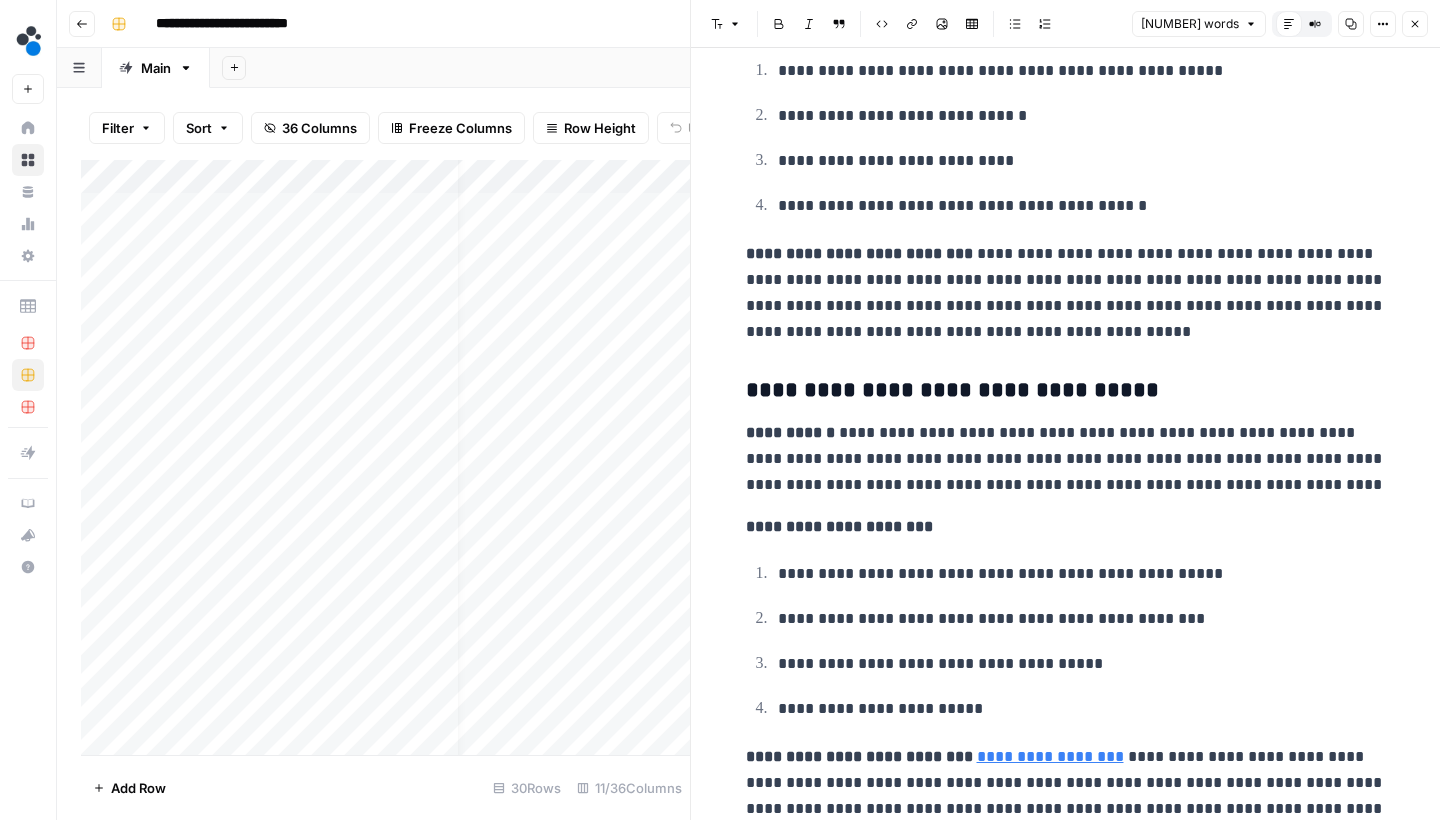 scroll, scrollTop: 2435, scrollLeft: 0, axis: vertical 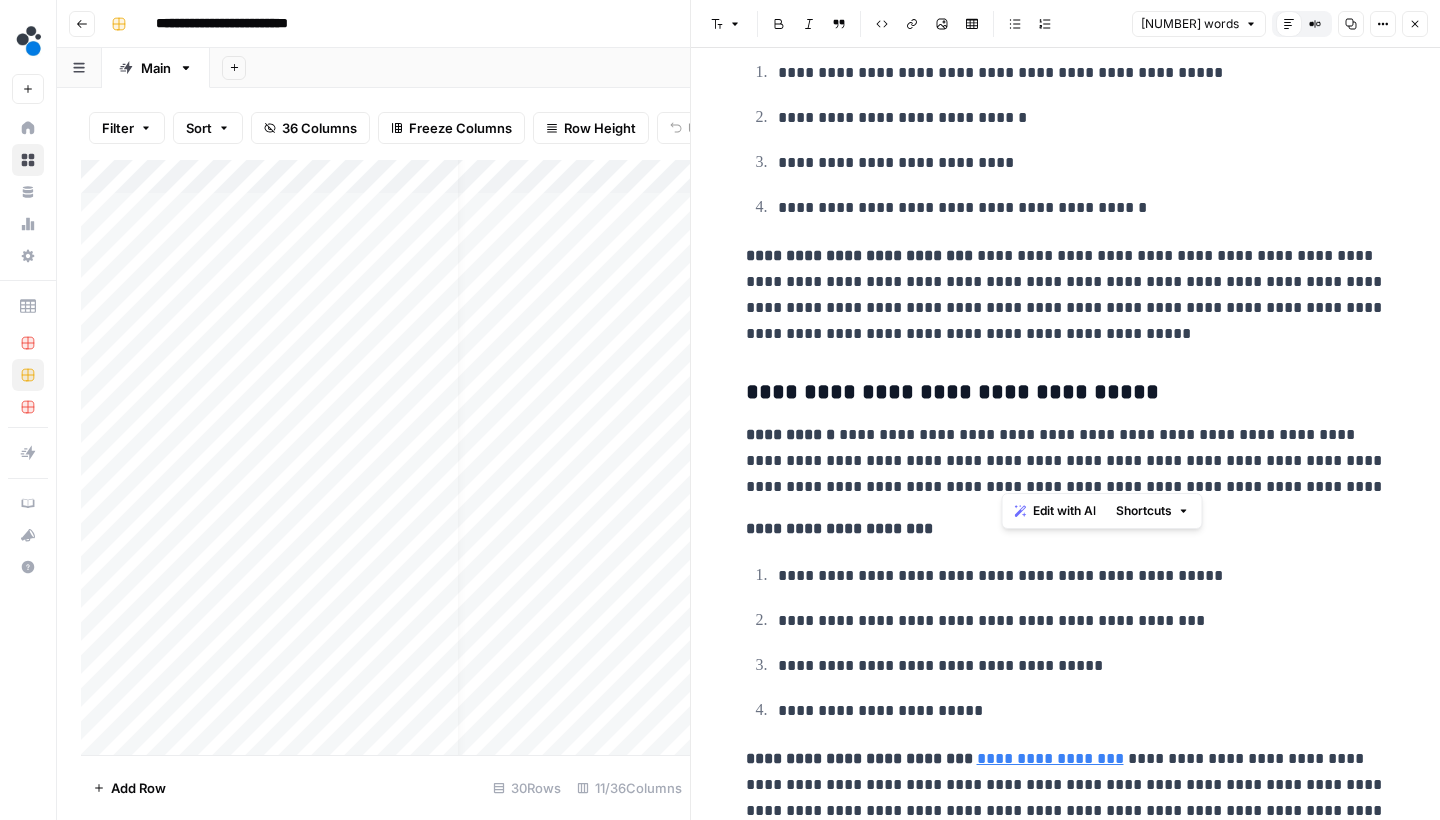 drag, startPoint x: 1003, startPoint y: 448, endPoint x: 1062, endPoint y: 475, distance: 64.884514 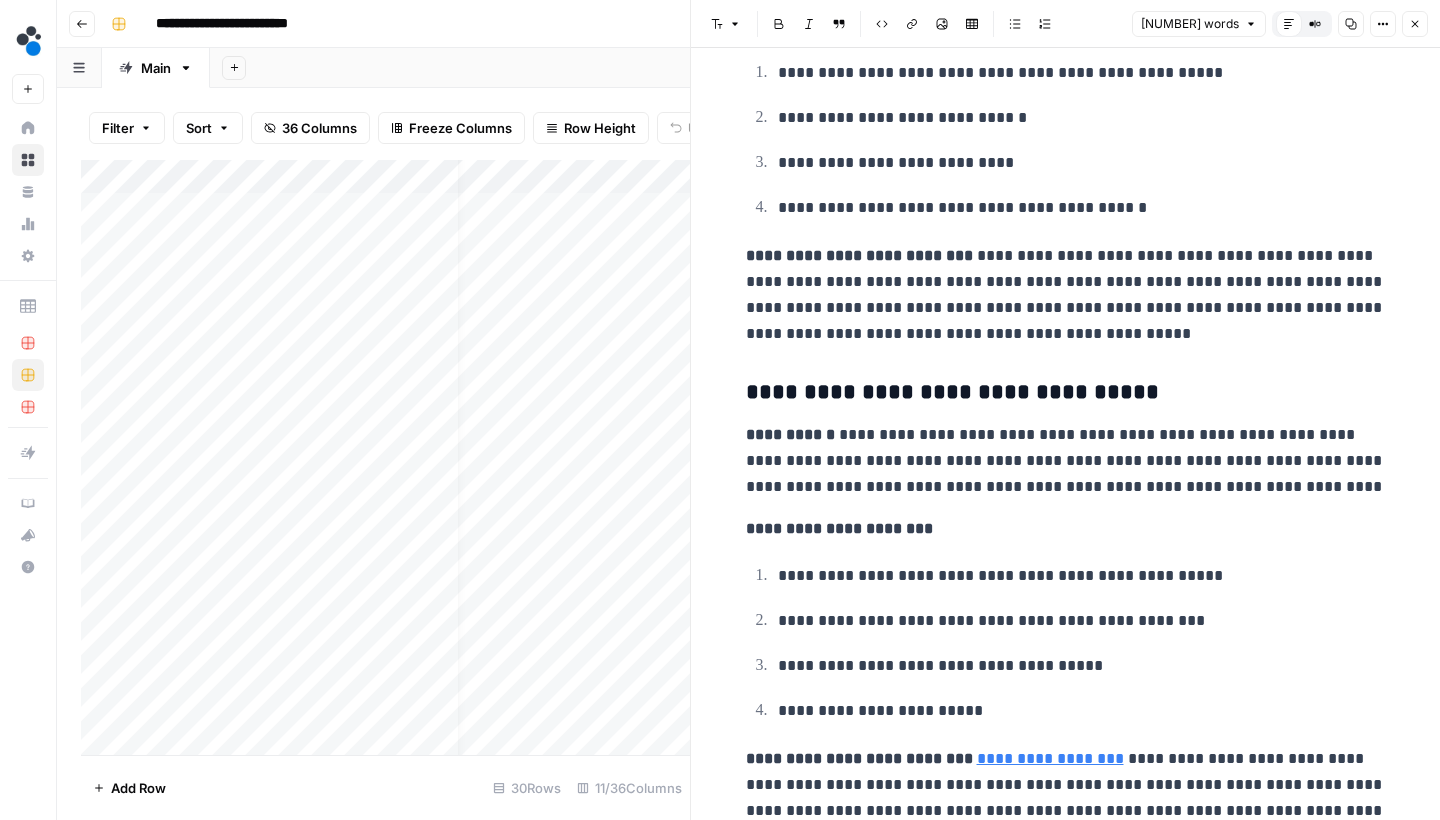 click on "**********" at bounding box center (1066, 295) 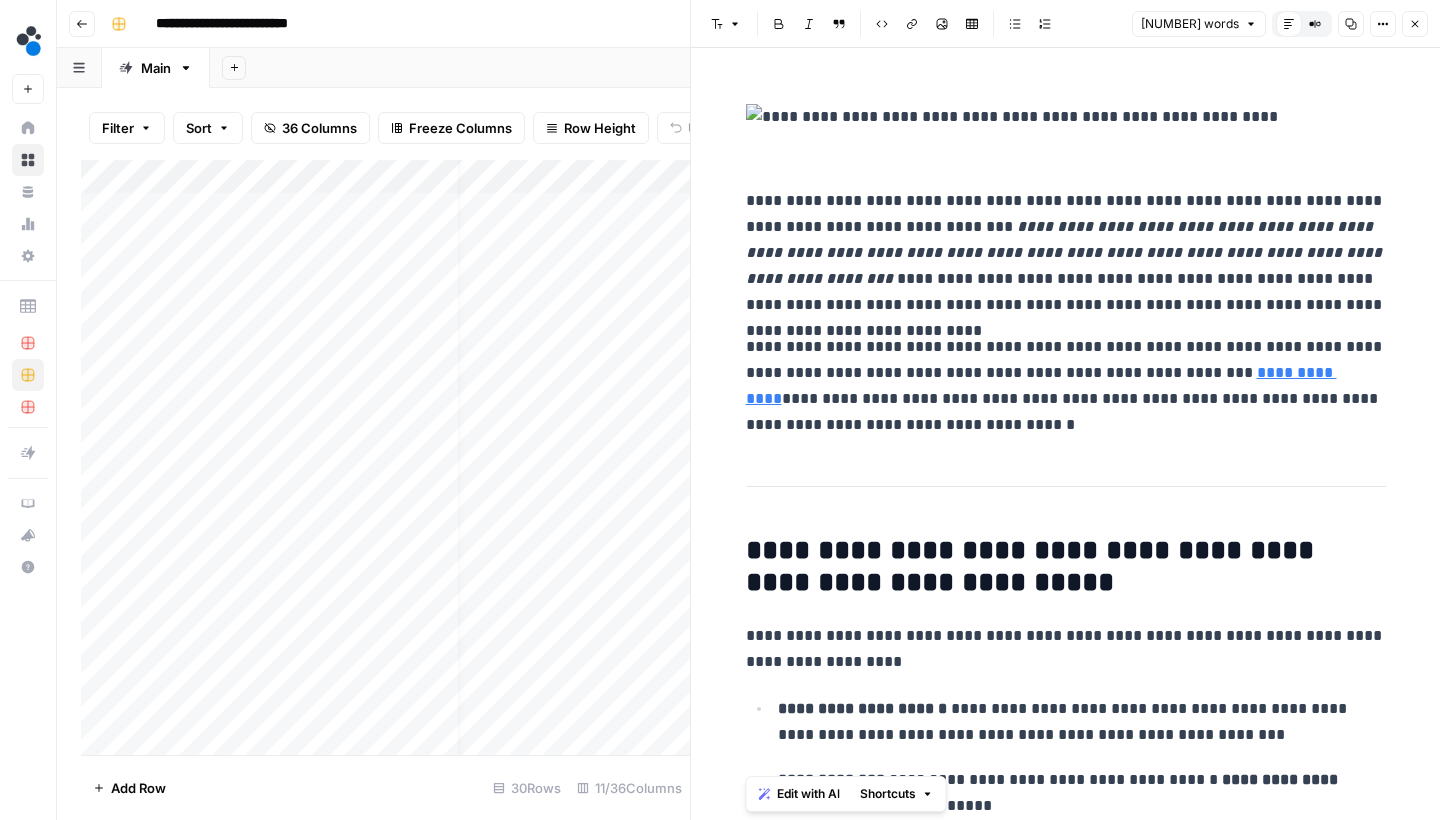 scroll, scrollTop: 0, scrollLeft: 0, axis: both 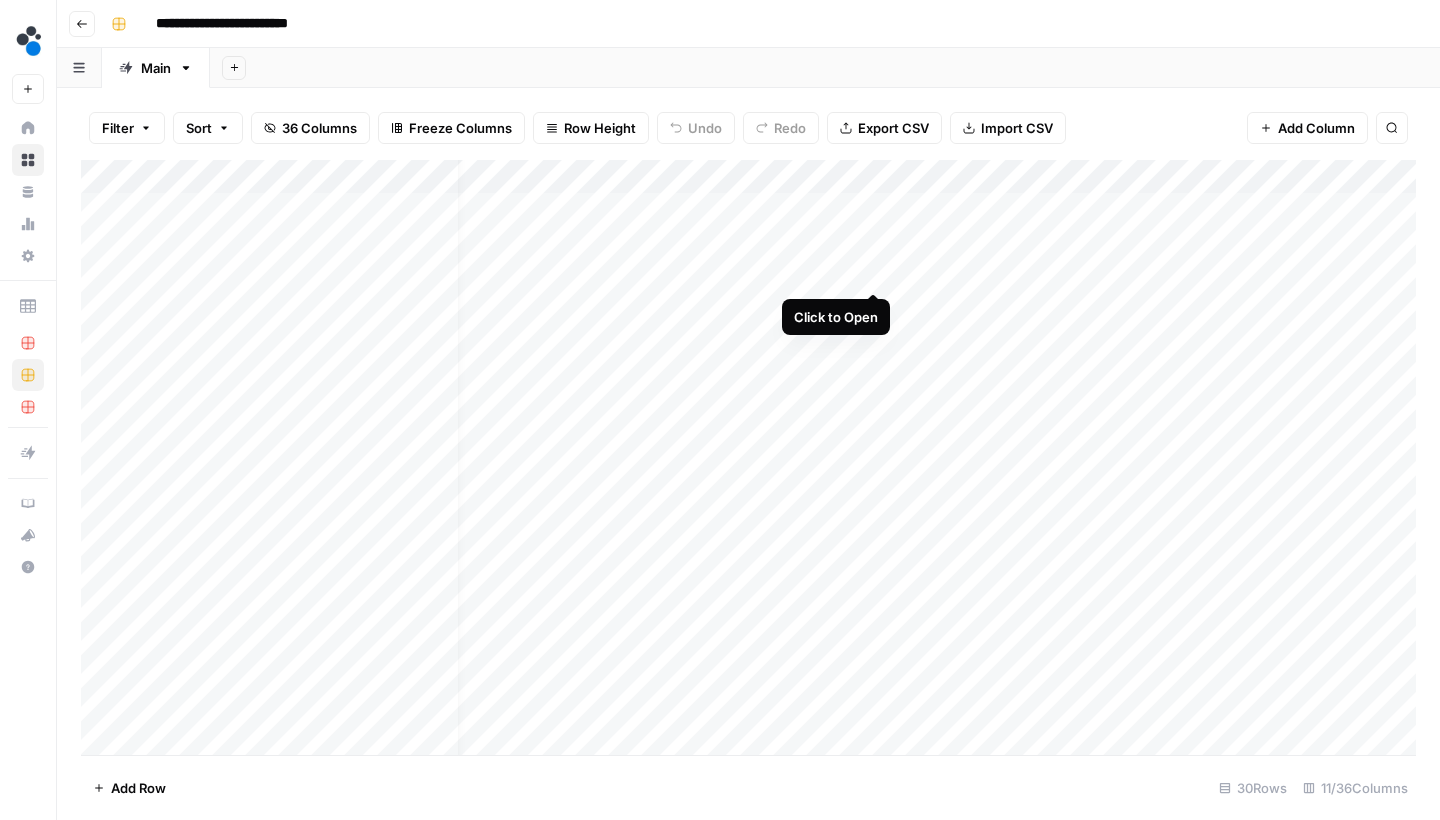 click on "Add Column" at bounding box center [748, 460] 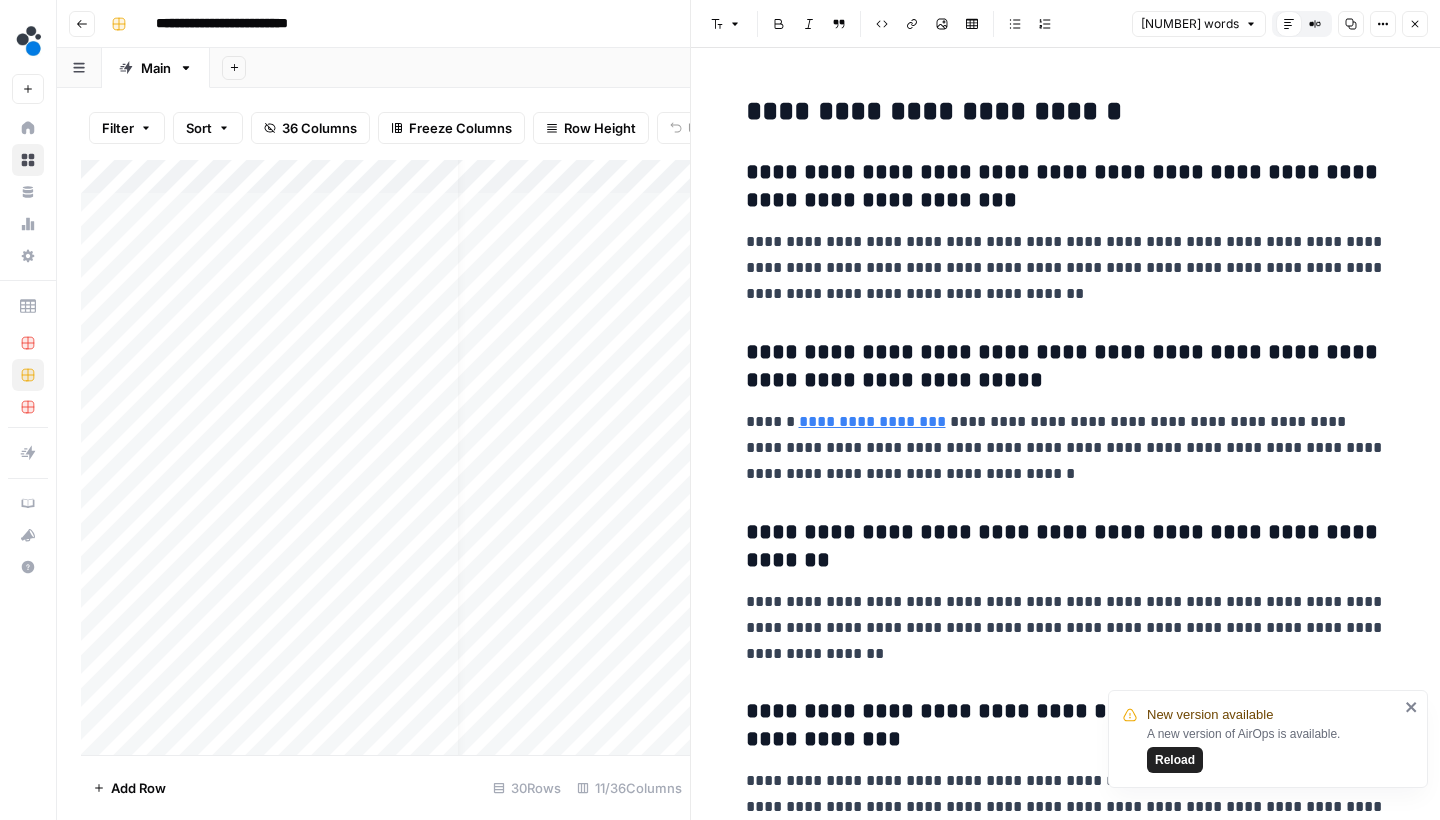 scroll, scrollTop: 6690, scrollLeft: 0, axis: vertical 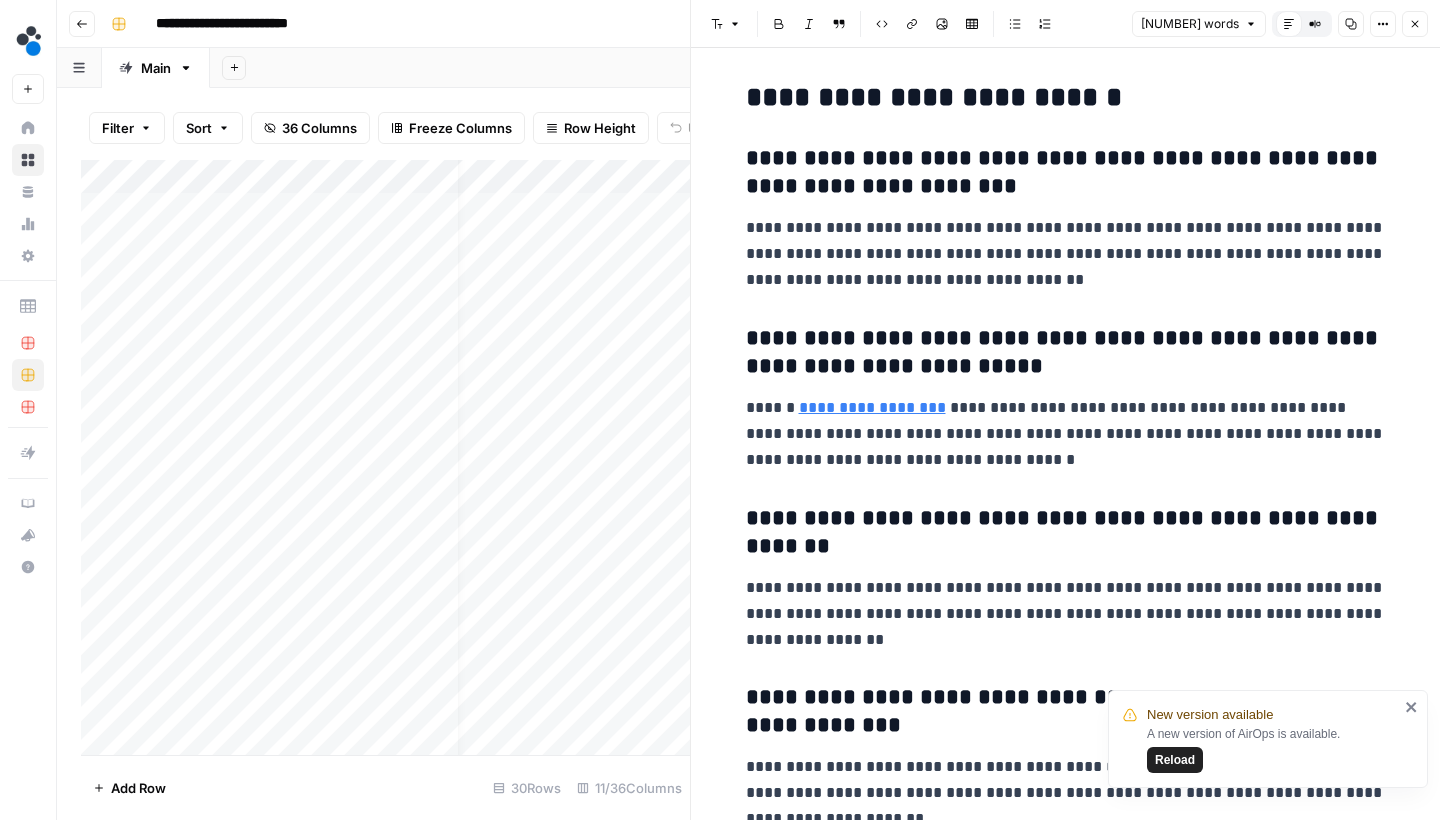 click 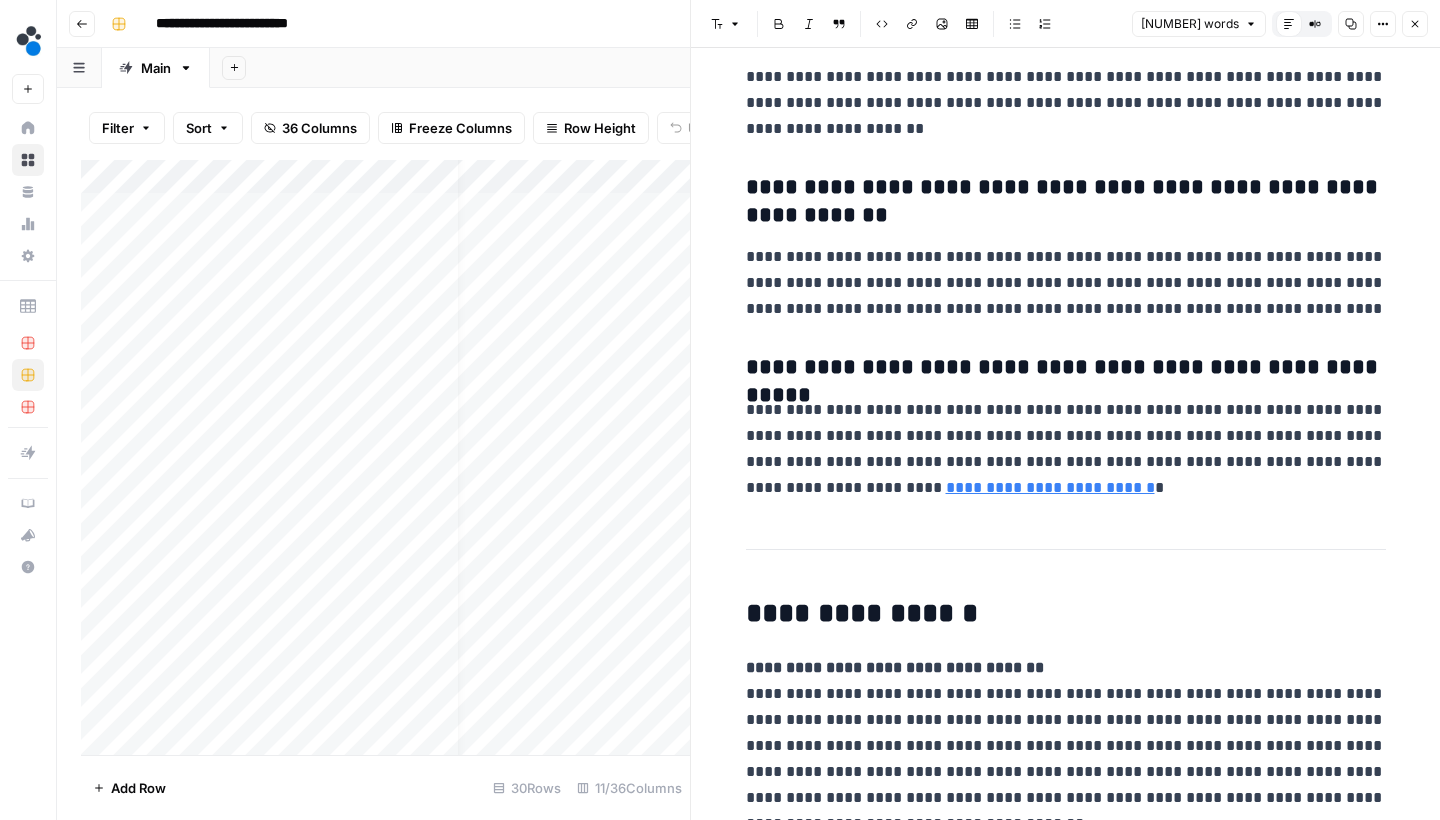 scroll, scrollTop: 7378, scrollLeft: 0, axis: vertical 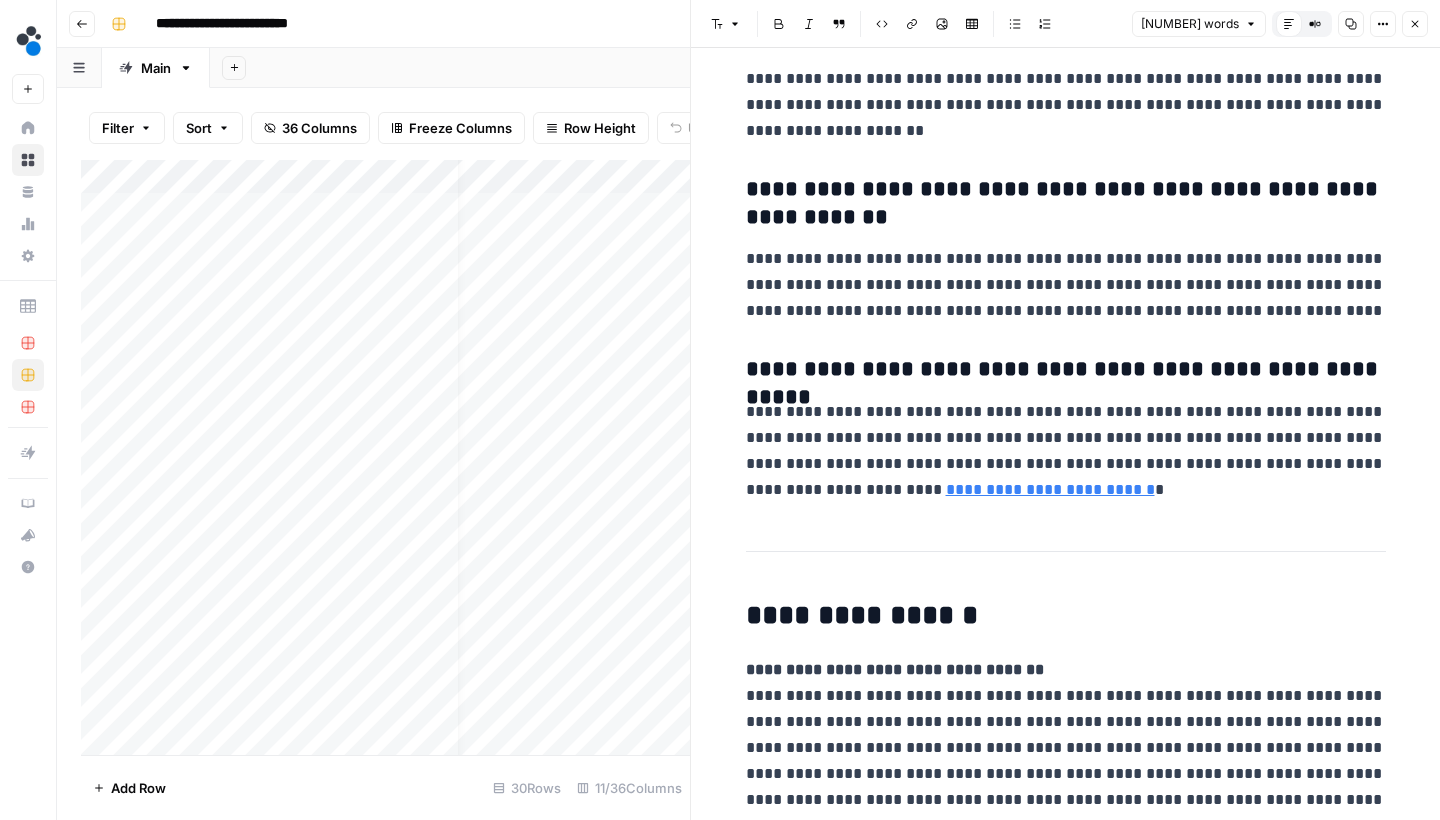 click on "Close" at bounding box center [1415, 24] 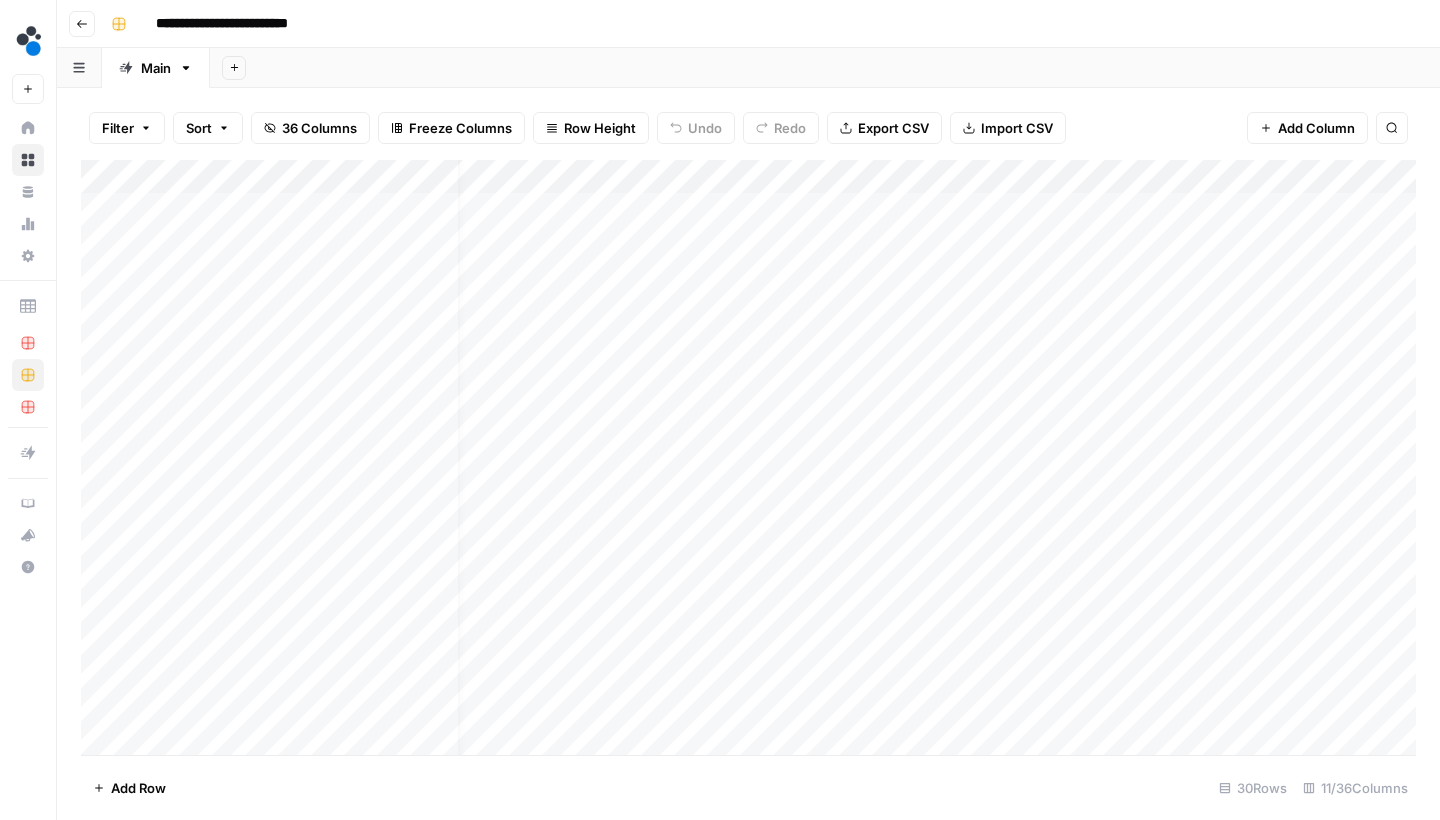 click on "Add Column" at bounding box center (748, 460) 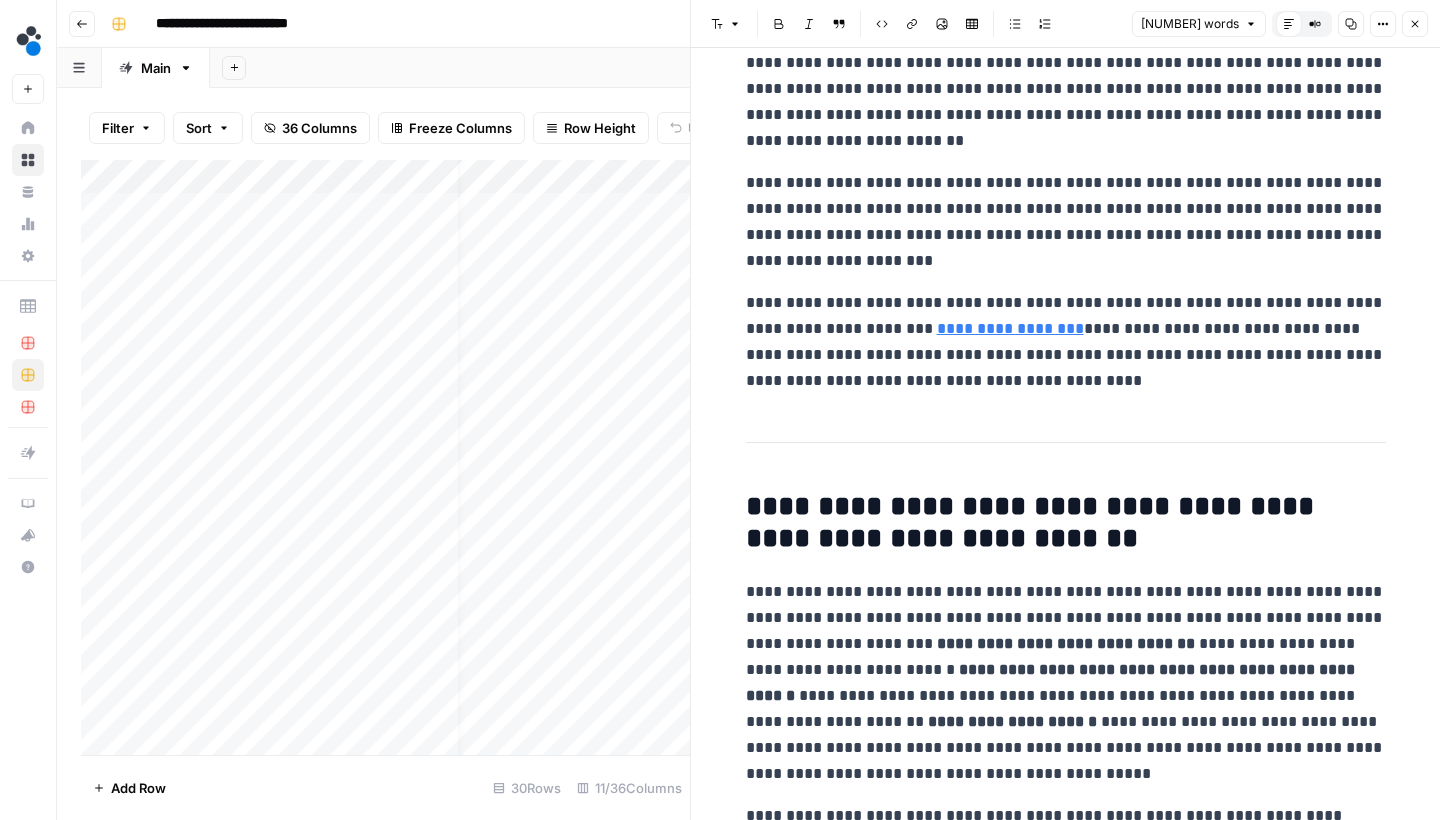 scroll, scrollTop: 225, scrollLeft: 0, axis: vertical 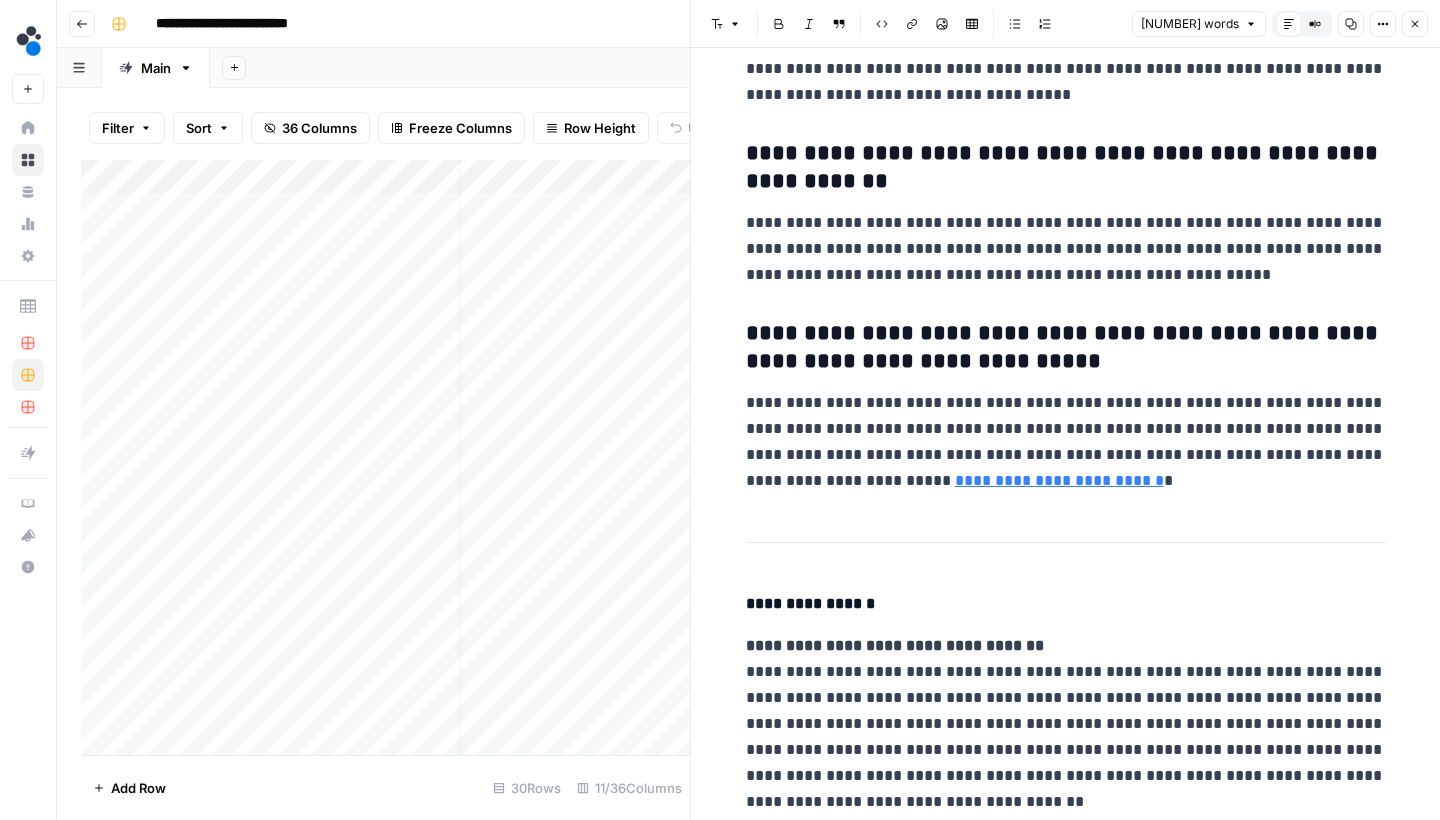 click 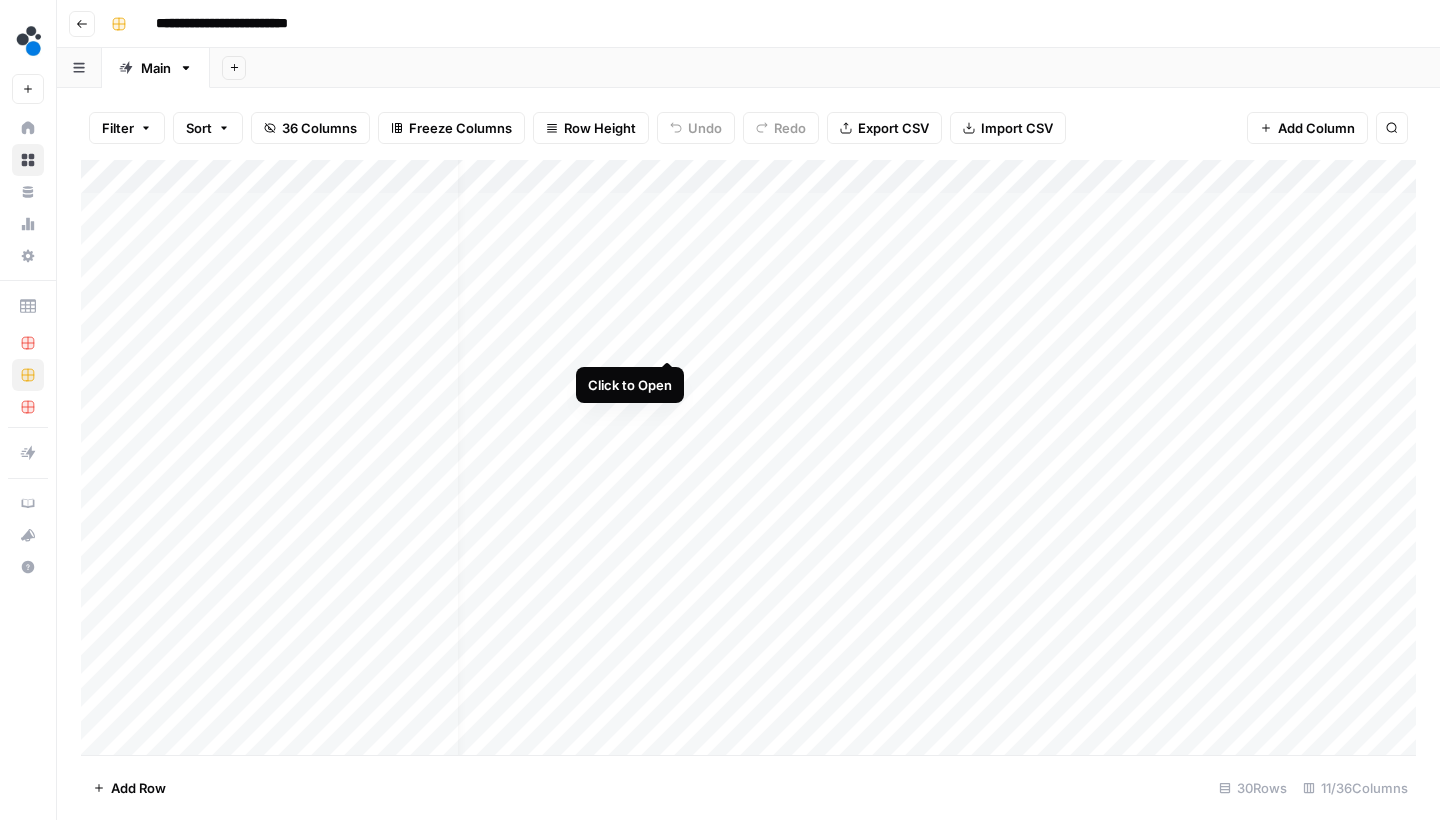 click on "Add Column" at bounding box center (748, 460) 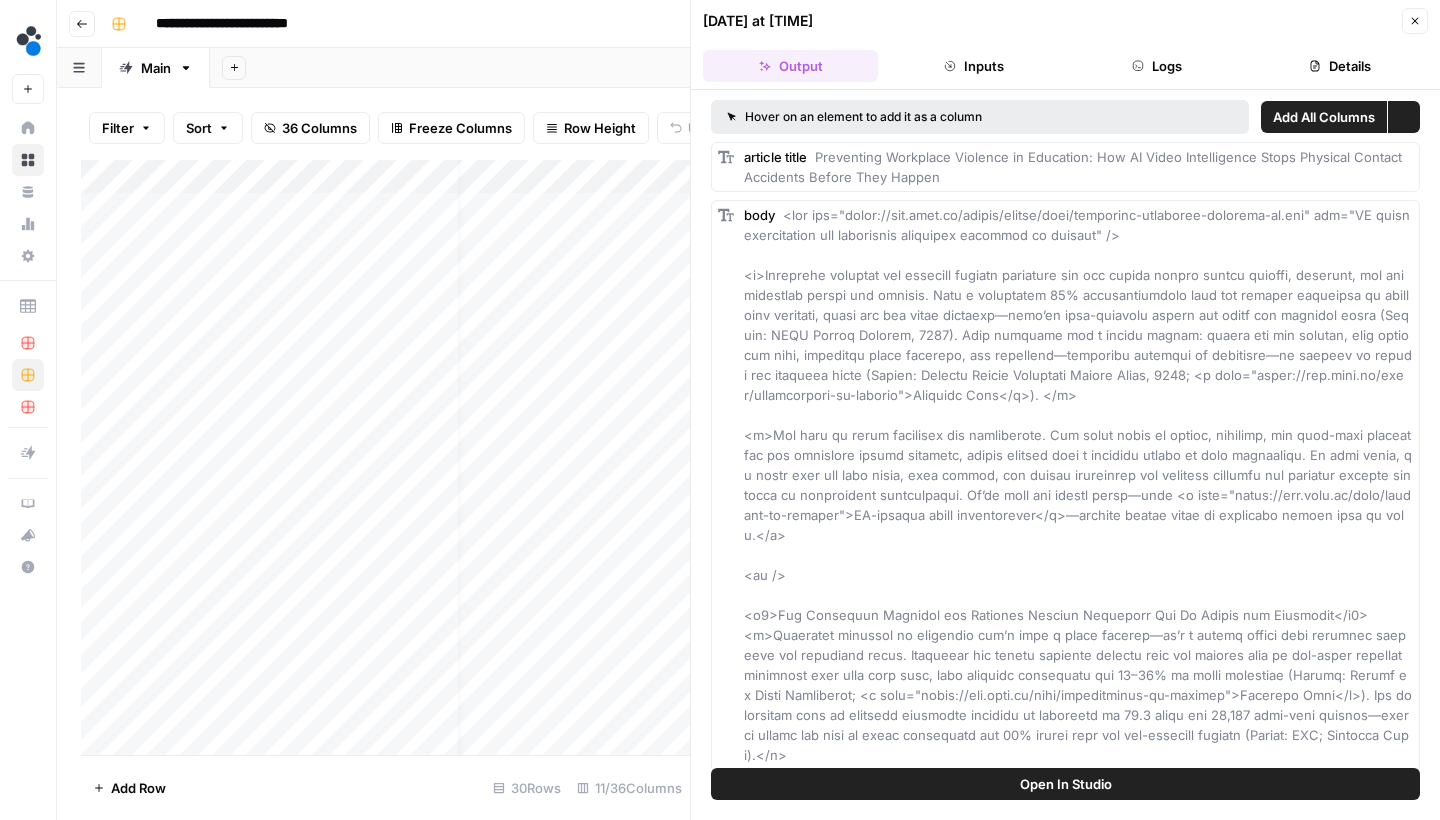 click on "Details" at bounding box center (1340, 66) 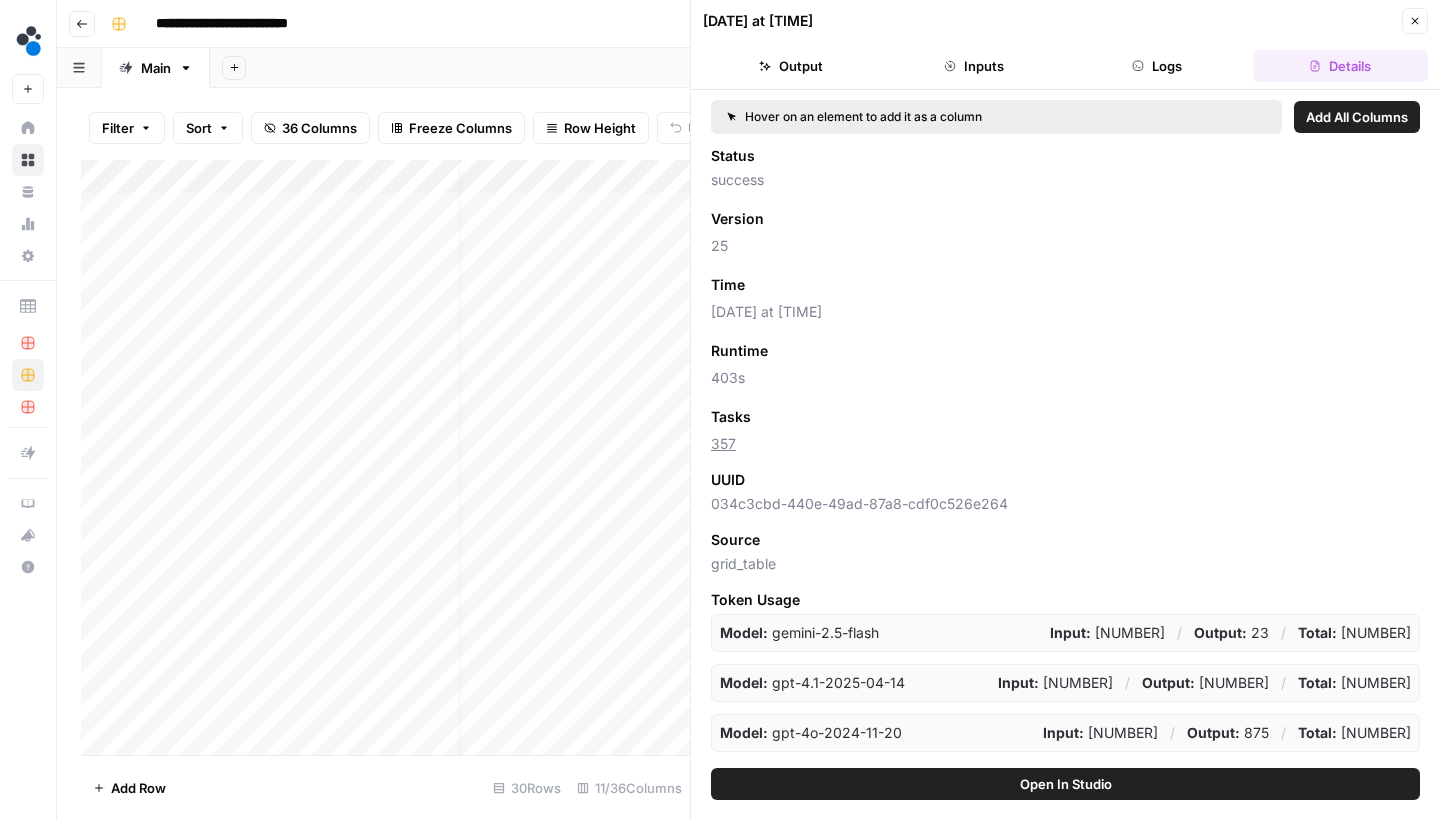 click on "Close" at bounding box center [1415, 21] 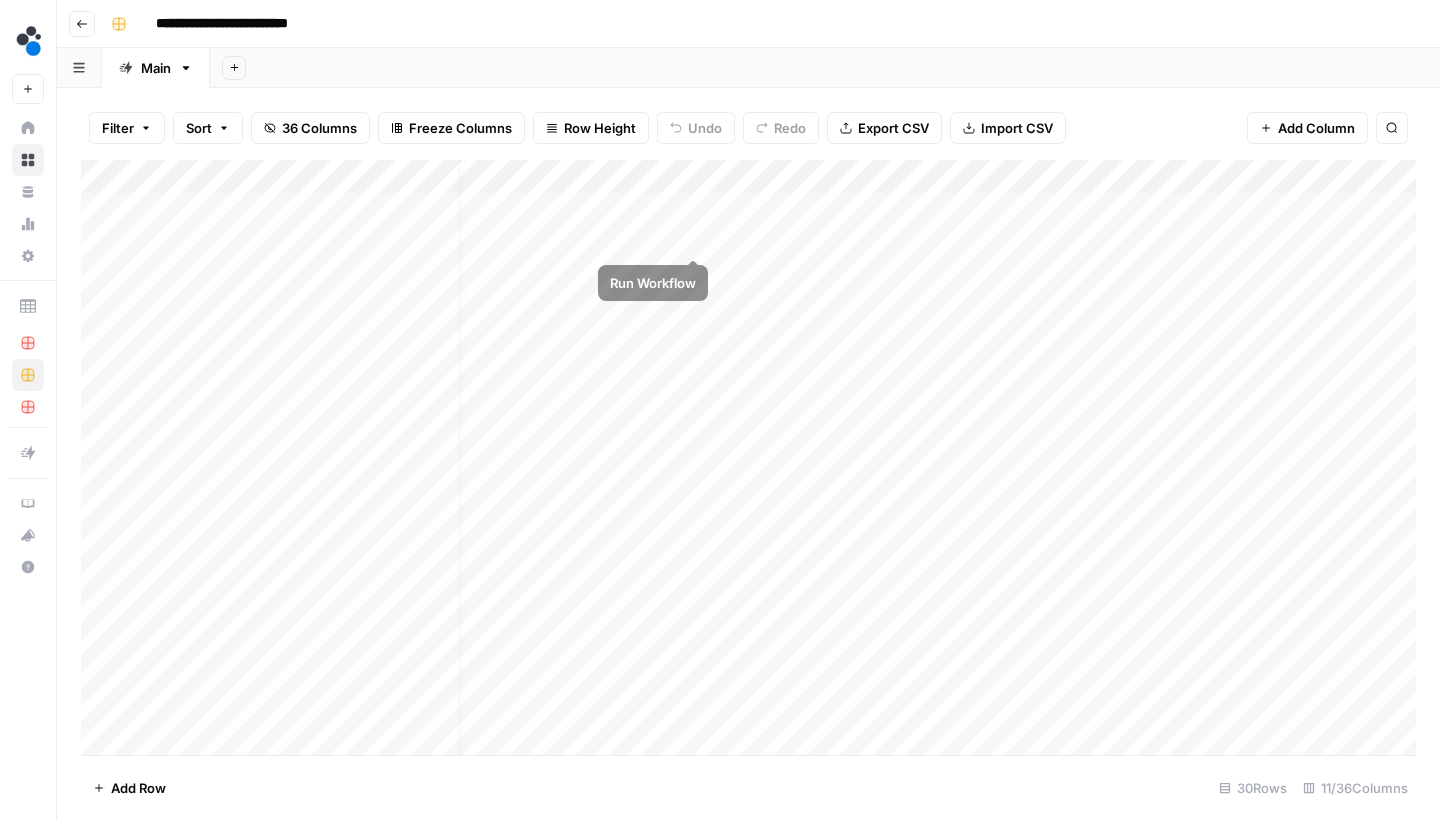 click on "Add Column" at bounding box center [748, 460] 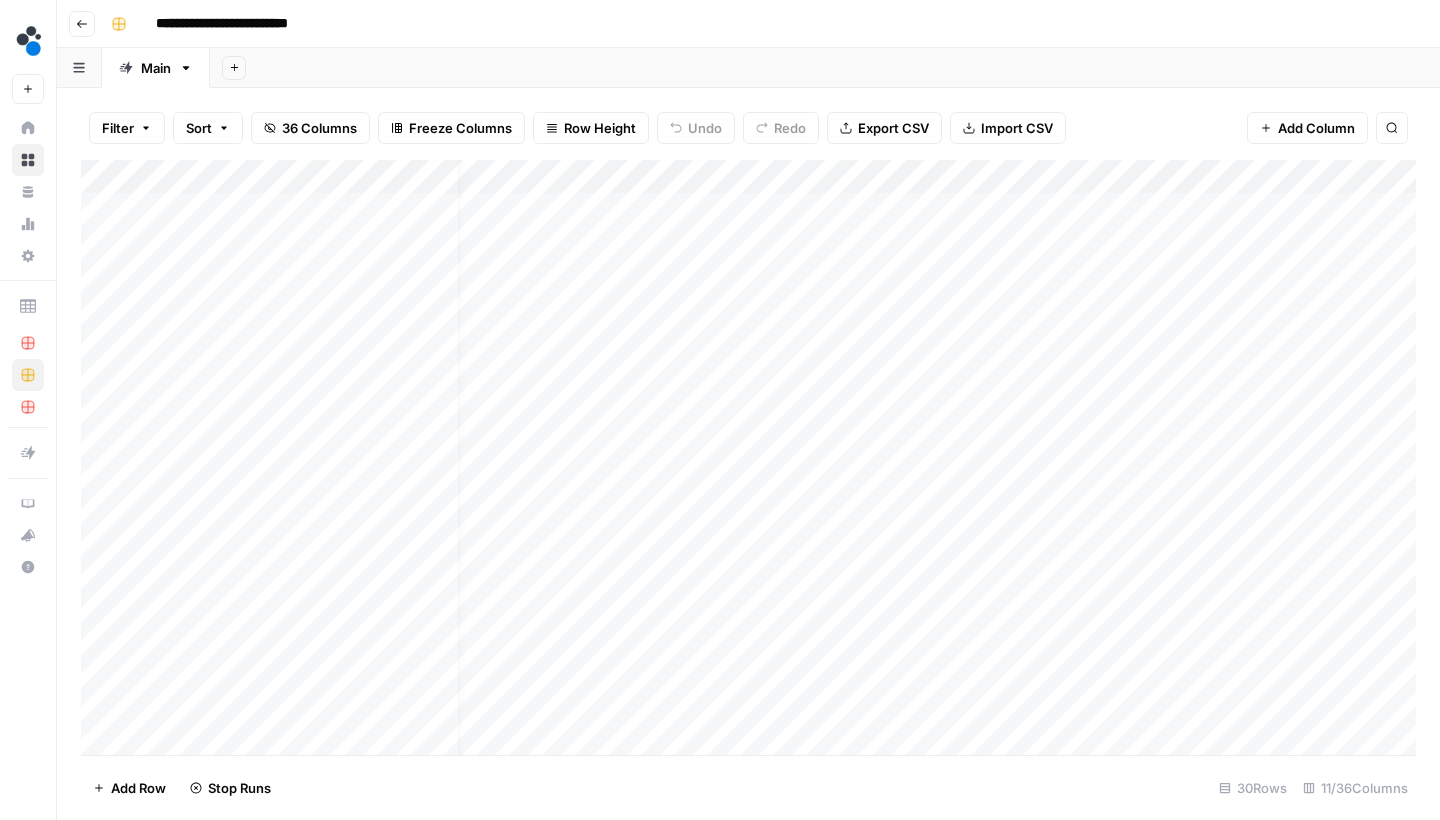 click on "Add Column" at bounding box center [748, 460] 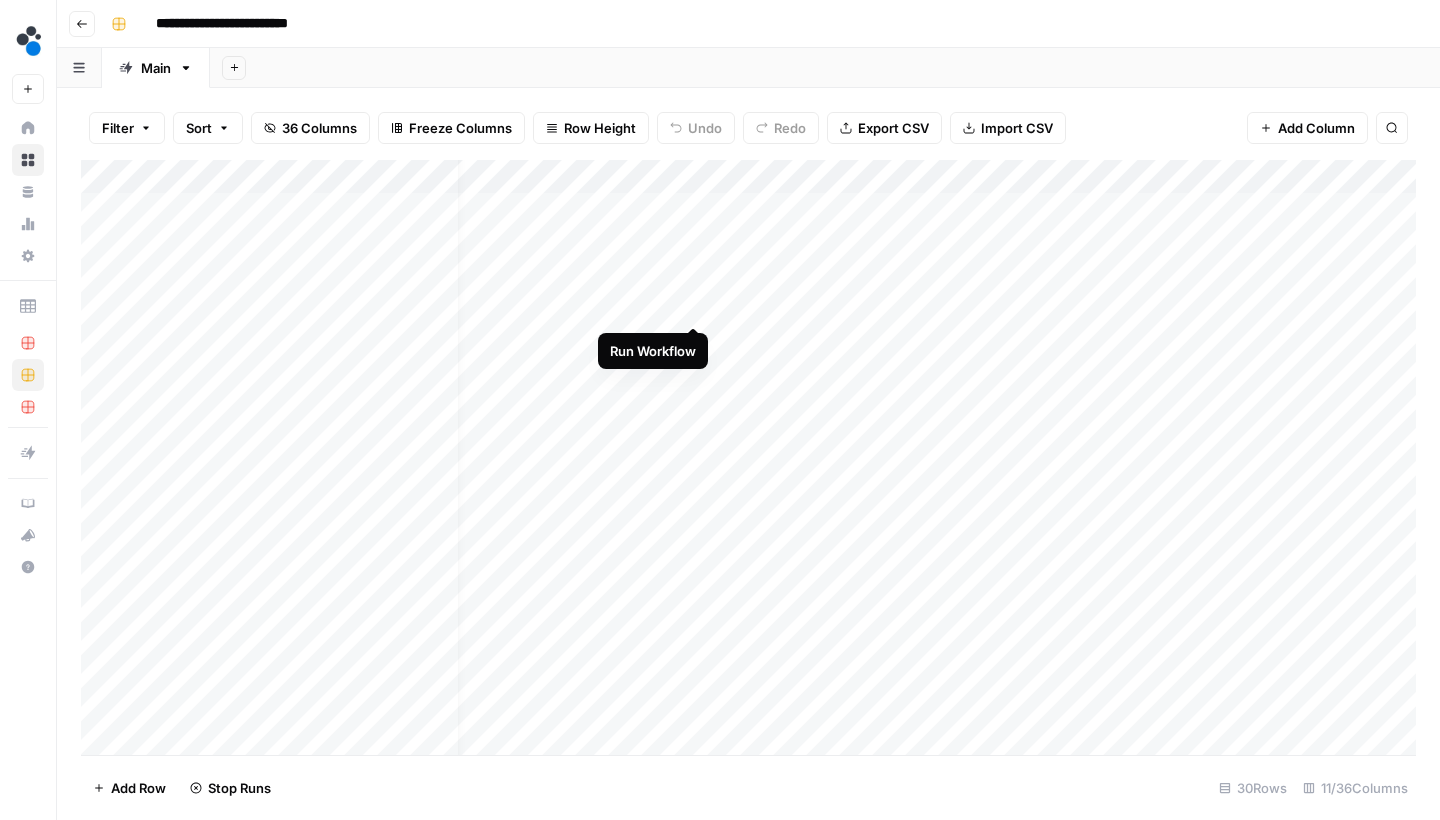 click on "Add Column" at bounding box center (748, 460) 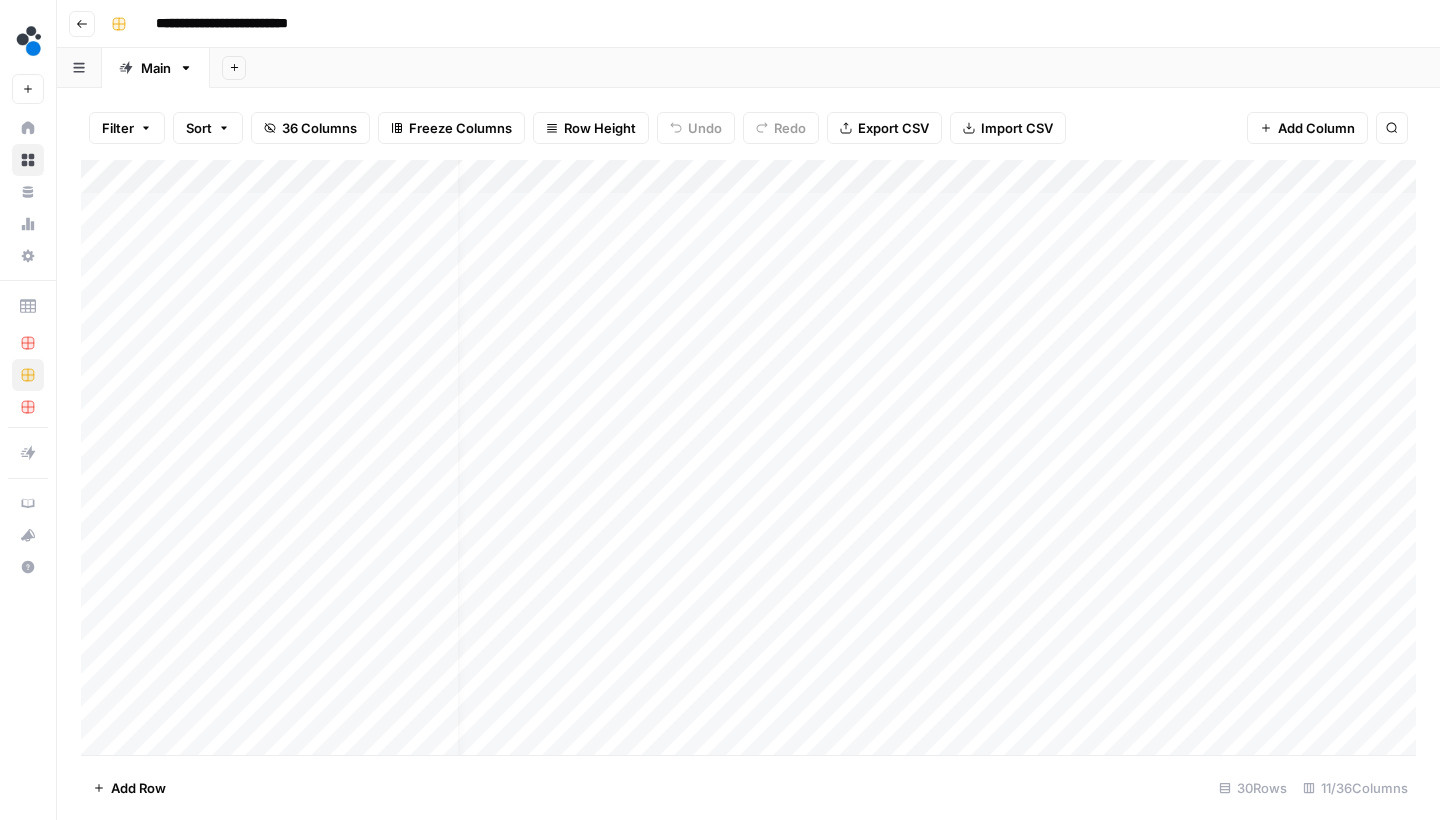 click on "Add Column" at bounding box center [748, 460] 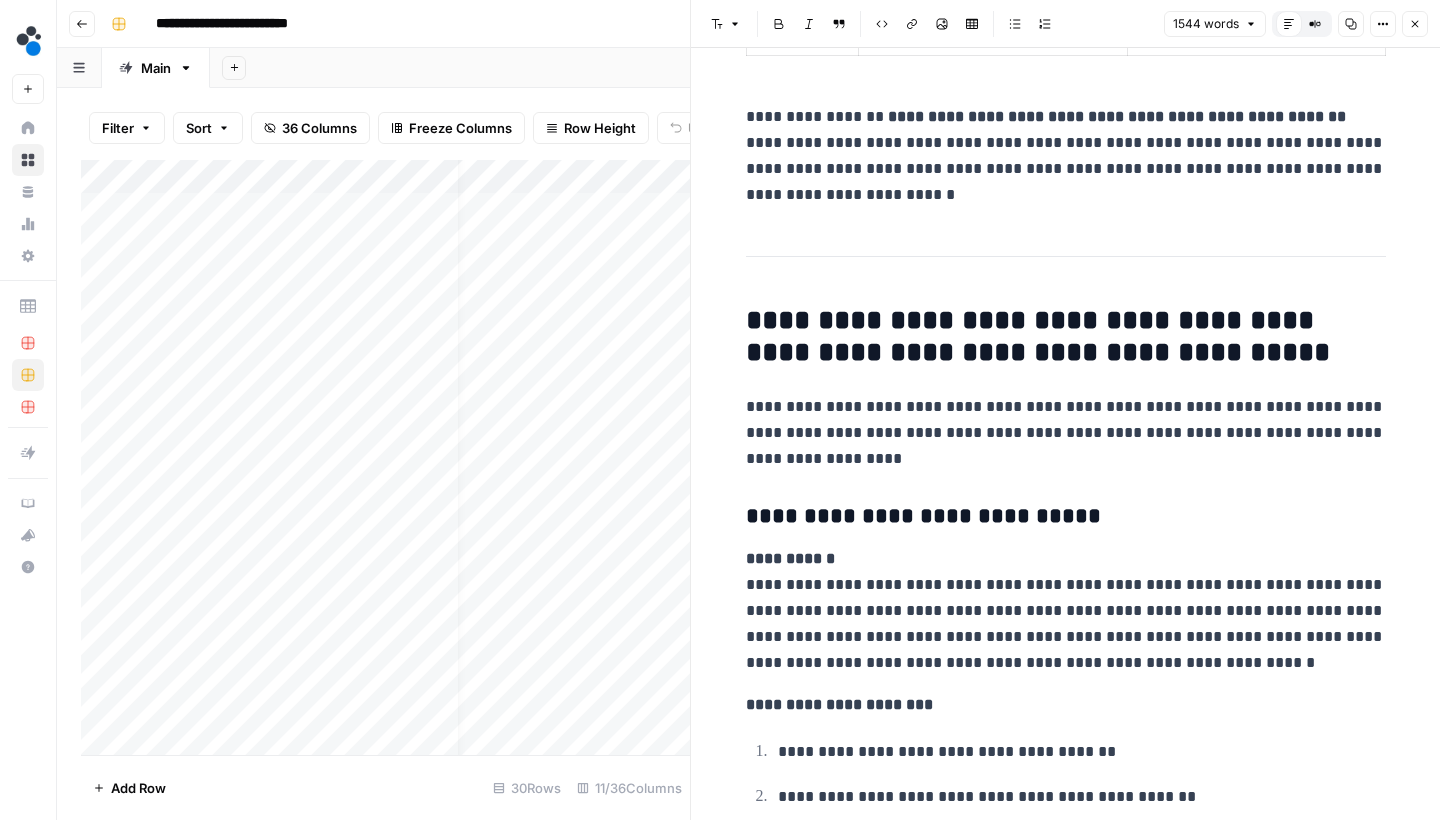 scroll, scrollTop: 1160, scrollLeft: 0, axis: vertical 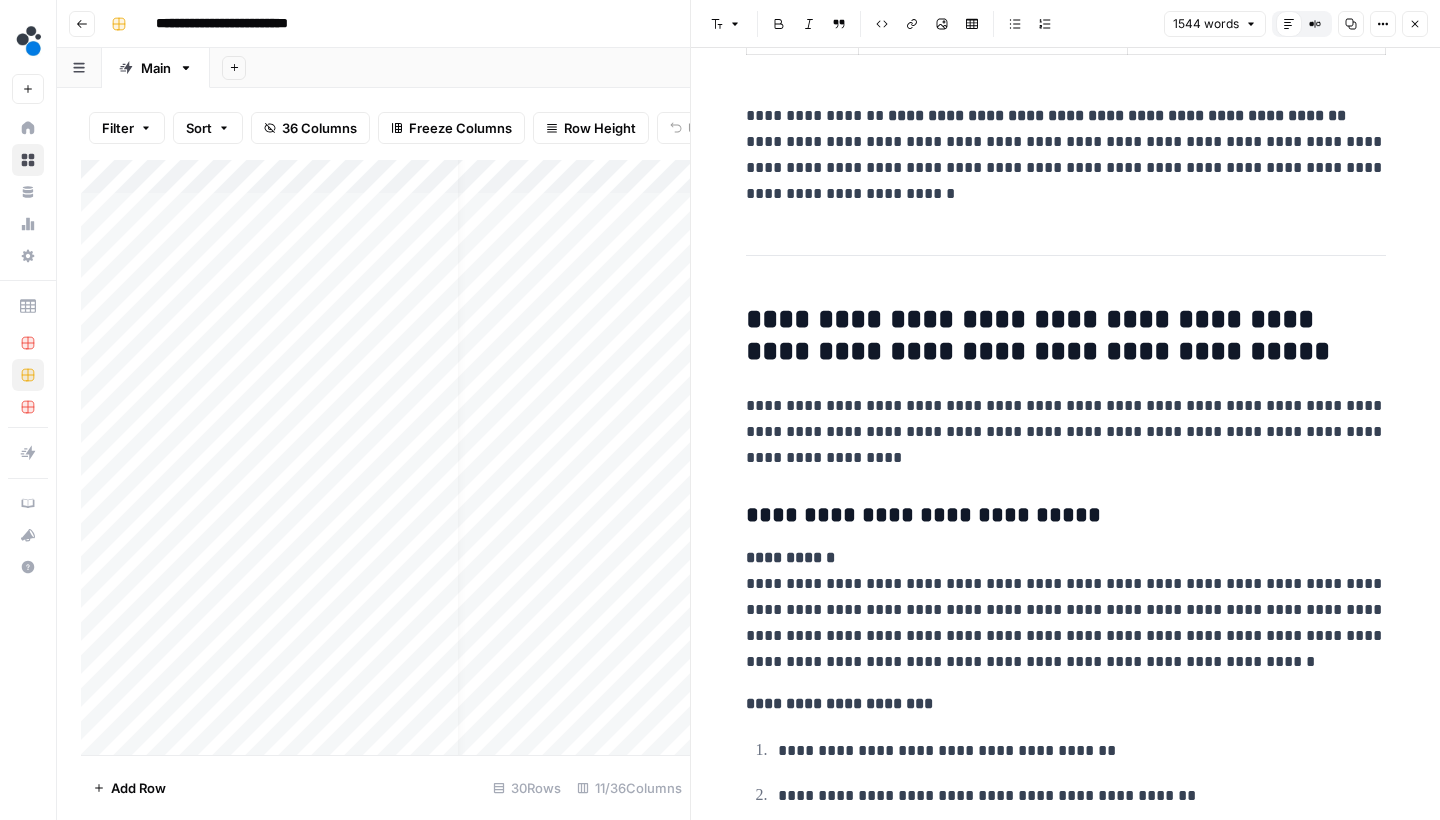 click 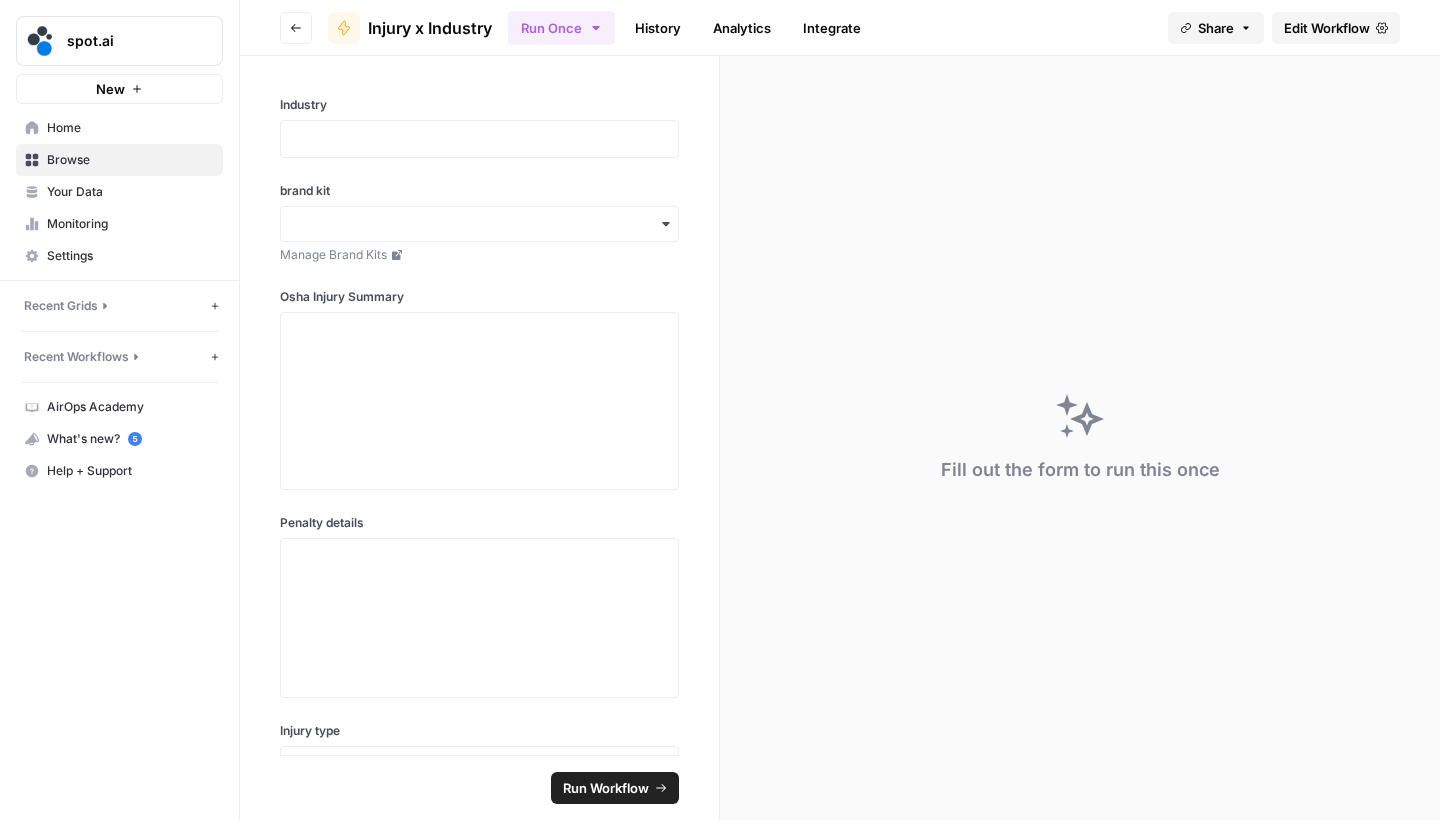 scroll, scrollTop: 0, scrollLeft: 0, axis: both 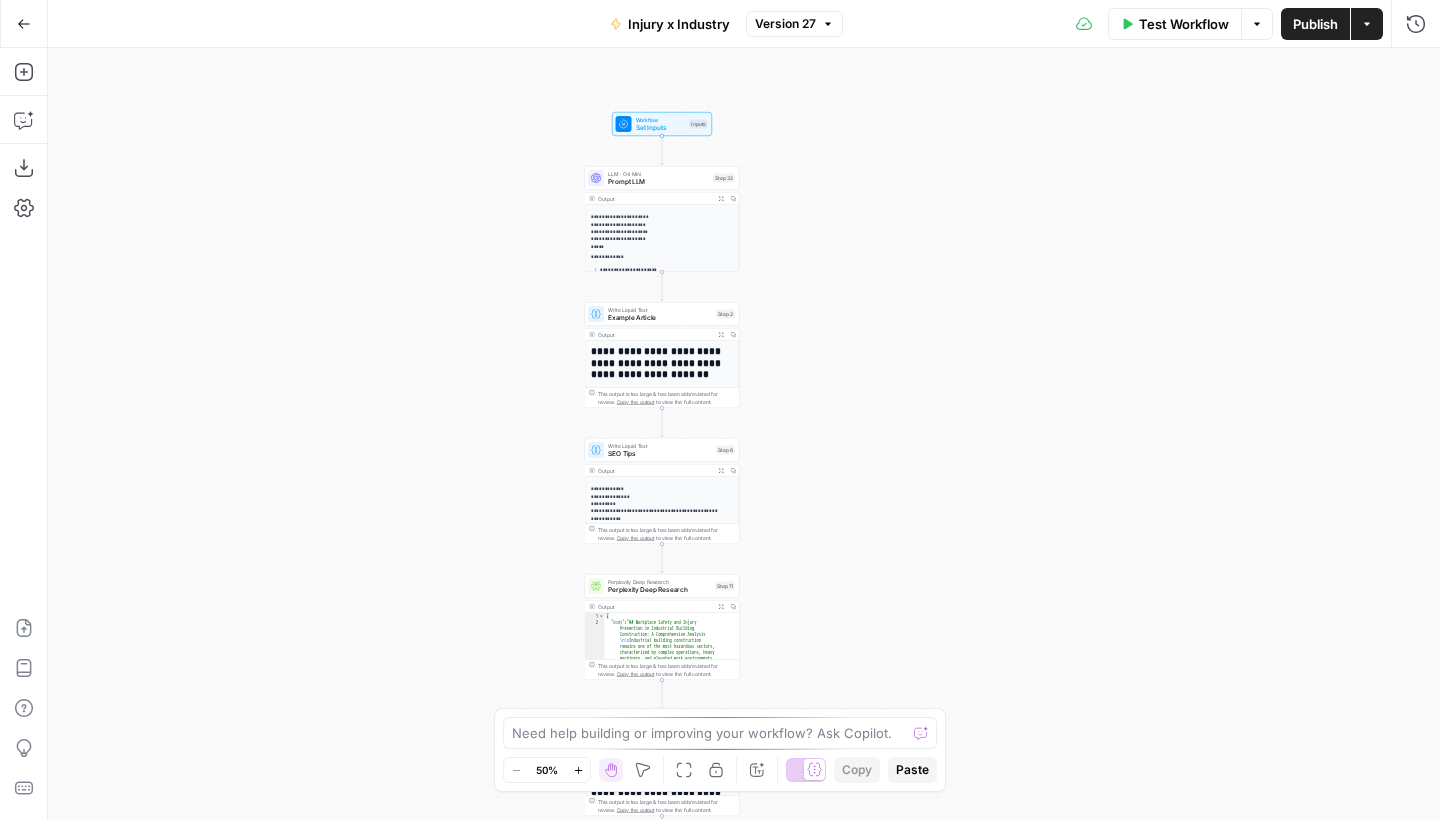 click on "**********" at bounding box center (744, 434) 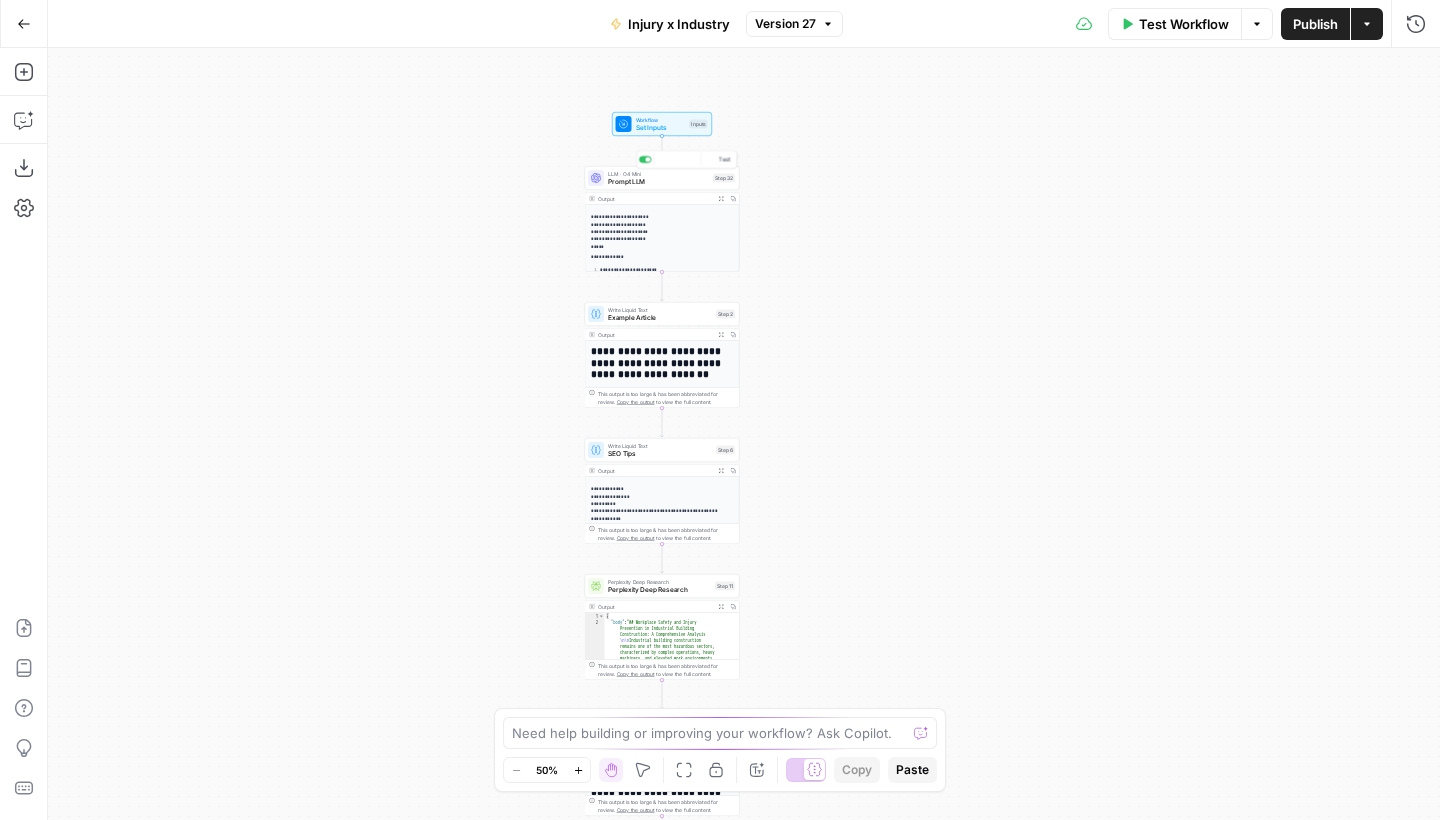 click on "LLM · O4 Mini Prompt LLM Step 32 Copy step Delete step Add Note Test" at bounding box center (662, 178) 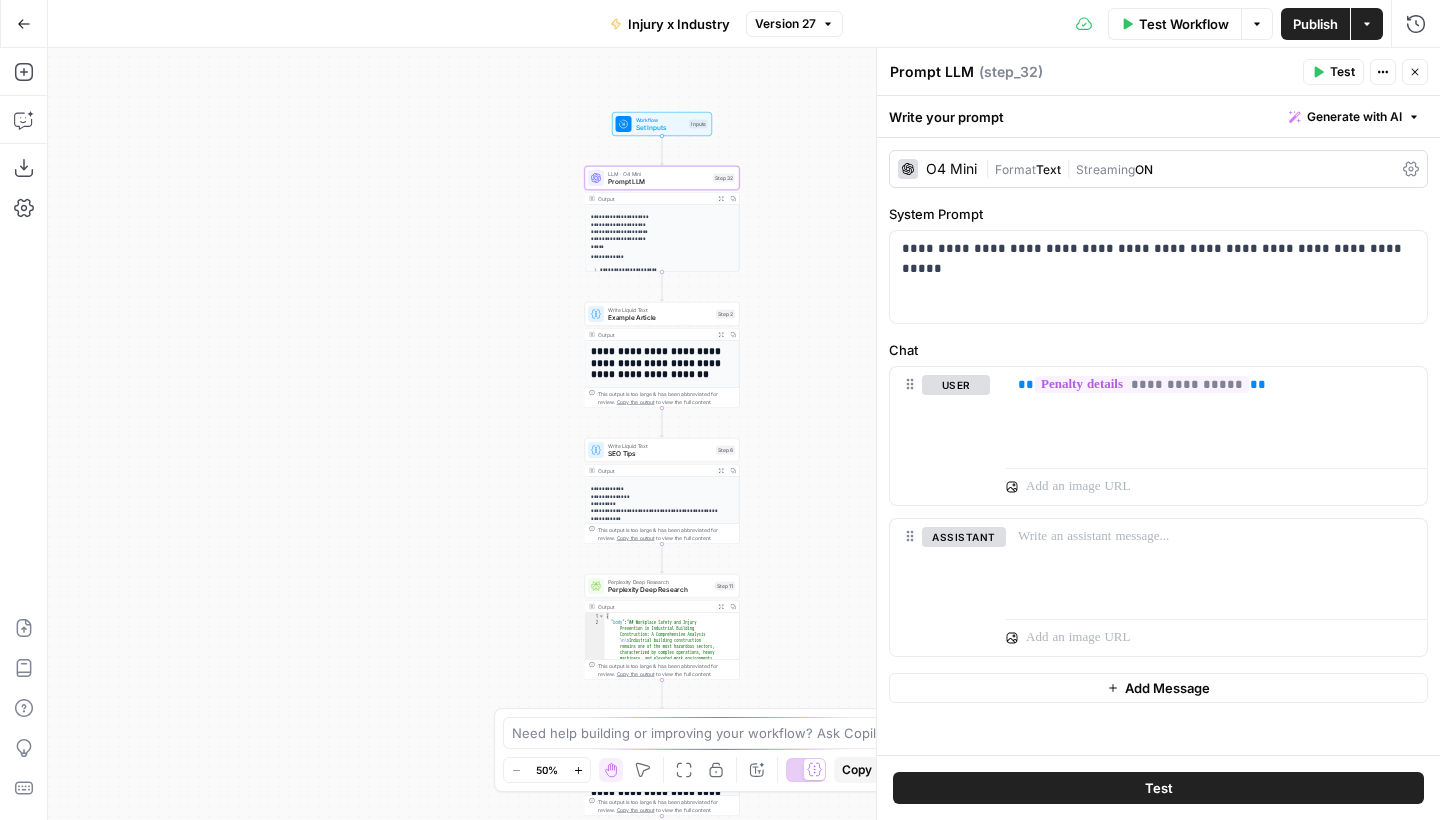 click on "Output" at bounding box center (655, 335) 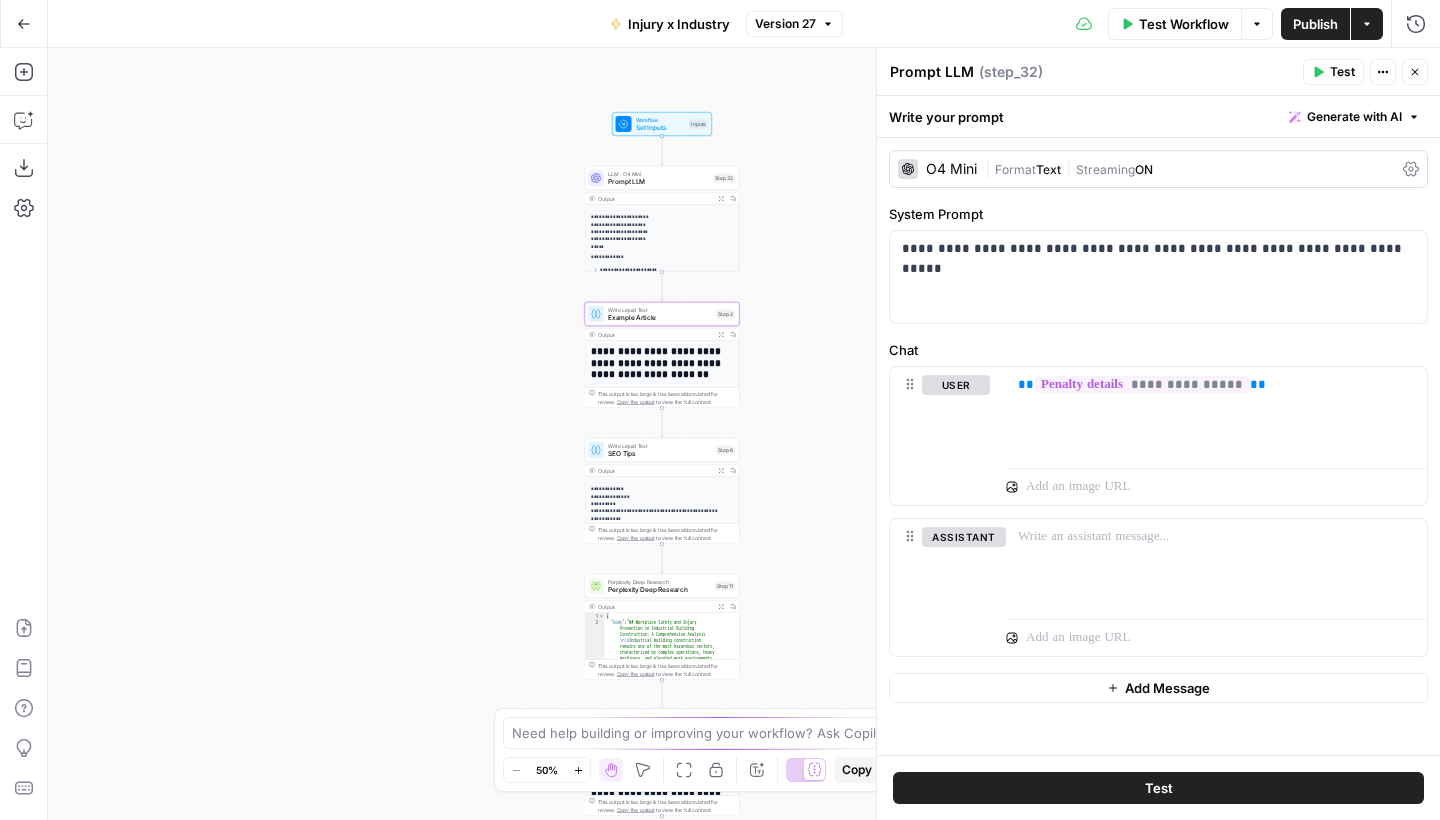click on "**********" at bounding box center (662, 491) 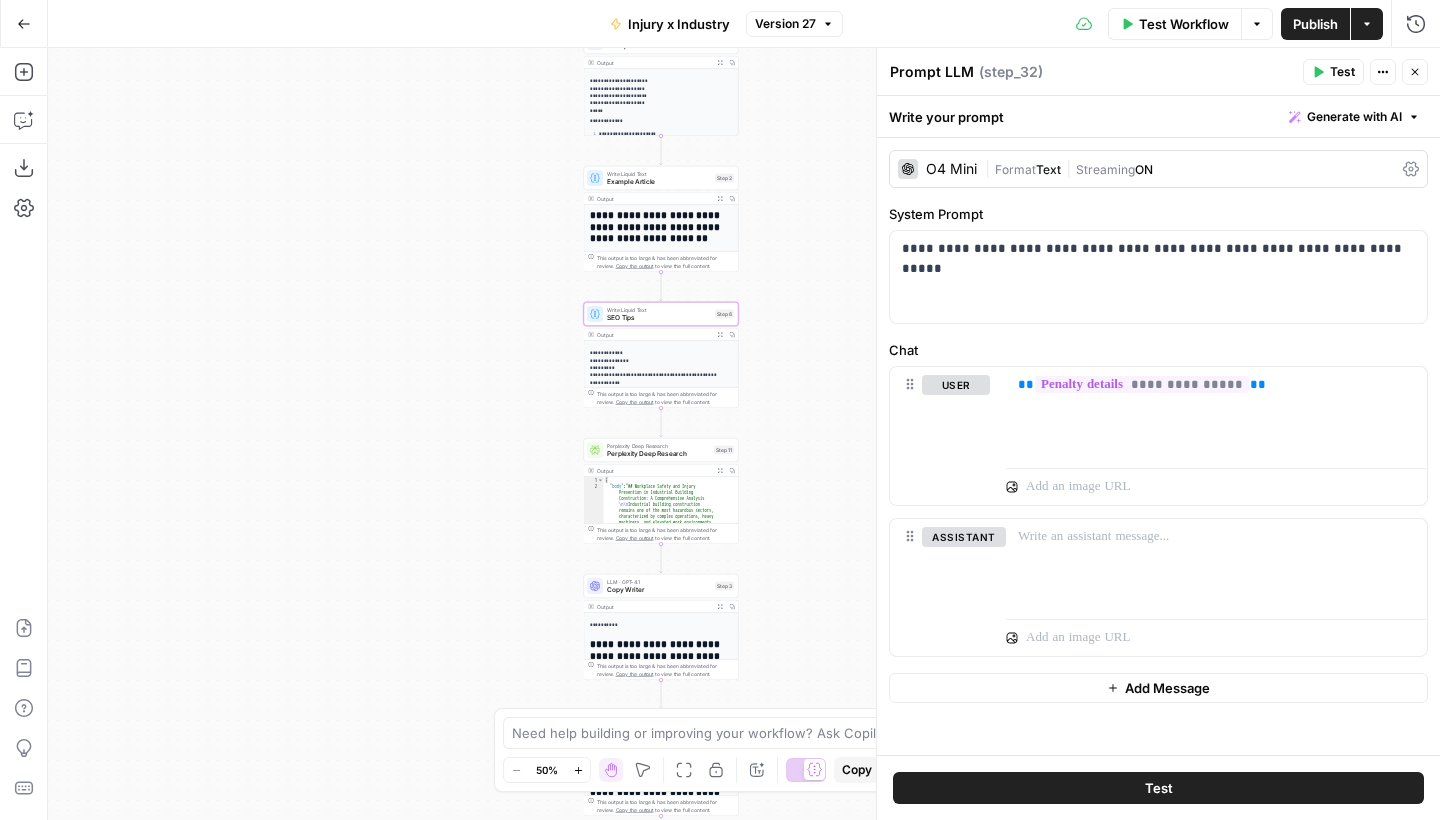 drag, startPoint x: 456, startPoint y: 562, endPoint x: 454, endPoint y: 368, distance: 194.01031 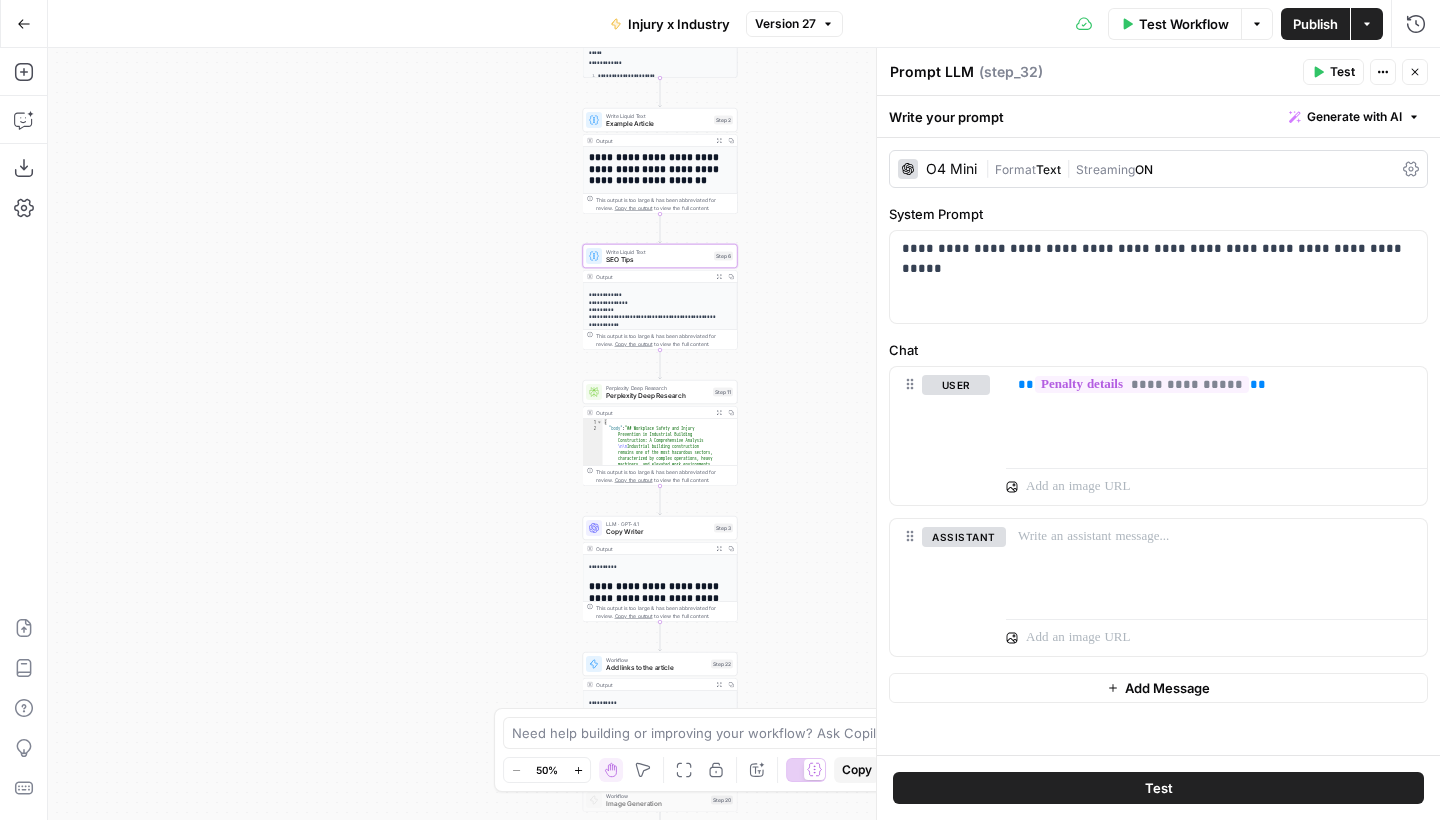 click on "Perplexity Deep Research" at bounding box center [657, 388] 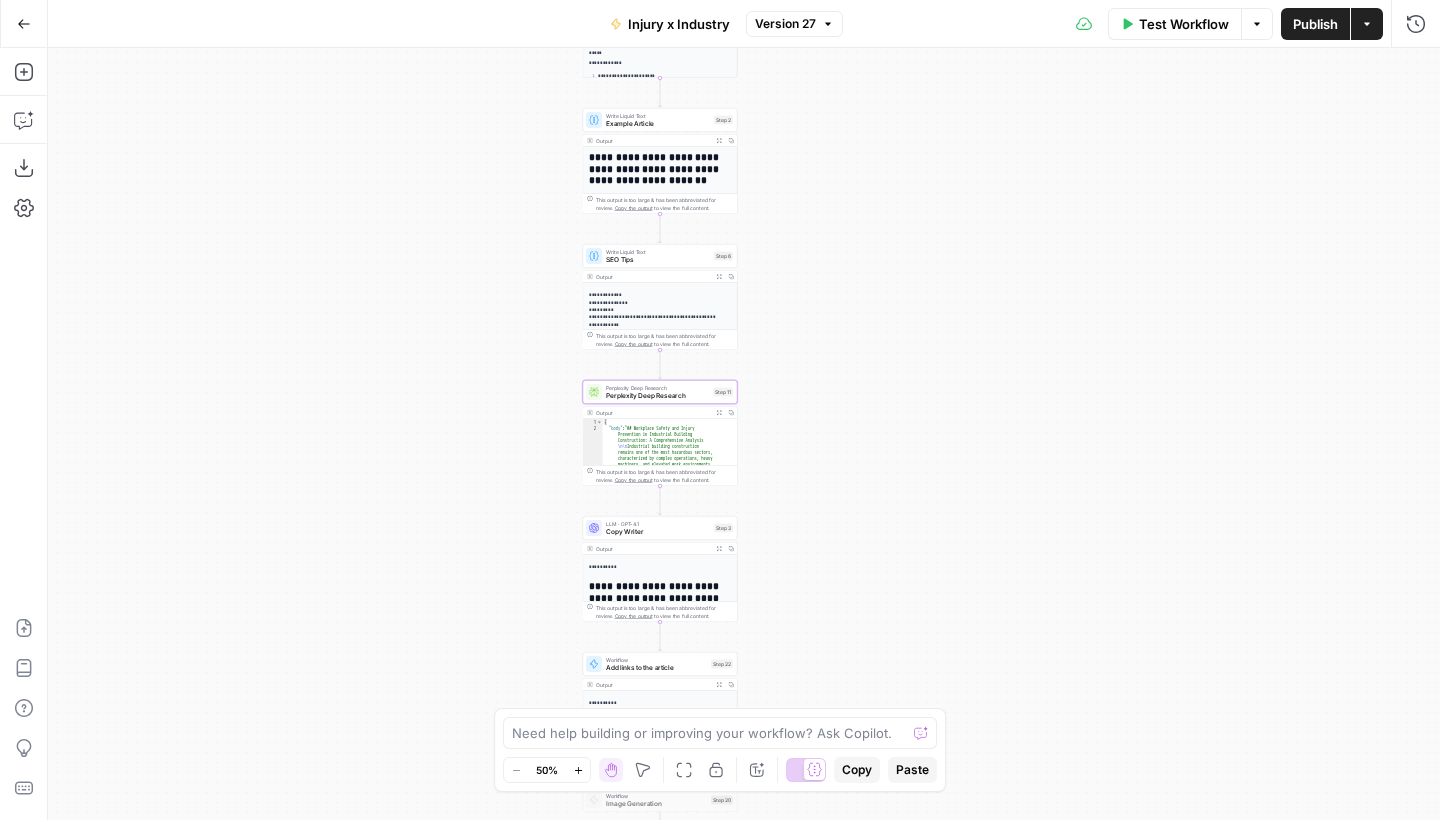 type on "Perplexity Deep Research" 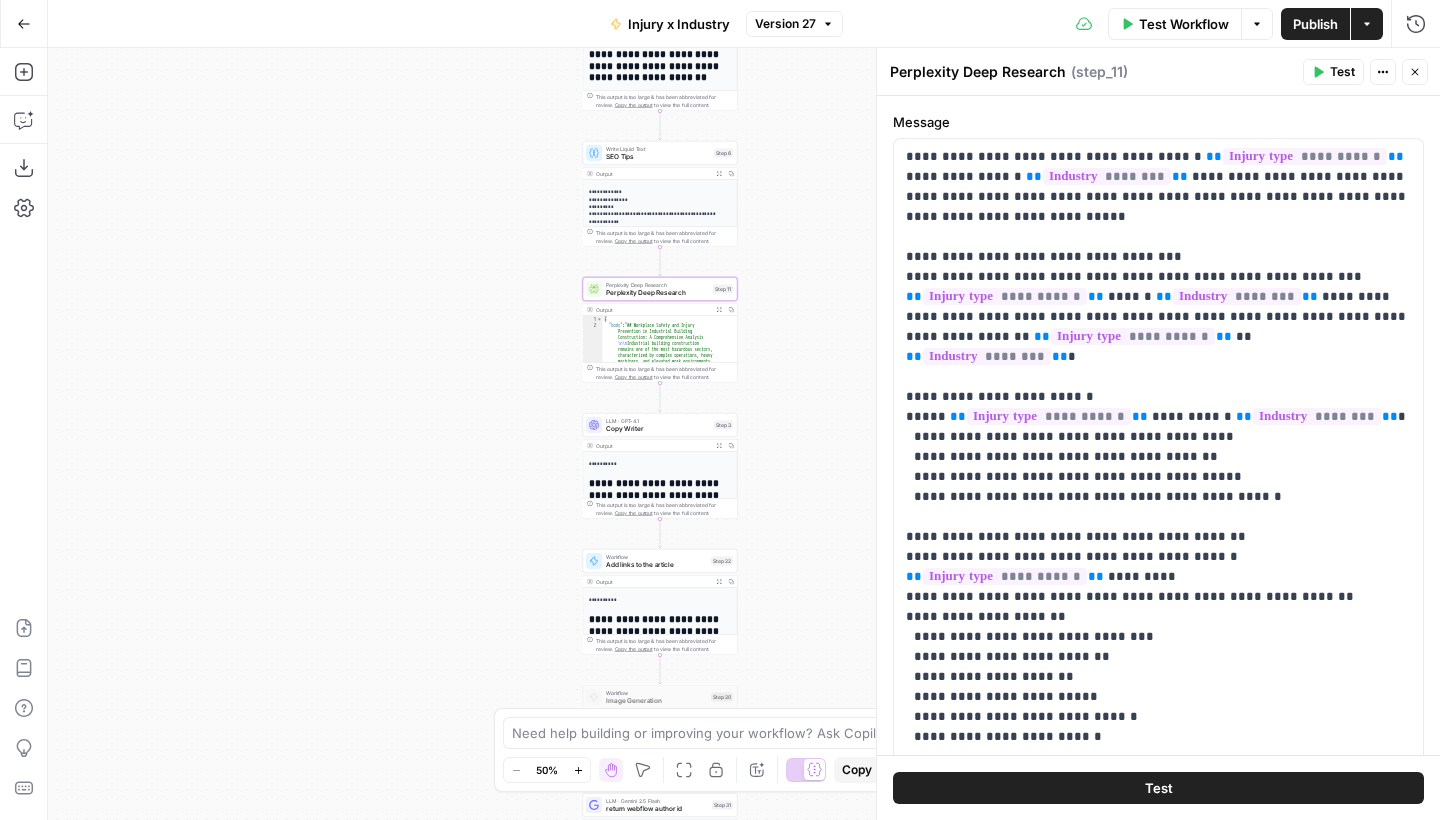 drag, startPoint x: 471, startPoint y: 538, endPoint x: 467, endPoint y: 308, distance: 230.03477 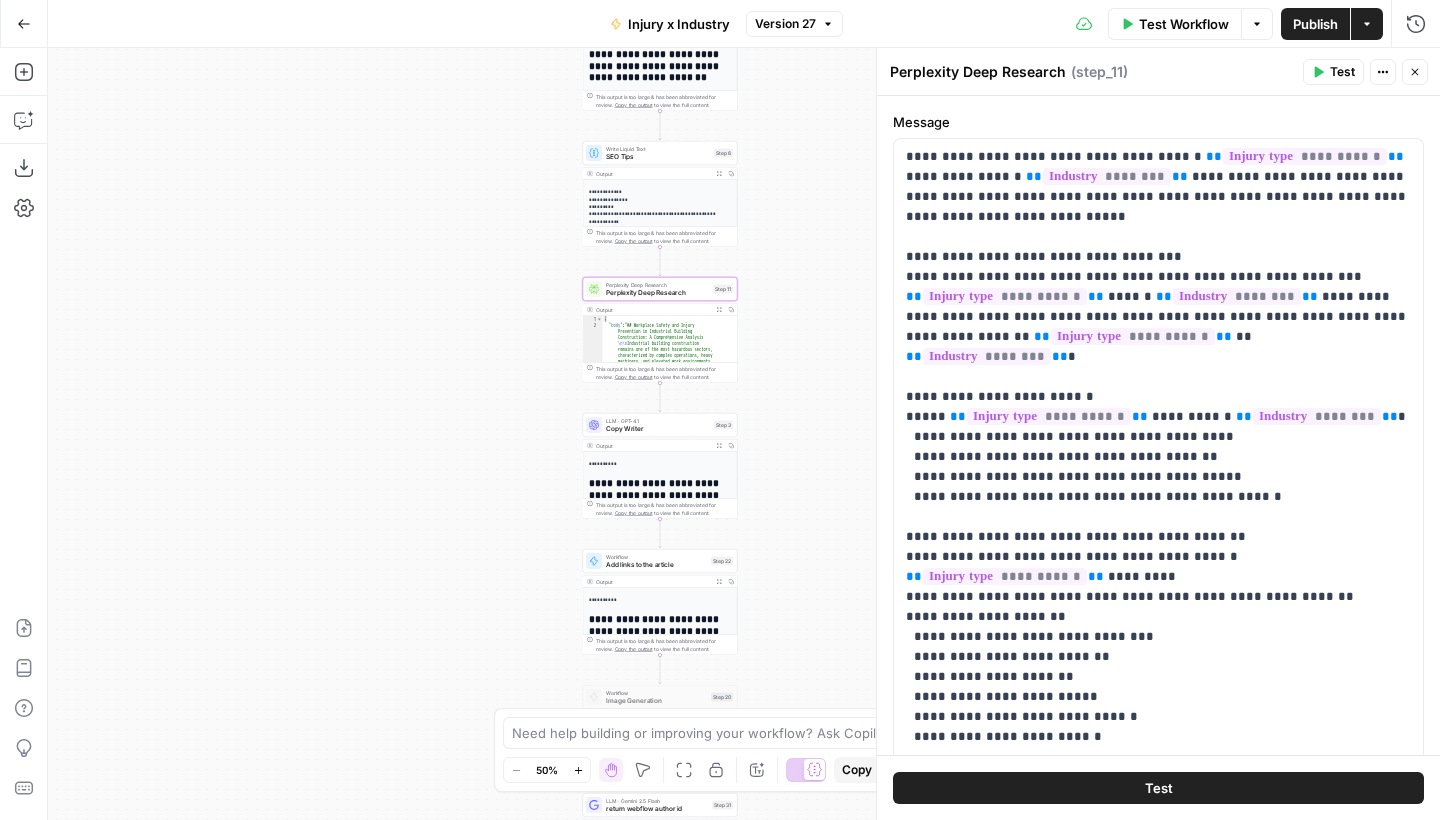 click on "**********" at bounding box center (744, 434) 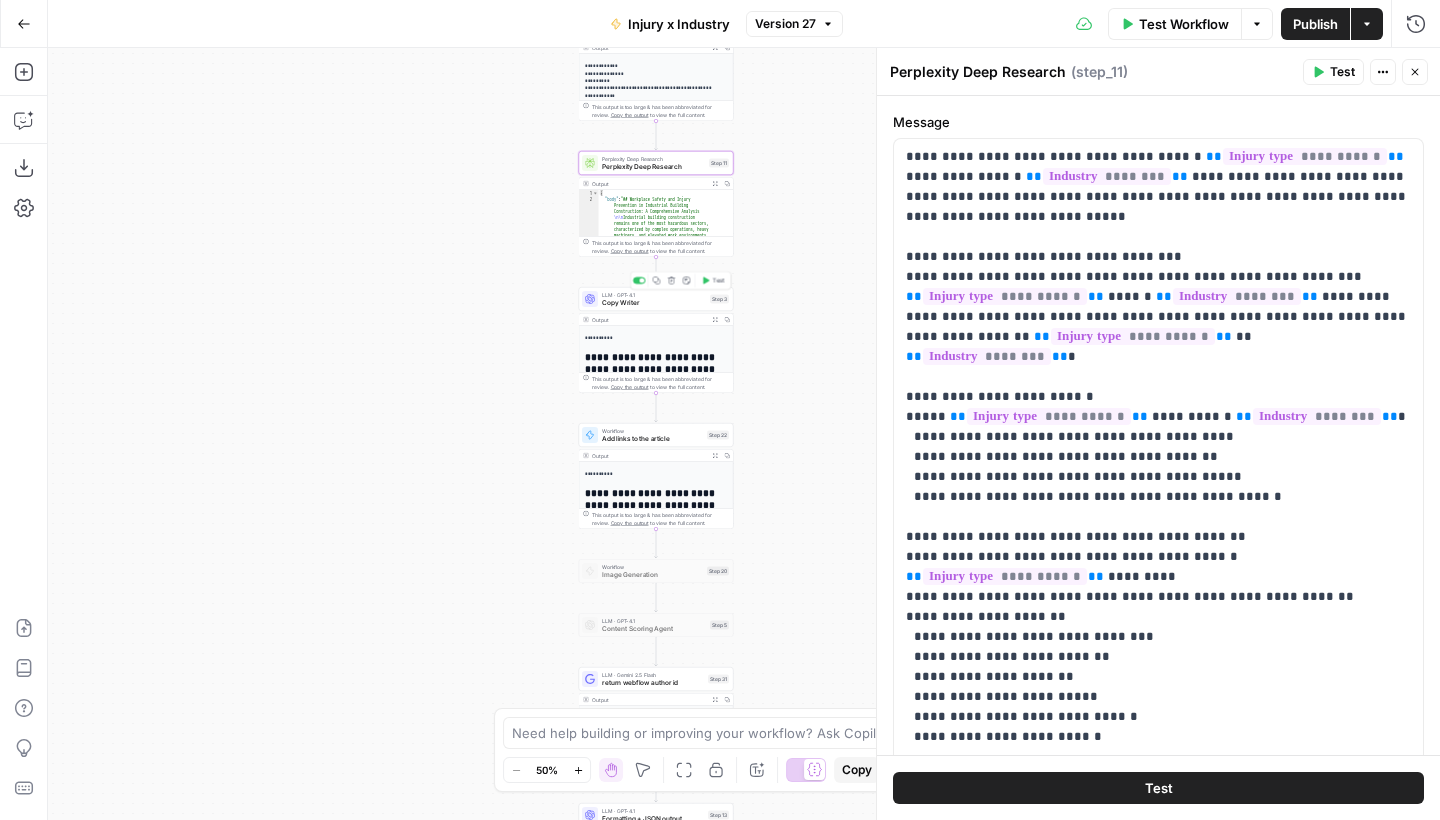 click on "Copy Writer" at bounding box center [654, 303] 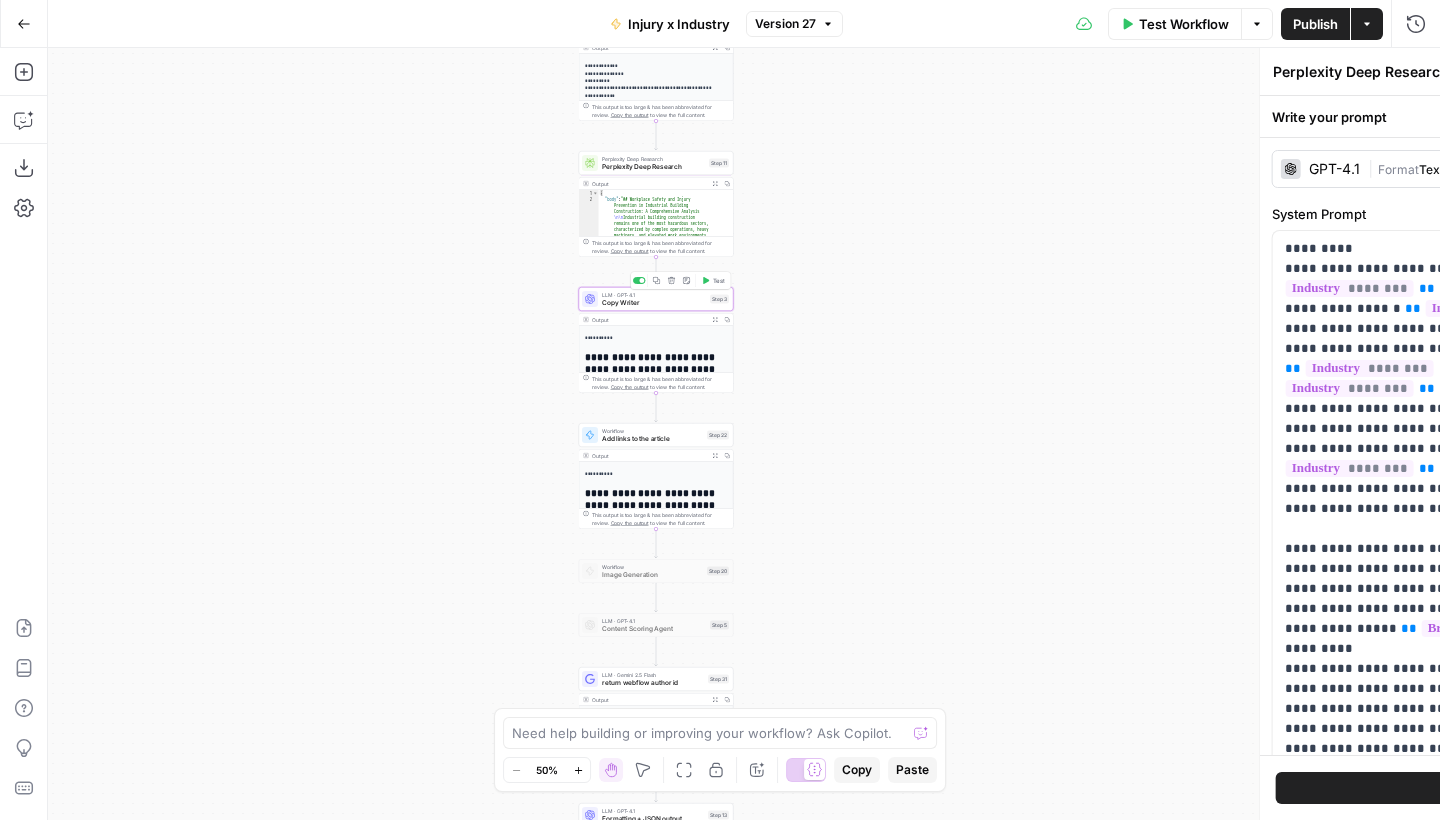 type on "Copy Writer" 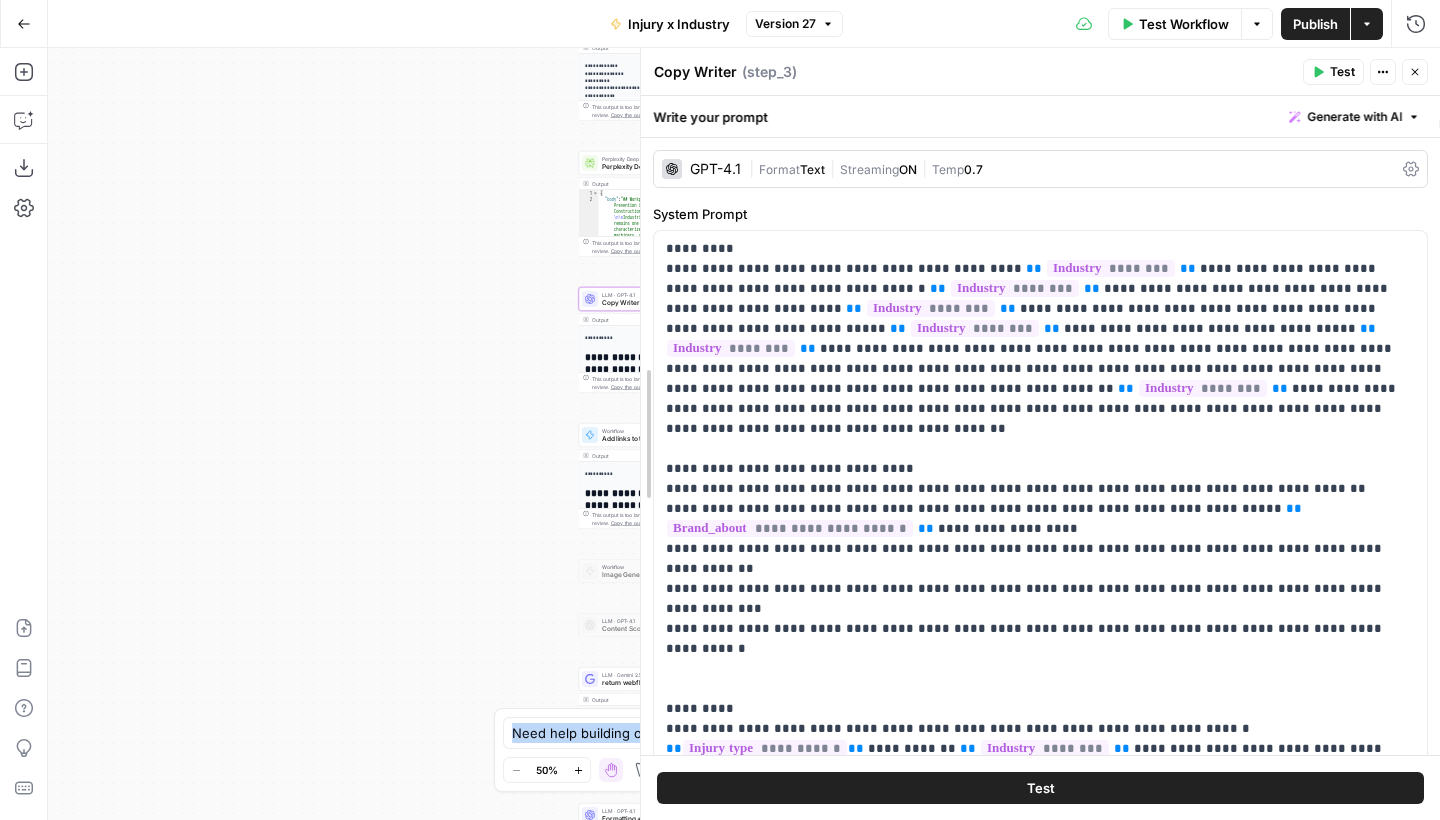 drag, startPoint x: 878, startPoint y: 109, endPoint x: 477, endPoint y: 126, distance: 401.3602 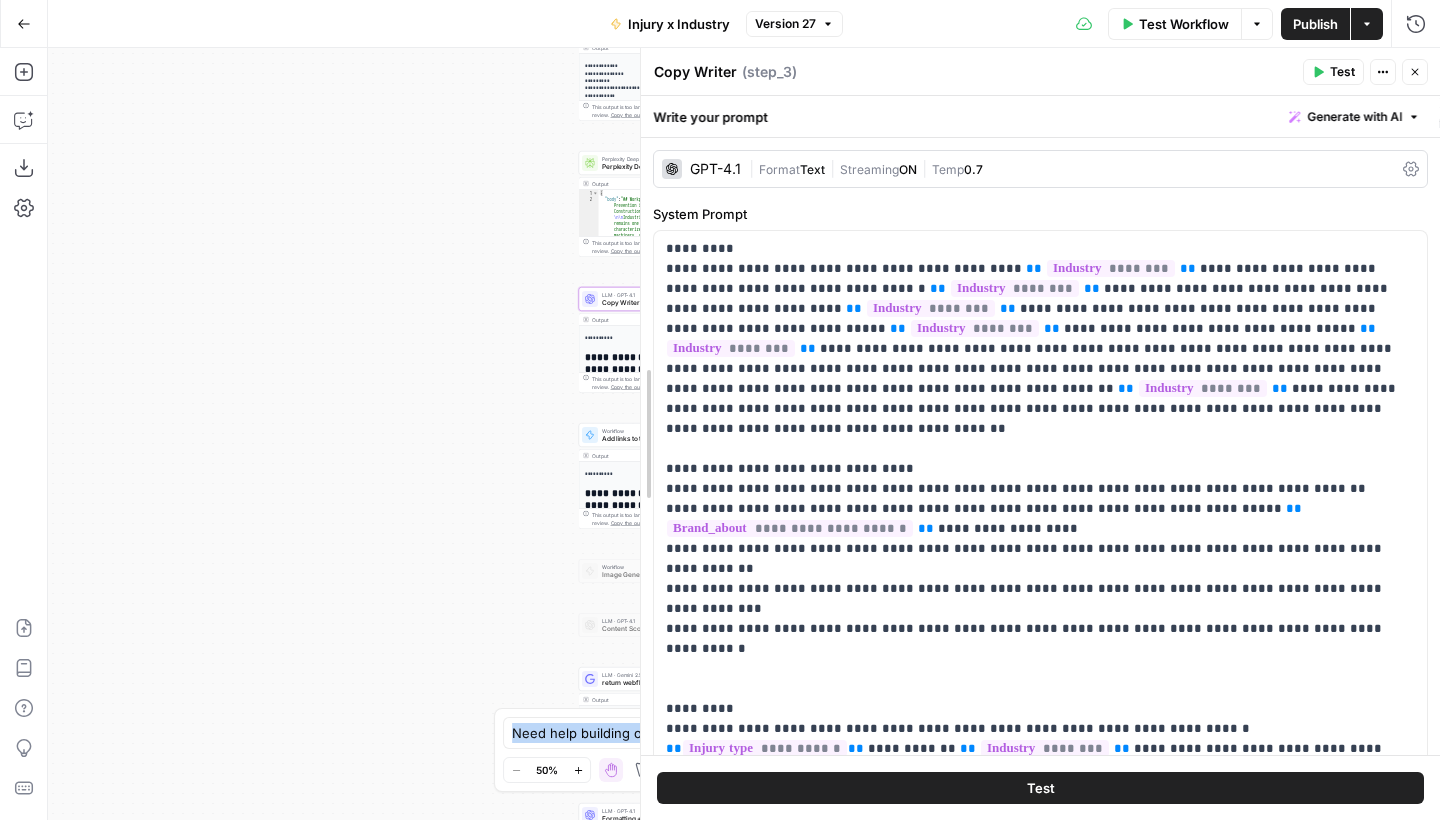 click on "**********" at bounding box center [720, 410] 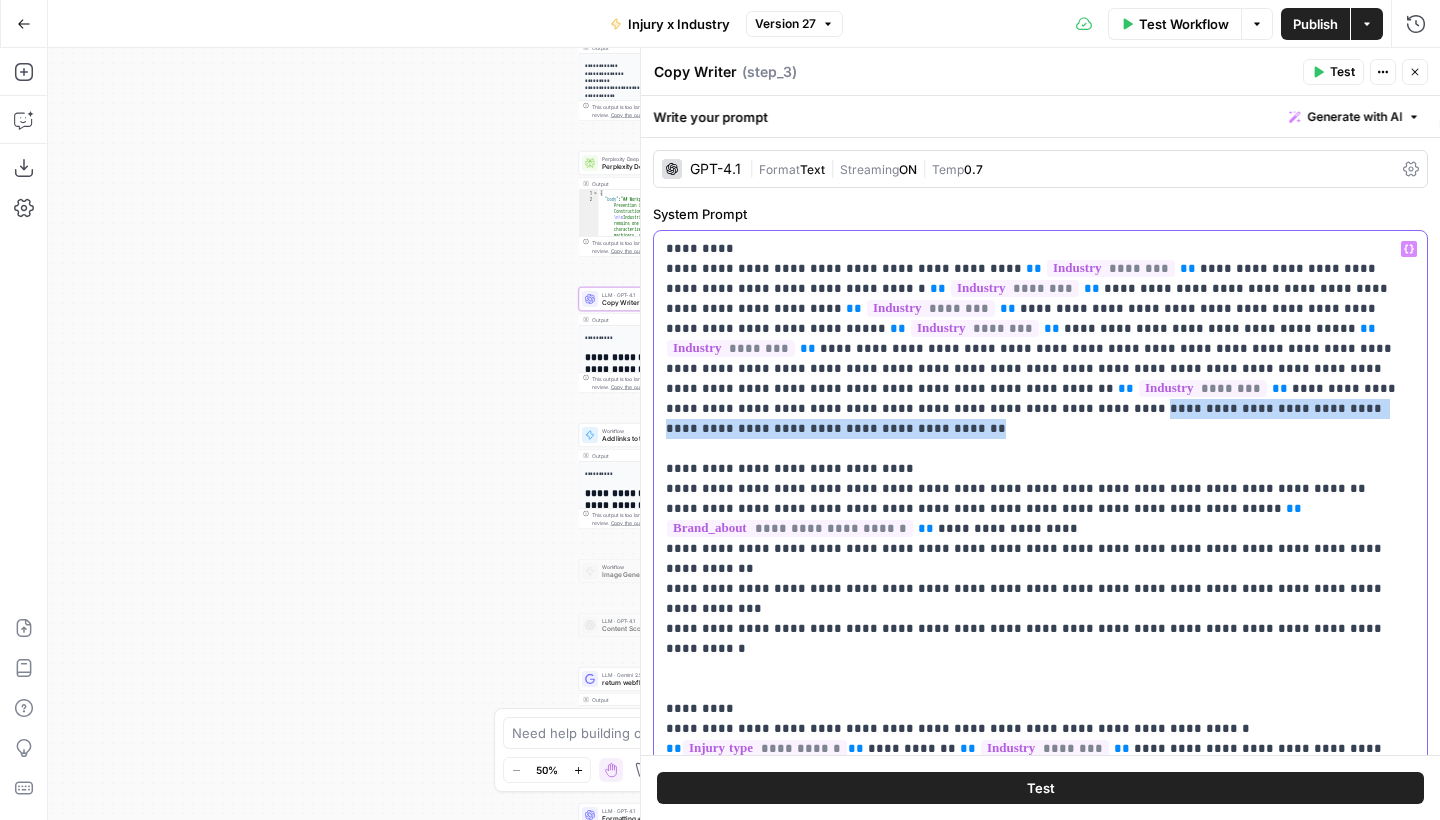 drag, startPoint x: 1158, startPoint y: 408, endPoint x: 1313, endPoint y: 380, distance: 157.50873 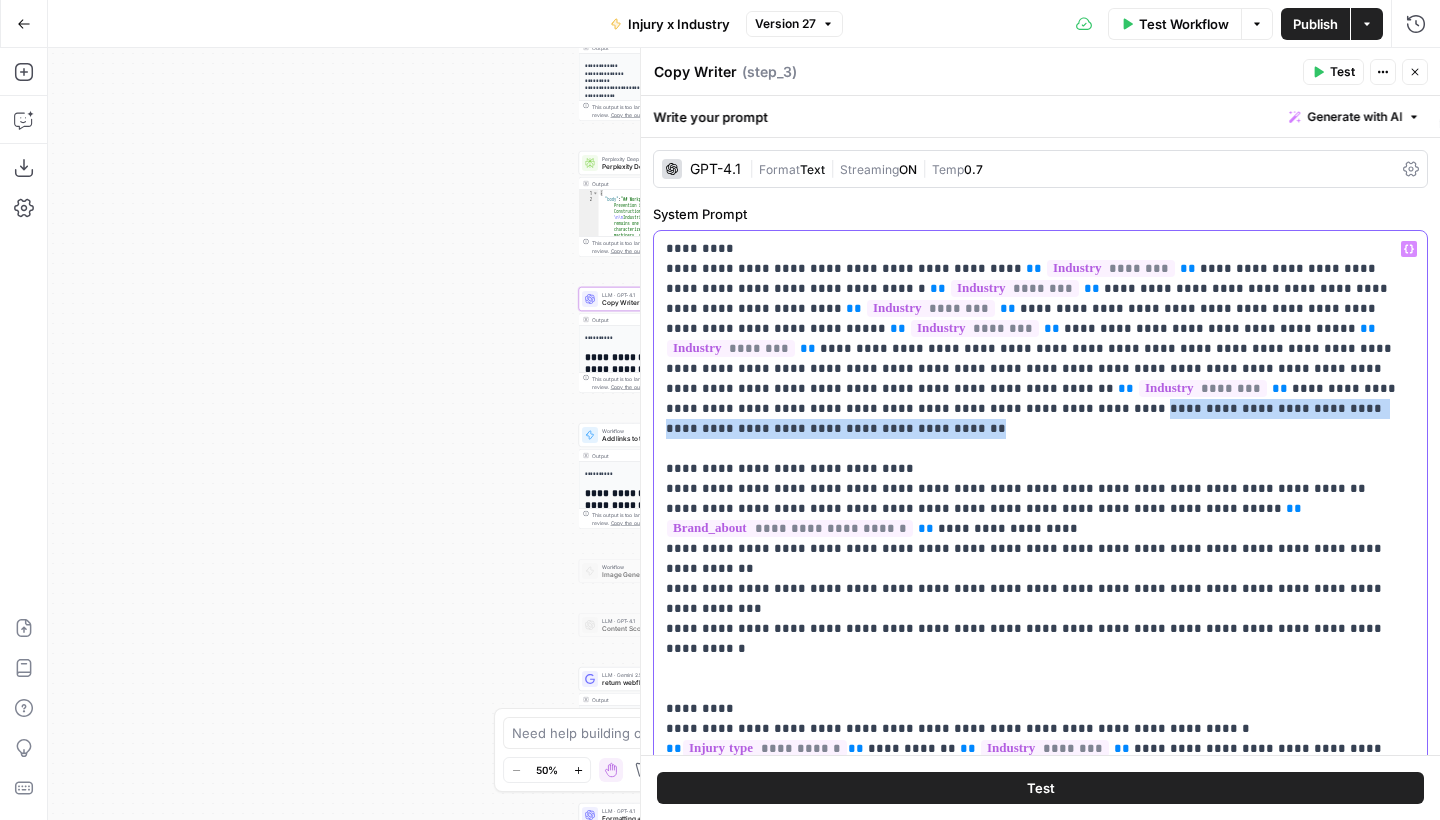 click on "**********" at bounding box center [1040, 499] 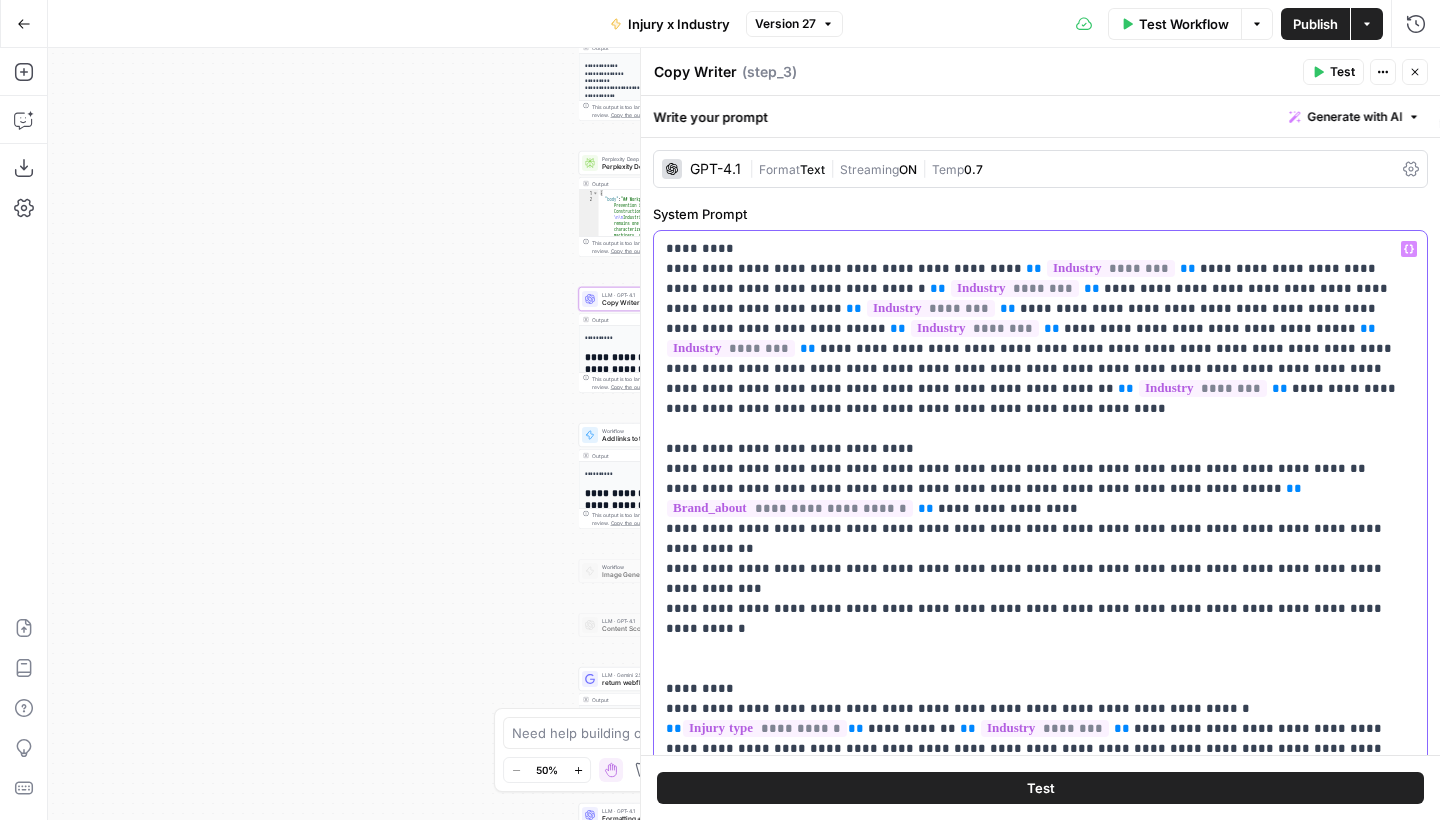 type 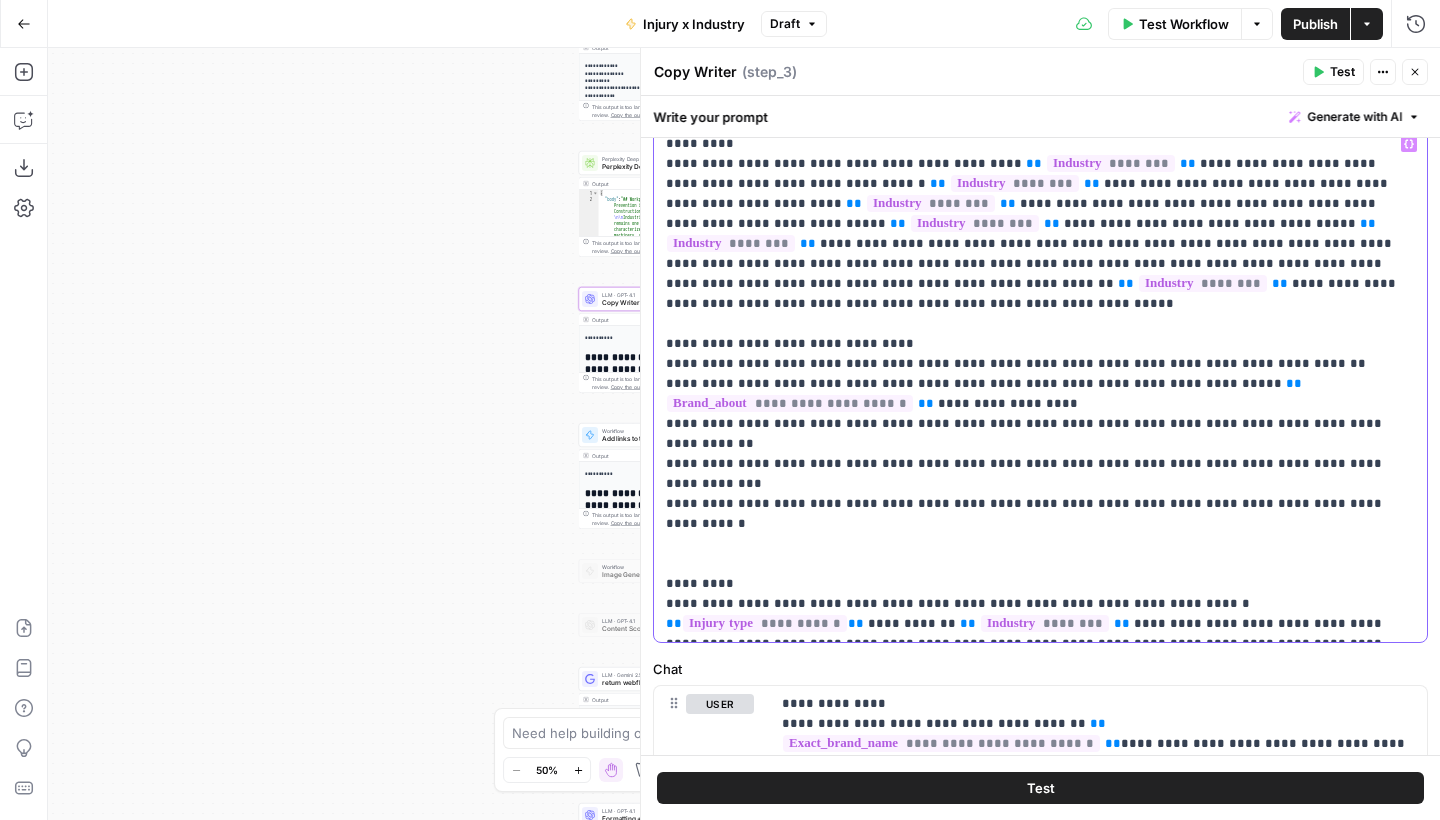 scroll, scrollTop: 134, scrollLeft: 0, axis: vertical 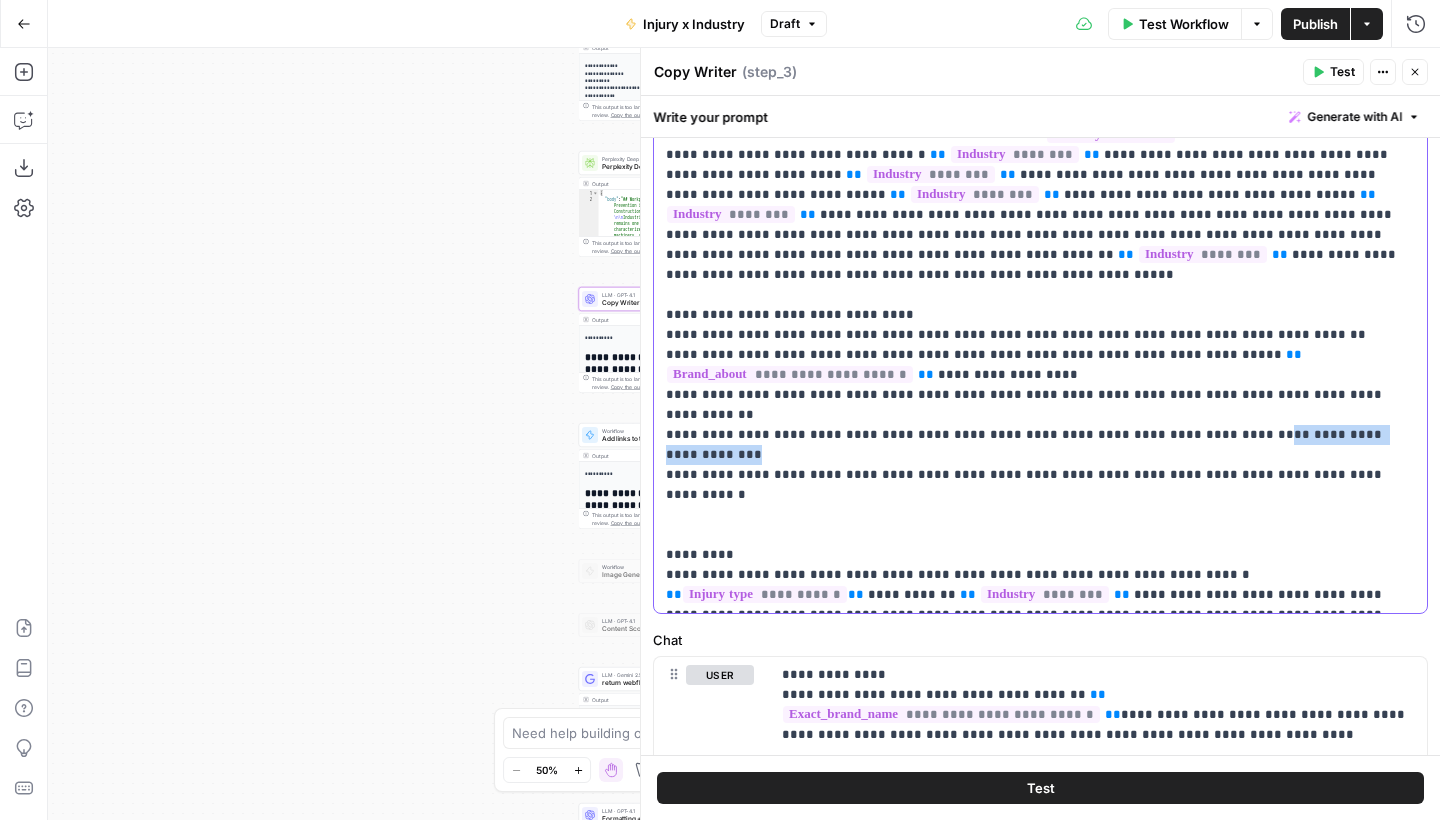 drag, startPoint x: 1358, startPoint y: 401, endPoint x: 1188, endPoint y: 400, distance: 170.00294 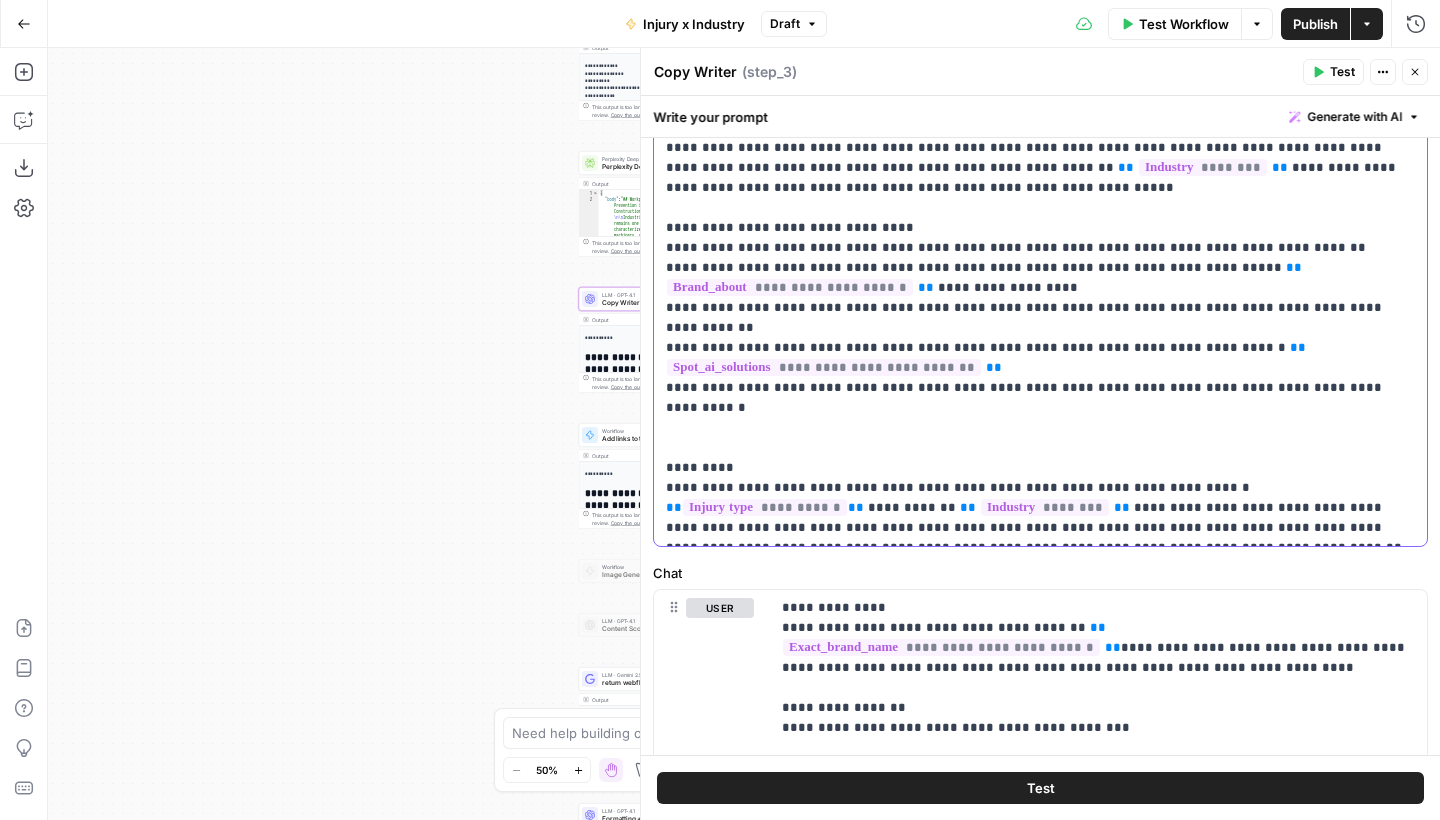 scroll, scrollTop: 306, scrollLeft: 0, axis: vertical 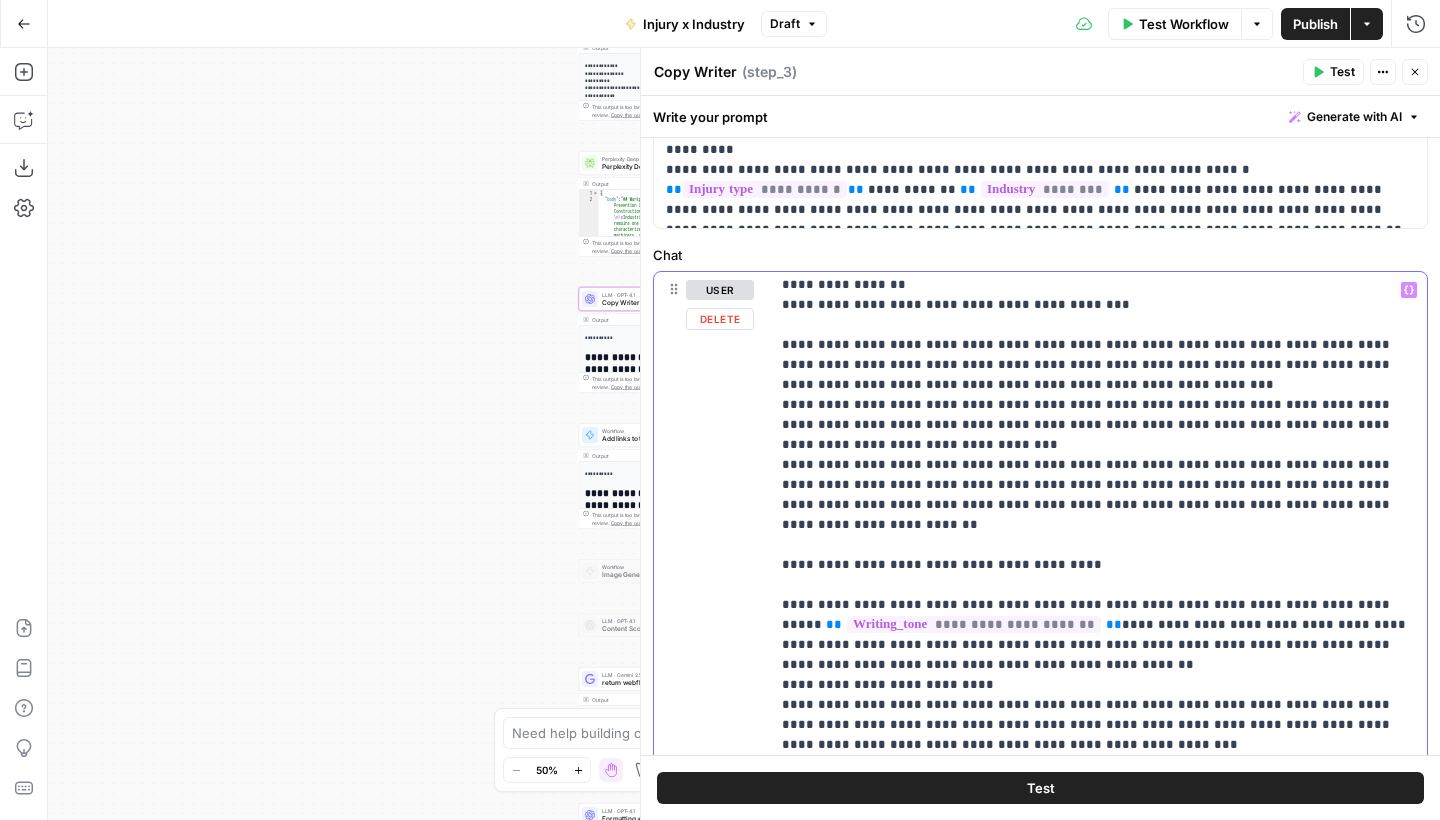 click on "**********" at bounding box center (1098, 2735) 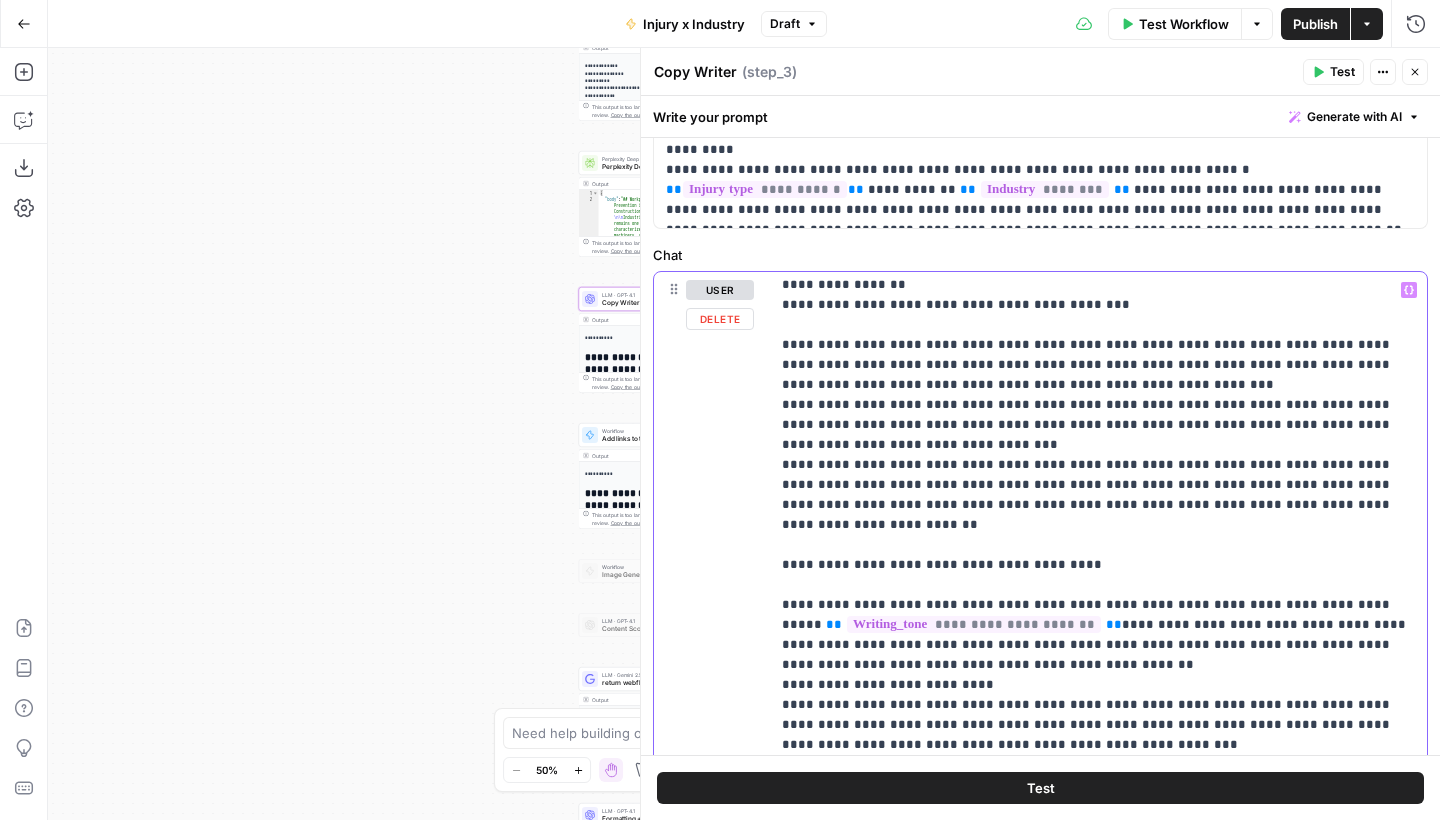 click on "**********" at bounding box center (1098, 2735) 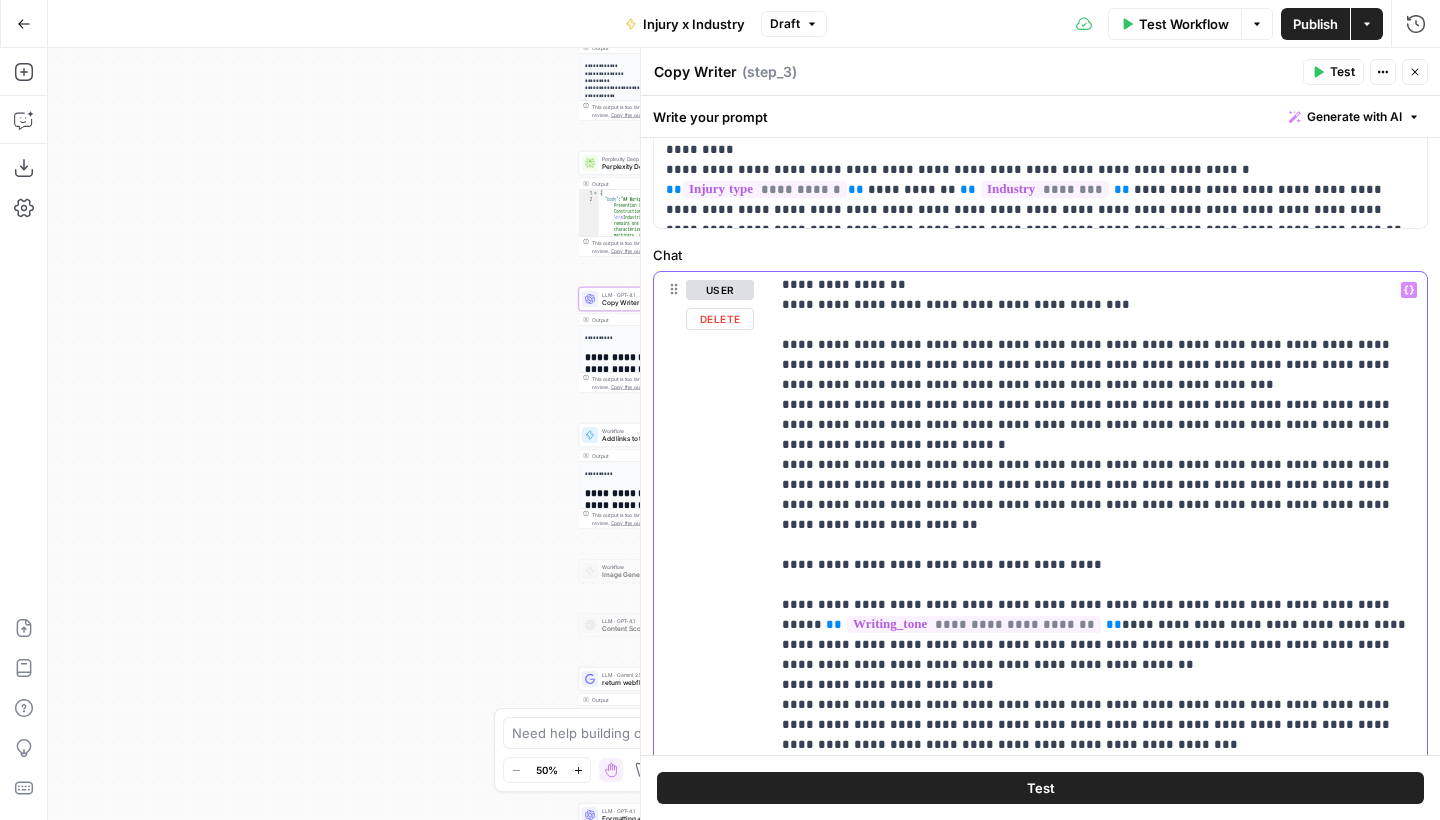 drag, startPoint x: 1385, startPoint y: 426, endPoint x: 1399, endPoint y: 439, distance: 19.104973 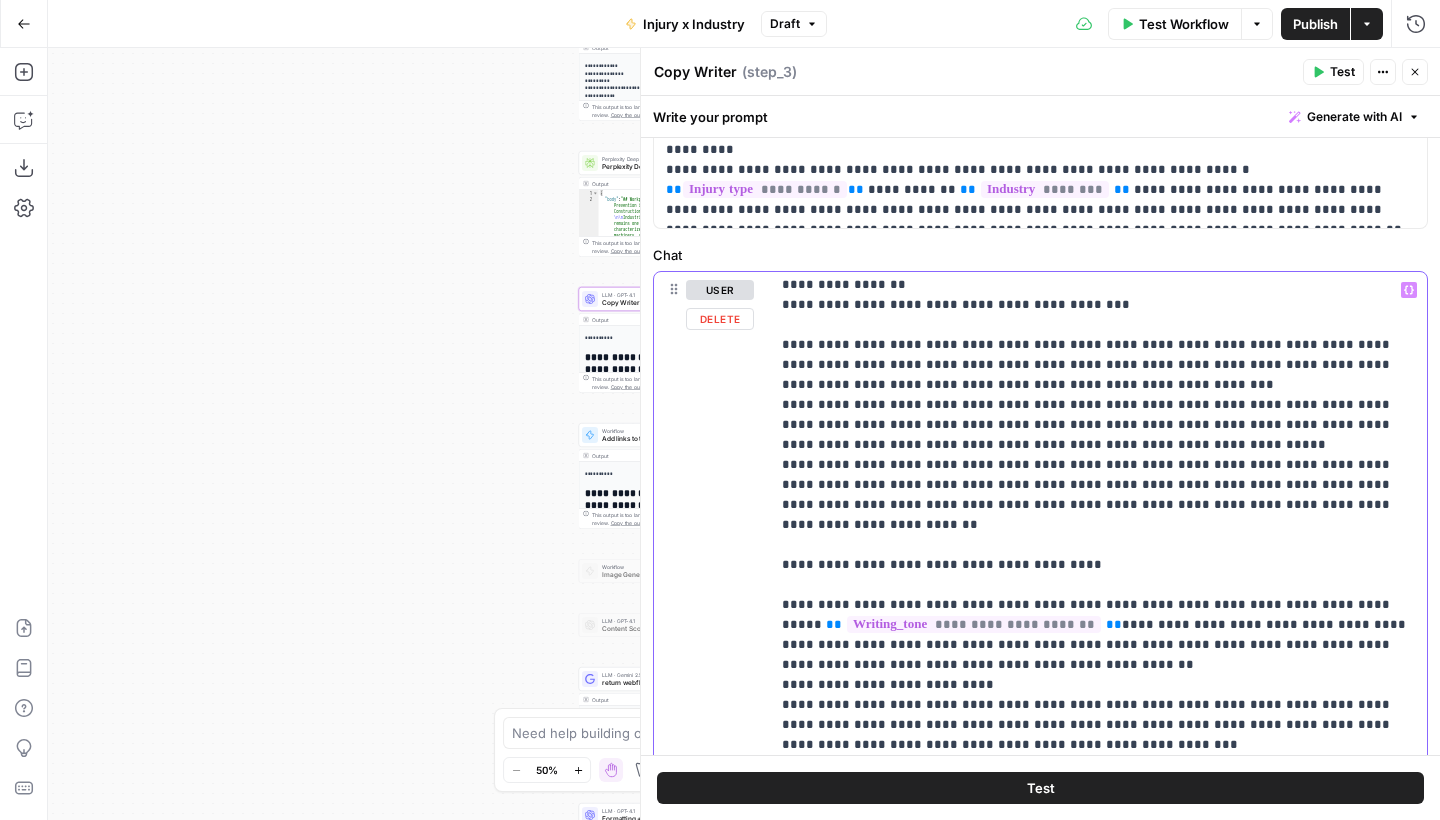 click on "**********" at bounding box center (1098, 2735) 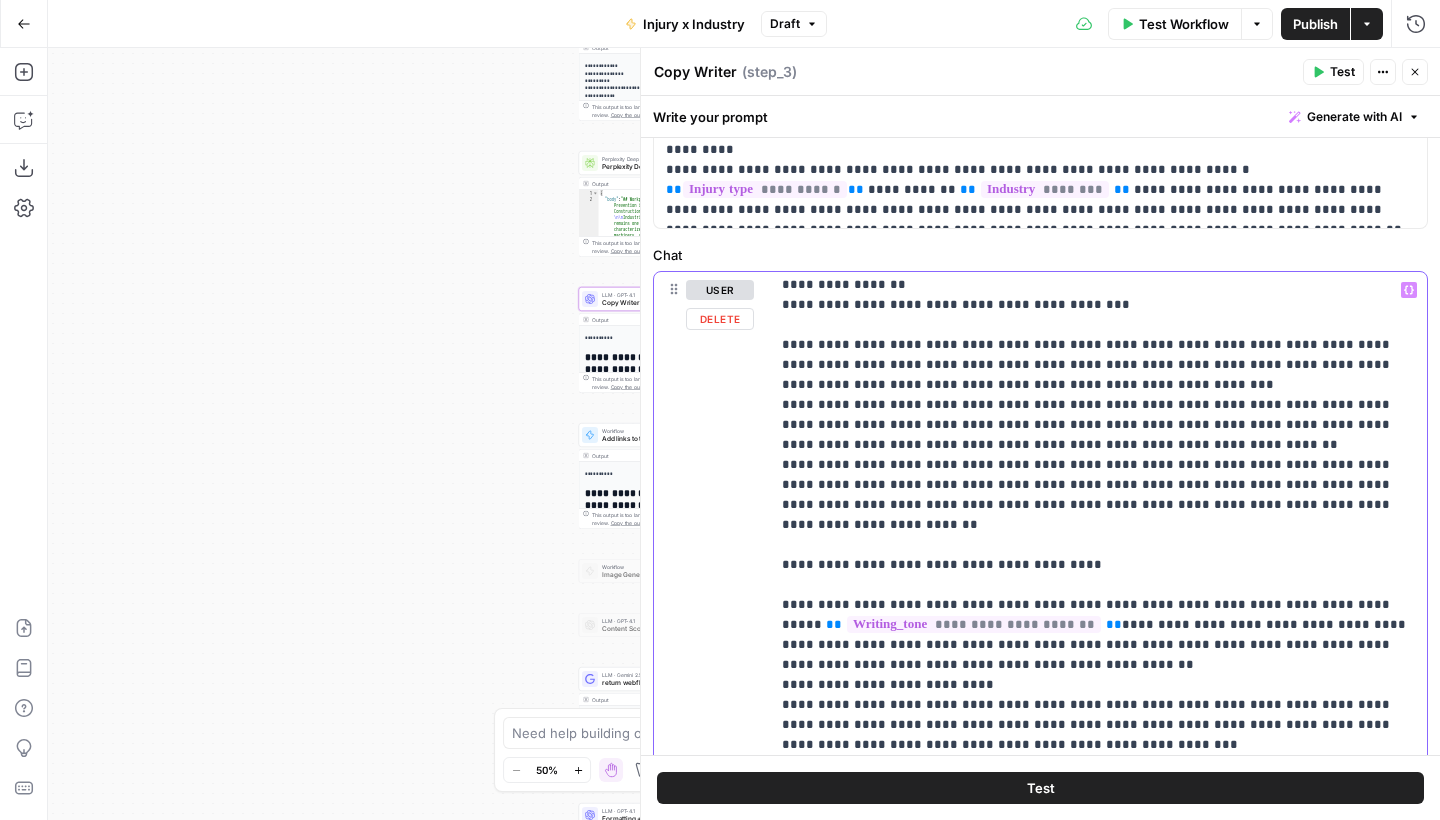 click on "**********" at bounding box center [1098, 2735] 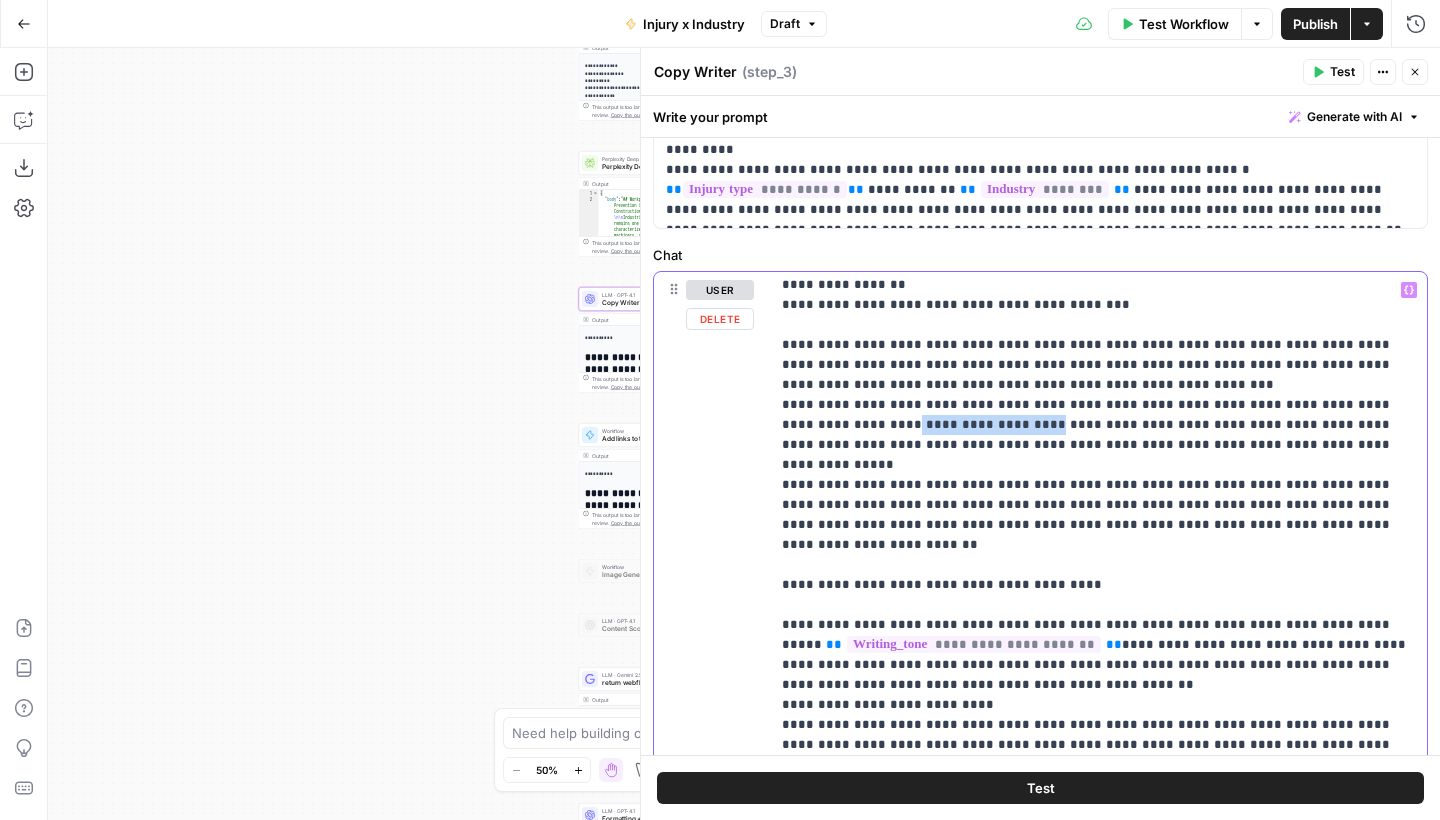 drag, startPoint x: 920, startPoint y: 423, endPoint x: 778, endPoint y: 427, distance: 142.05632 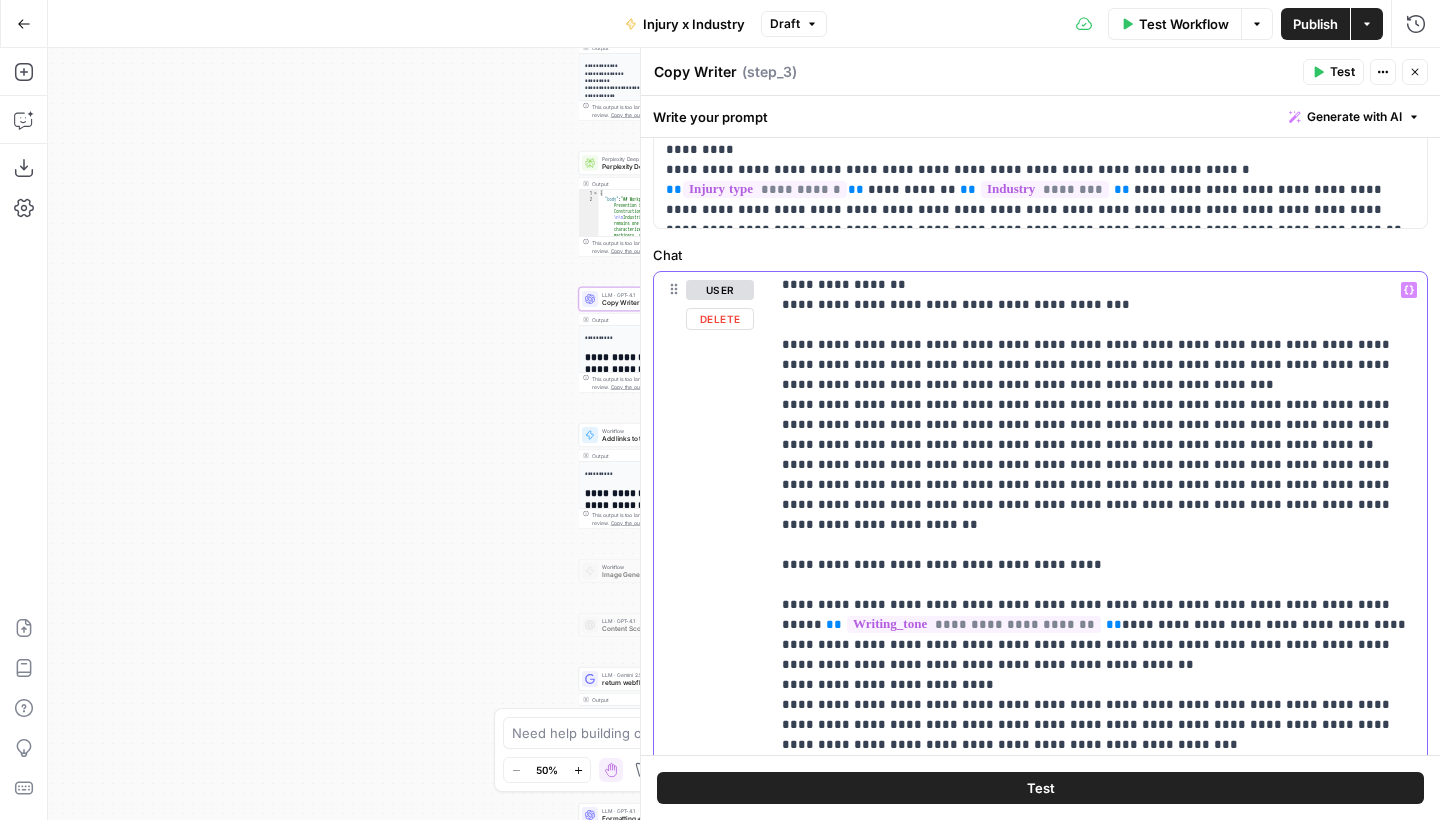 click on "**********" at bounding box center [1098, 2735] 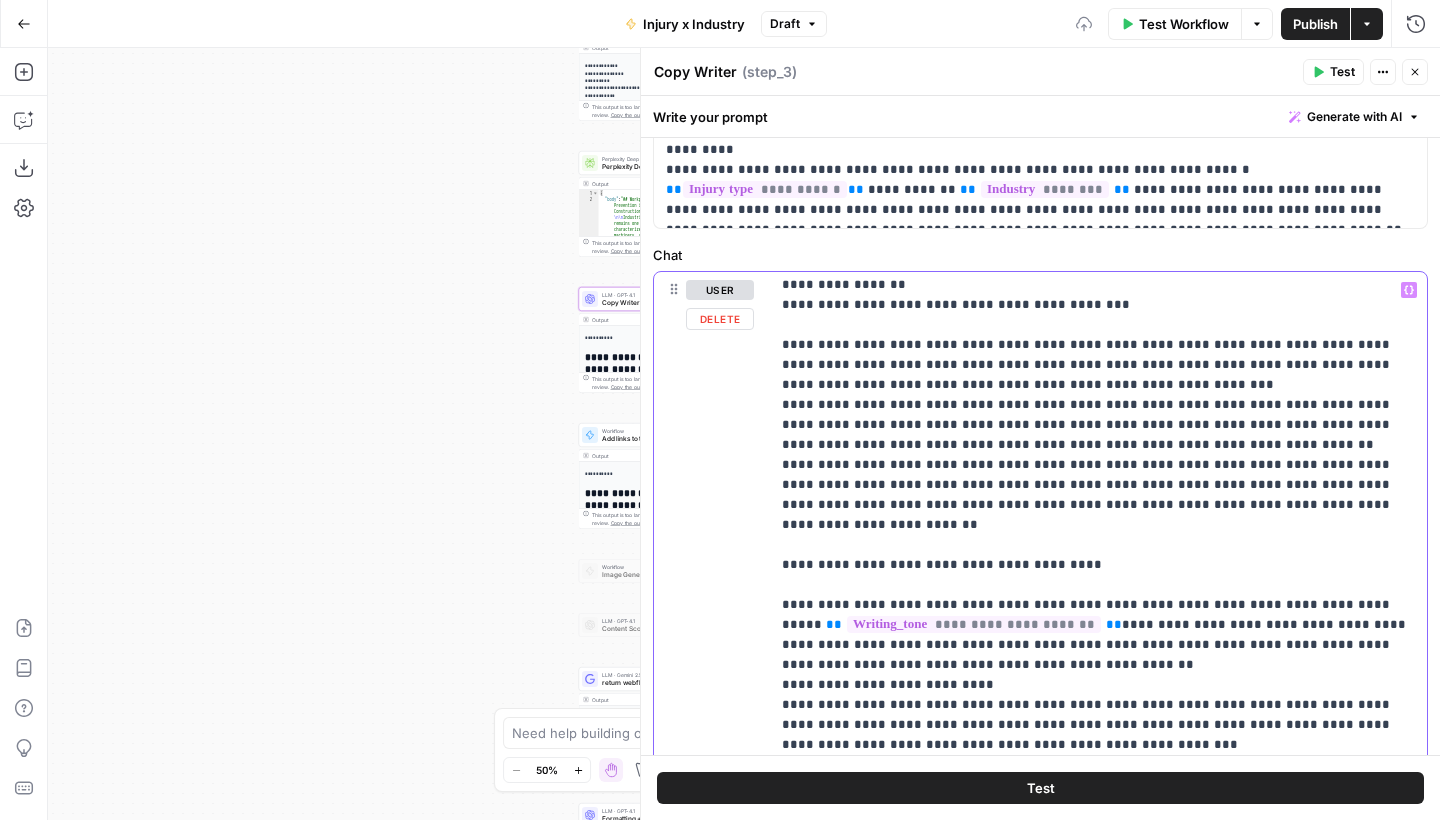 click on "**********" at bounding box center [1098, 2735] 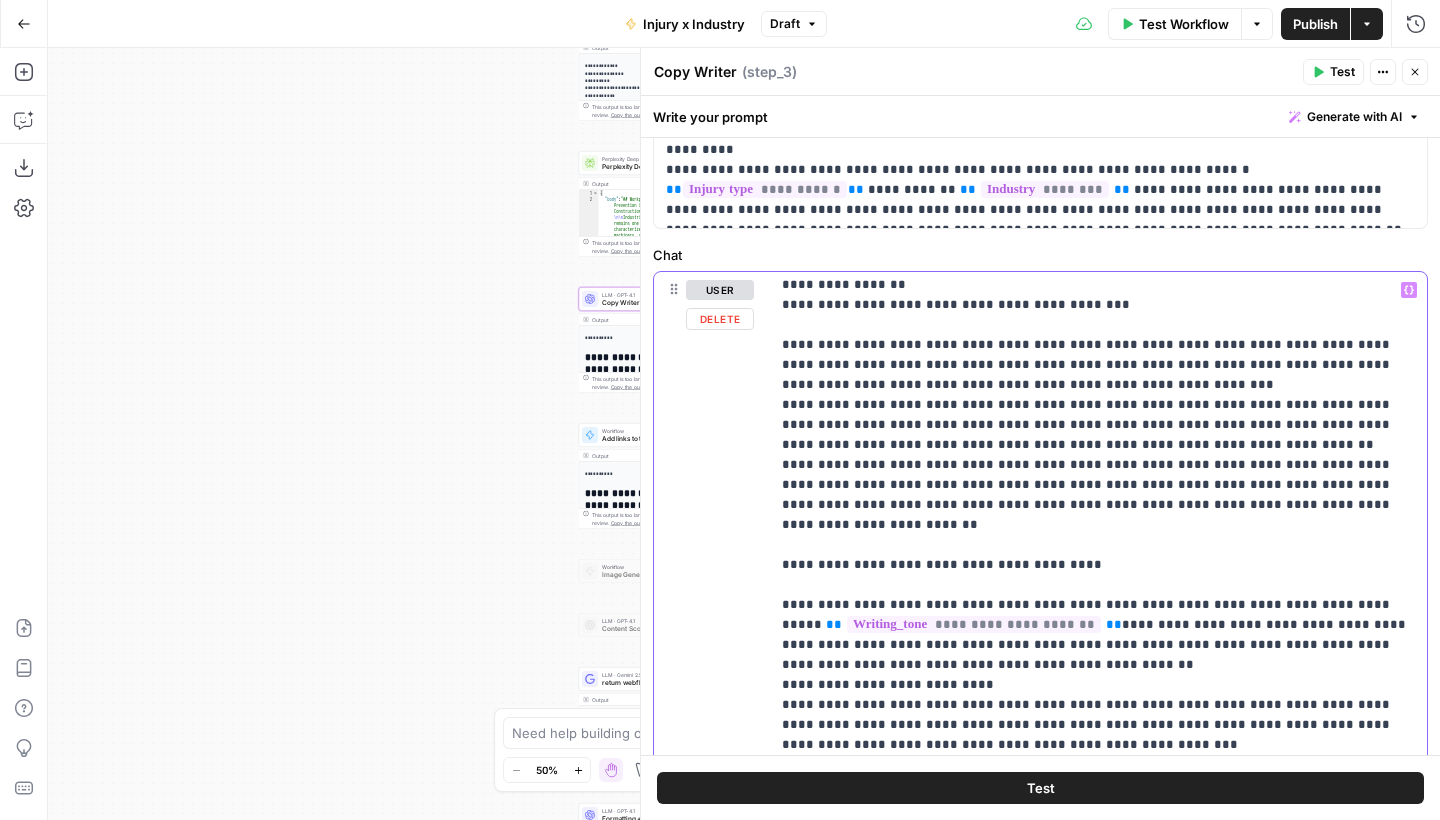 click on "**********" at bounding box center [1098, 2735] 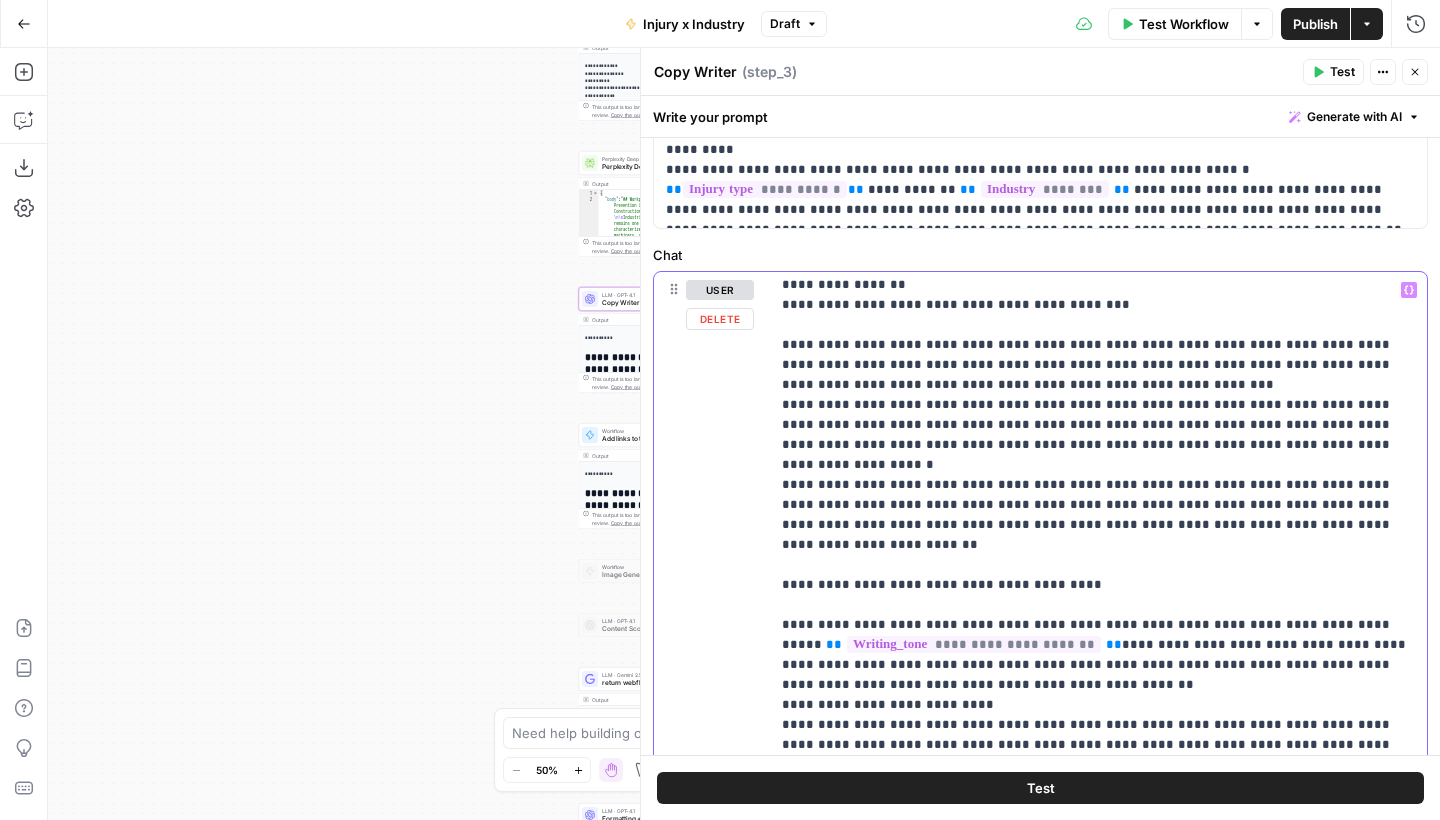 click on "**********" at bounding box center [1098, 2735] 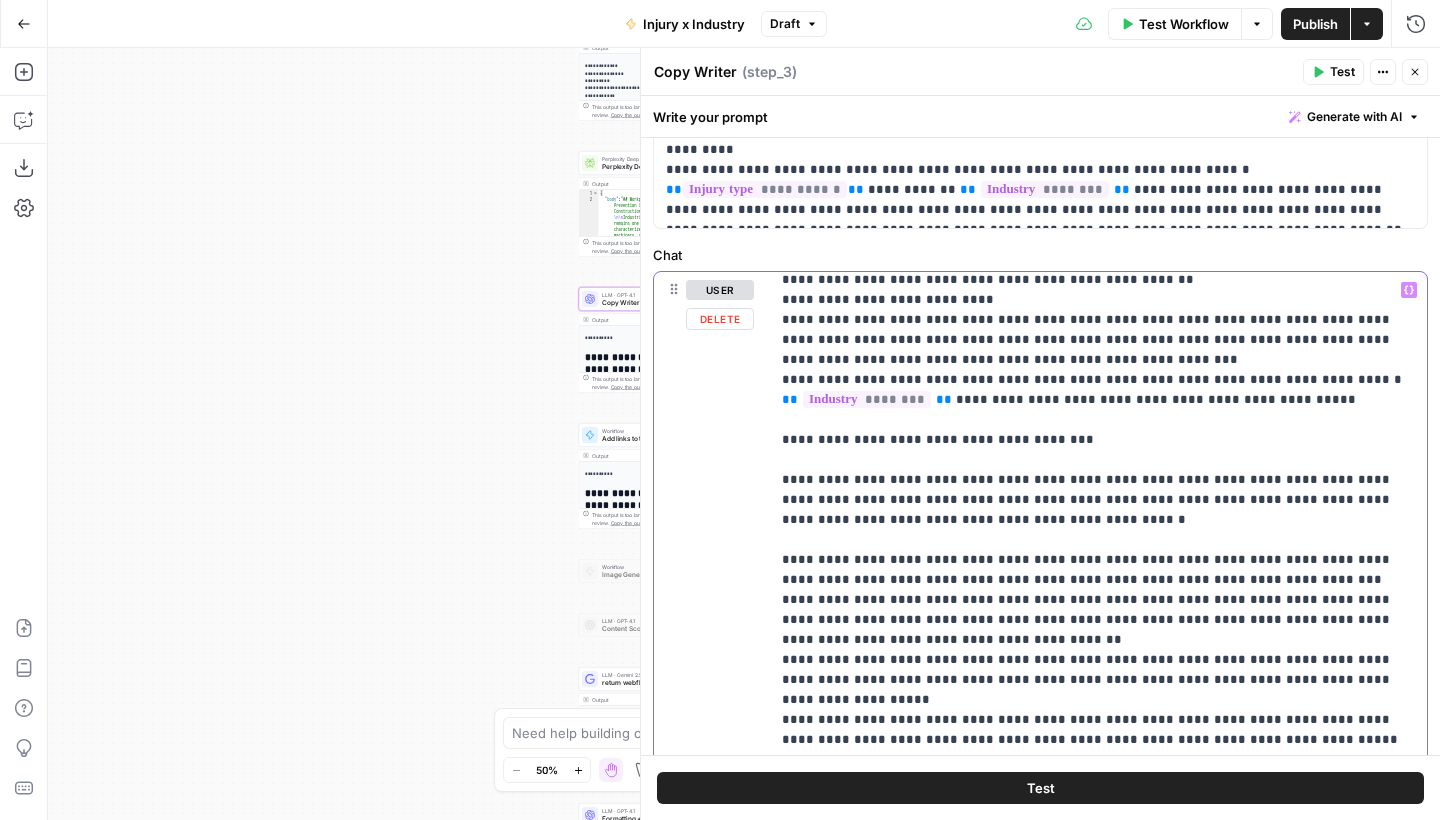 scroll, scrollTop: 511, scrollLeft: 0, axis: vertical 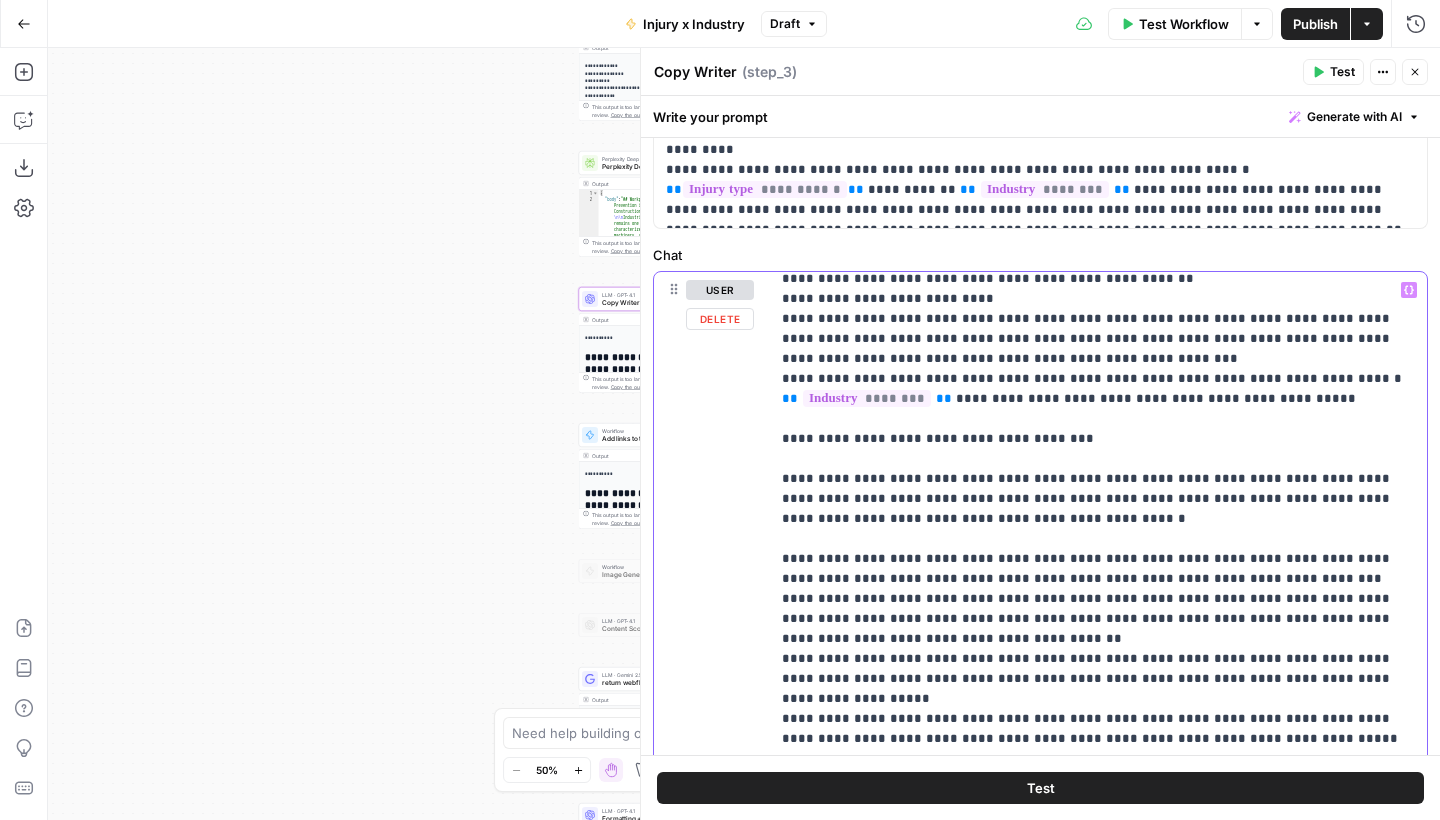 click on "**********" at bounding box center [1098, 2329] 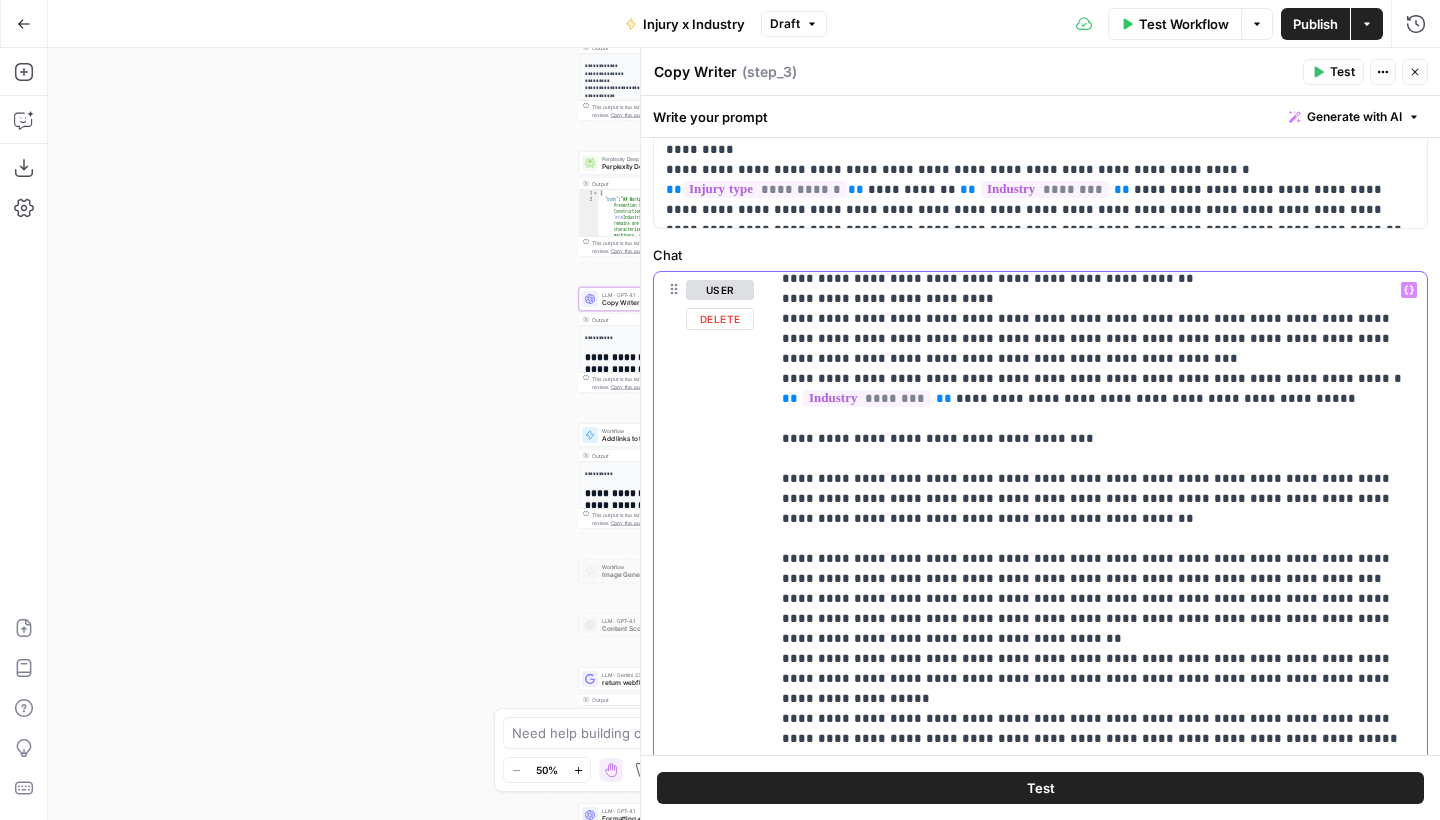 click on "**********" at bounding box center (1098, 2329) 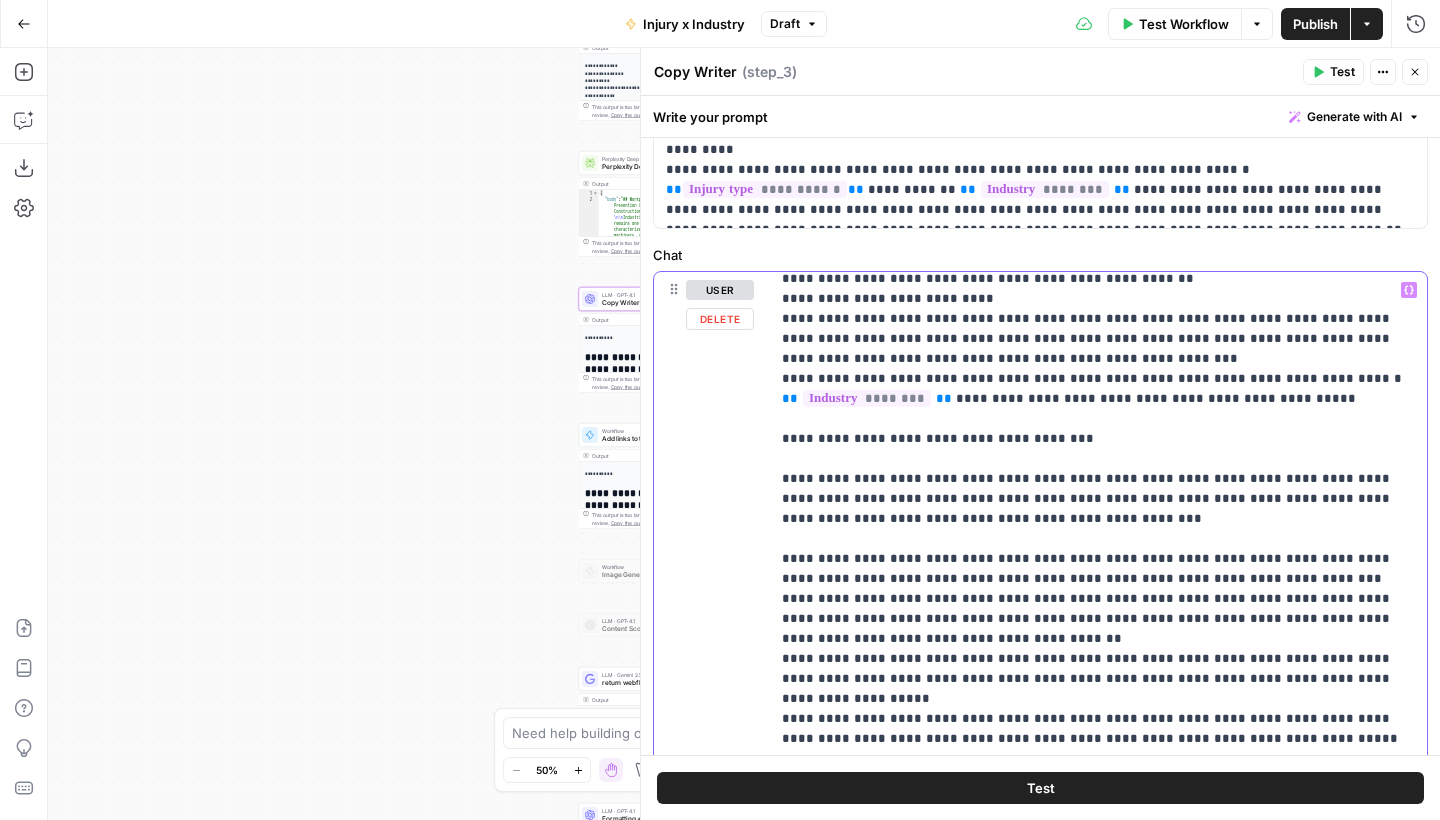 click on "**********" at bounding box center (1098, 2329) 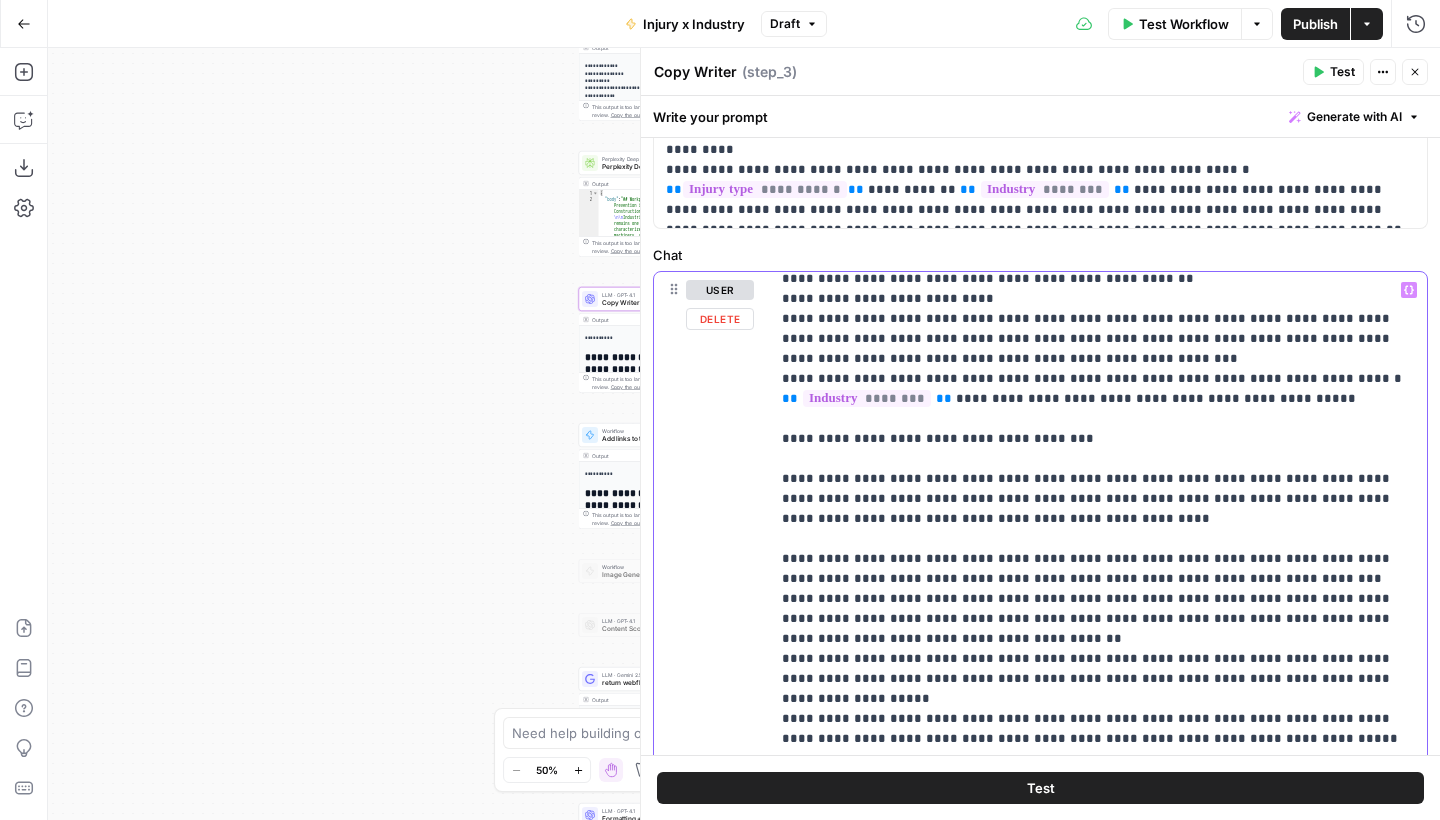 click on "**********" at bounding box center [1098, 2329] 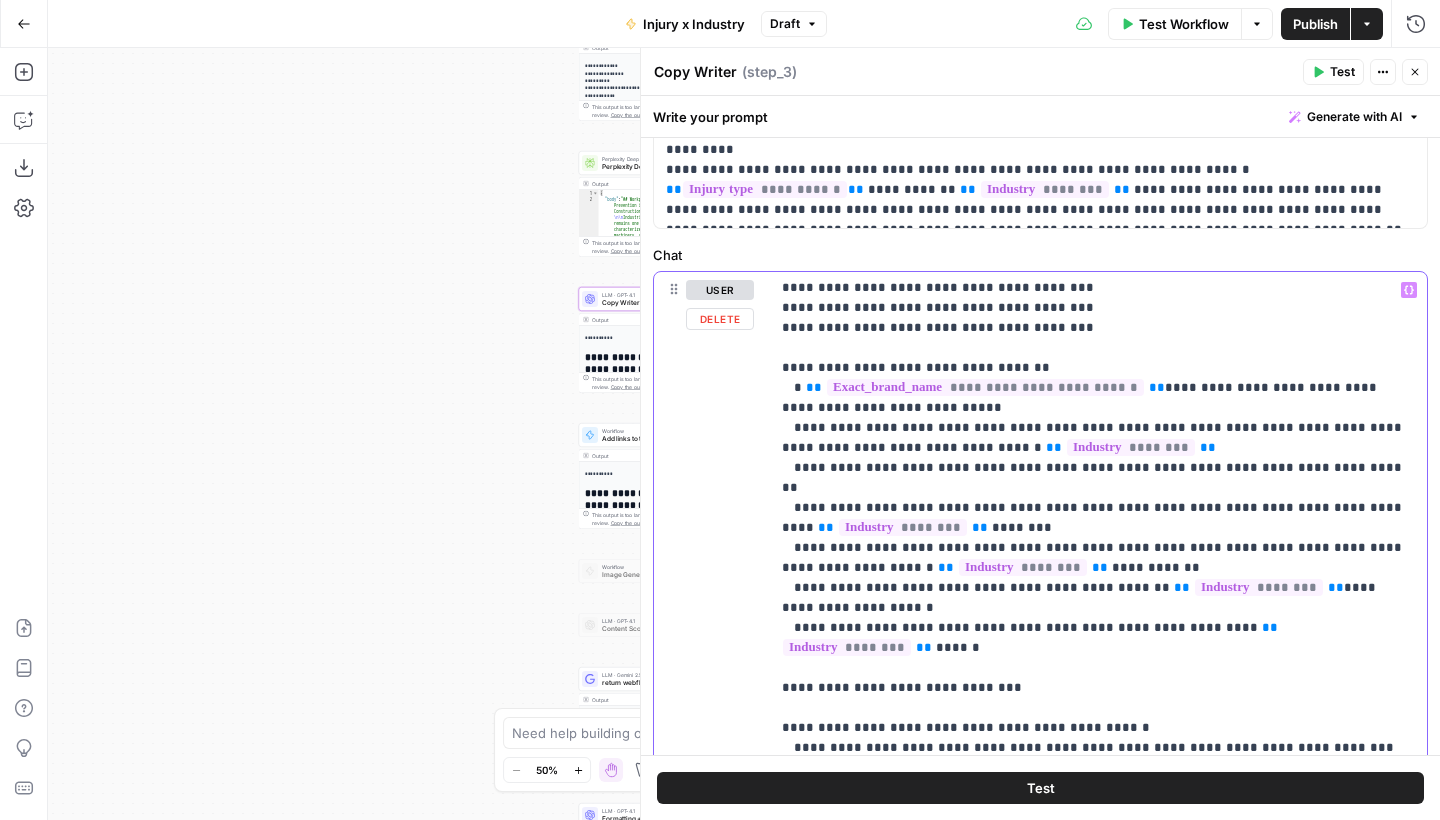 scroll, scrollTop: 4321, scrollLeft: 0, axis: vertical 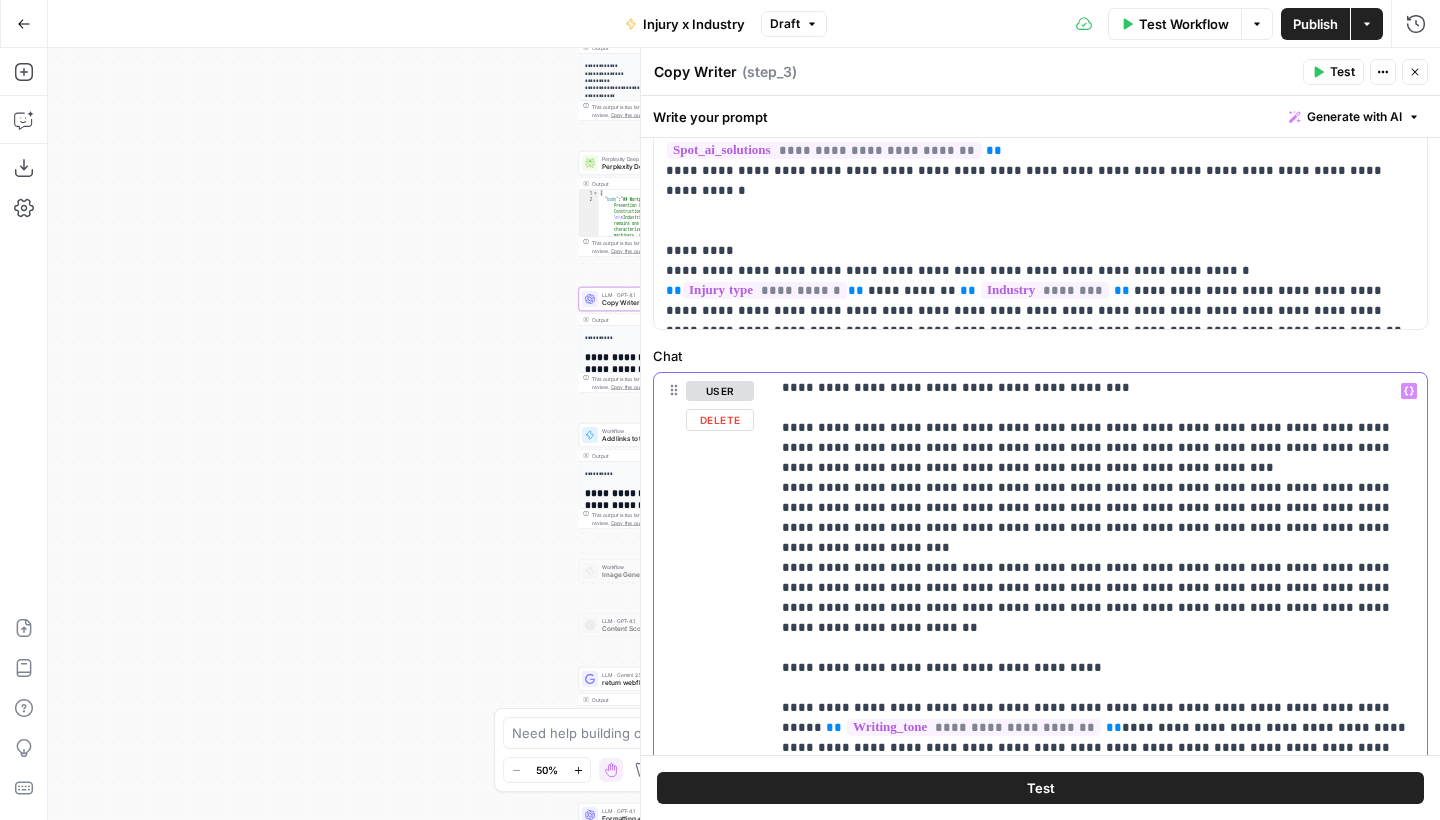 click on "**********" at bounding box center [1098, 2818] 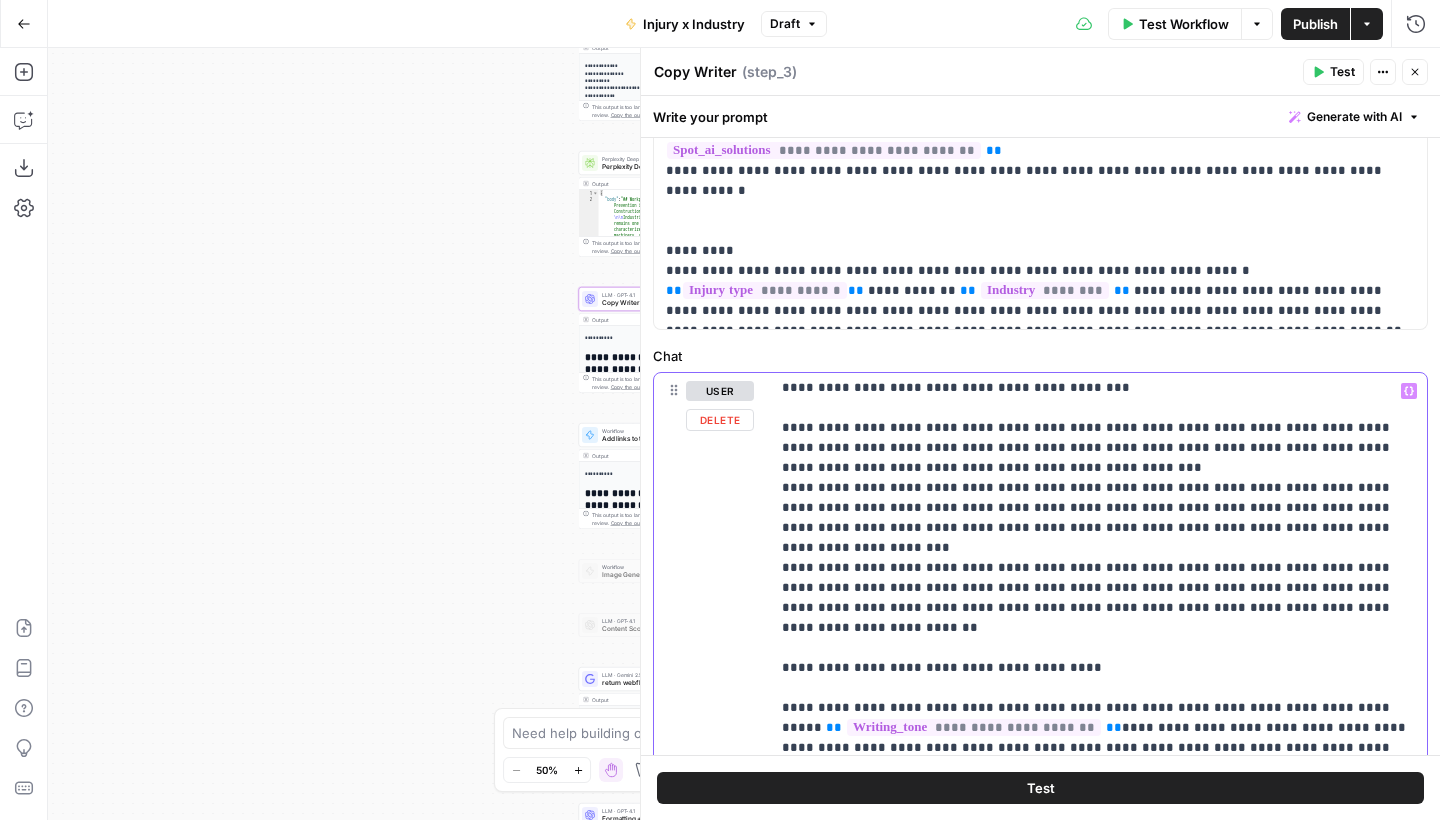 scroll, scrollTop: 156, scrollLeft: 0, axis: vertical 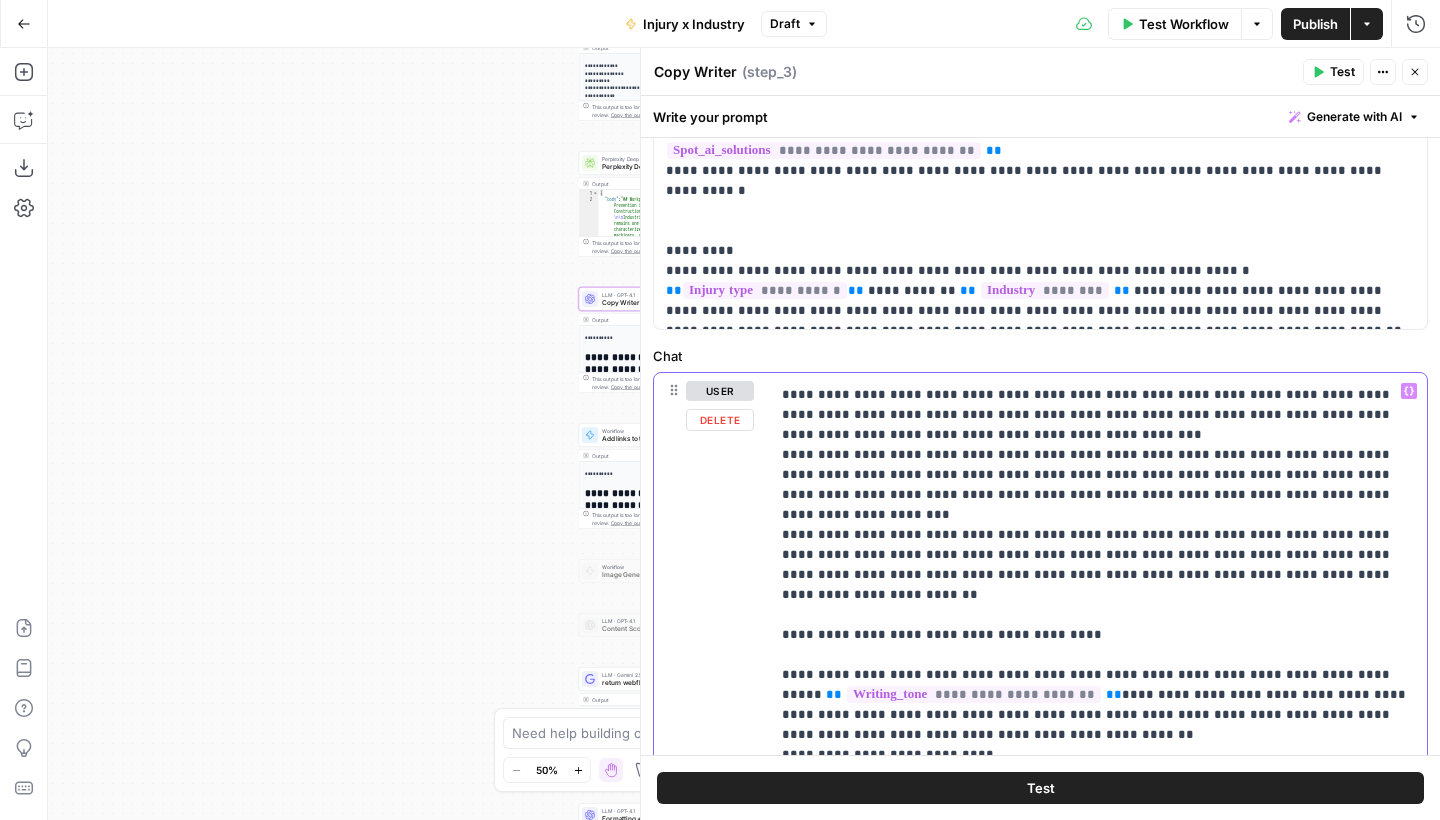 click on "**********" at bounding box center [1098, 2785] 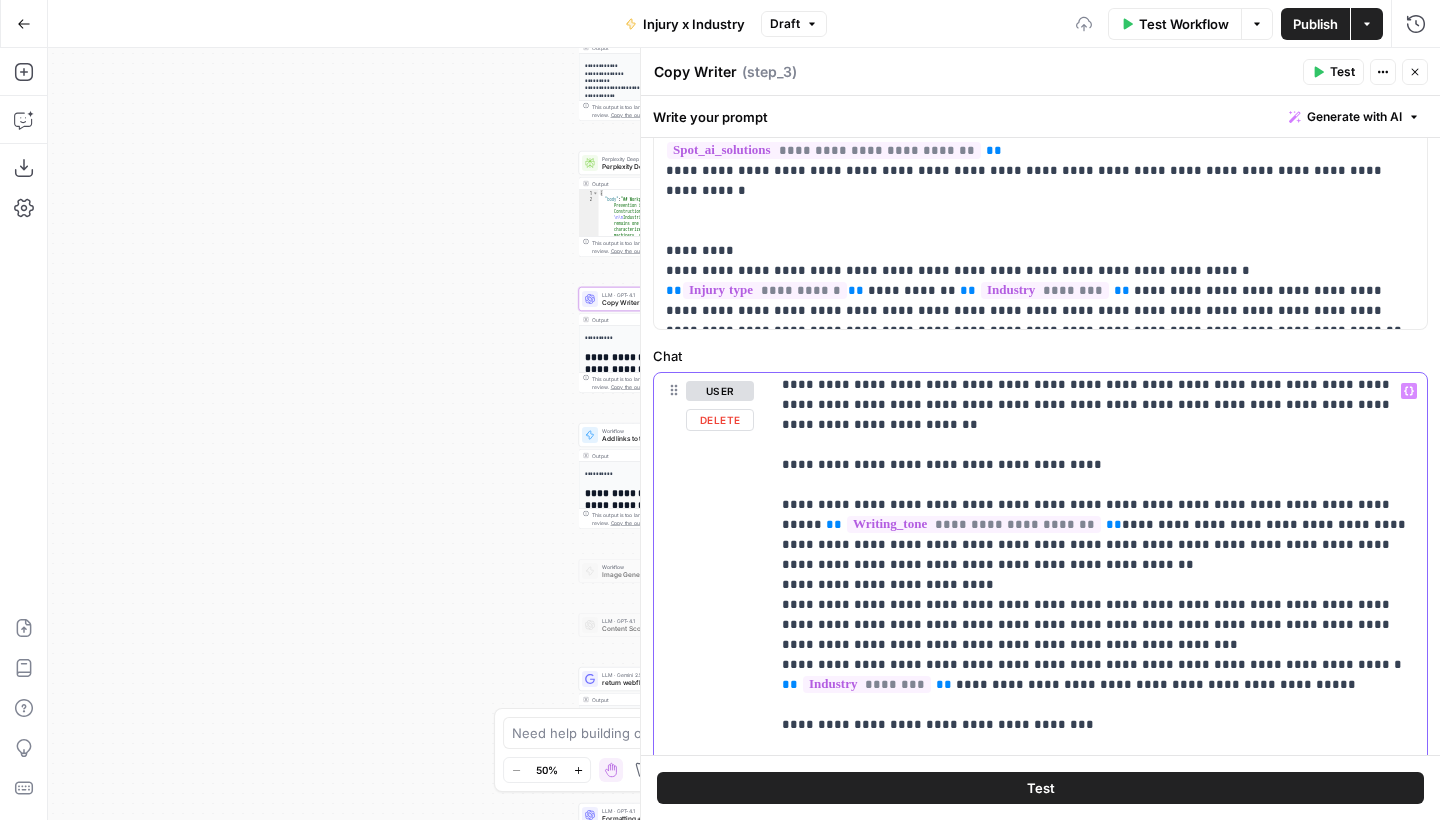 scroll, scrollTop: 420, scrollLeft: 0, axis: vertical 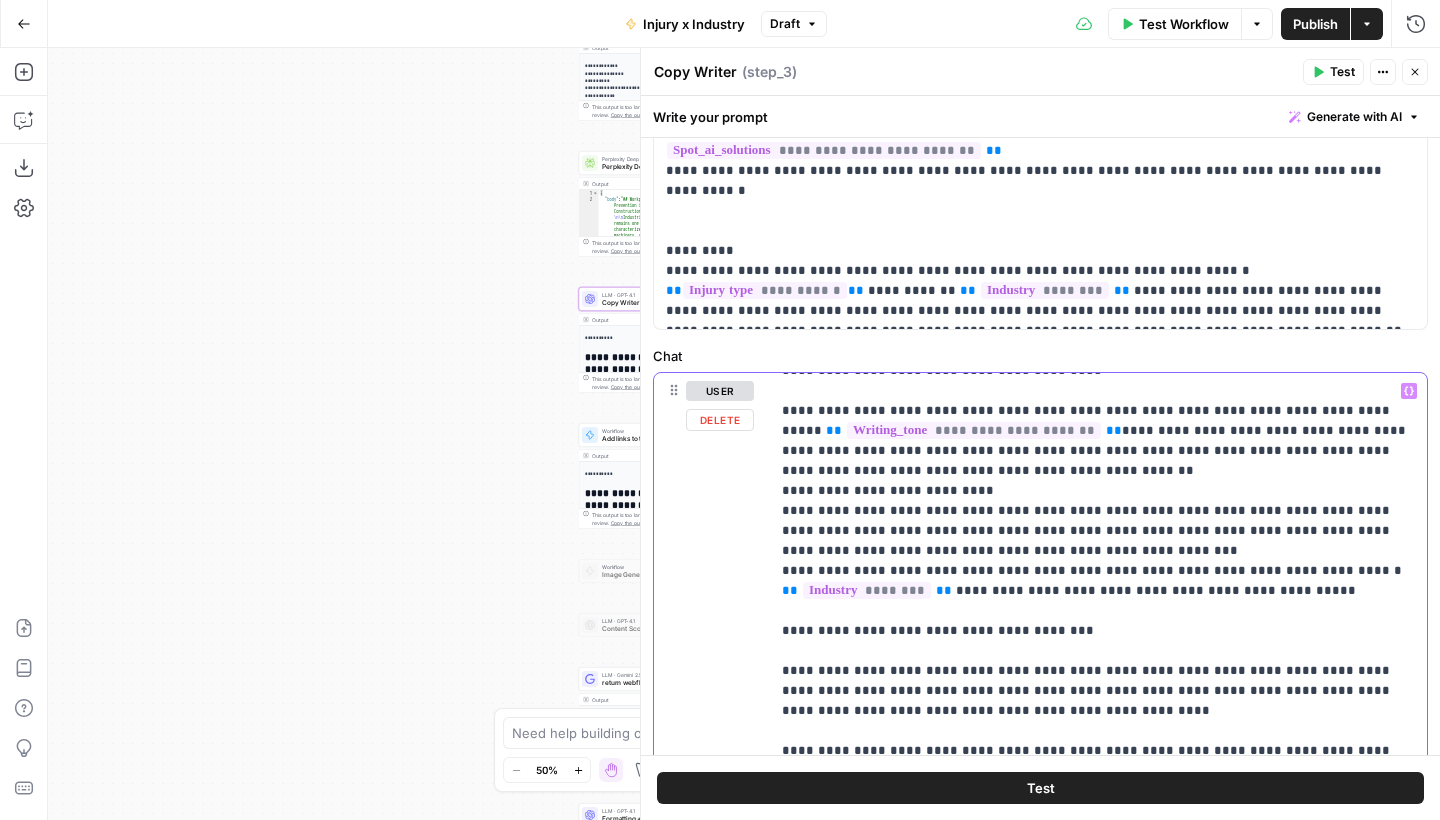 click on "**********" at bounding box center [1098, 2521] 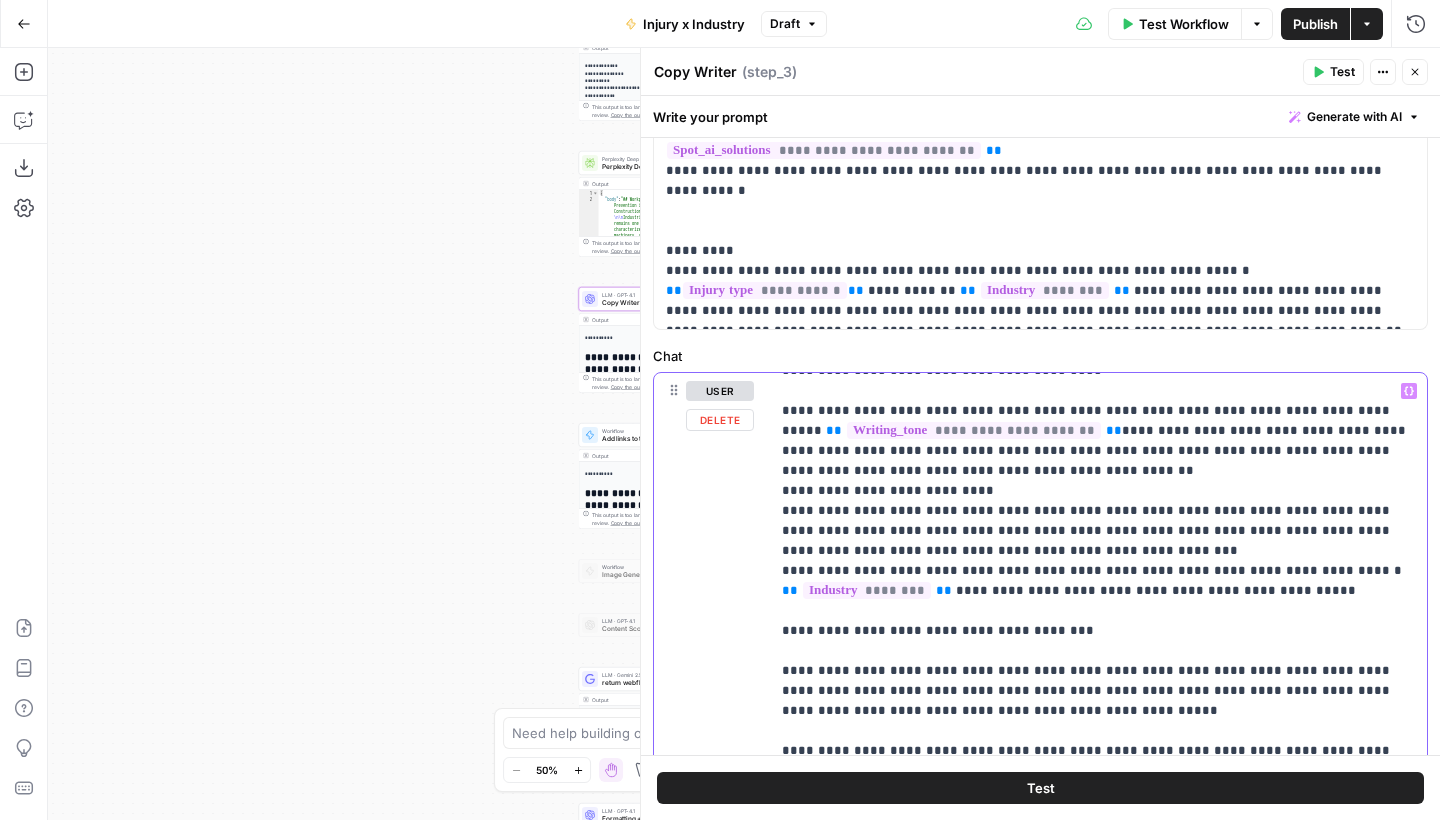 click on "**********" at bounding box center [1098, 2521] 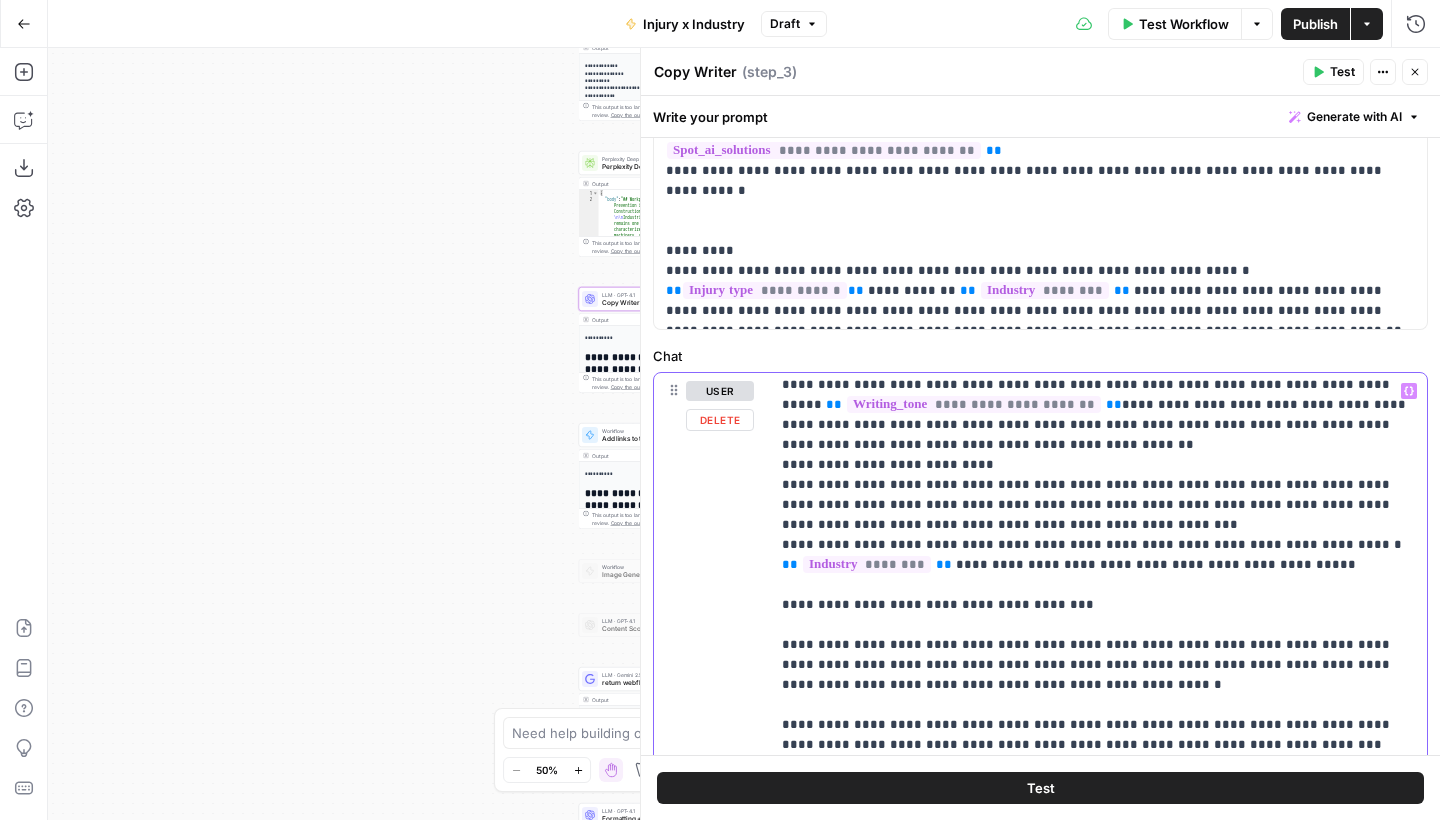 scroll, scrollTop: 460, scrollLeft: 0, axis: vertical 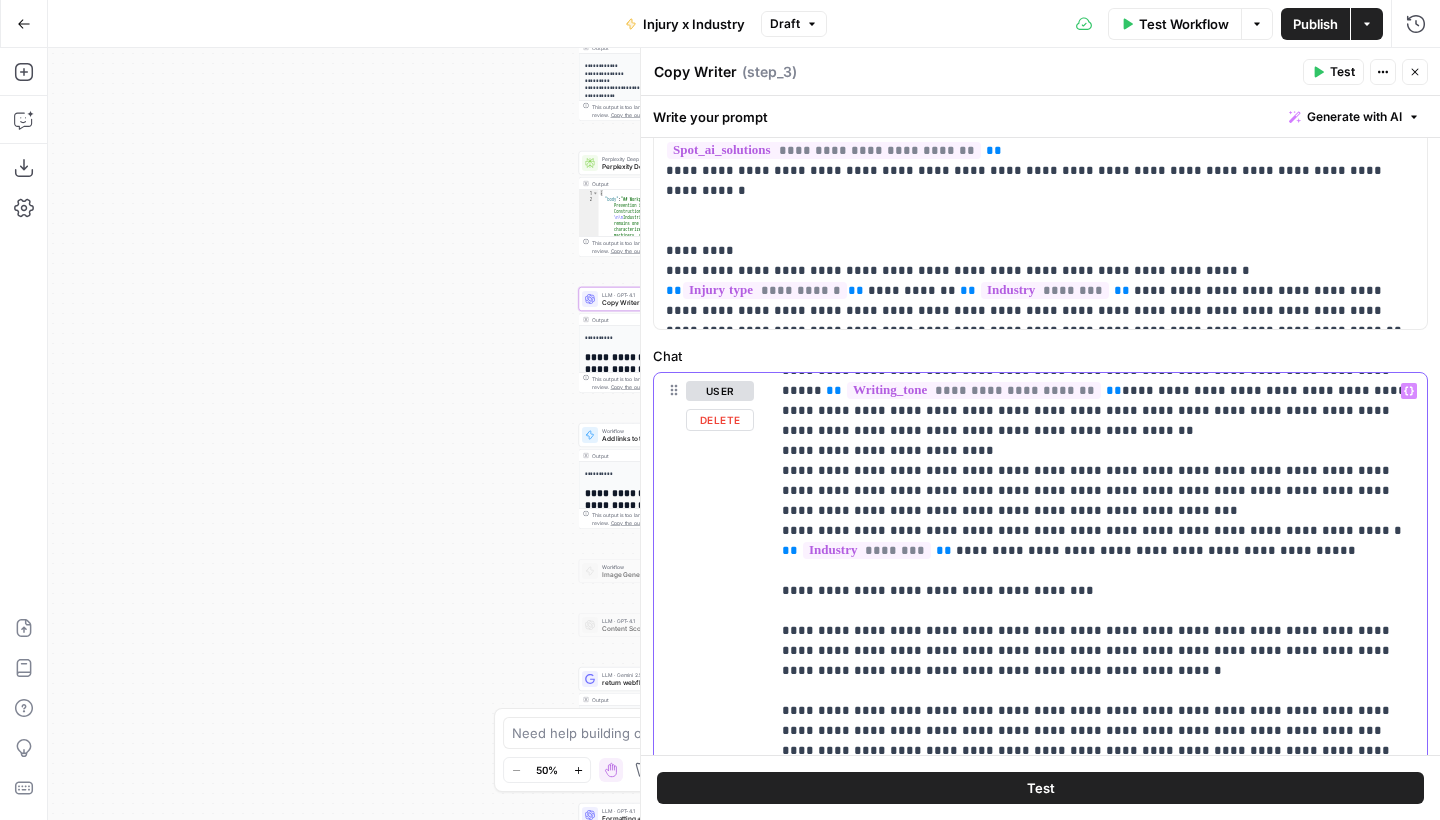 click on "**********" at bounding box center [1098, 2481] 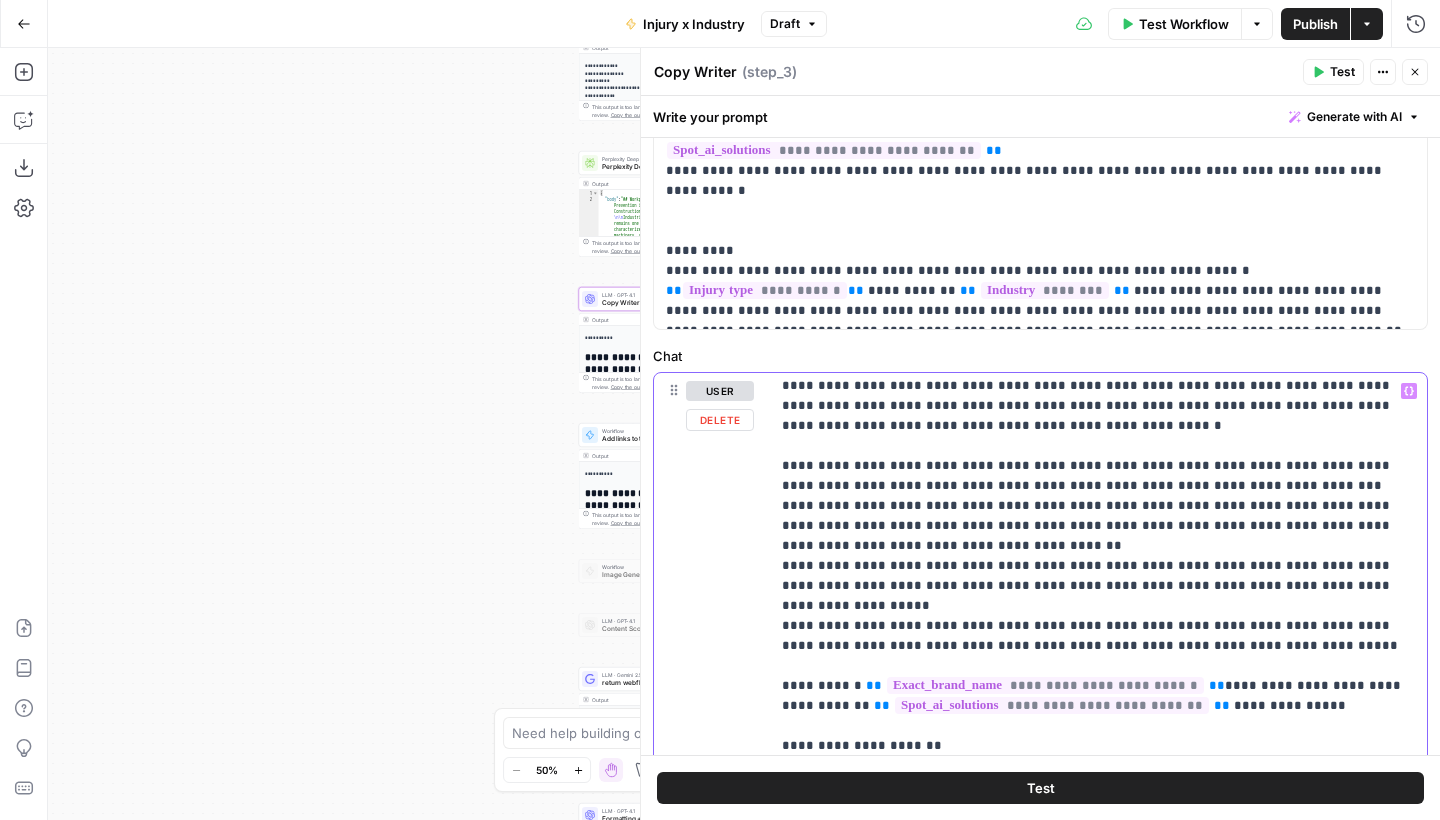 scroll, scrollTop: 707, scrollLeft: 0, axis: vertical 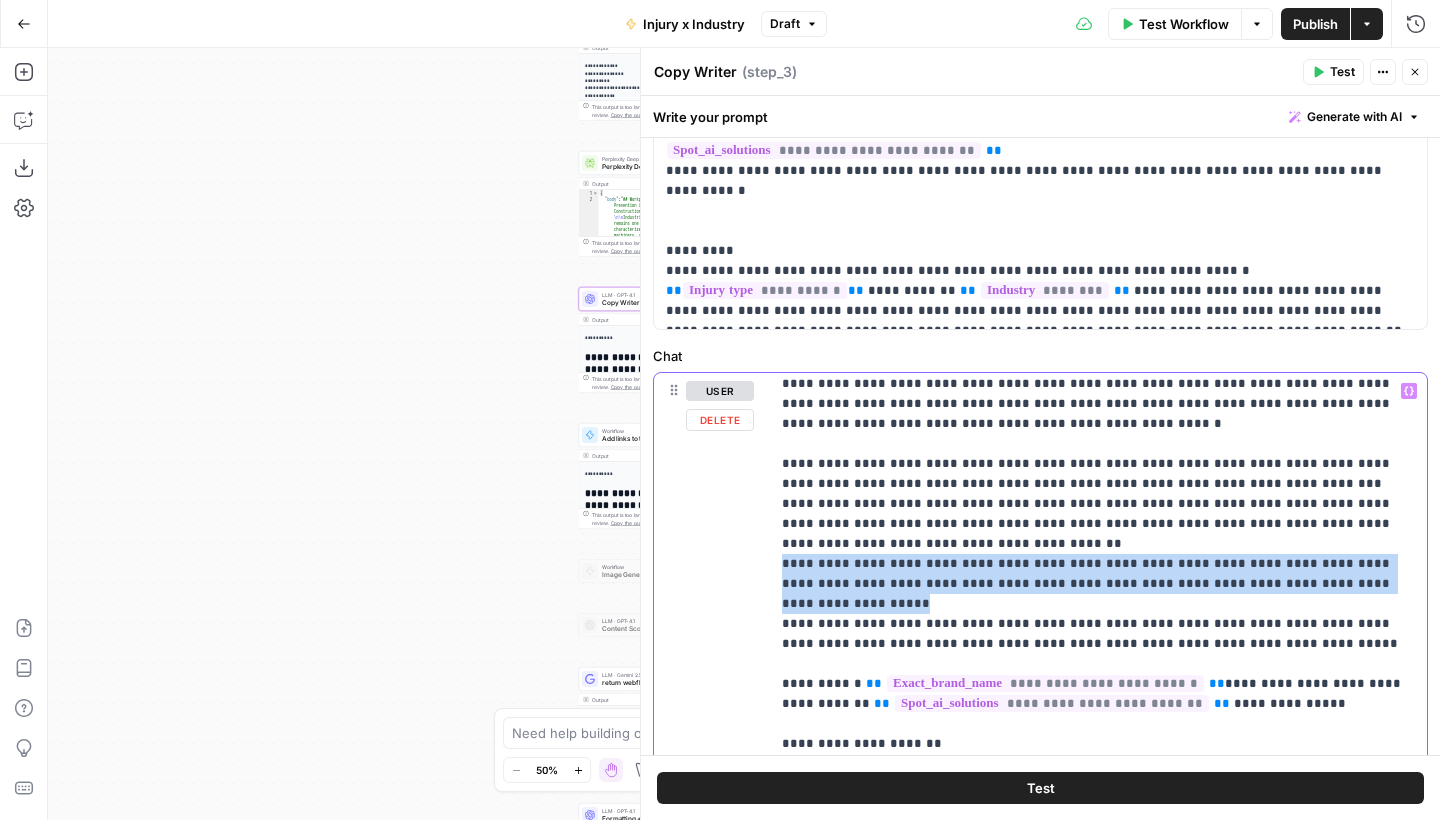 drag, startPoint x: 1341, startPoint y: 547, endPoint x: 773, endPoint y: 520, distance: 568.64136 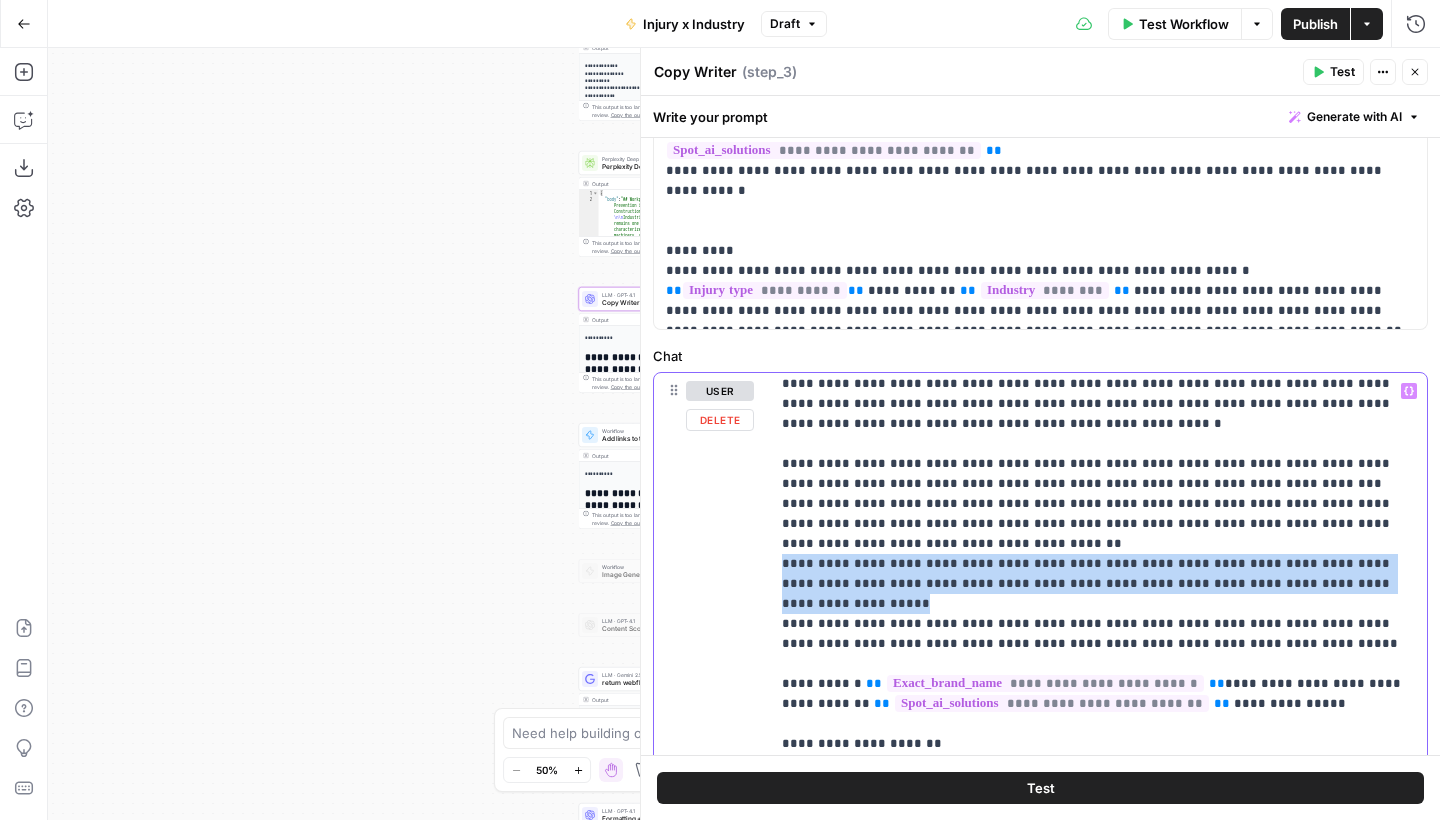 click on "**********" at bounding box center (1098, 780) 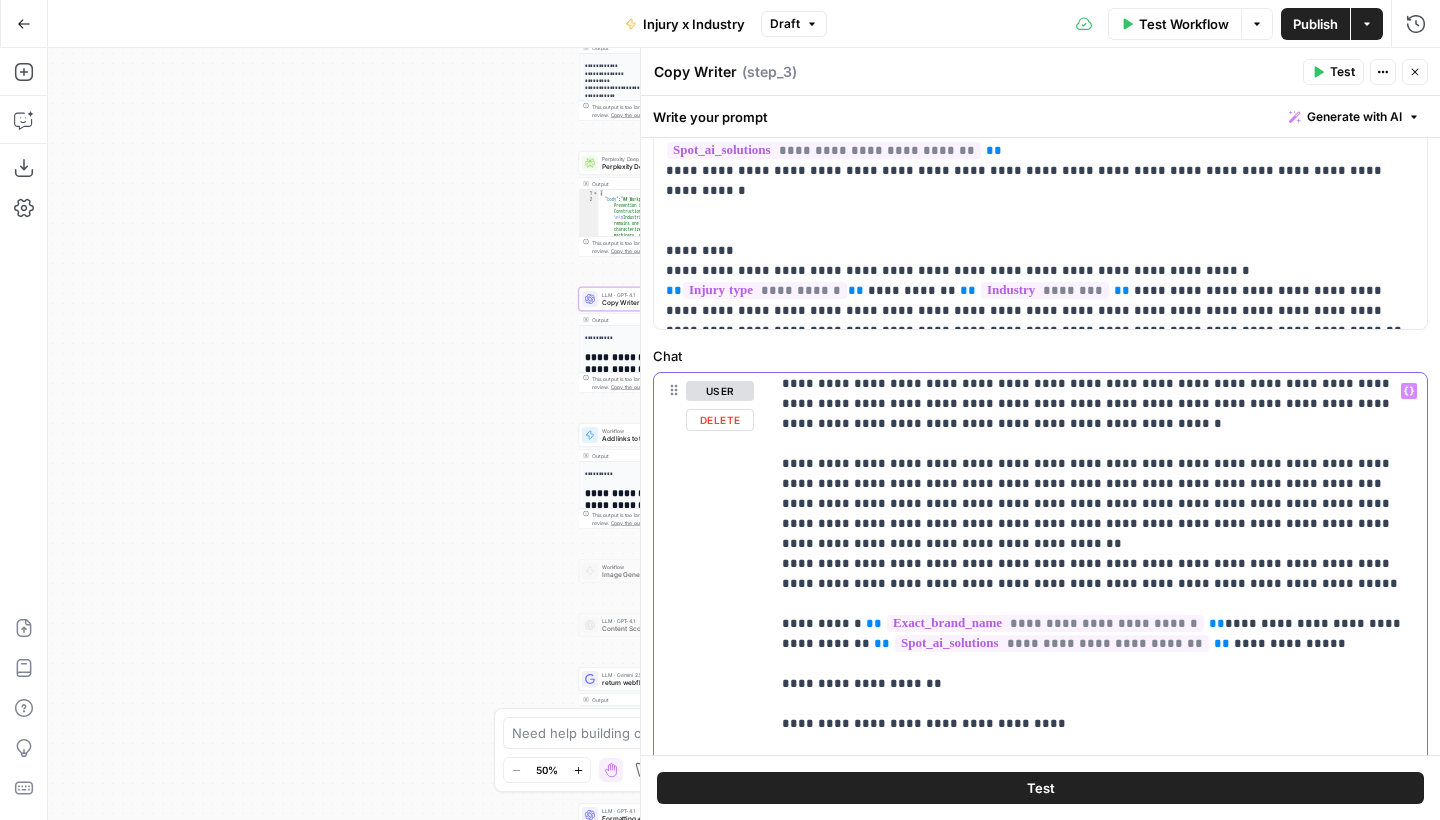 scroll, scrollTop: 687, scrollLeft: 0, axis: vertical 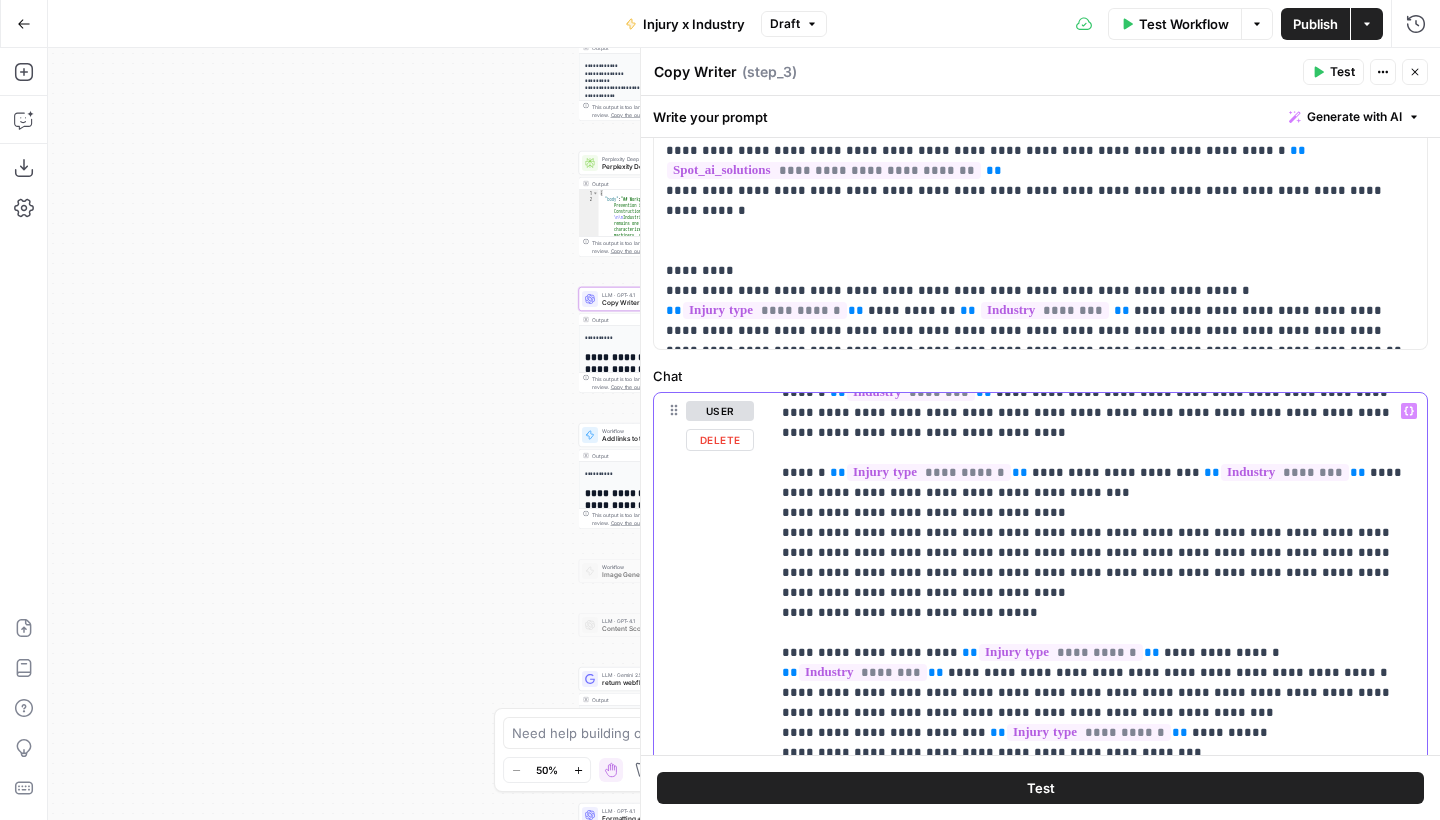 click on "**********" at bounding box center [1098, 1663] 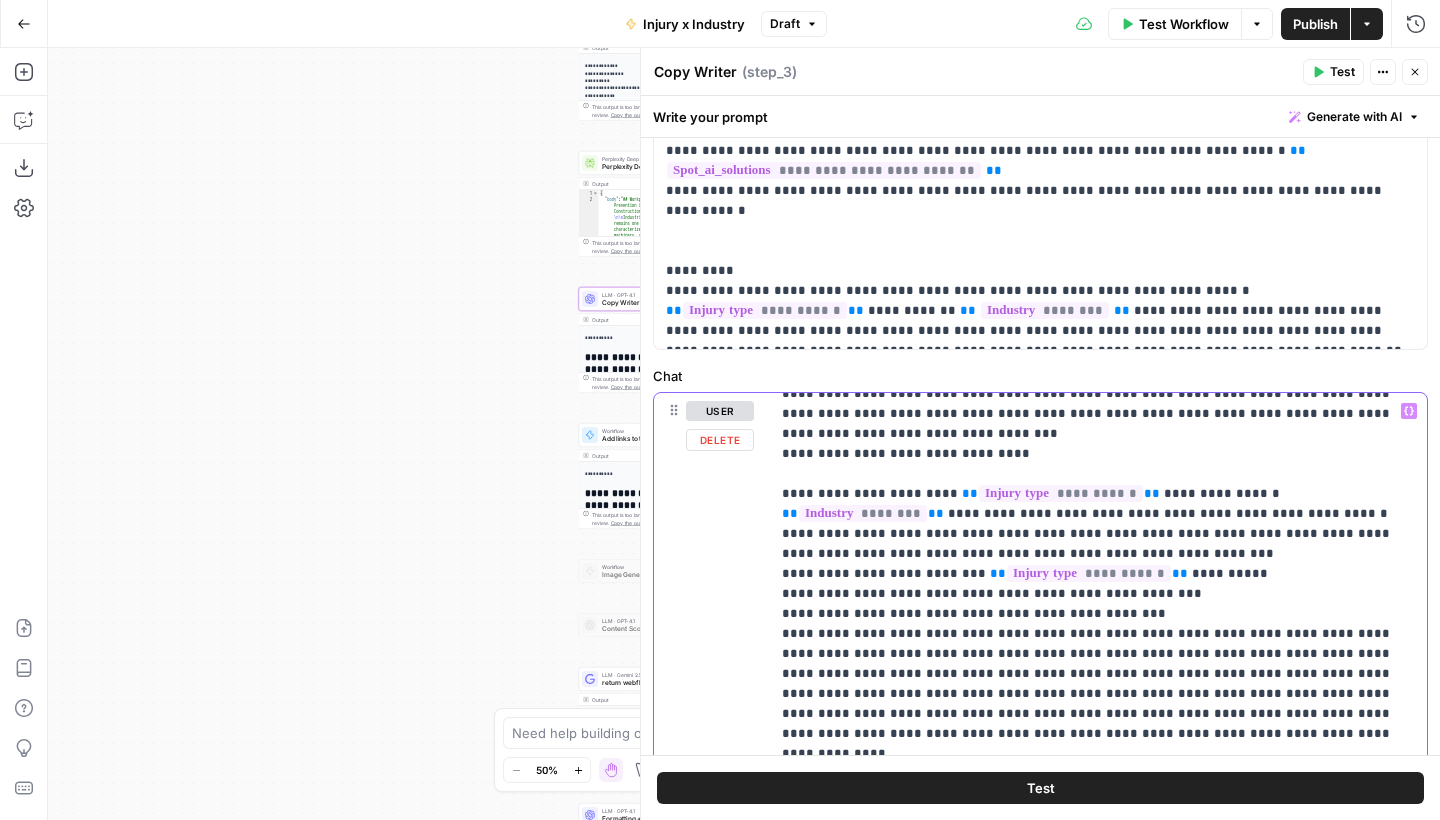 scroll, scrollTop: 1441, scrollLeft: 0, axis: vertical 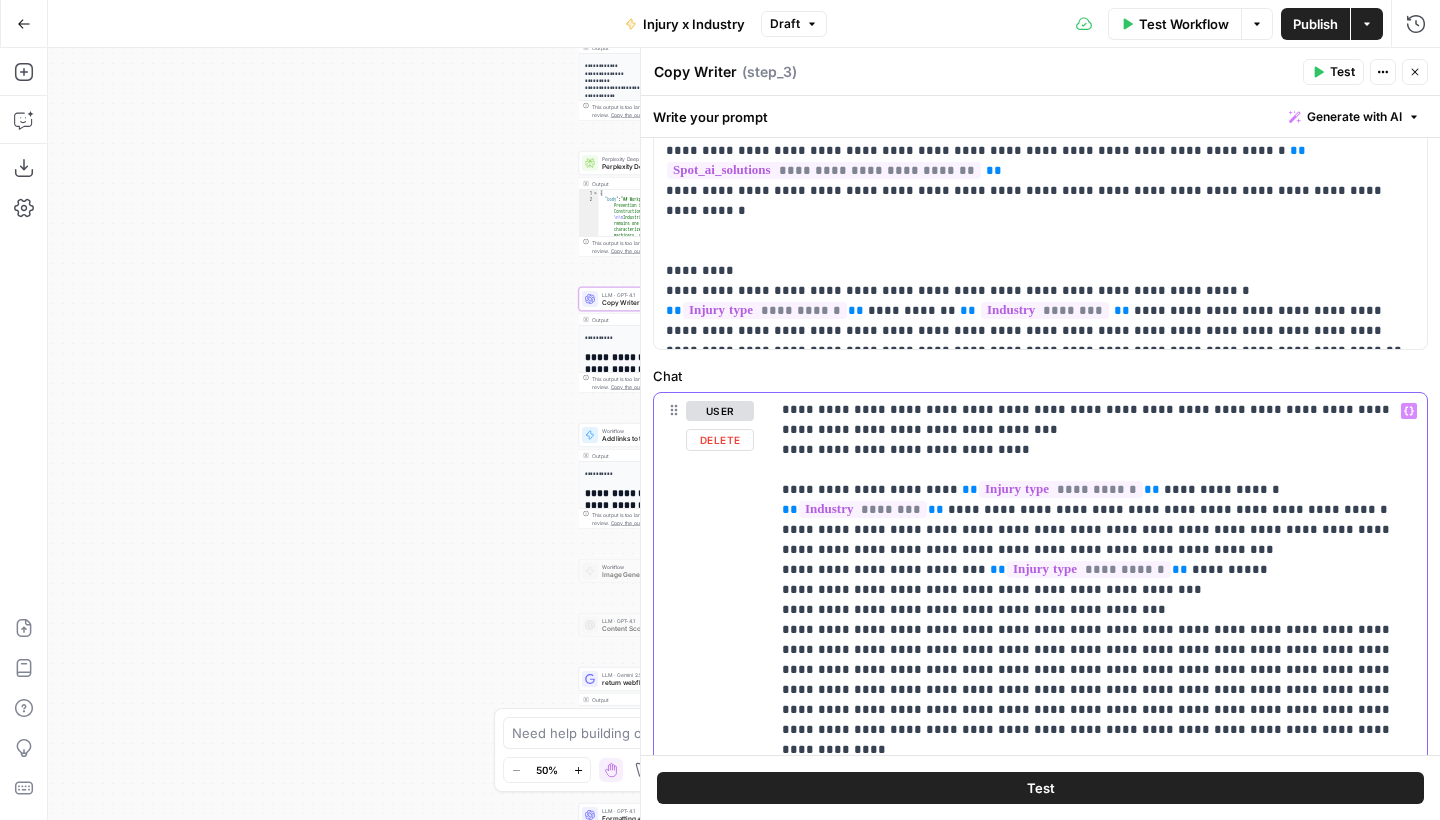 click on "**********" at bounding box center (1098, 1500) 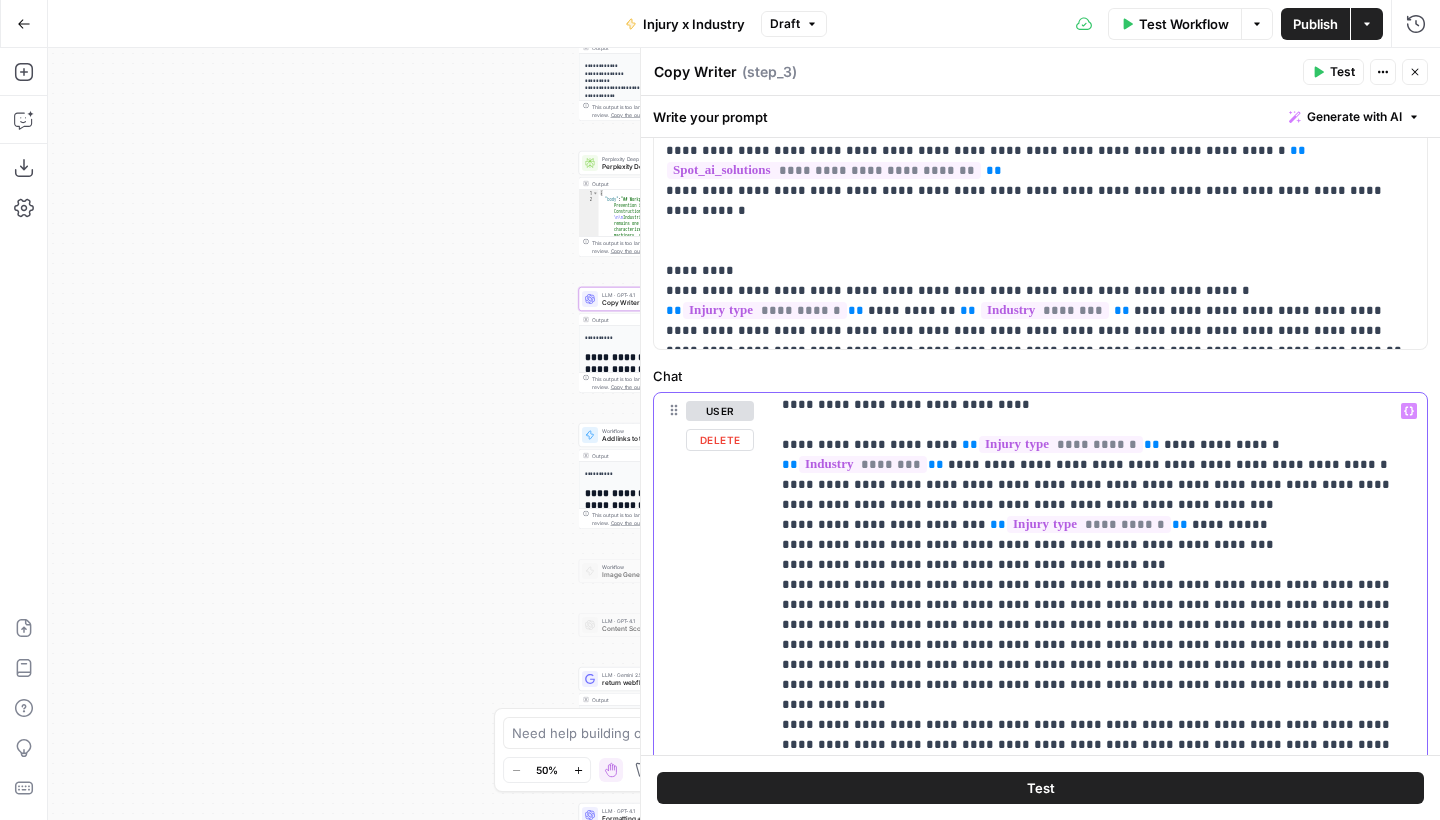 scroll, scrollTop: 1488, scrollLeft: 0, axis: vertical 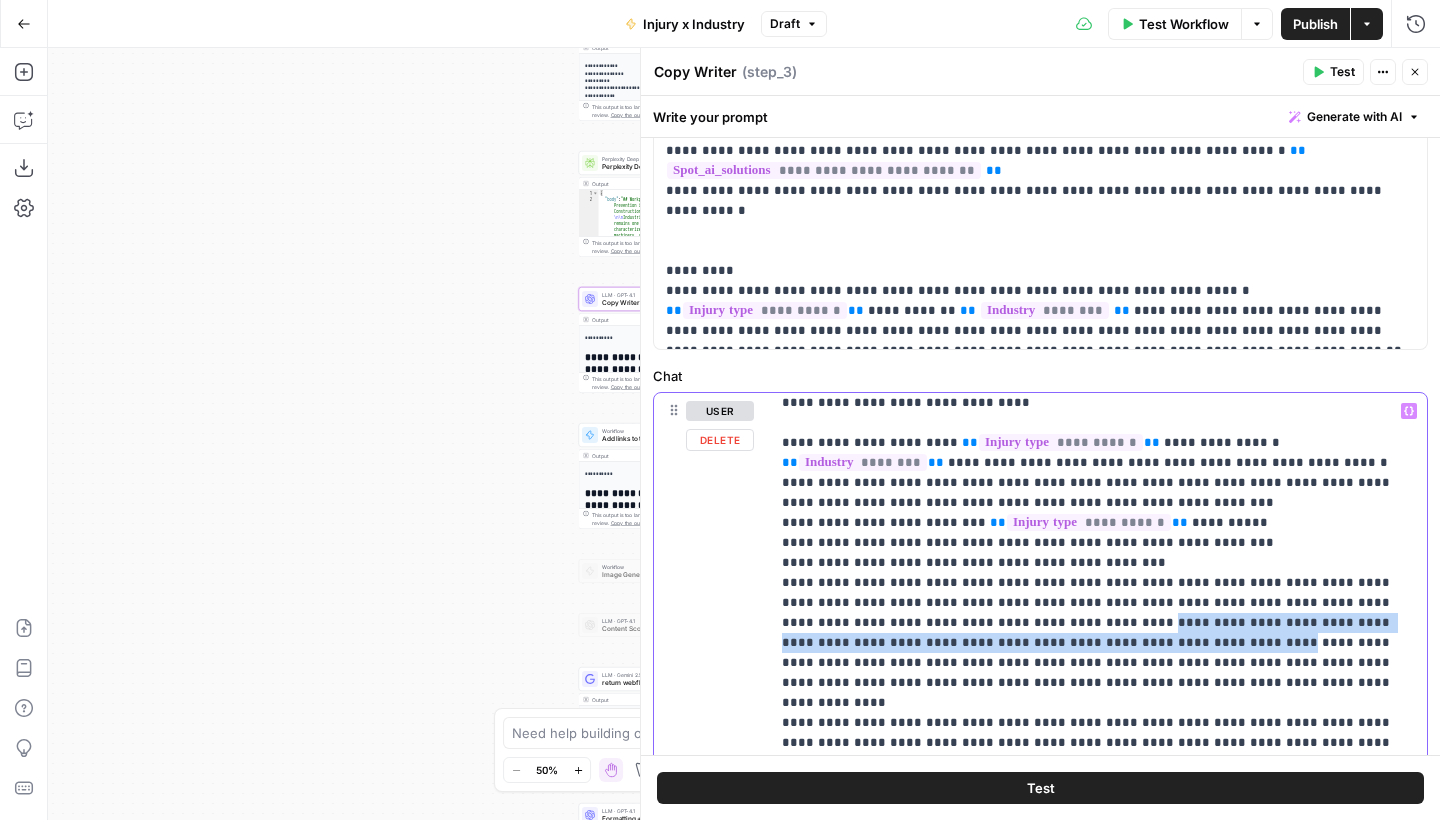 drag, startPoint x: 927, startPoint y: 563, endPoint x: 936, endPoint y: 543, distance: 21.931713 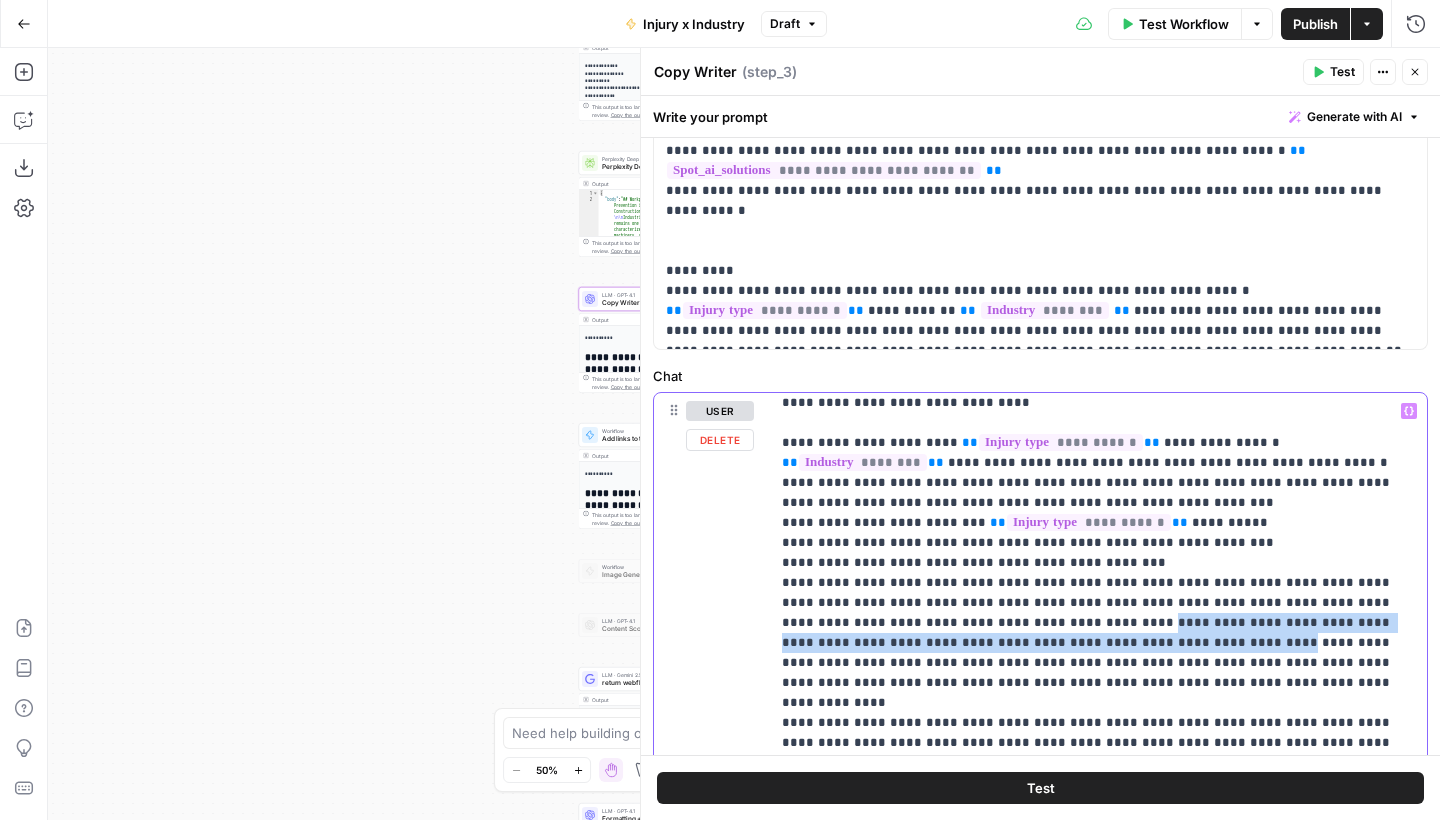 click on "**********" at bounding box center (1098, 1453) 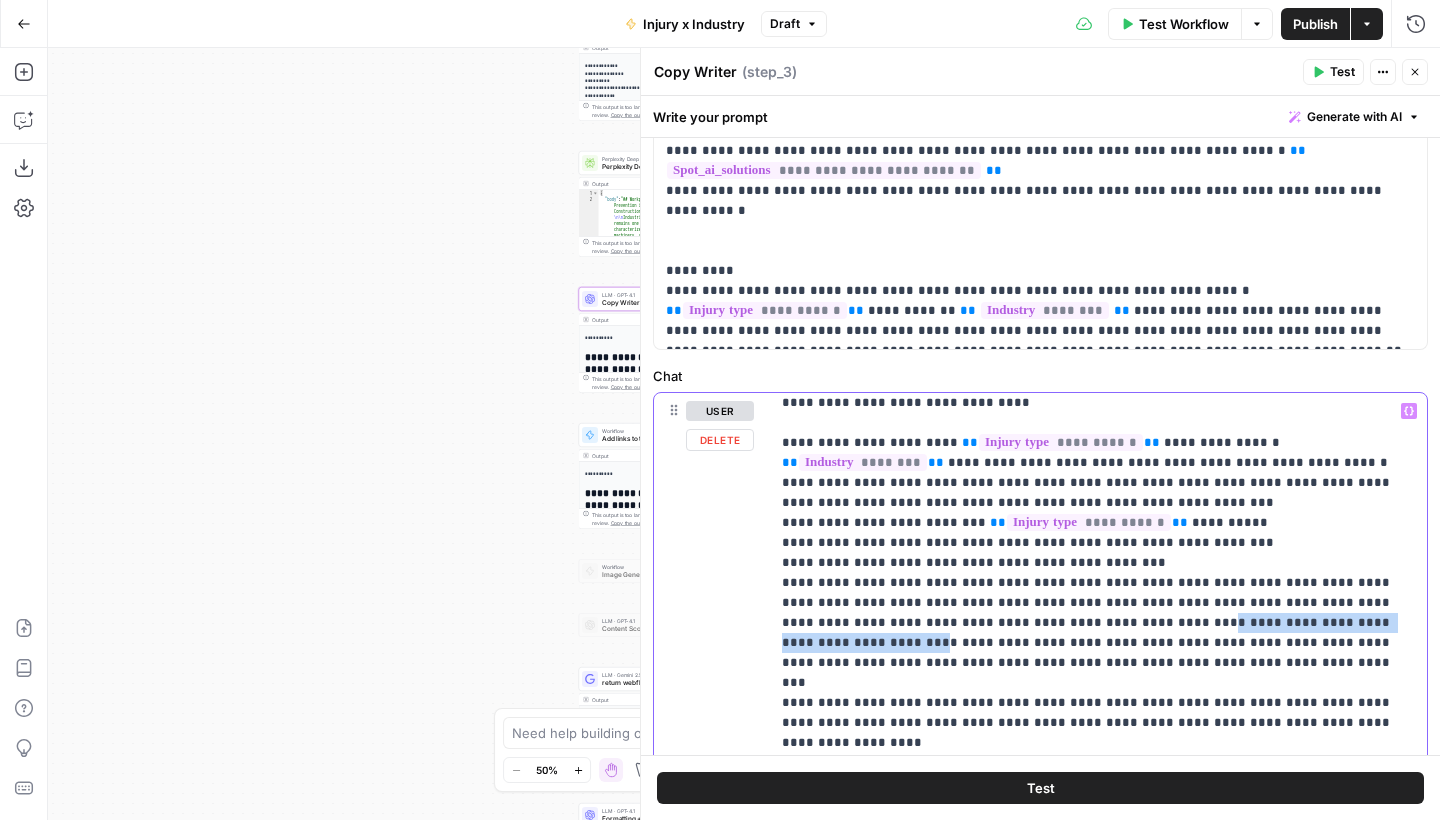 drag, startPoint x: 1254, startPoint y: 545, endPoint x: 987, endPoint y: 544, distance: 267.00186 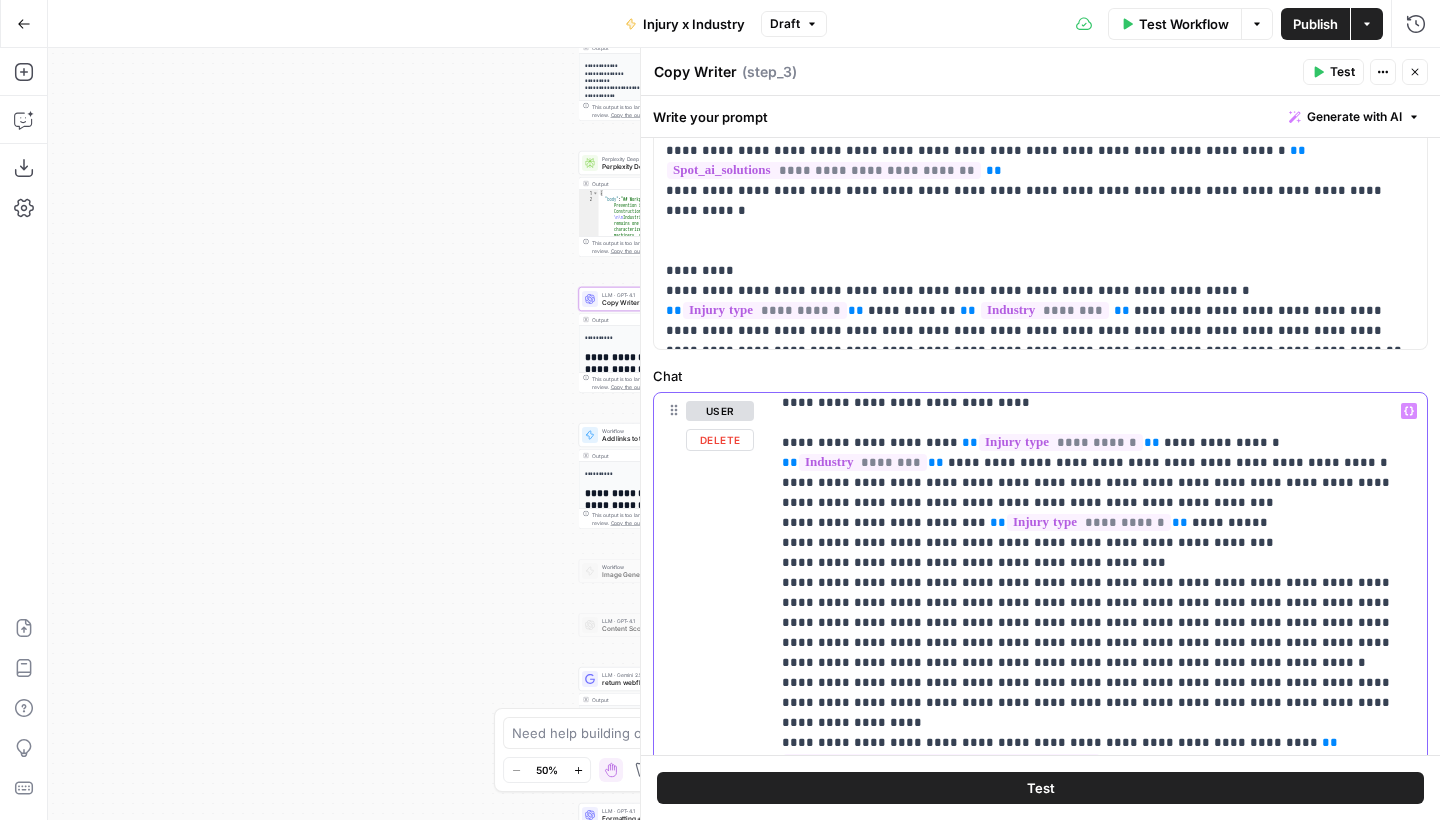 click on "**********" at bounding box center (1098, 1443) 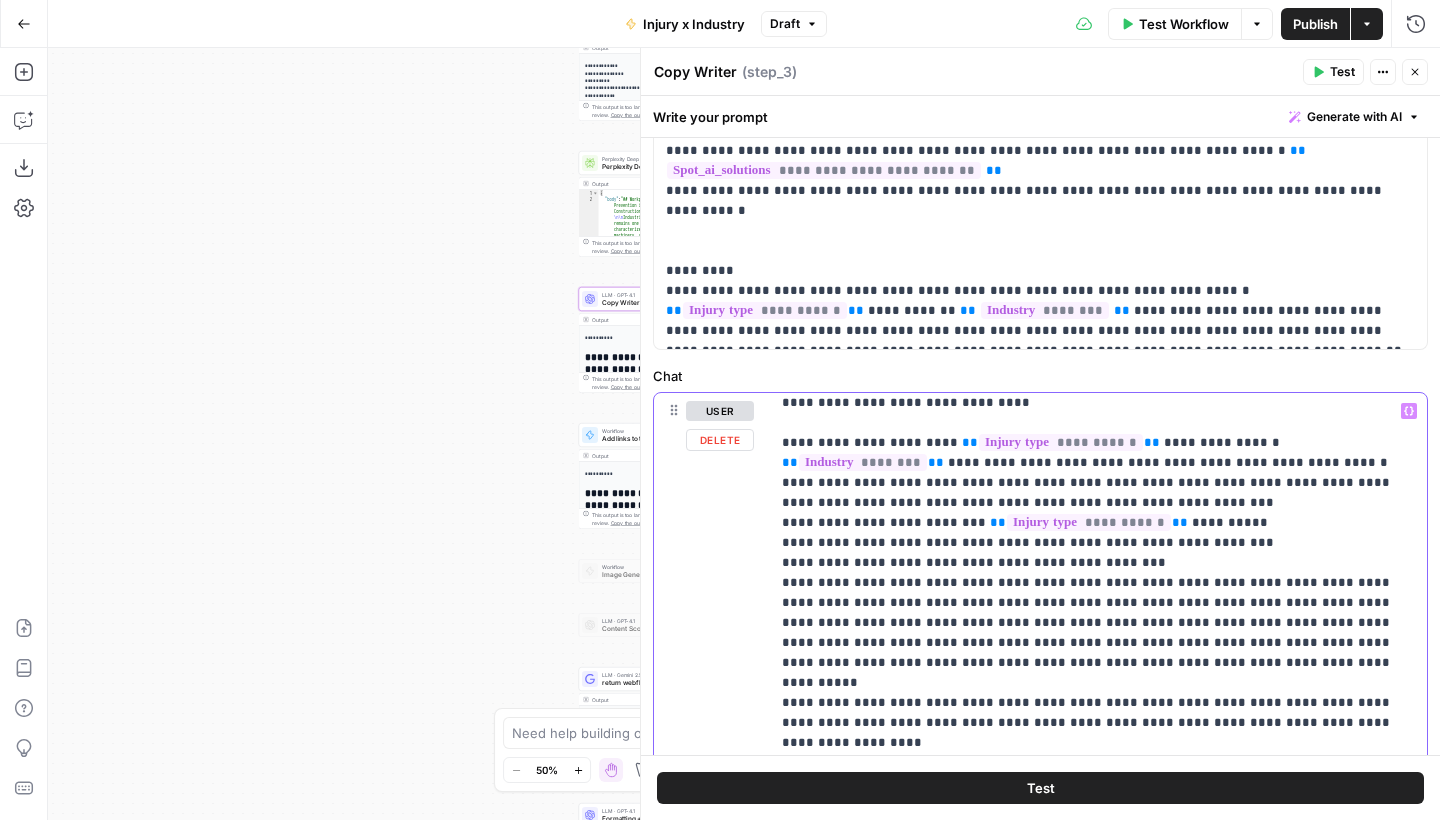 click on "**********" at bounding box center [1098, 1443] 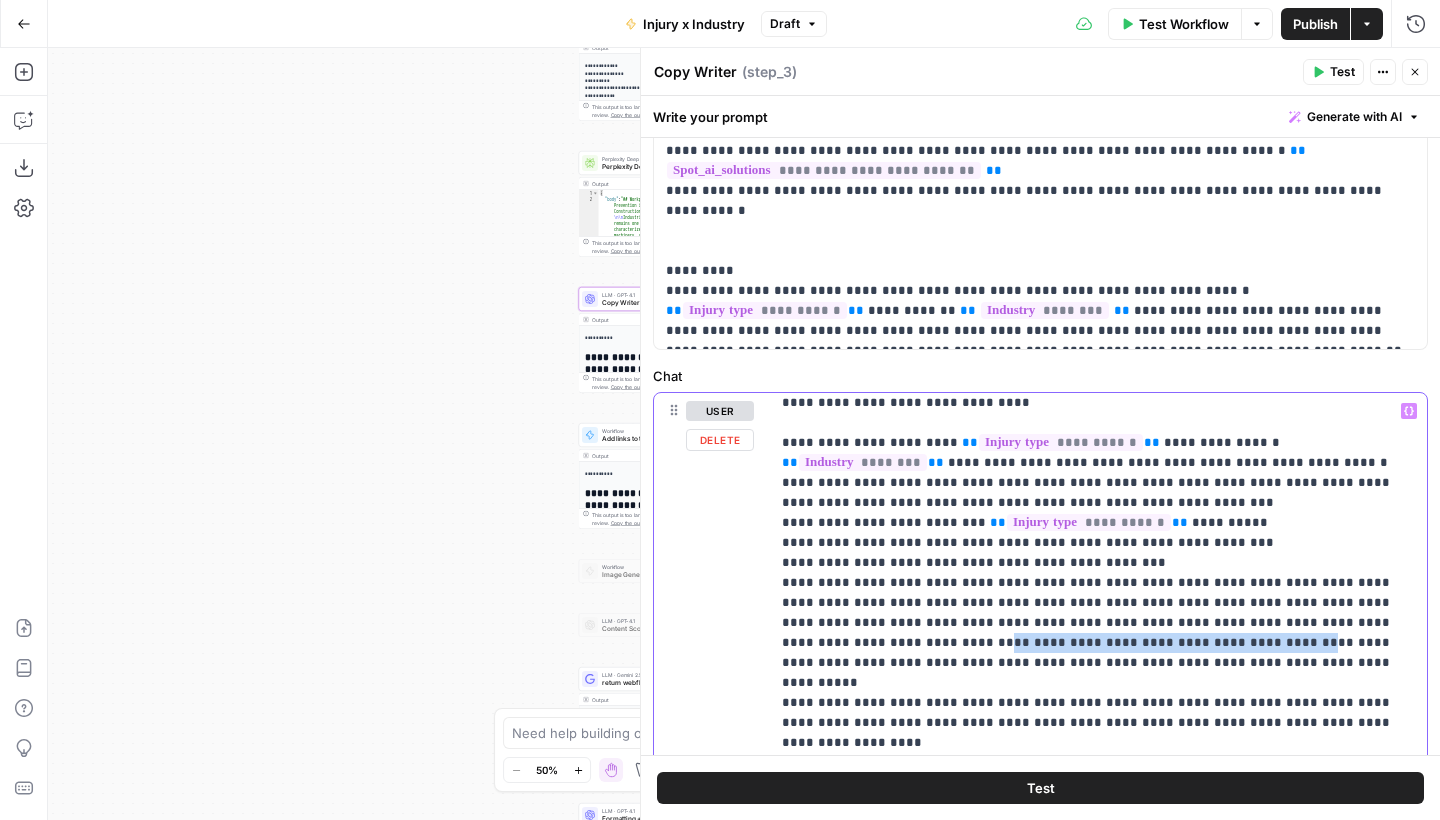 drag, startPoint x: 1254, startPoint y: 542, endPoint x: 906, endPoint y: 563, distance: 348.63306 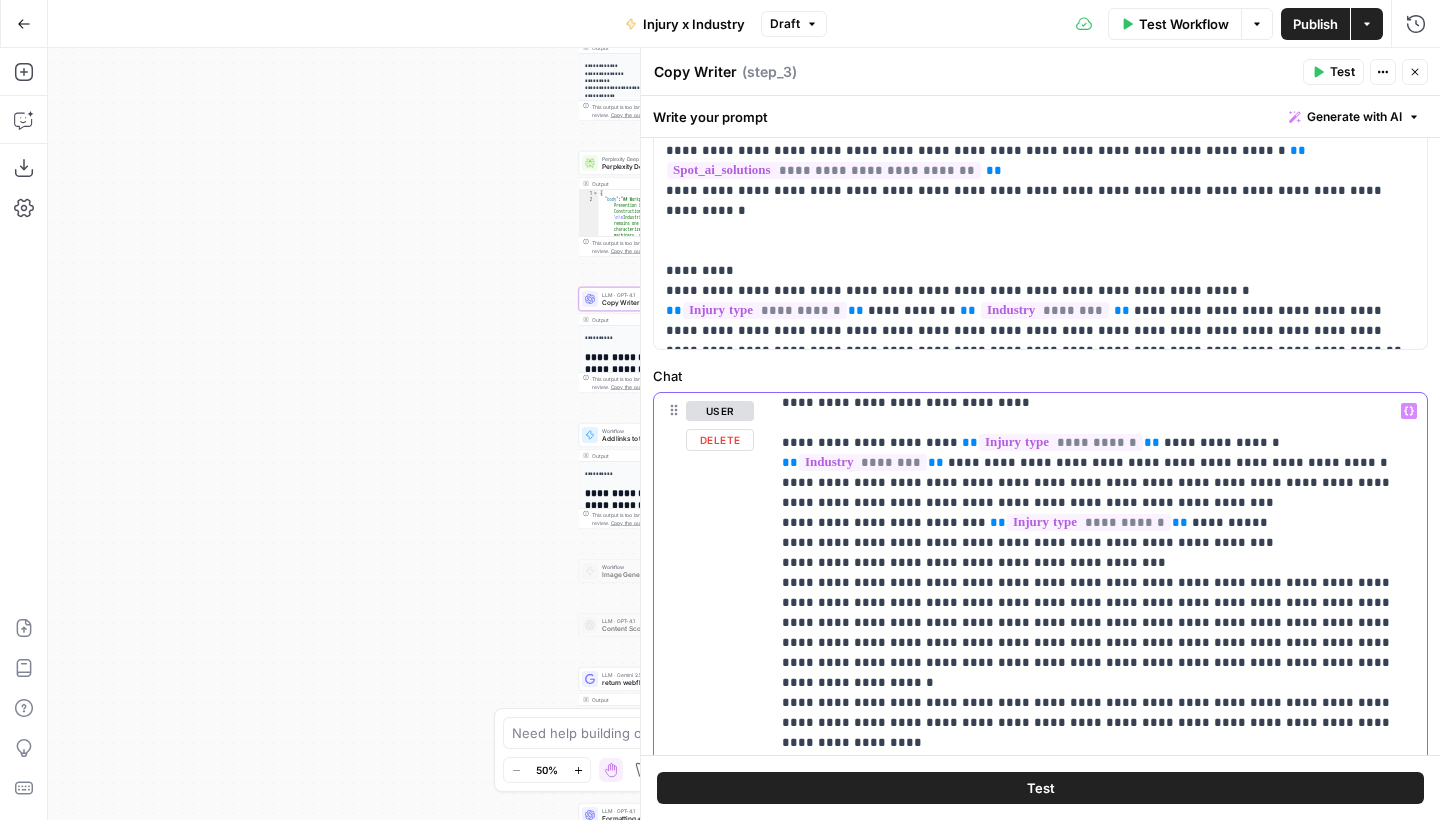 click on "**********" at bounding box center [1098, 1443] 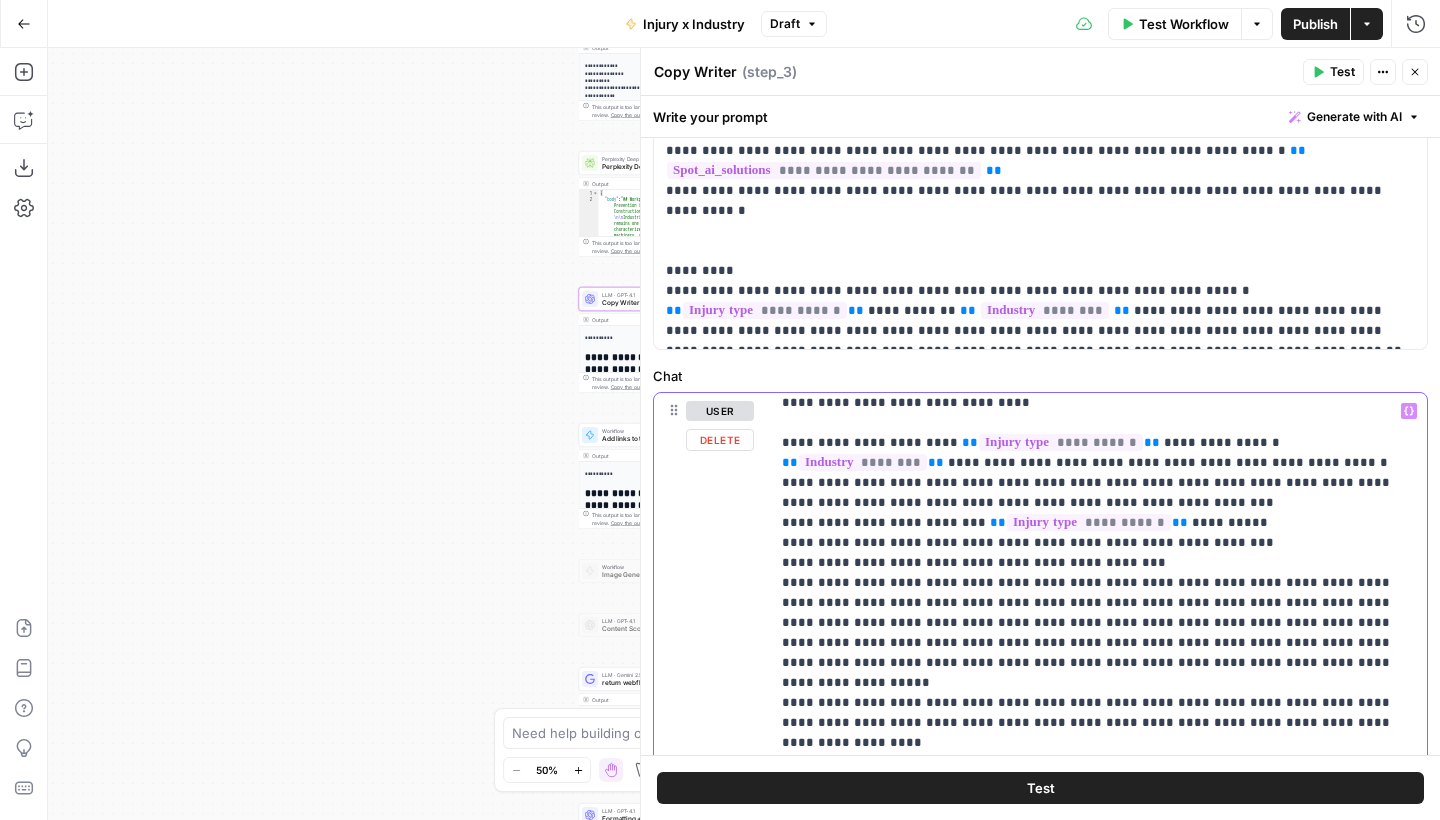 click on "**********" at bounding box center (1098, 1443) 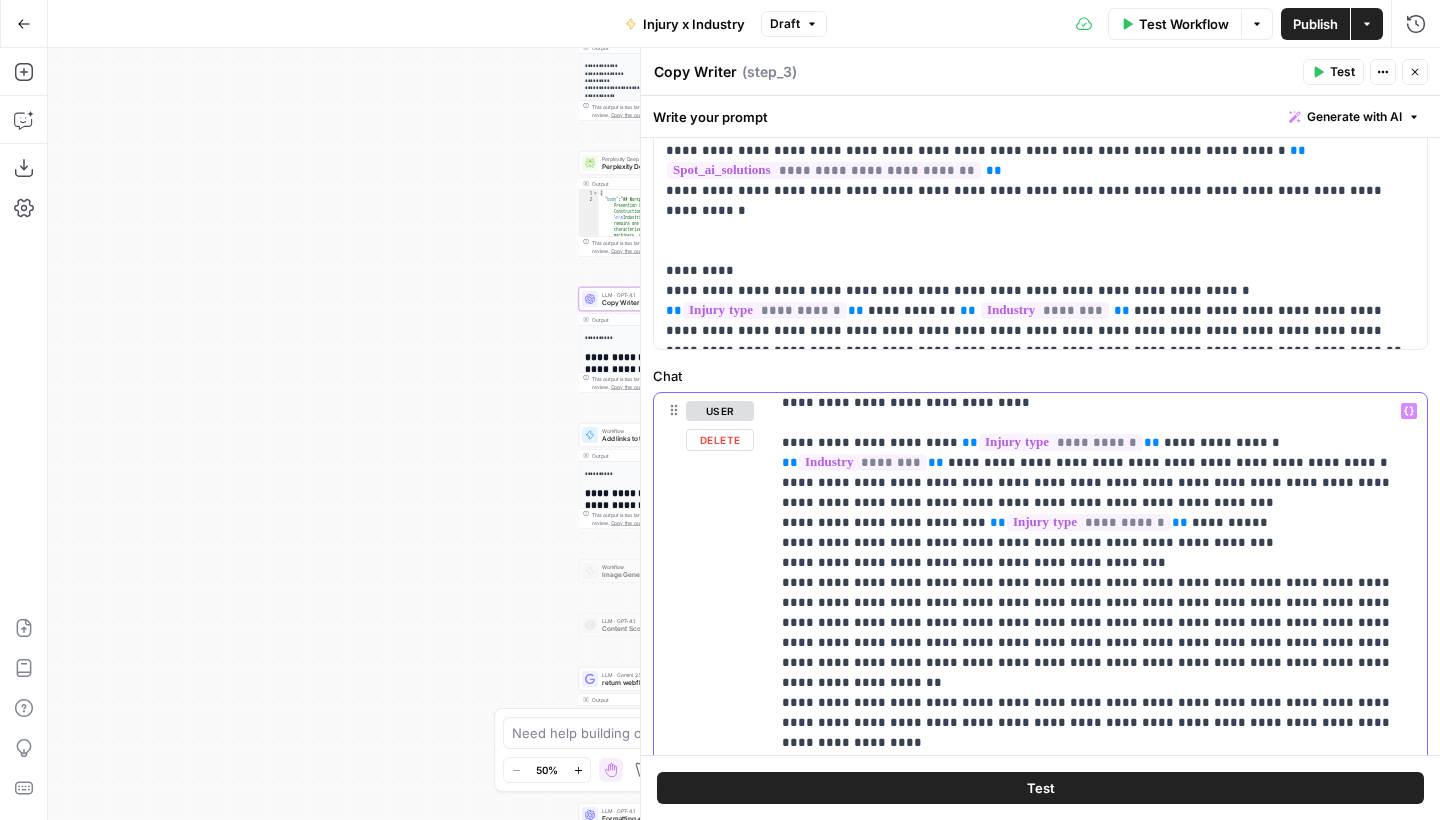 click on "**********" at bounding box center (1098, 1443) 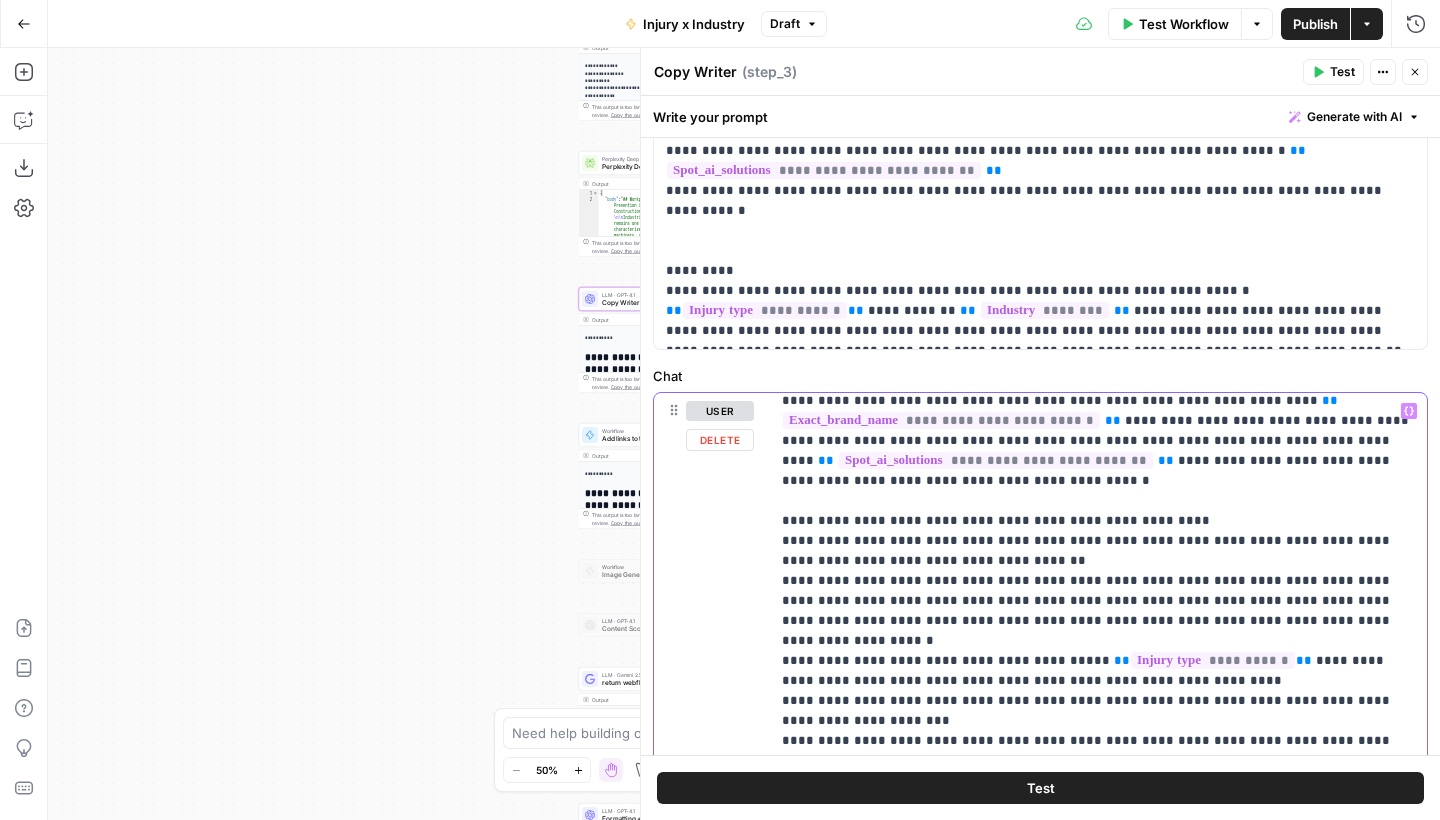 scroll, scrollTop: 1853, scrollLeft: 0, axis: vertical 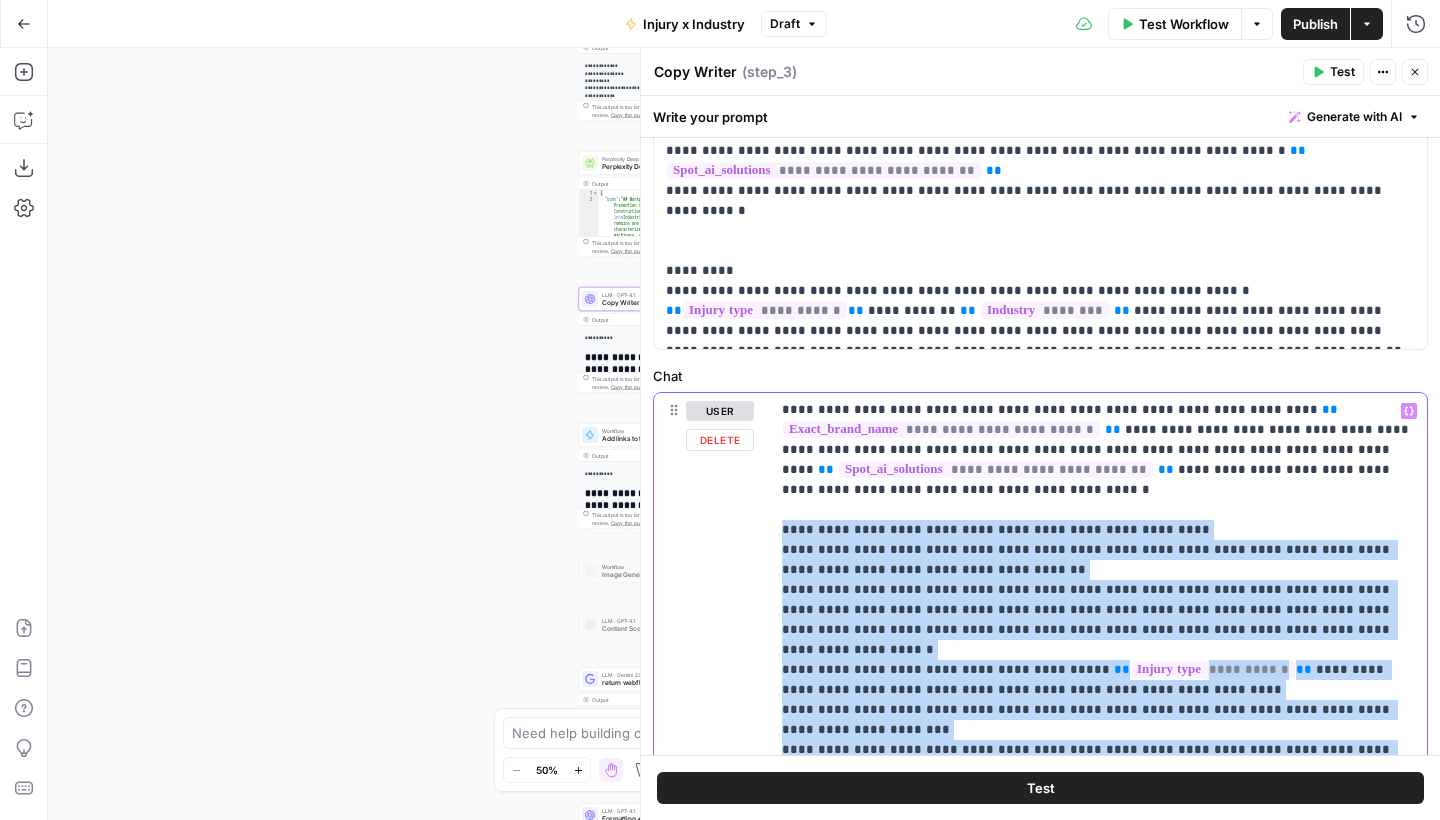 drag, startPoint x: 1016, startPoint y: 672, endPoint x: 779, endPoint y: 416, distance: 348.86243 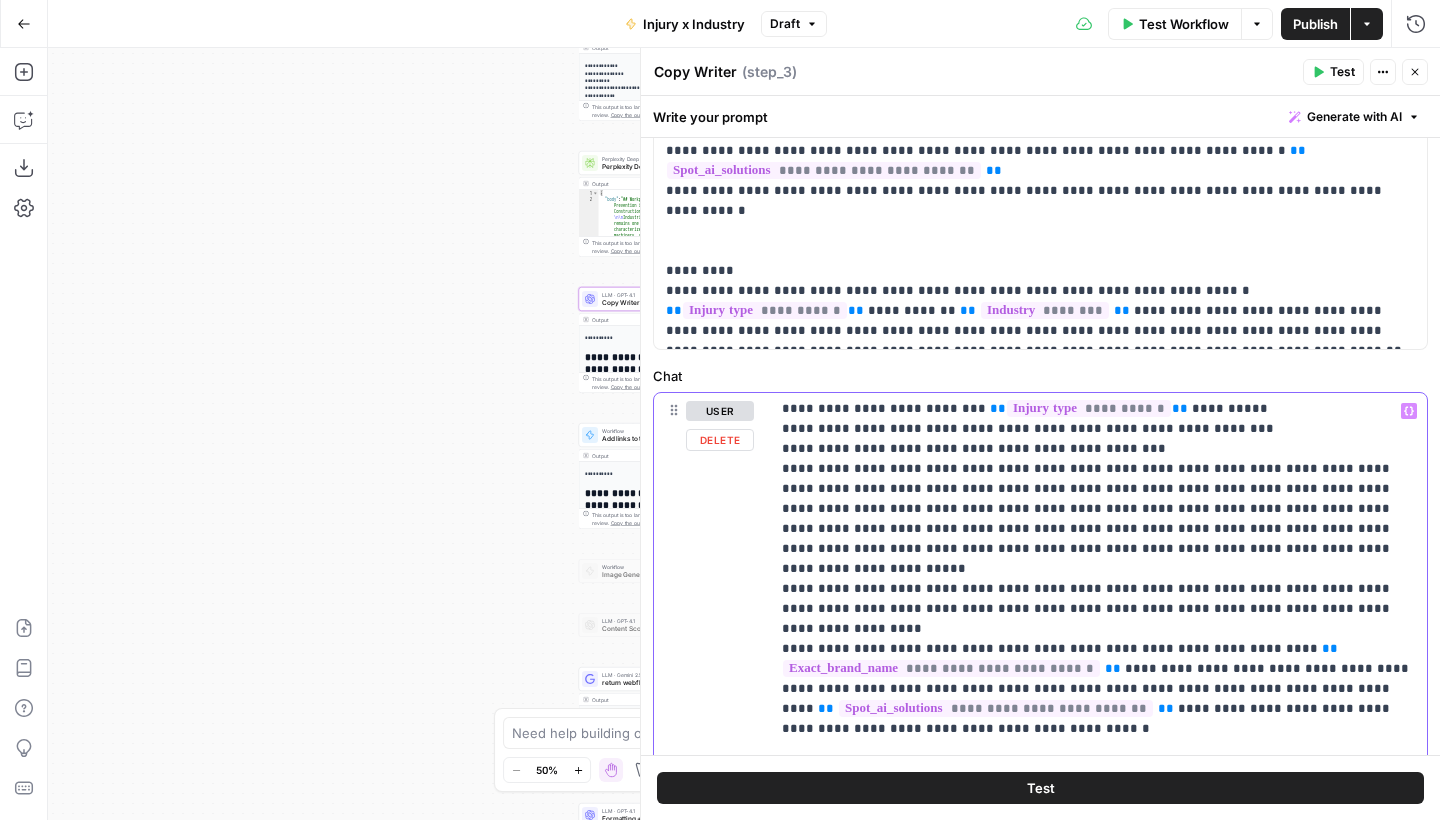 scroll, scrollTop: 1613, scrollLeft: 0, axis: vertical 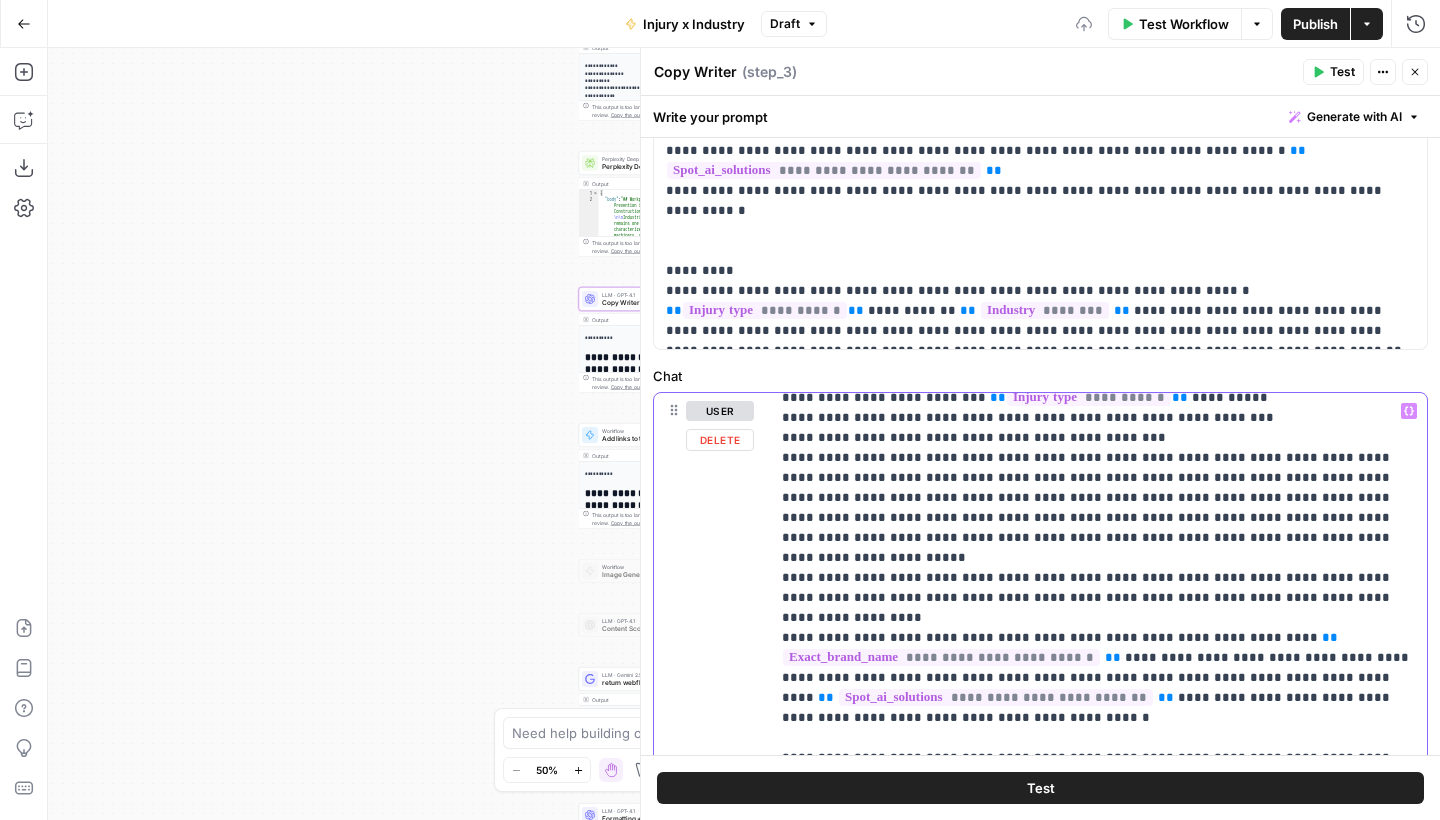 click on "**********" at bounding box center [1098, 1118] 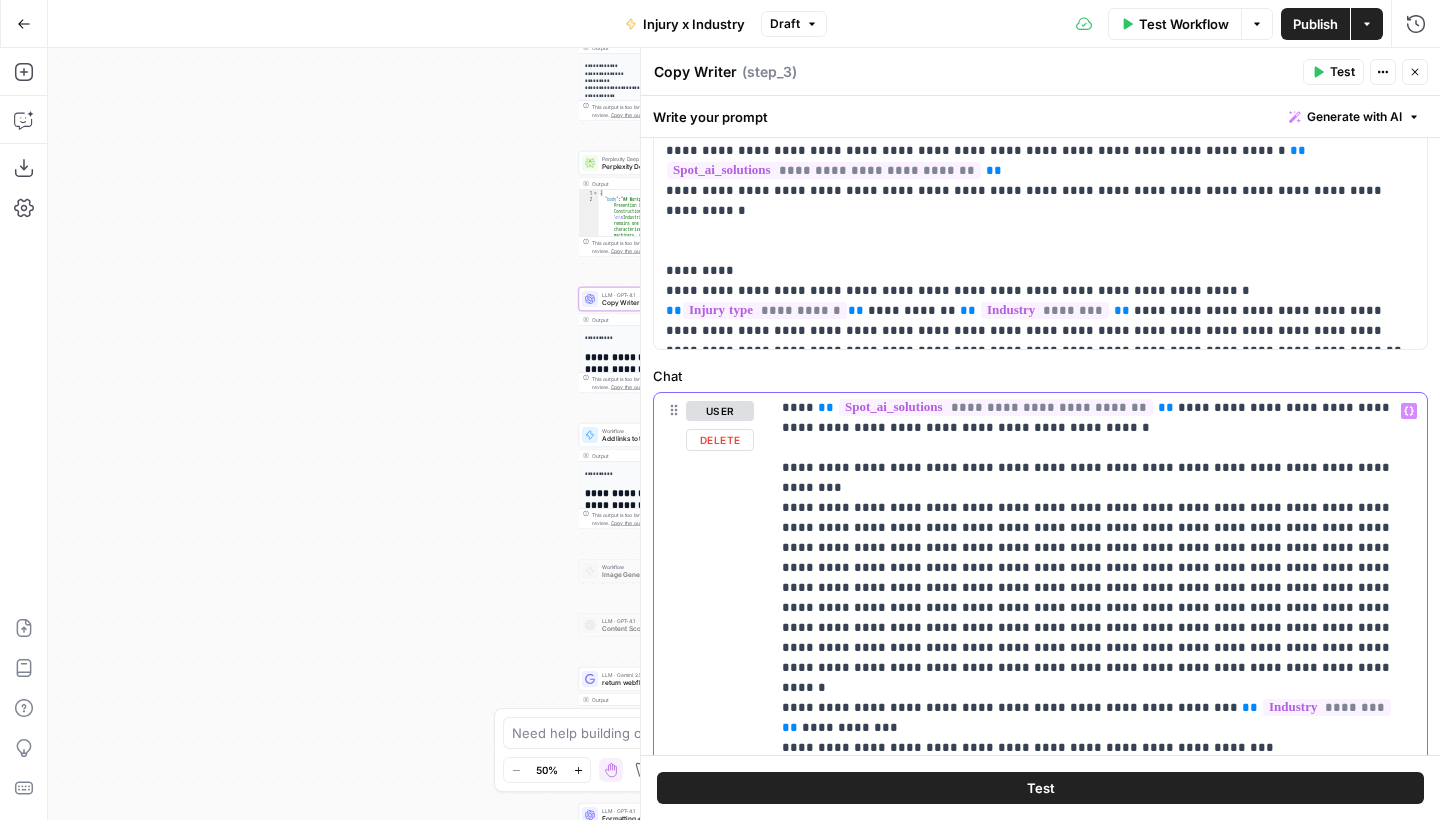 scroll, scrollTop: 1905, scrollLeft: 0, axis: vertical 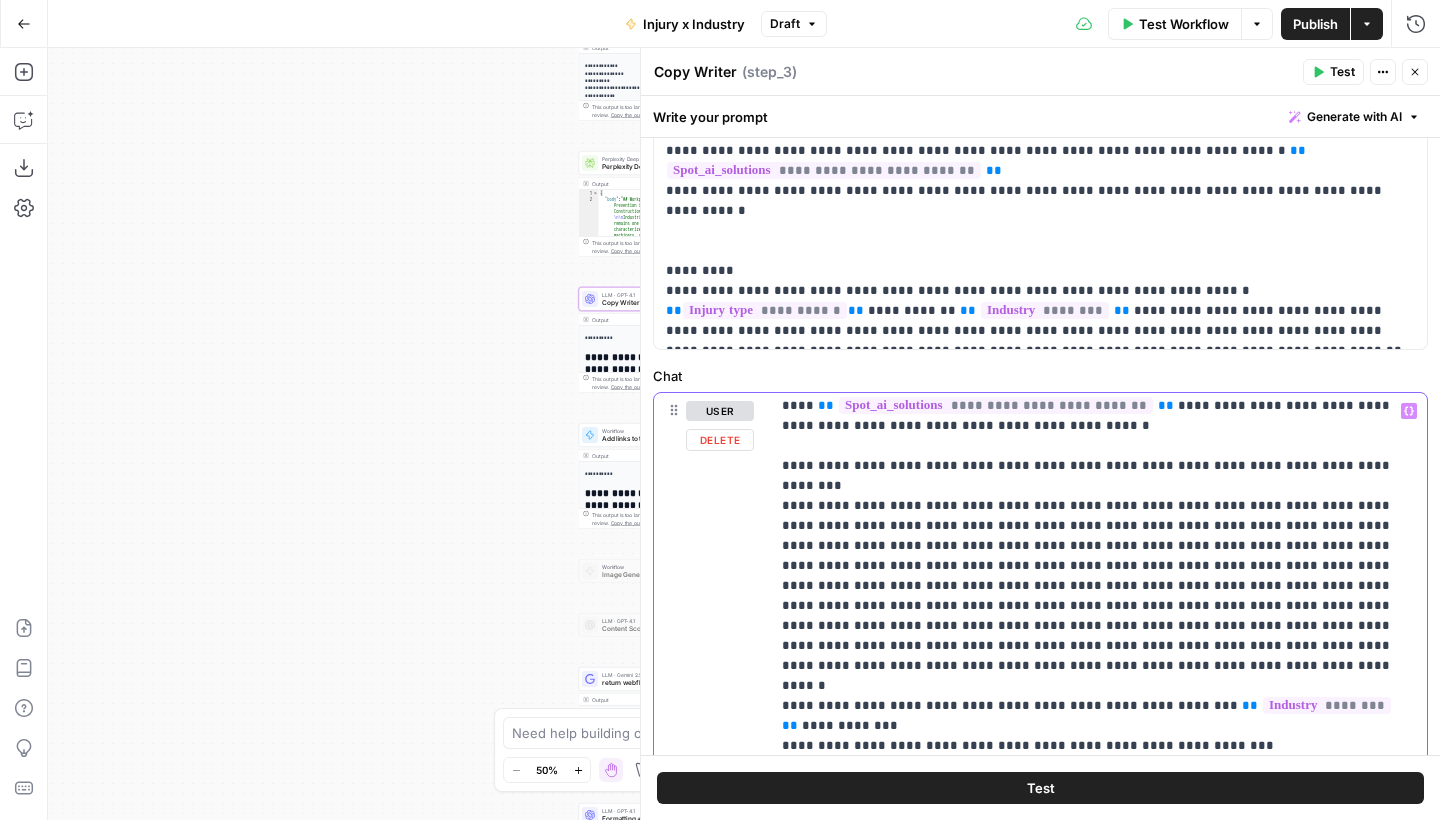 click on "**********" at bounding box center [1098, 826] 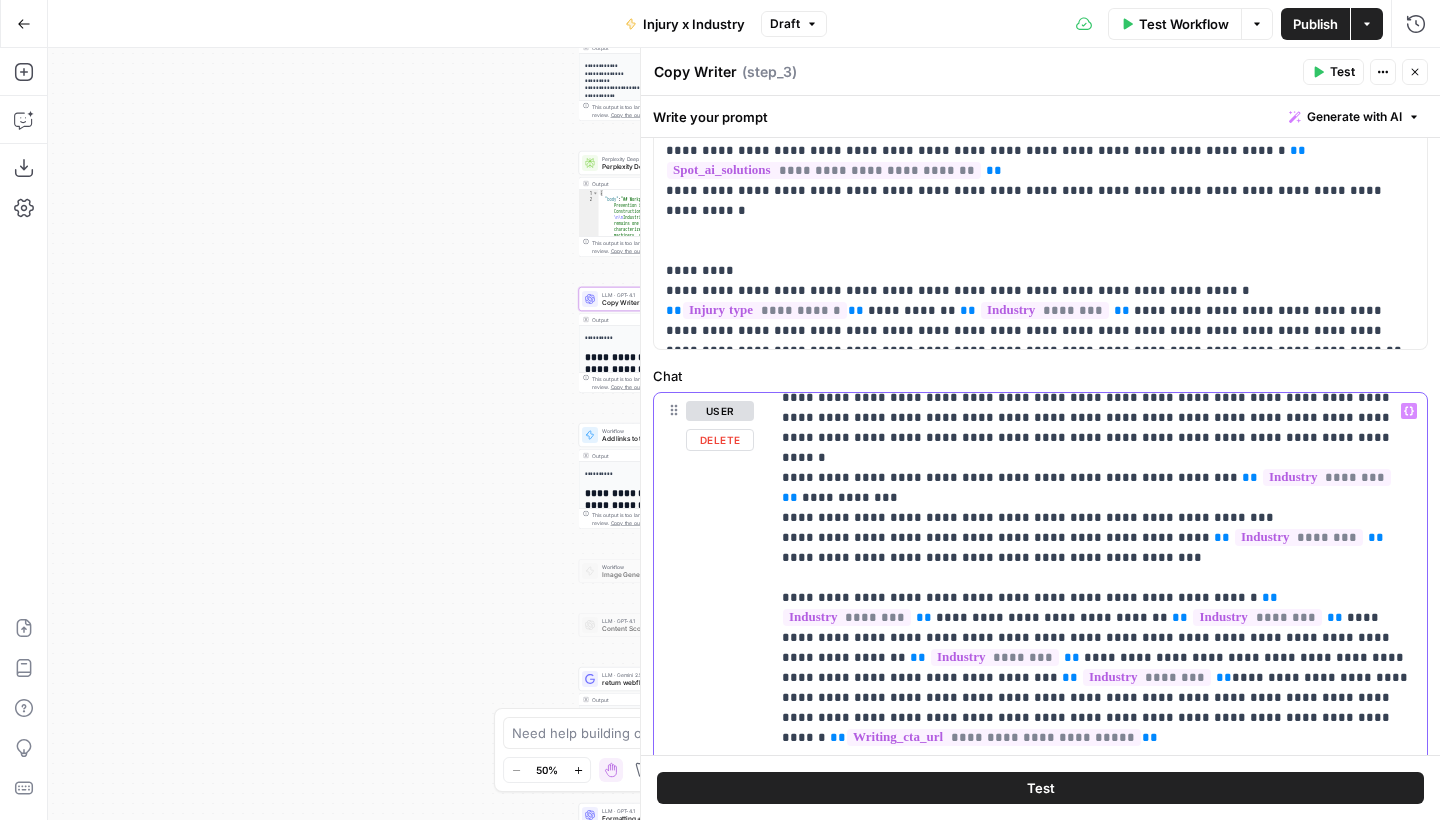 scroll, scrollTop: 2144, scrollLeft: 0, axis: vertical 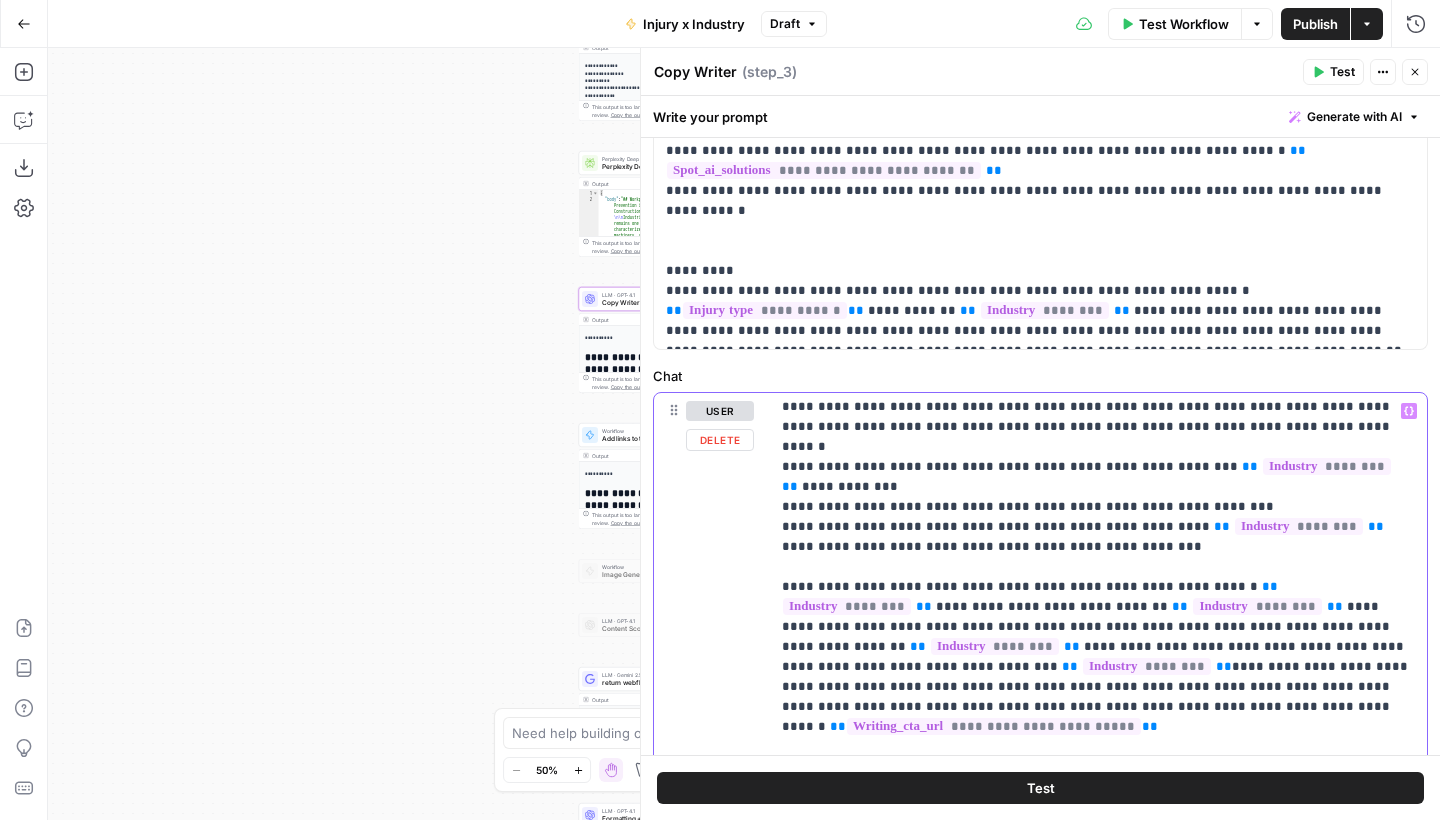 click on "**********" at bounding box center (1098, 587) 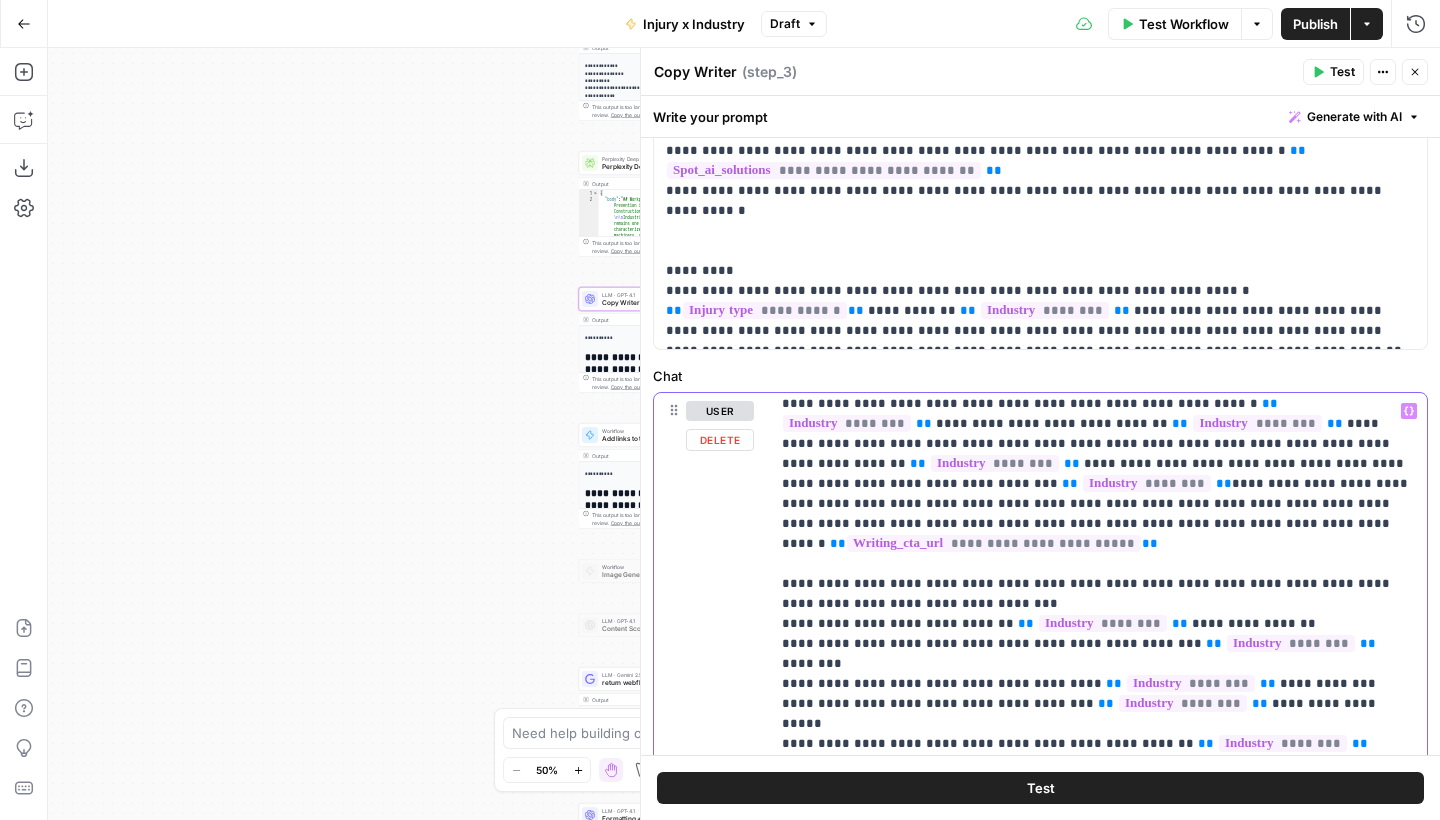 click on "**********" at bounding box center [1098, 404] 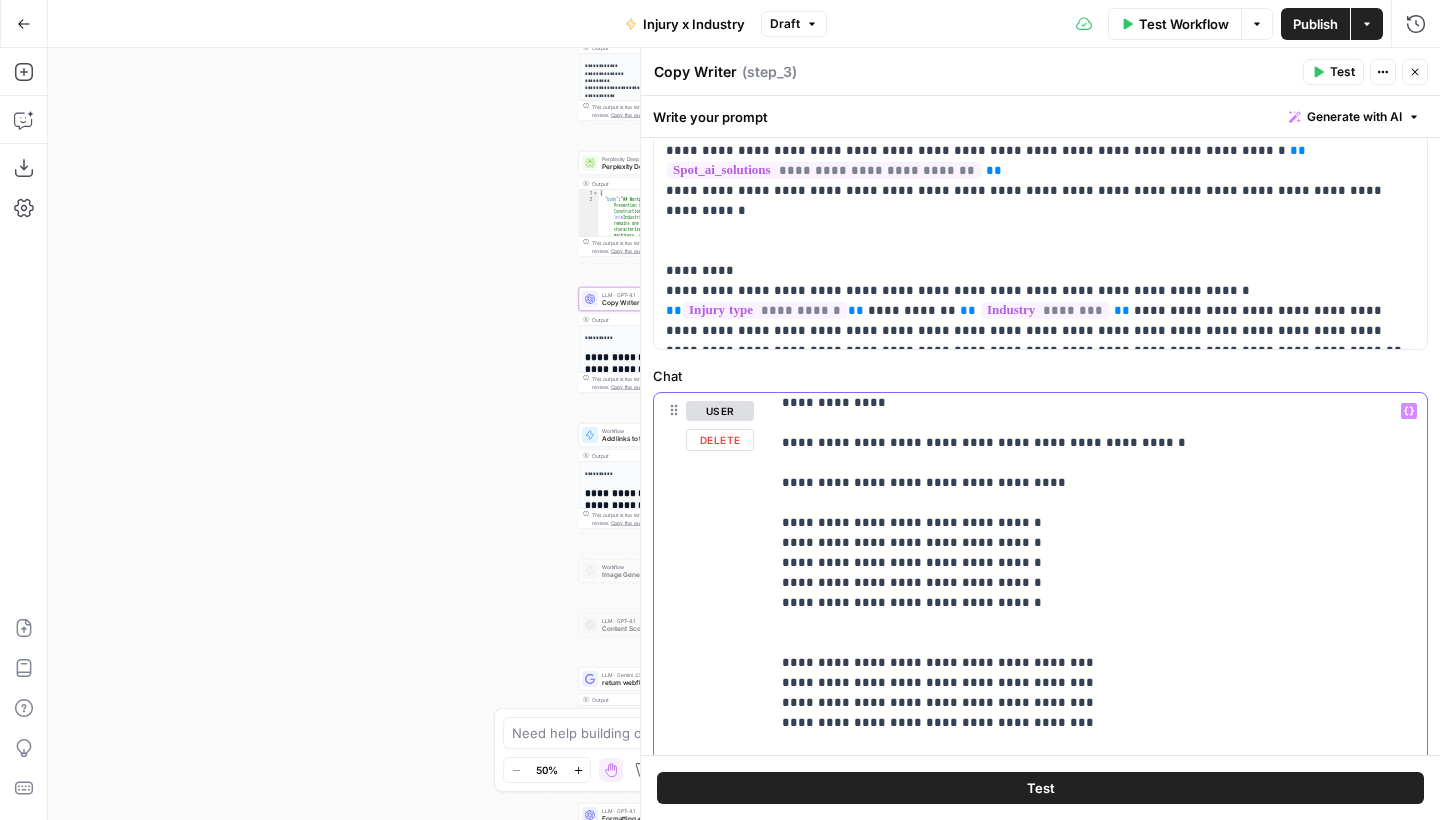 scroll, scrollTop: 3559, scrollLeft: 0, axis: vertical 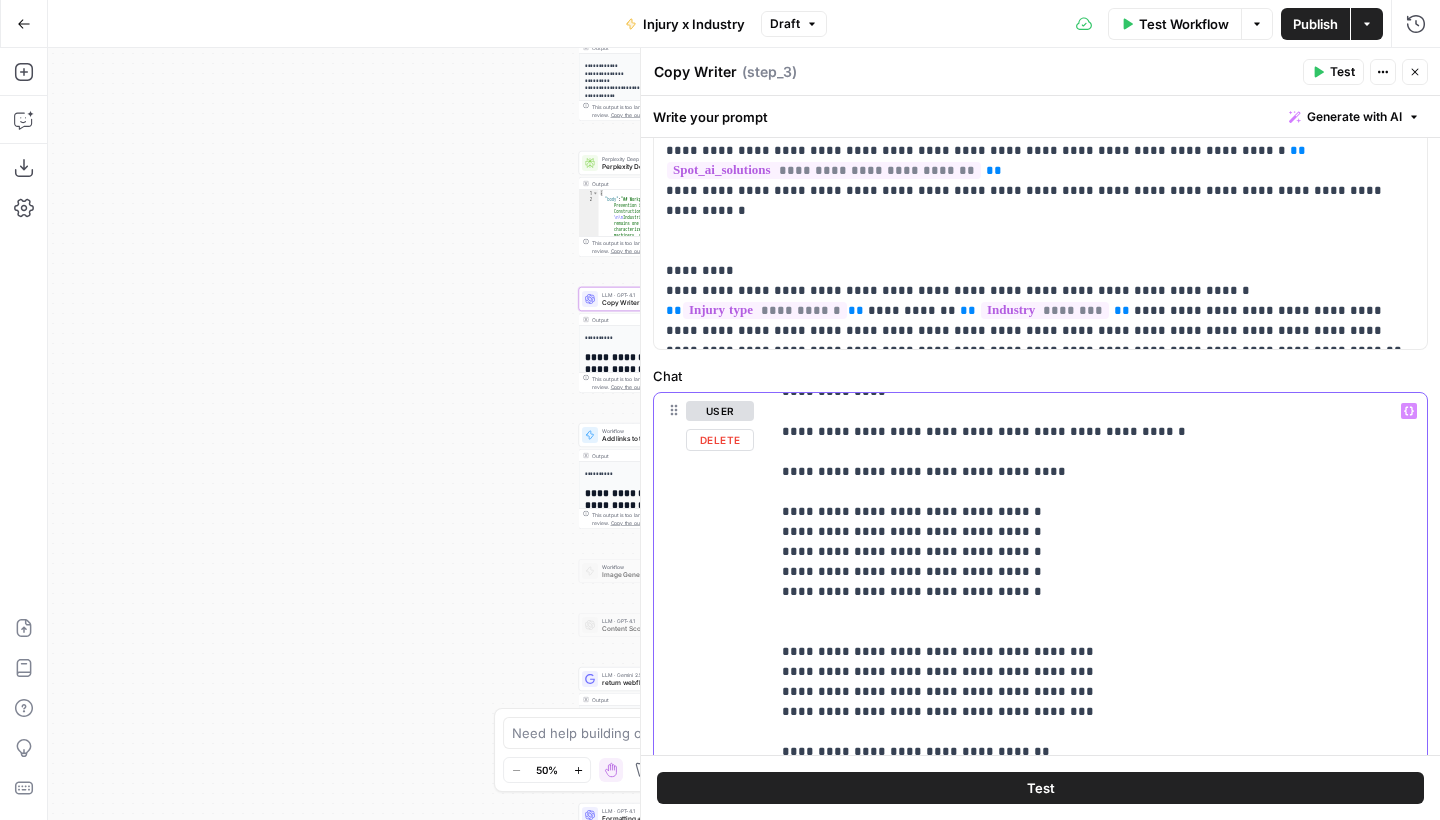 click on "**********" at bounding box center (1098, -828) 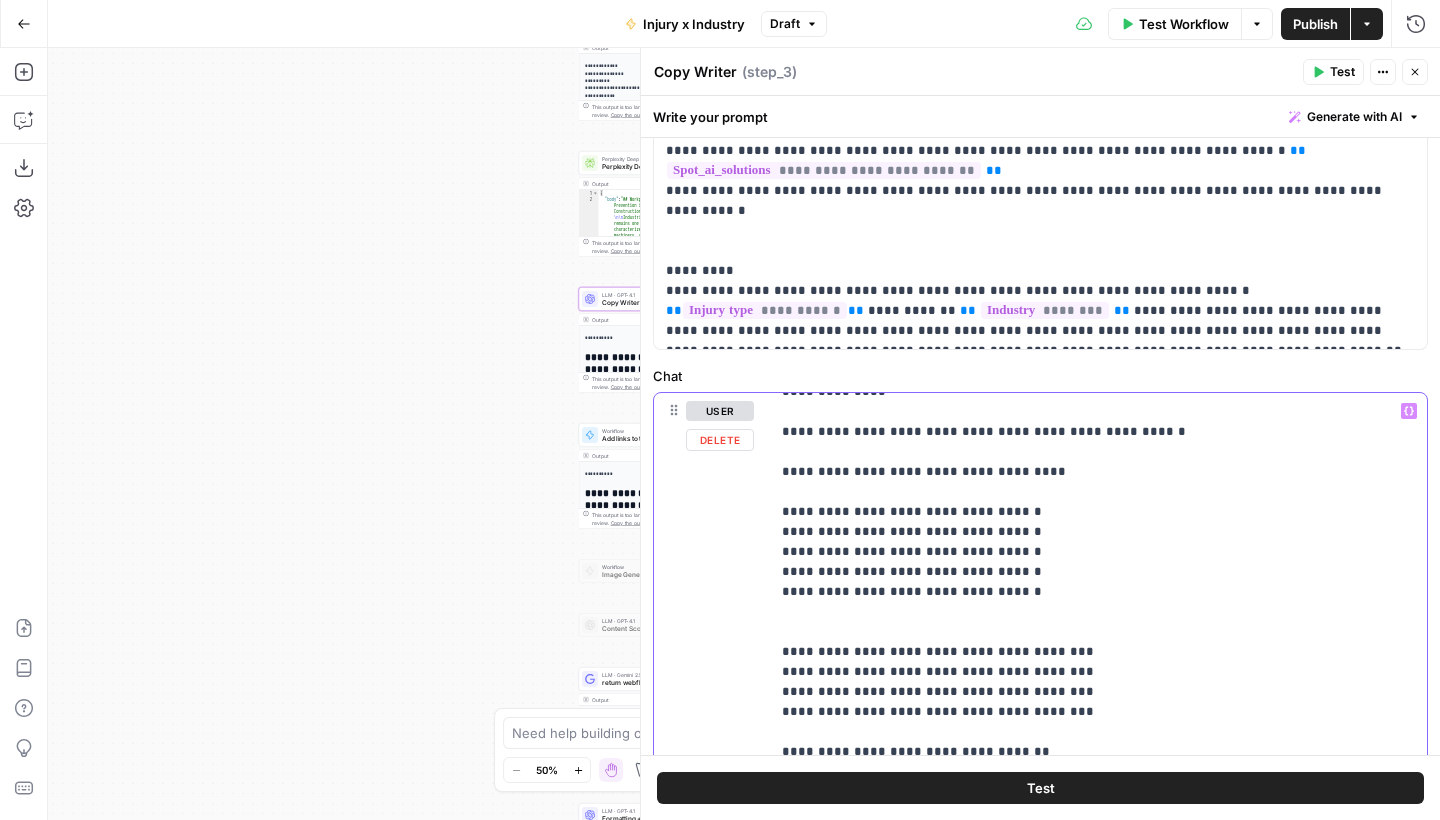 drag, startPoint x: 992, startPoint y: 498, endPoint x: 771, endPoint y: 496, distance: 221.00905 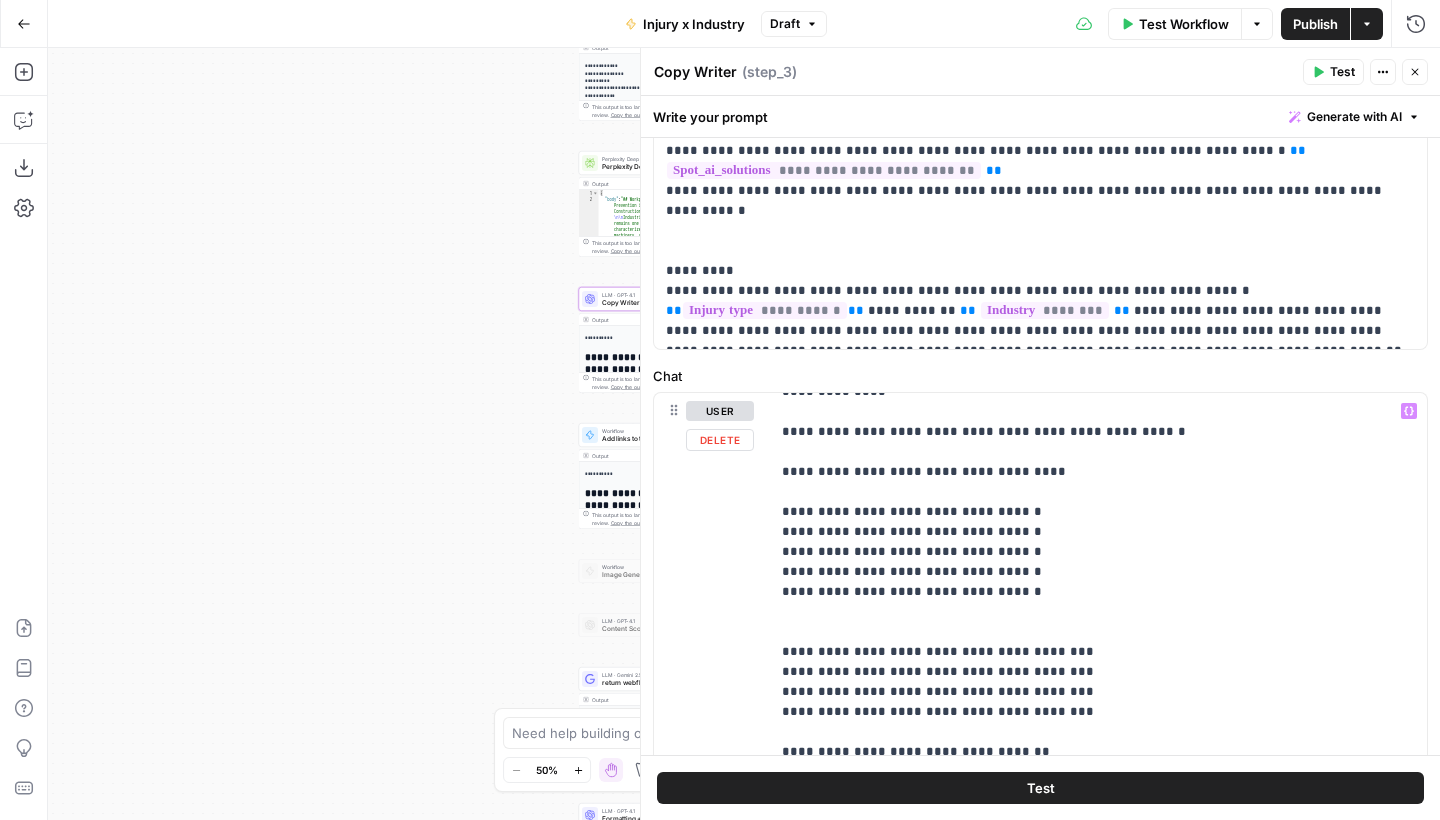 click 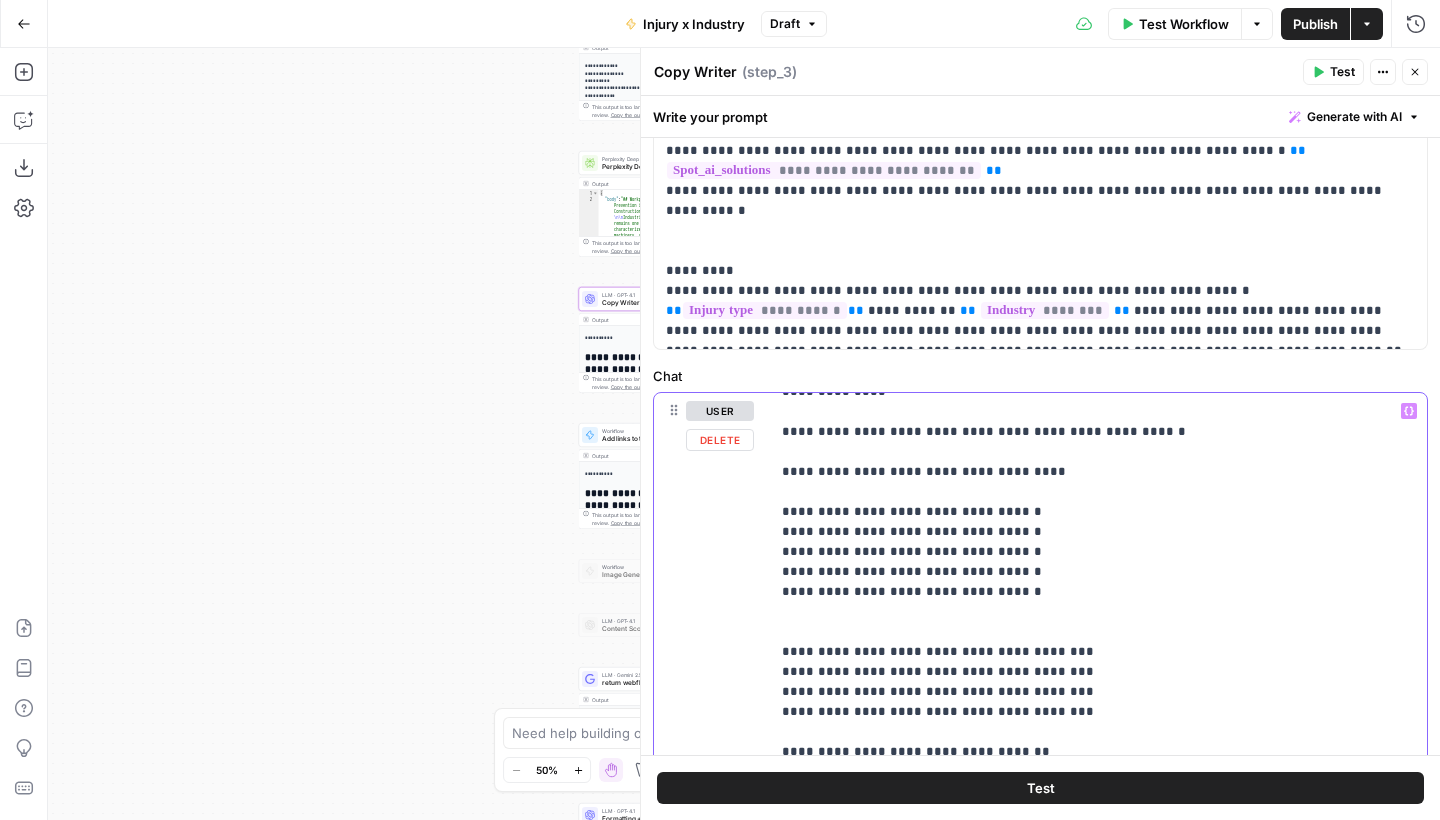click on "**********" at bounding box center (1098, -828) 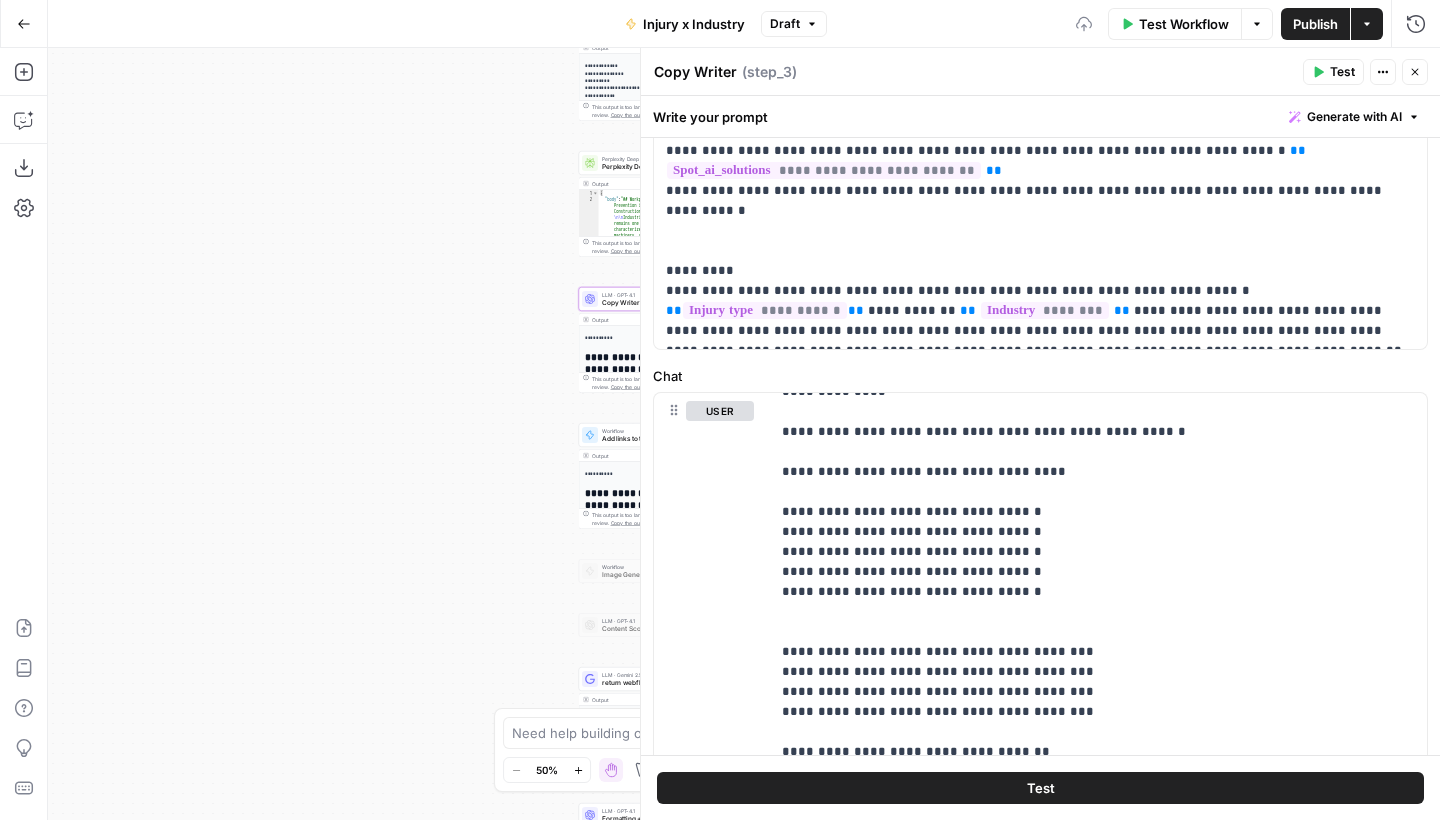click on "Go Back Injury x Industry Draft Test Workflow Options Publish Actions Run History" at bounding box center (720, 23) 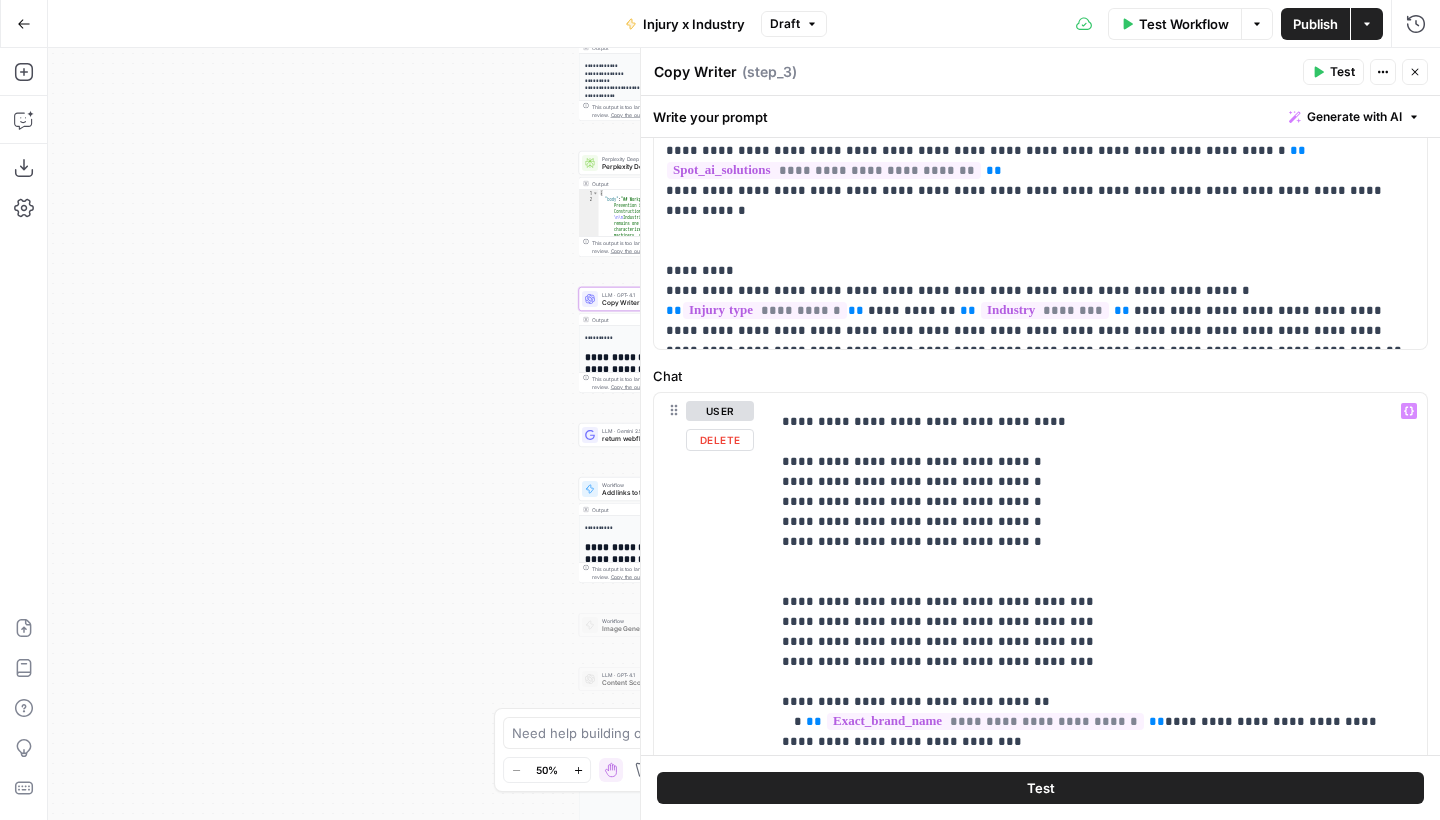 scroll, scrollTop: 3615, scrollLeft: 0, axis: vertical 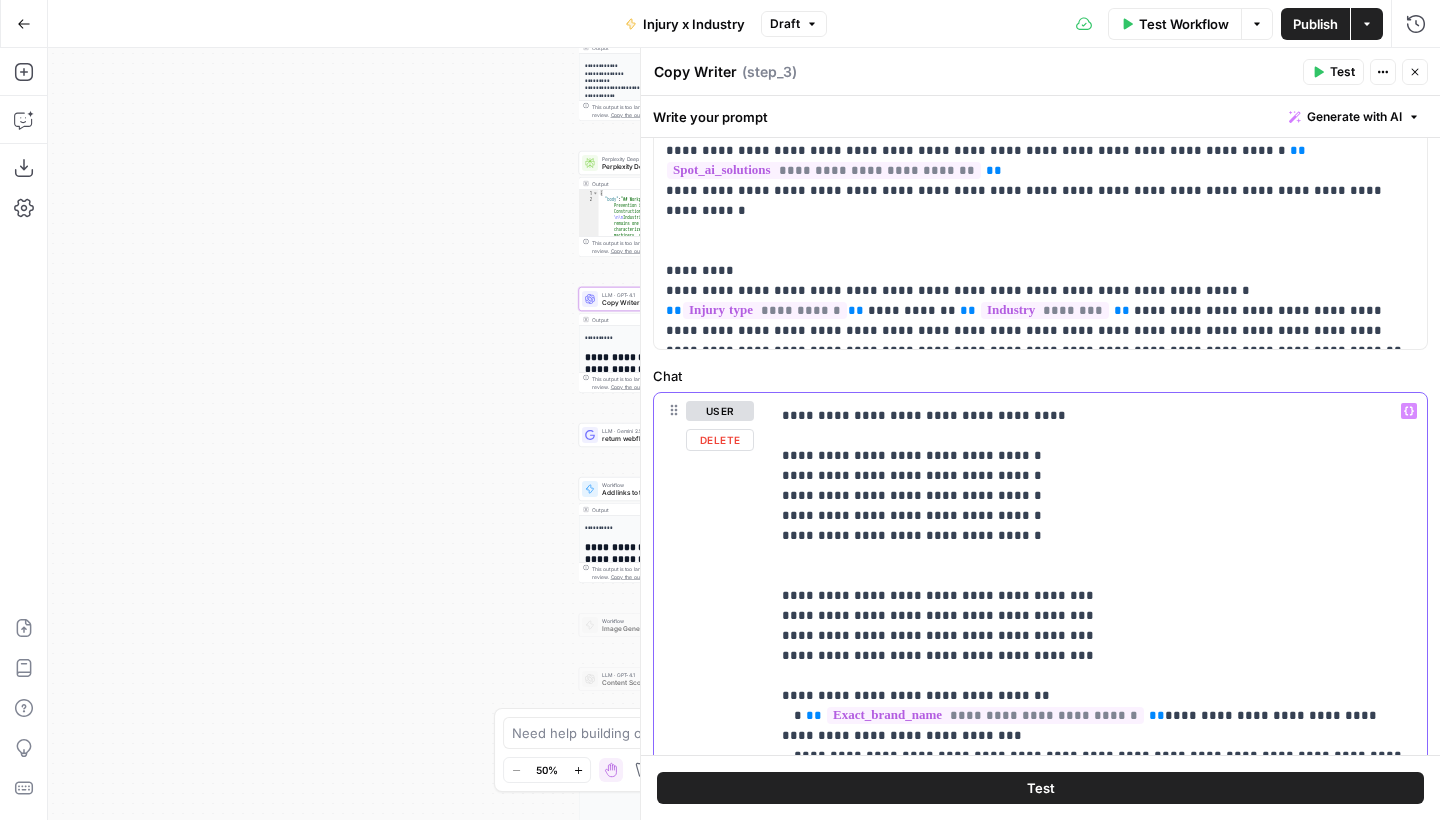 click on "**********" at bounding box center [1098, -884] 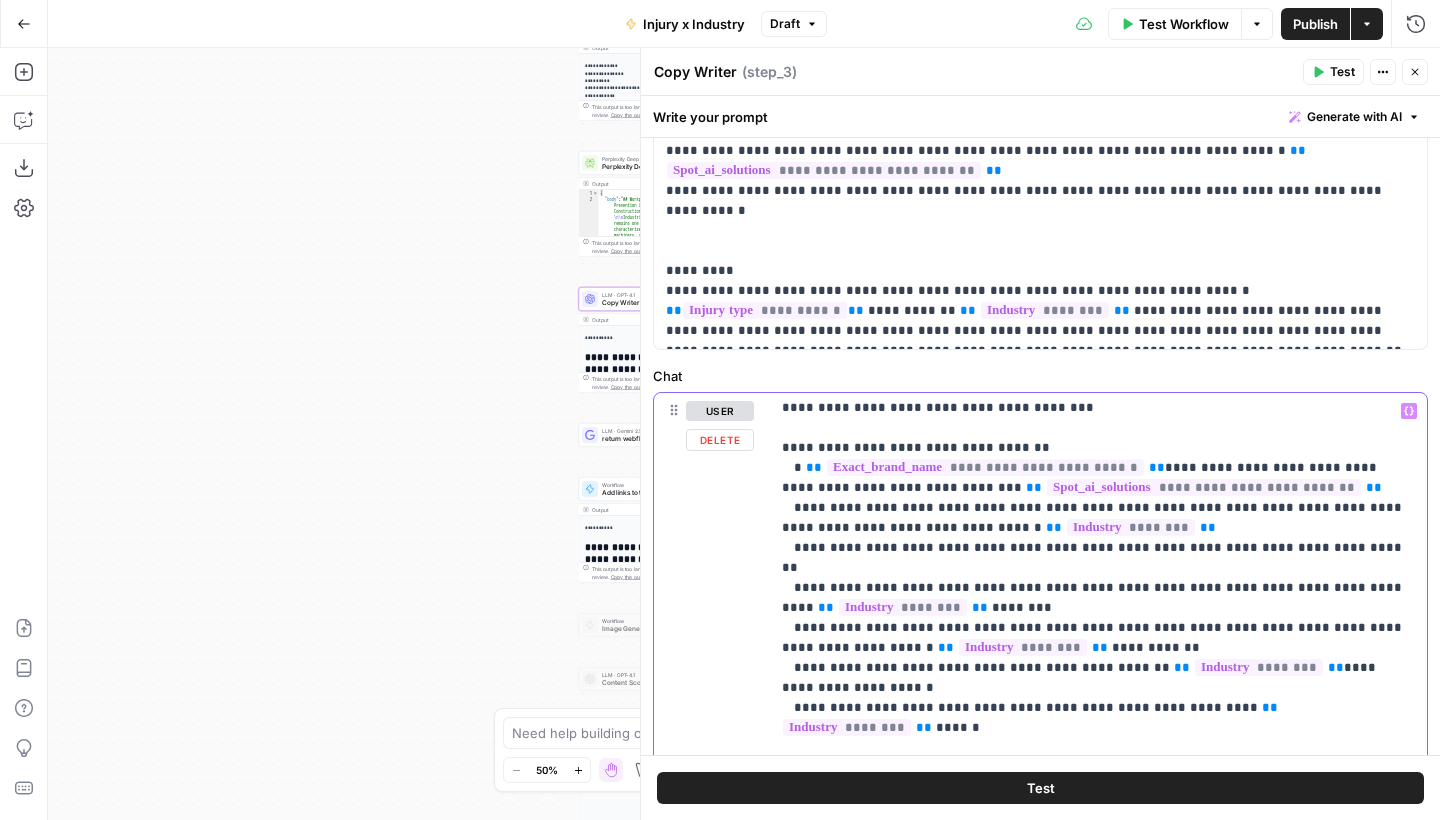 scroll, scrollTop: 3861, scrollLeft: 0, axis: vertical 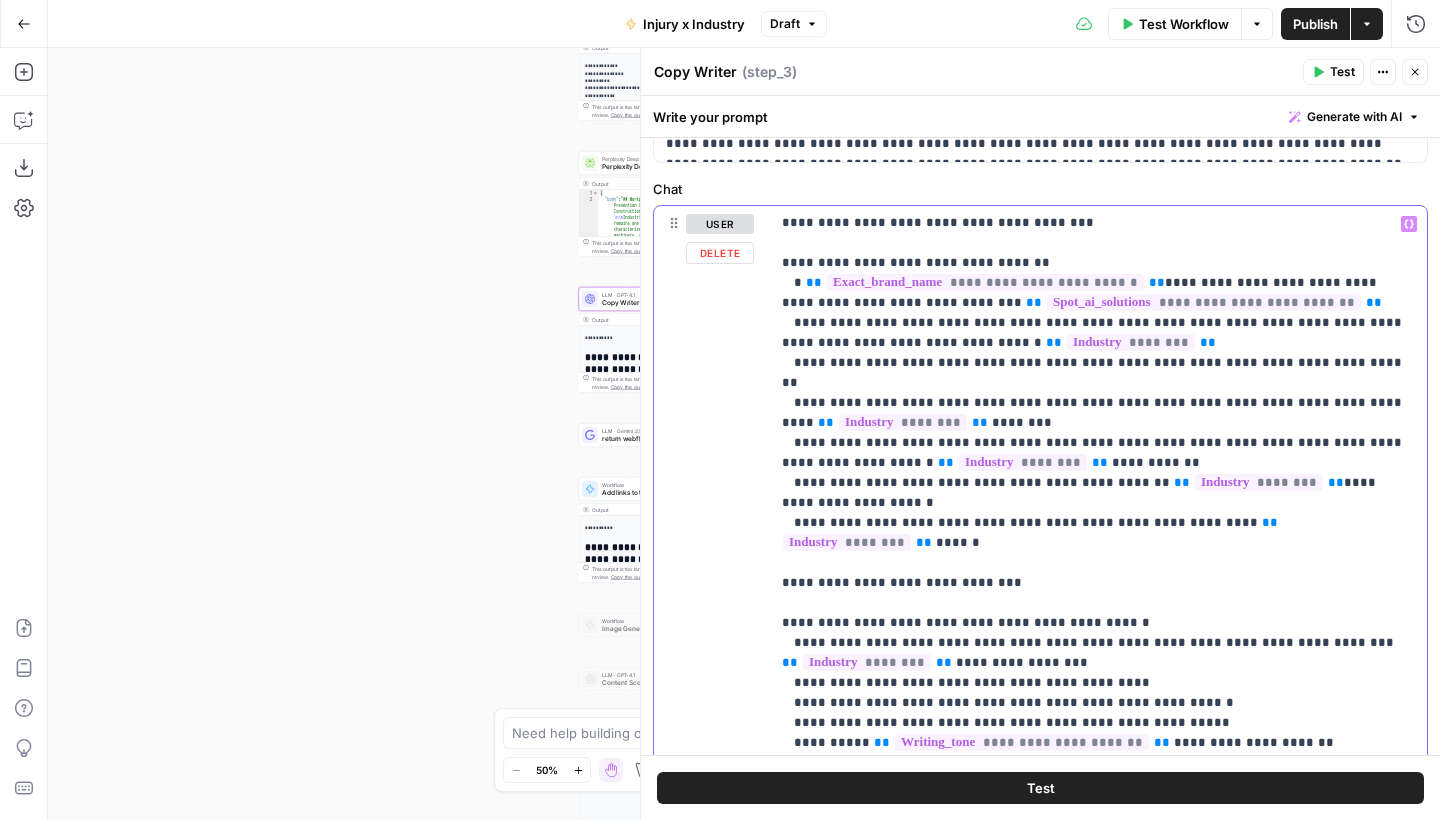 click on "**********" at bounding box center (1098, -1317) 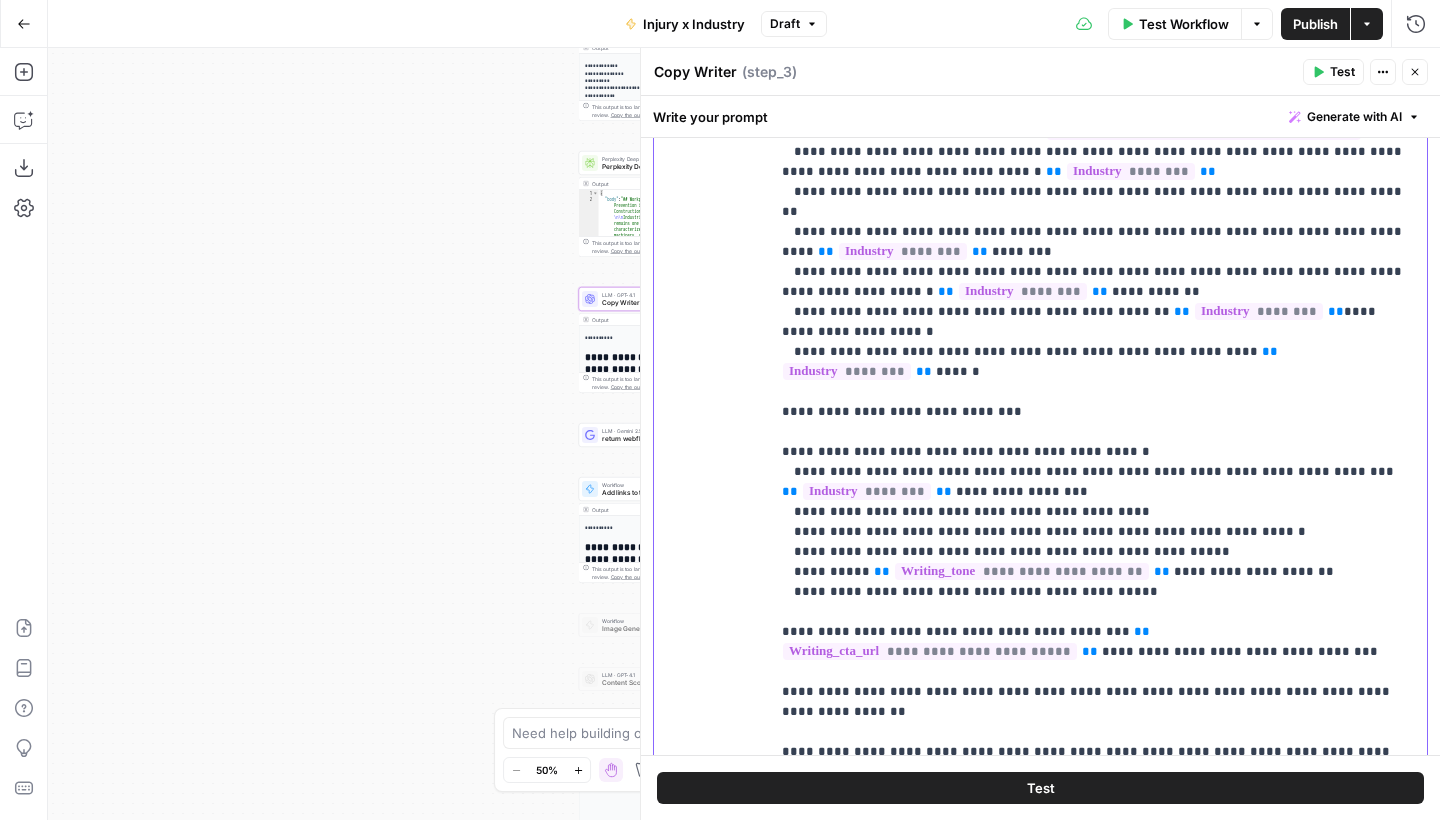 scroll, scrollTop: 786, scrollLeft: 0, axis: vertical 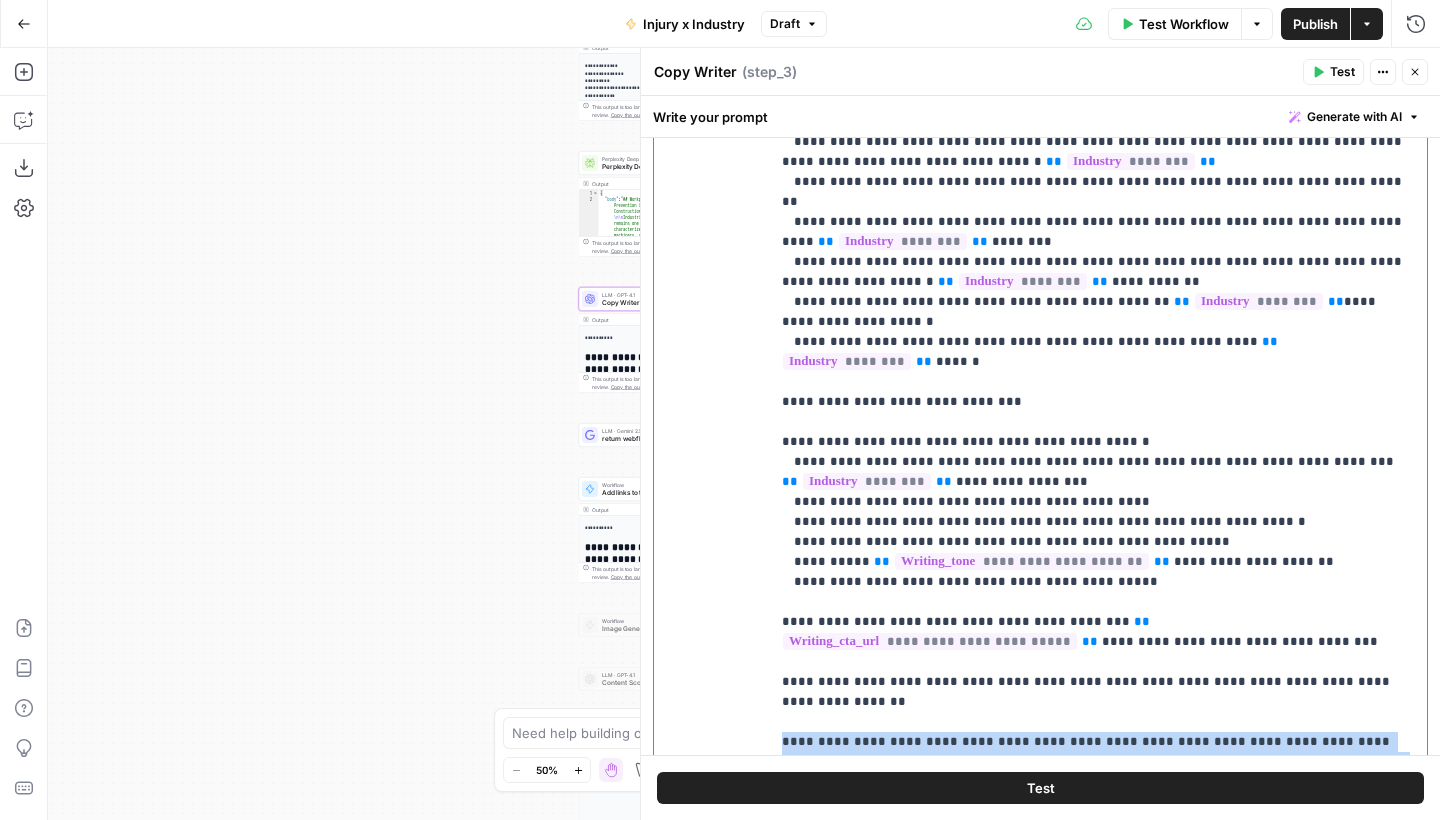 drag, startPoint x: 1263, startPoint y: 402, endPoint x: 763, endPoint y: 387, distance: 500.22495 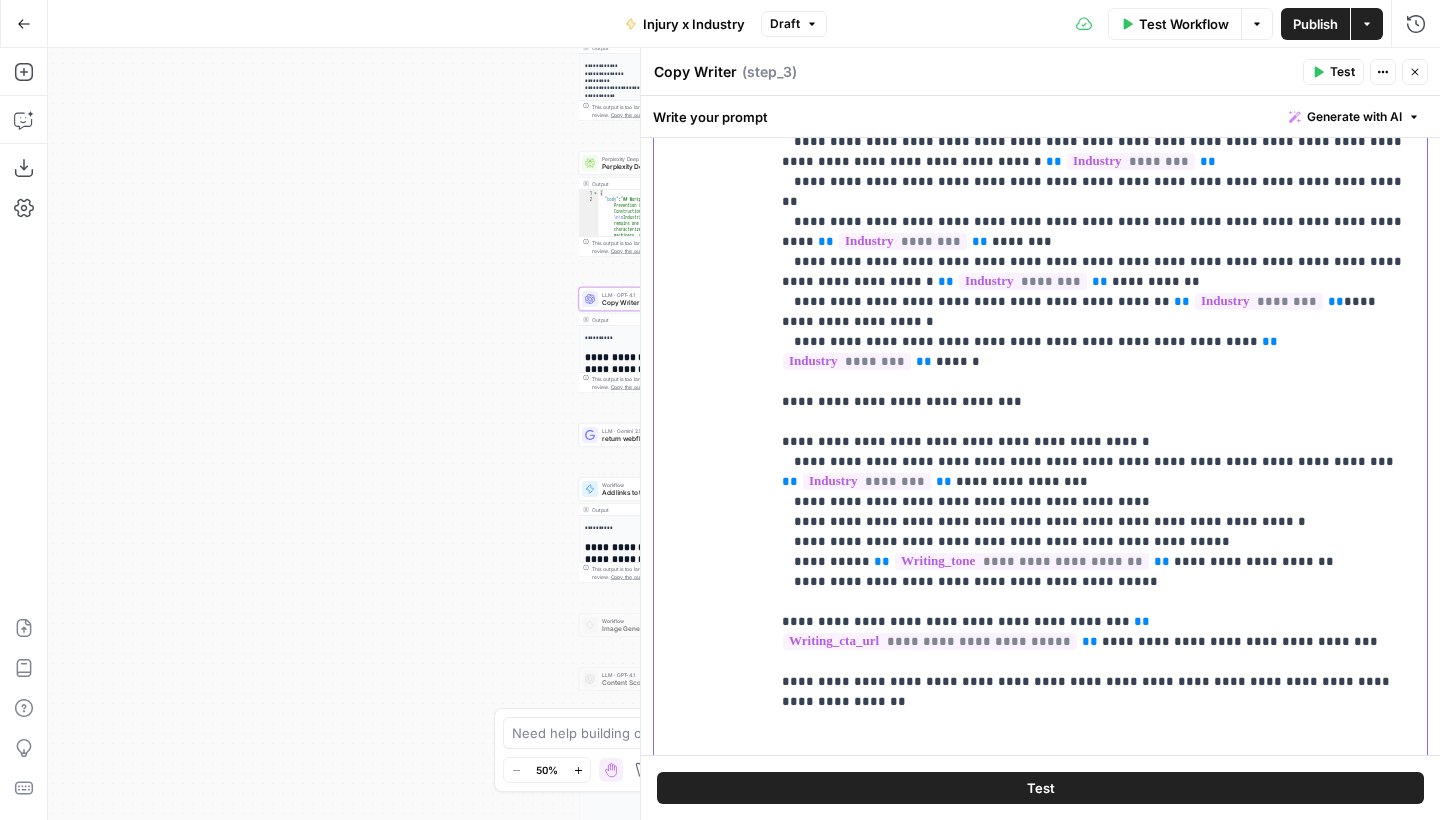scroll, scrollTop: 3841, scrollLeft: 0, axis: vertical 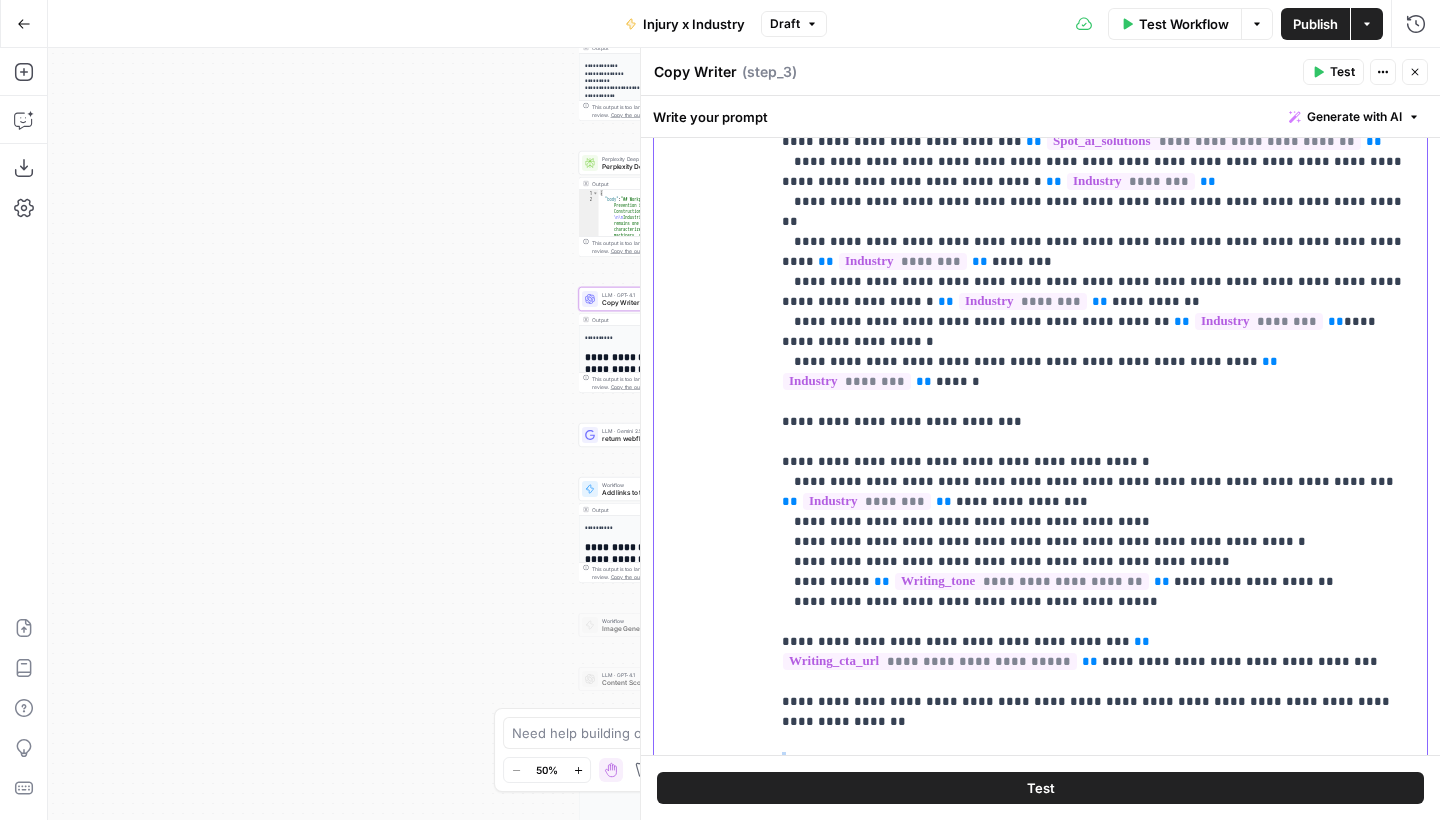 drag, startPoint x: 1158, startPoint y: 467, endPoint x: 710, endPoint y: 417, distance: 450.78156 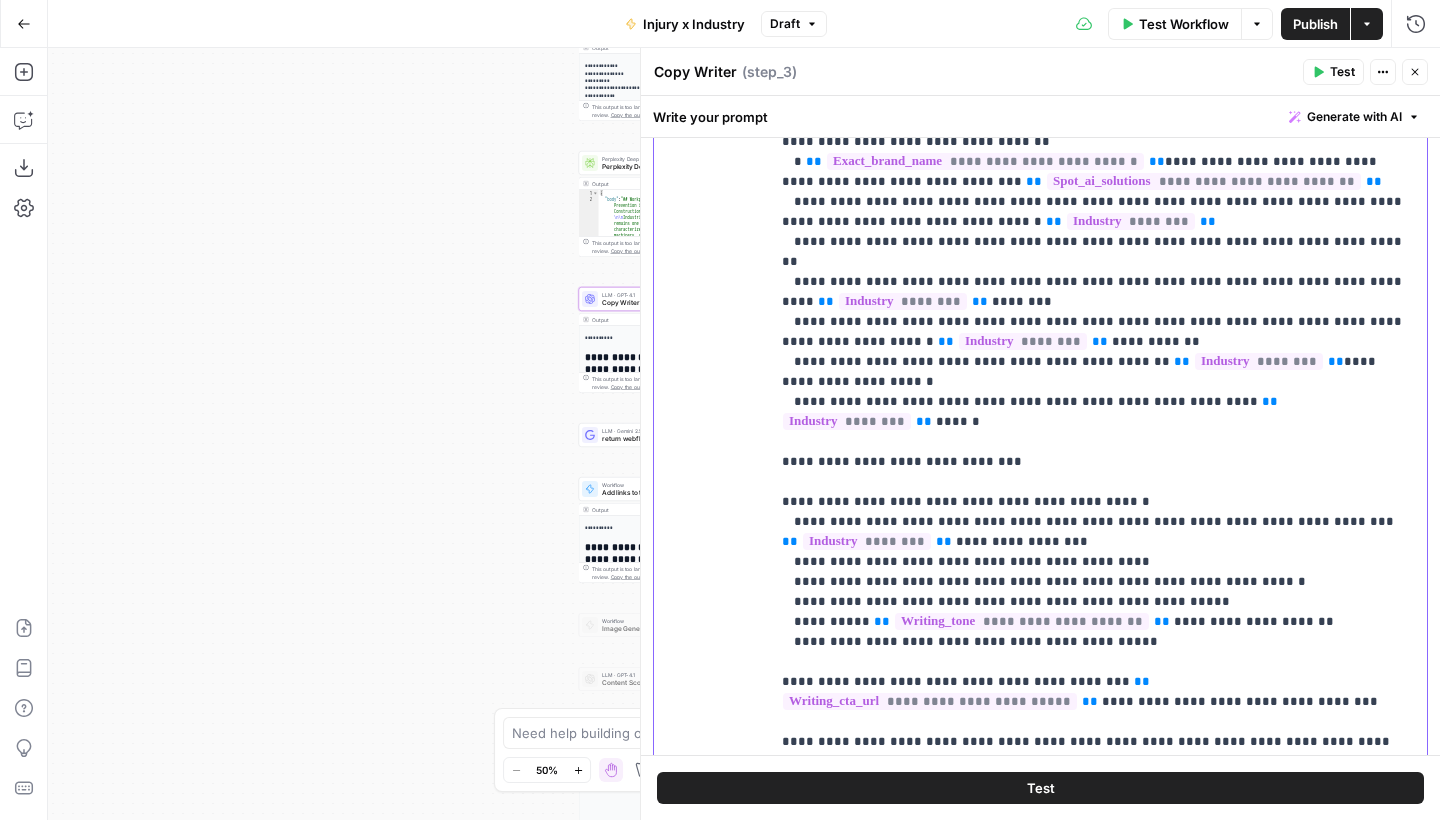 scroll, scrollTop: 3781, scrollLeft: 0, axis: vertical 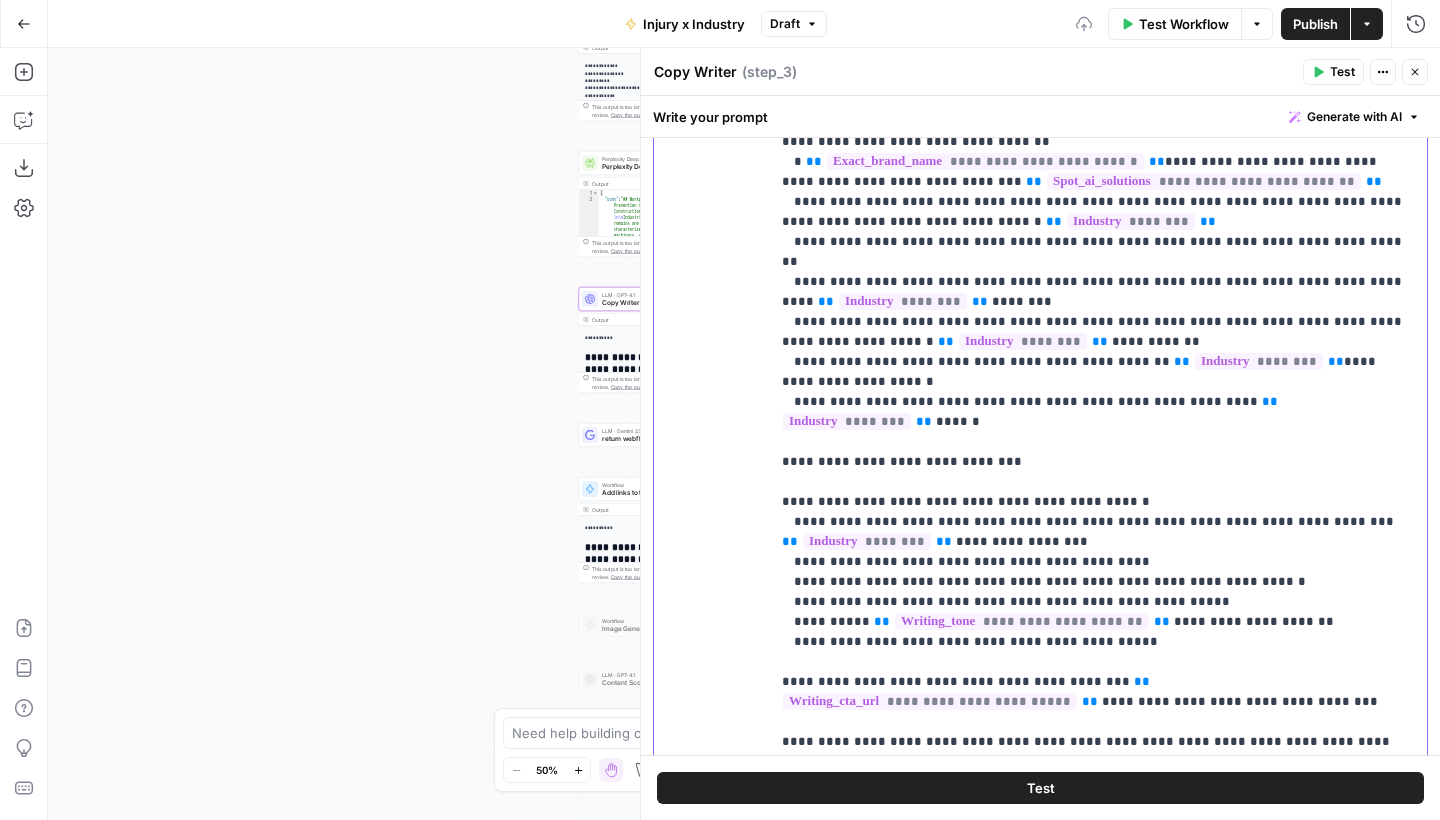 click on "**********" at bounding box center [1098, -1498] 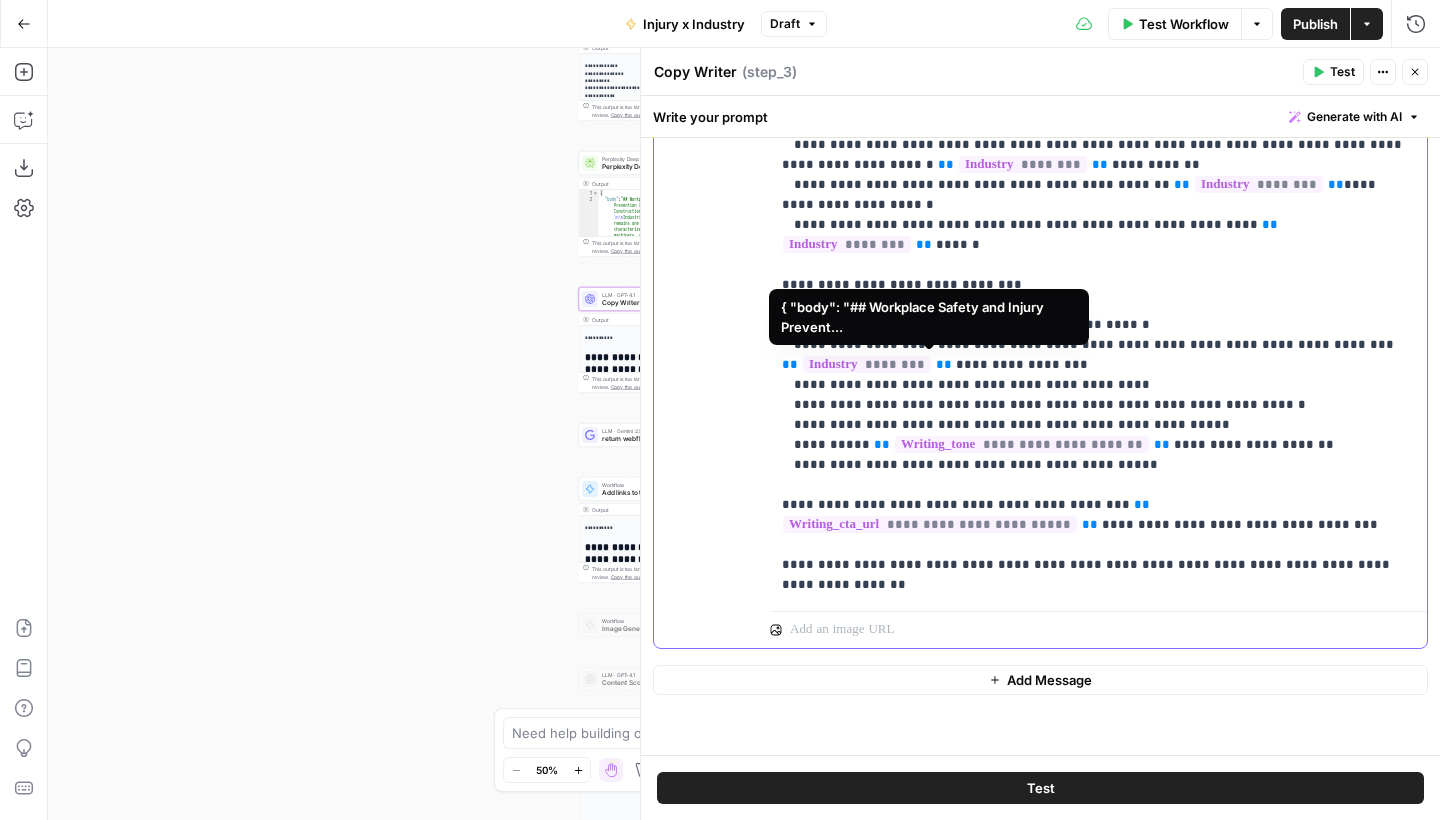 scroll, scrollTop: 1023, scrollLeft: 0, axis: vertical 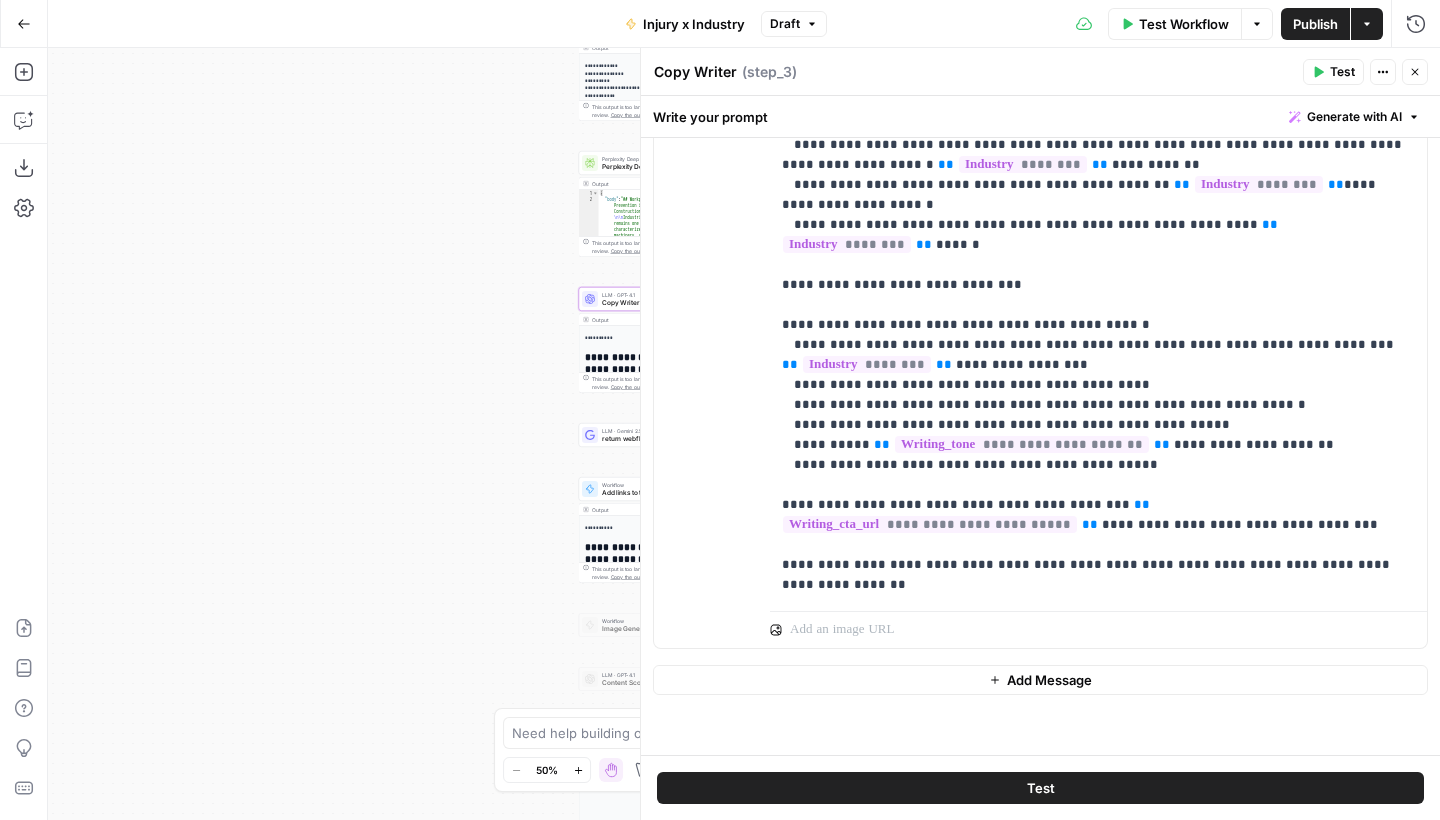 click on "**********" at bounding box center [744, 434] 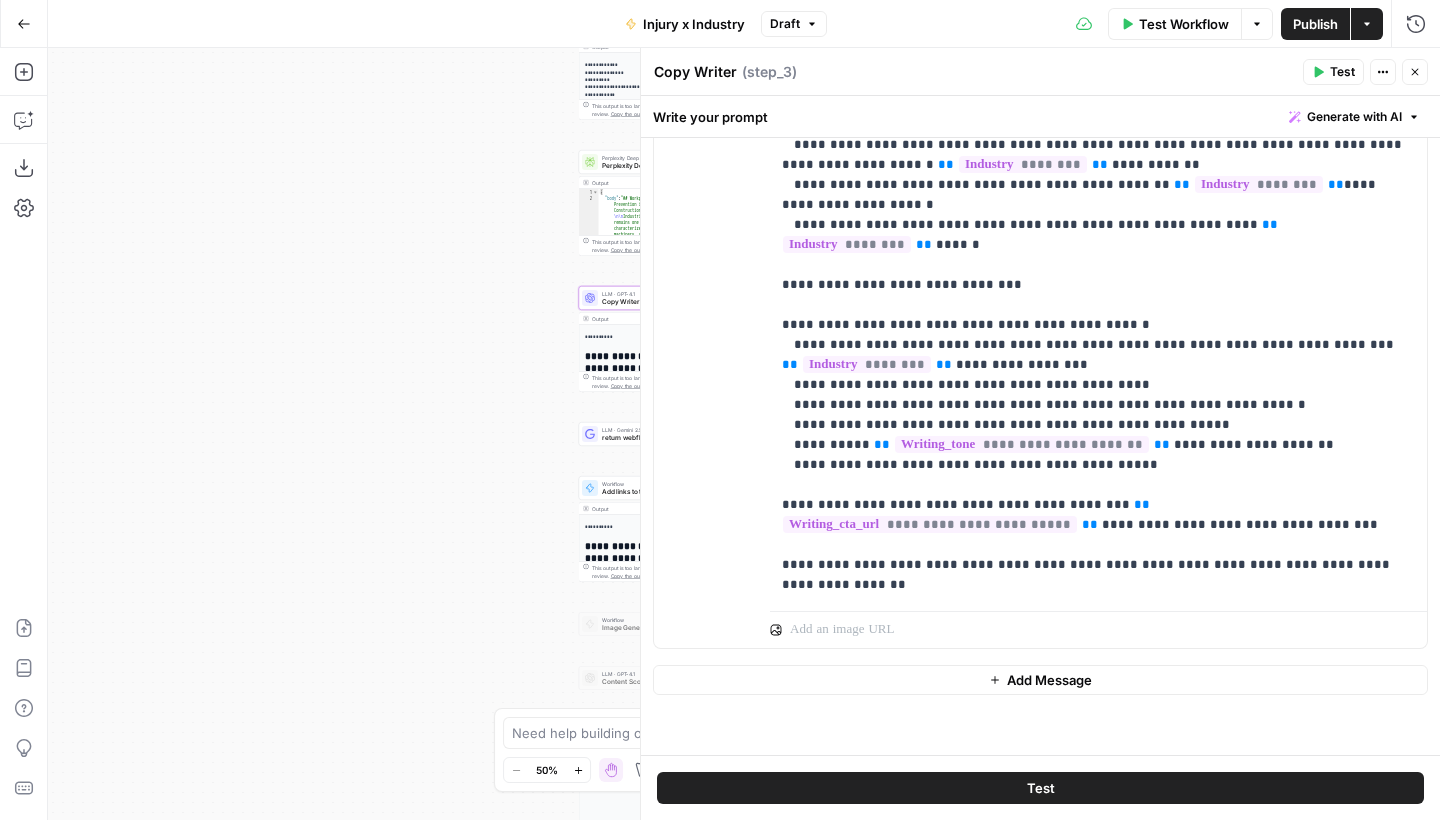 click 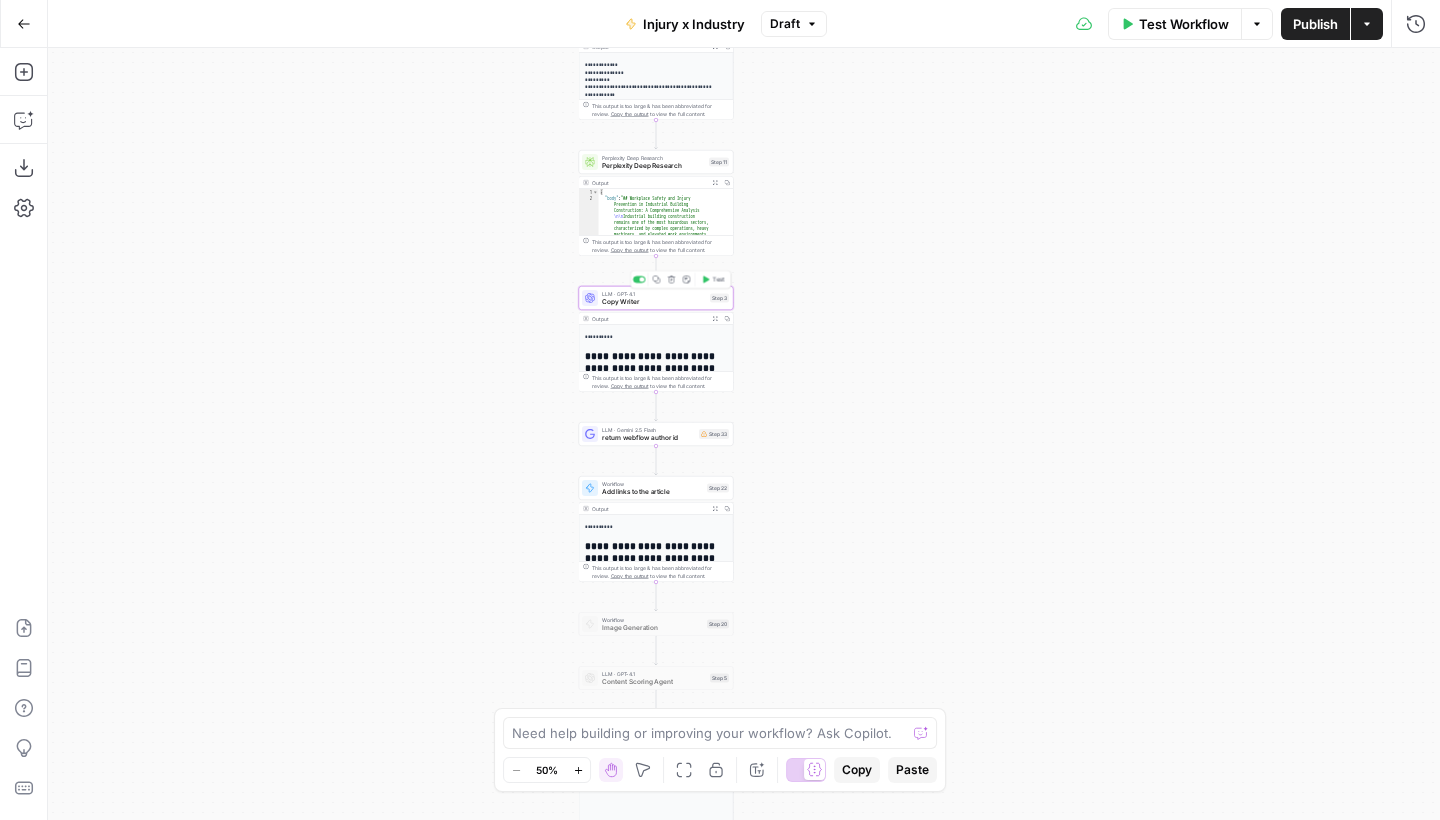 click on "LLM · GPT-4.1" at bounding box center [654, 294] 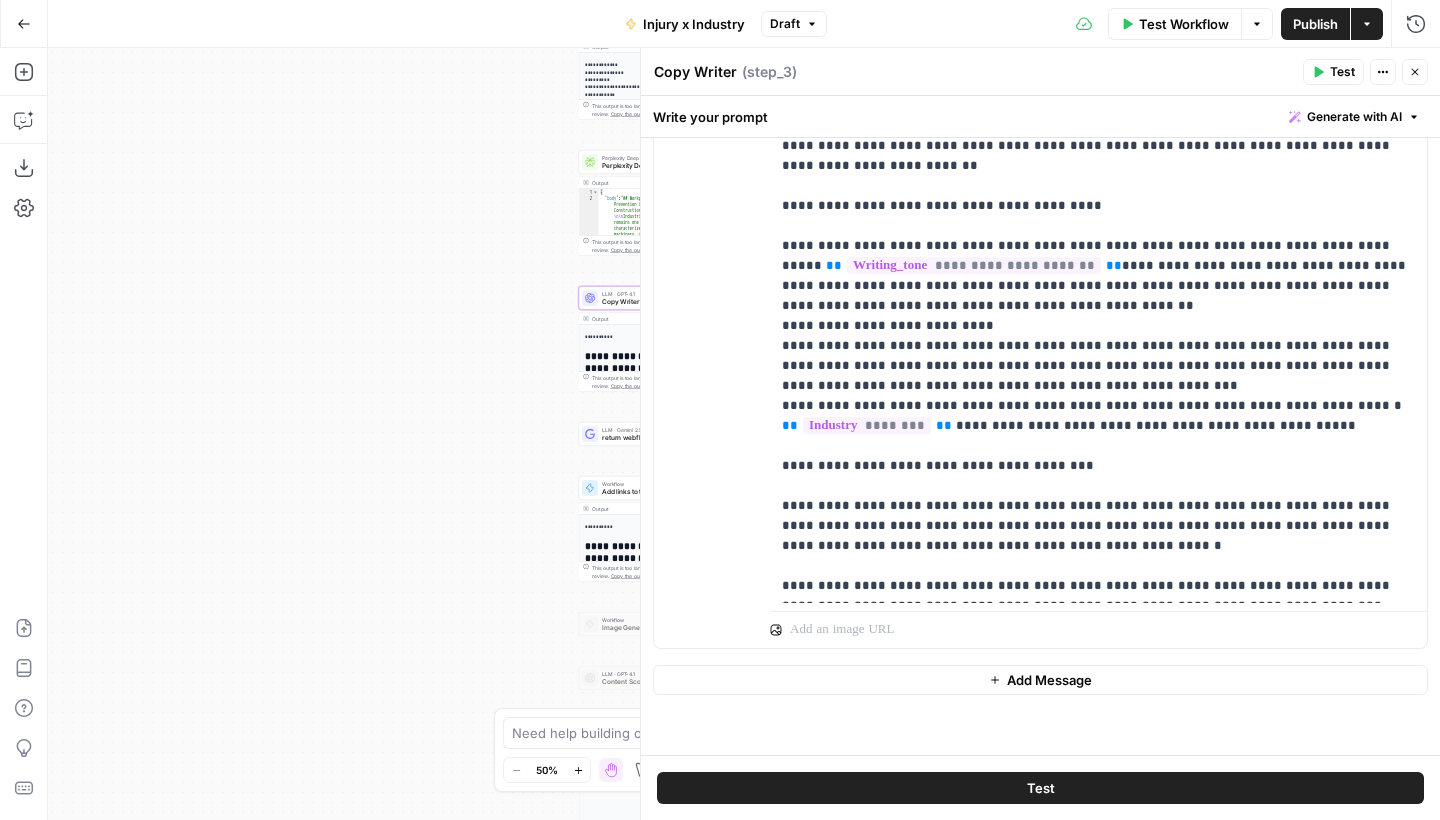 scroll, scrollTop: 1023, scrollLeft: 0, axis: vertical 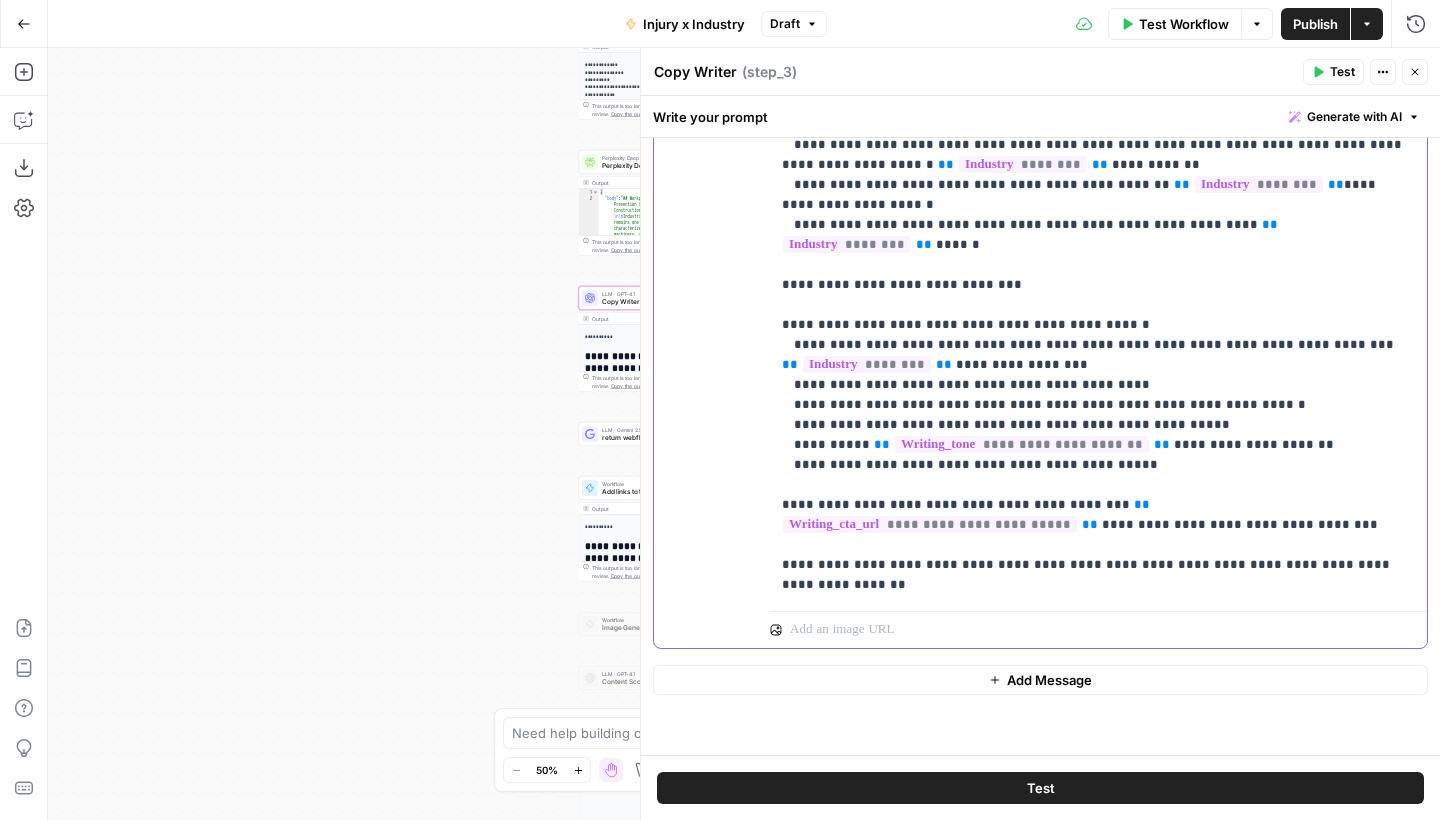 drag, startPoint x: 871, startPoint y: 342, endPoint x: 780, endPoint y: 345, distance: 91.04944 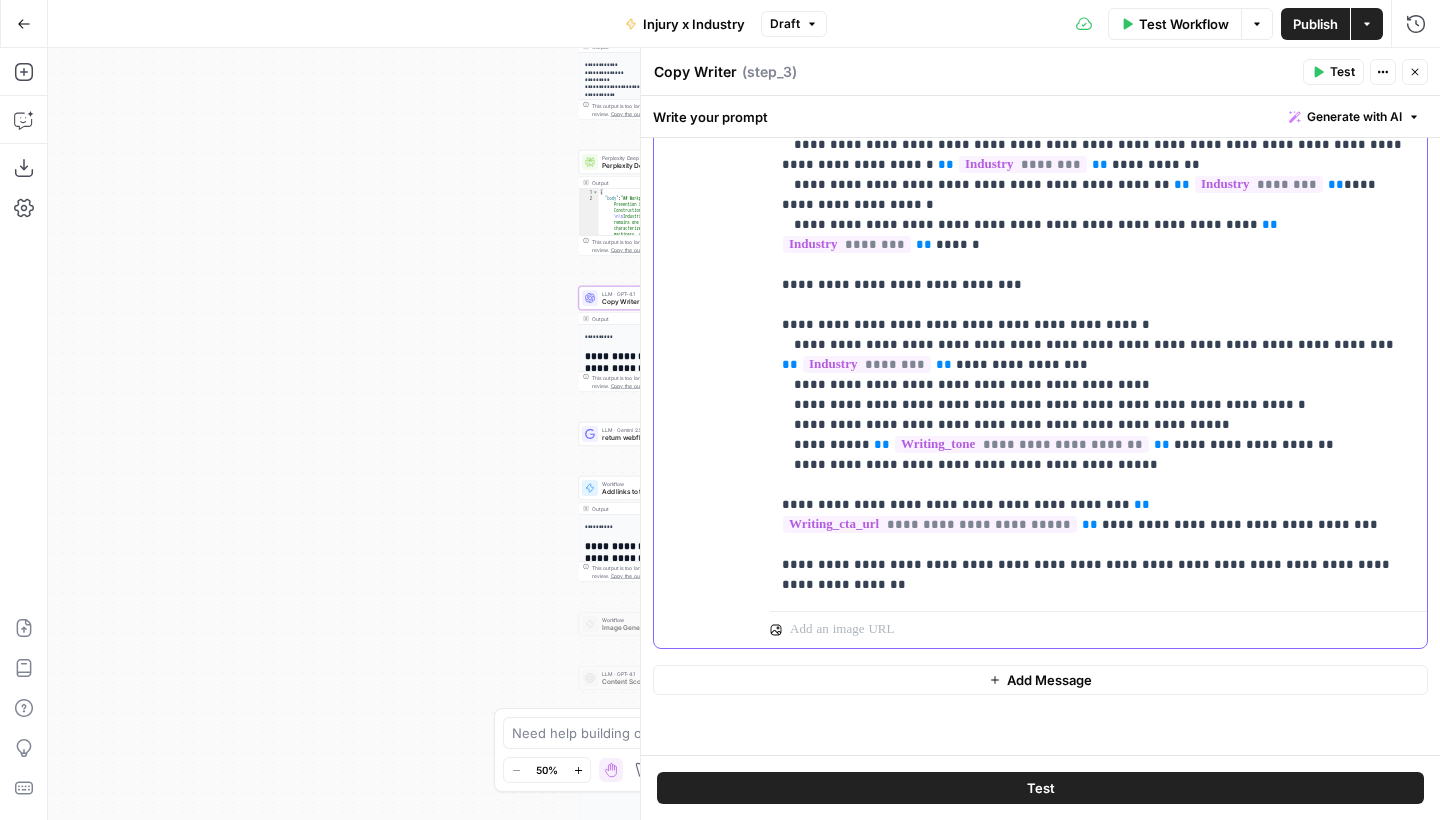 click on "**********" at bounding box center (1098, 195) 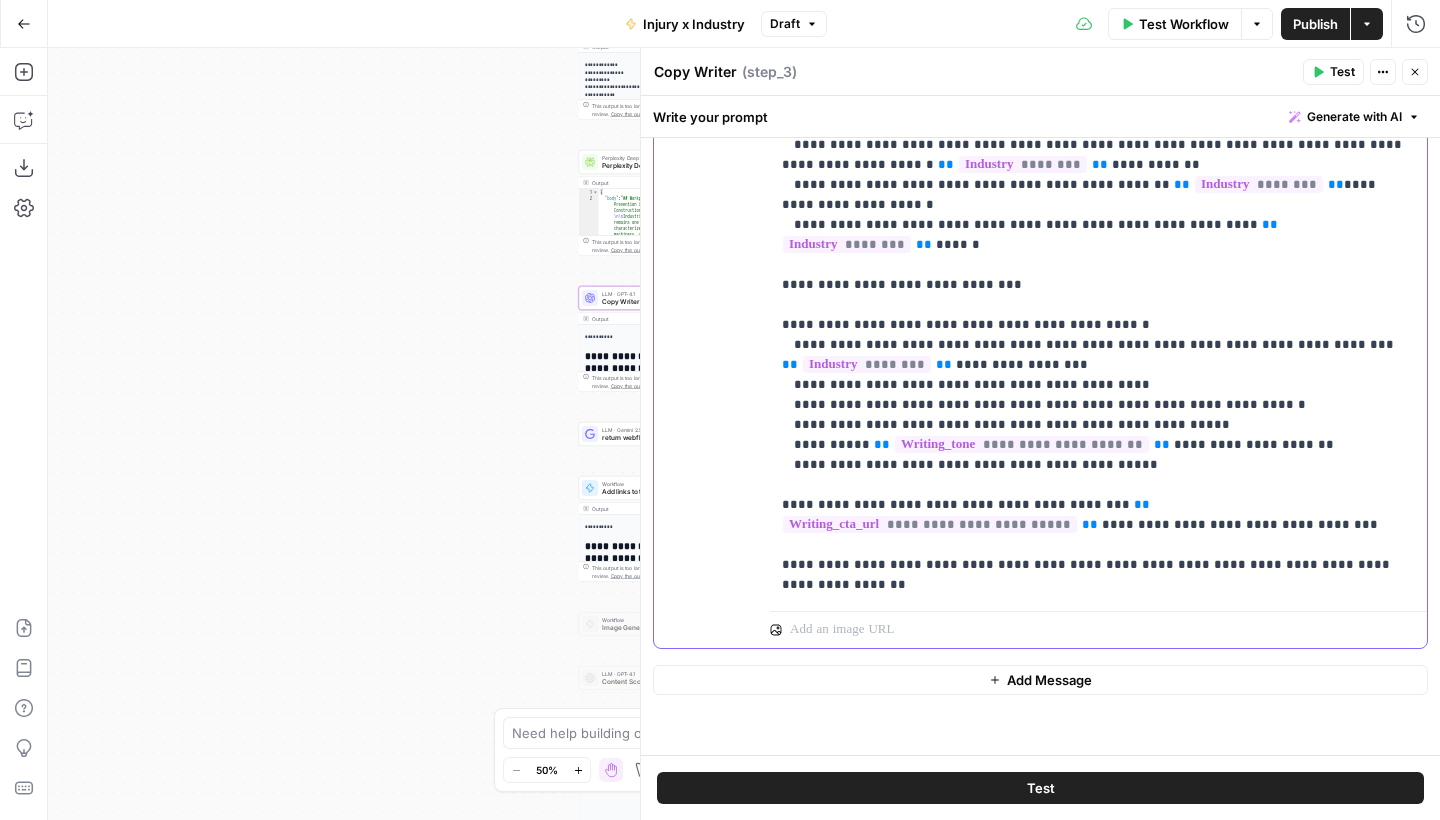 scroll, scrollTop: 3721, scrollLeft: 0, axis: vertical 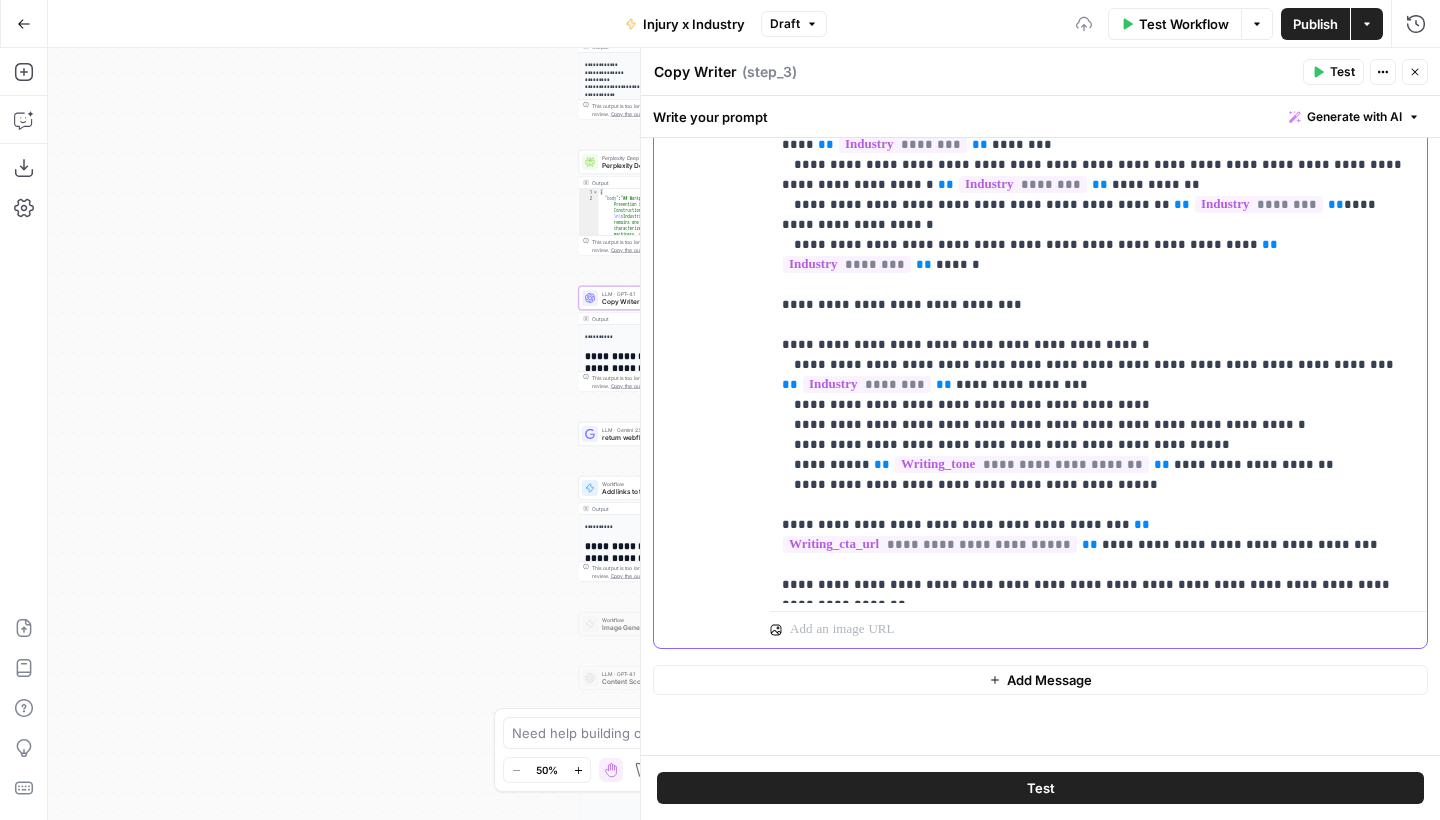 drag, startPoint x: 848, startPoint y: 386, endPoint x: 781, endPoint y: 385, distance: 67.00746 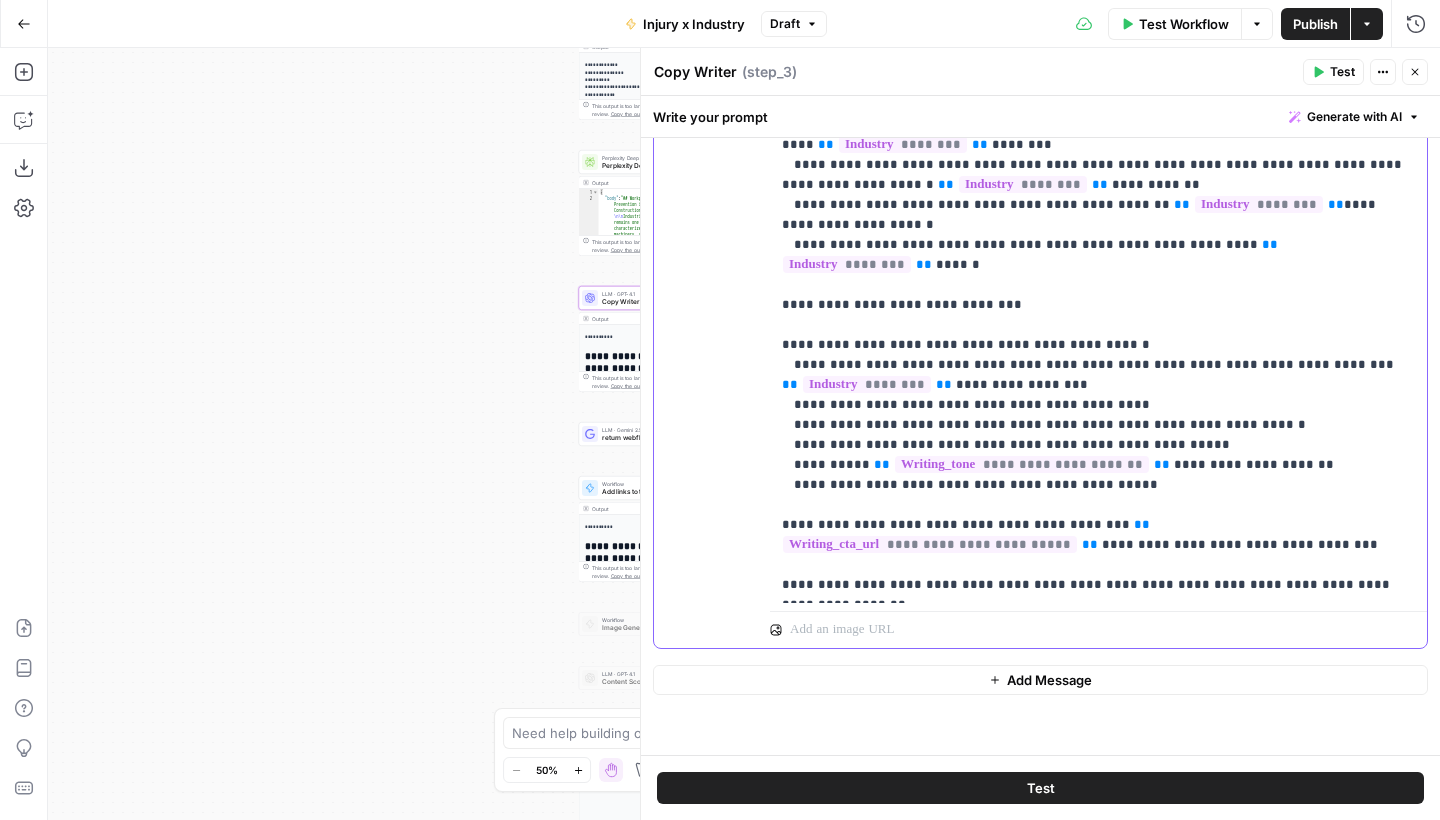 drag, startPoint x: 799, startPoint y: 449, endPoint x: 777, endPoint y: 448, distance: 22.022715 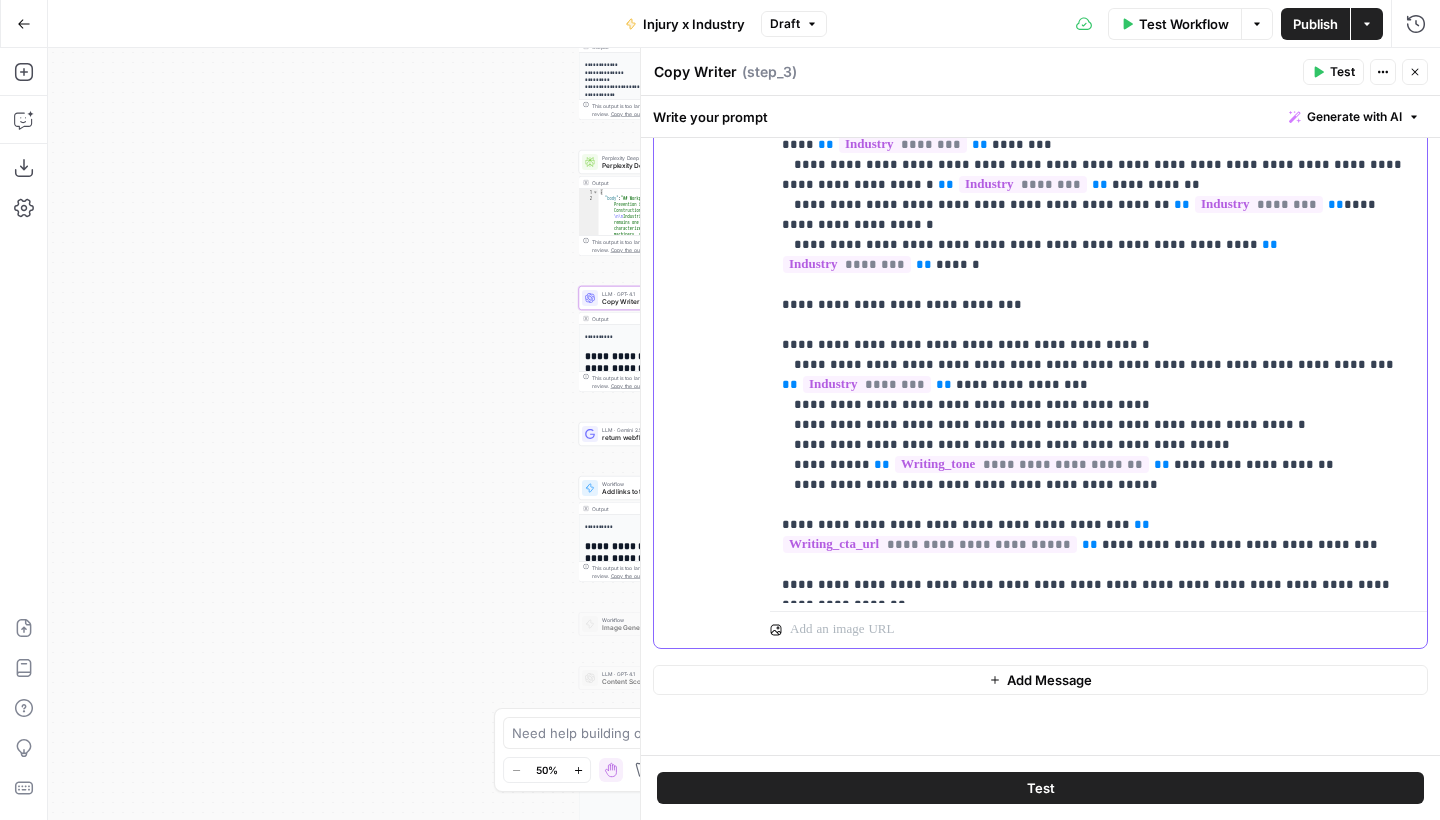 scroll, scrollTop: 3701, scrollLeft: 0, axis: vertical 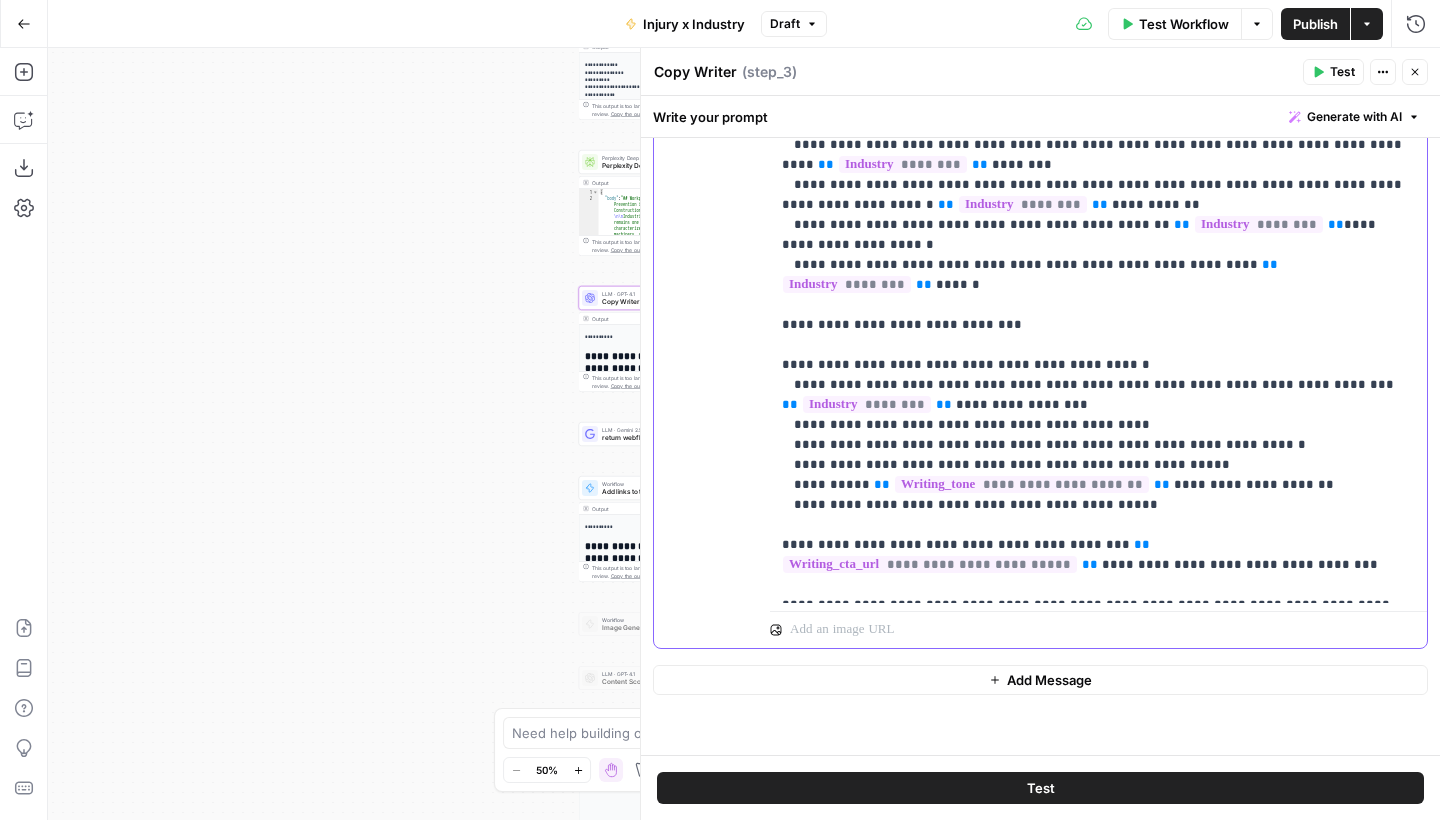 click on "**********" at bounding box center [1098, -1655] 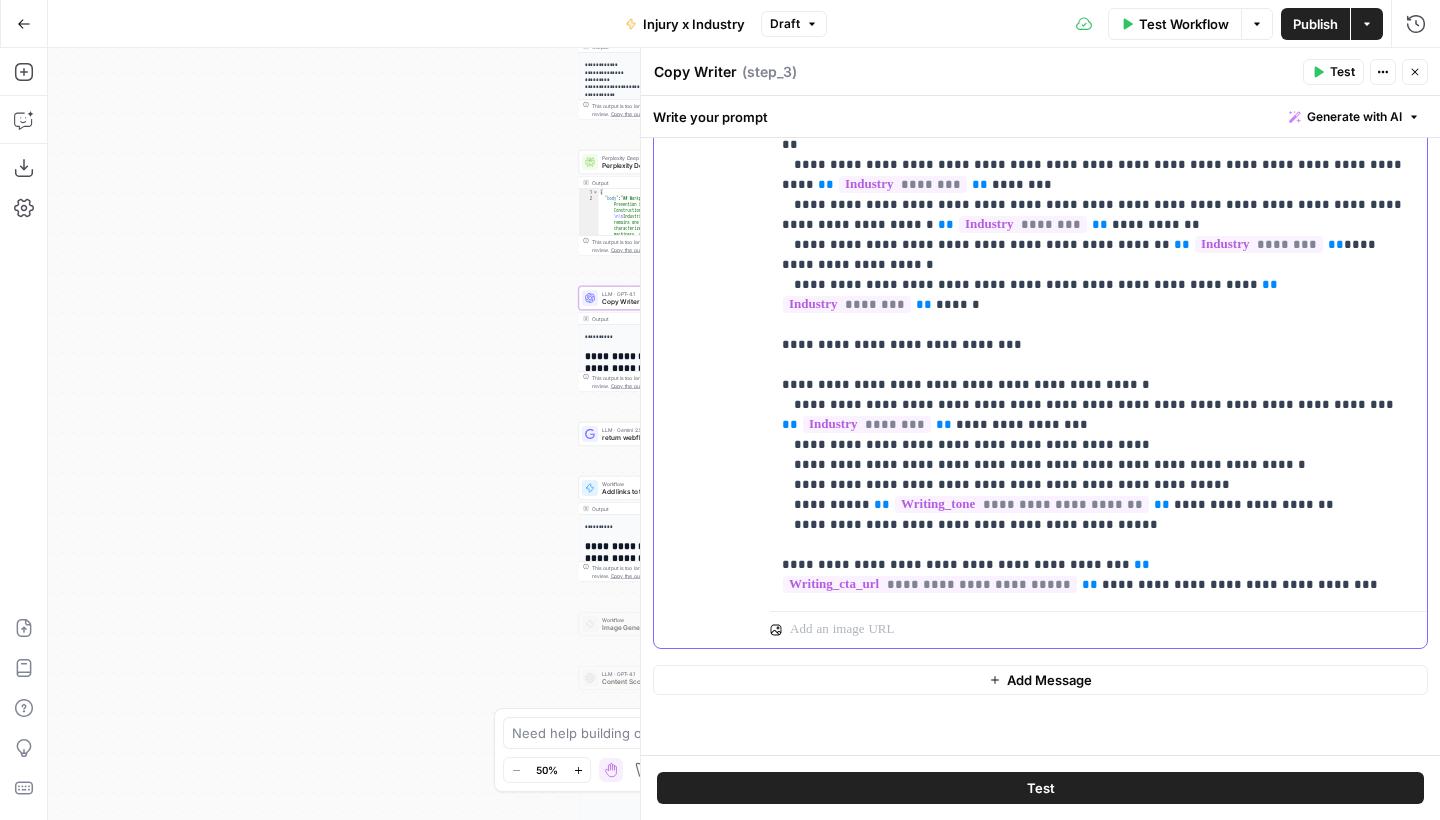 click on "**********" at bounding box center [1098, -1645] 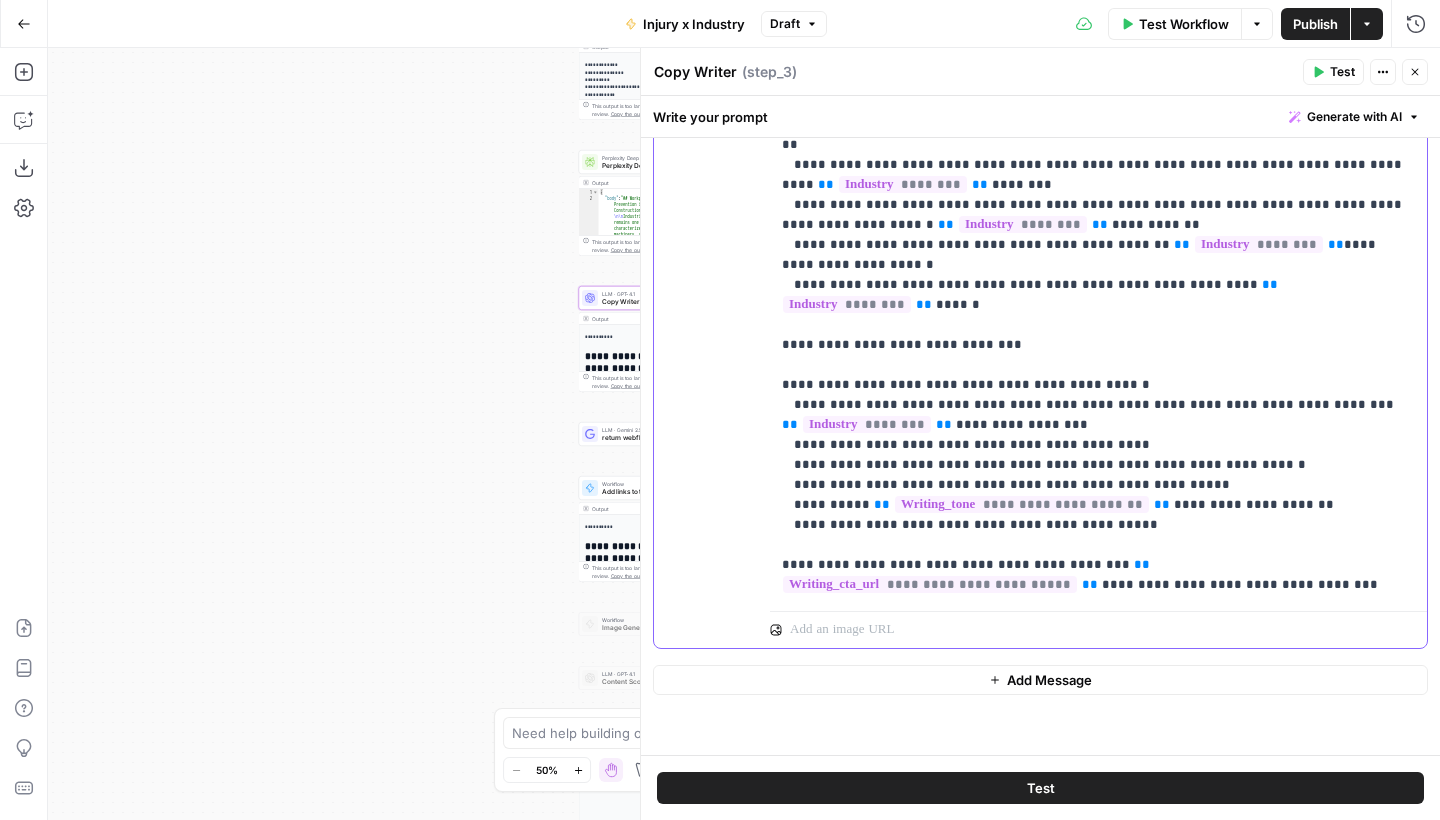 scroll, scrollTop: 3661, scrollLeft: 0, axis: vertical 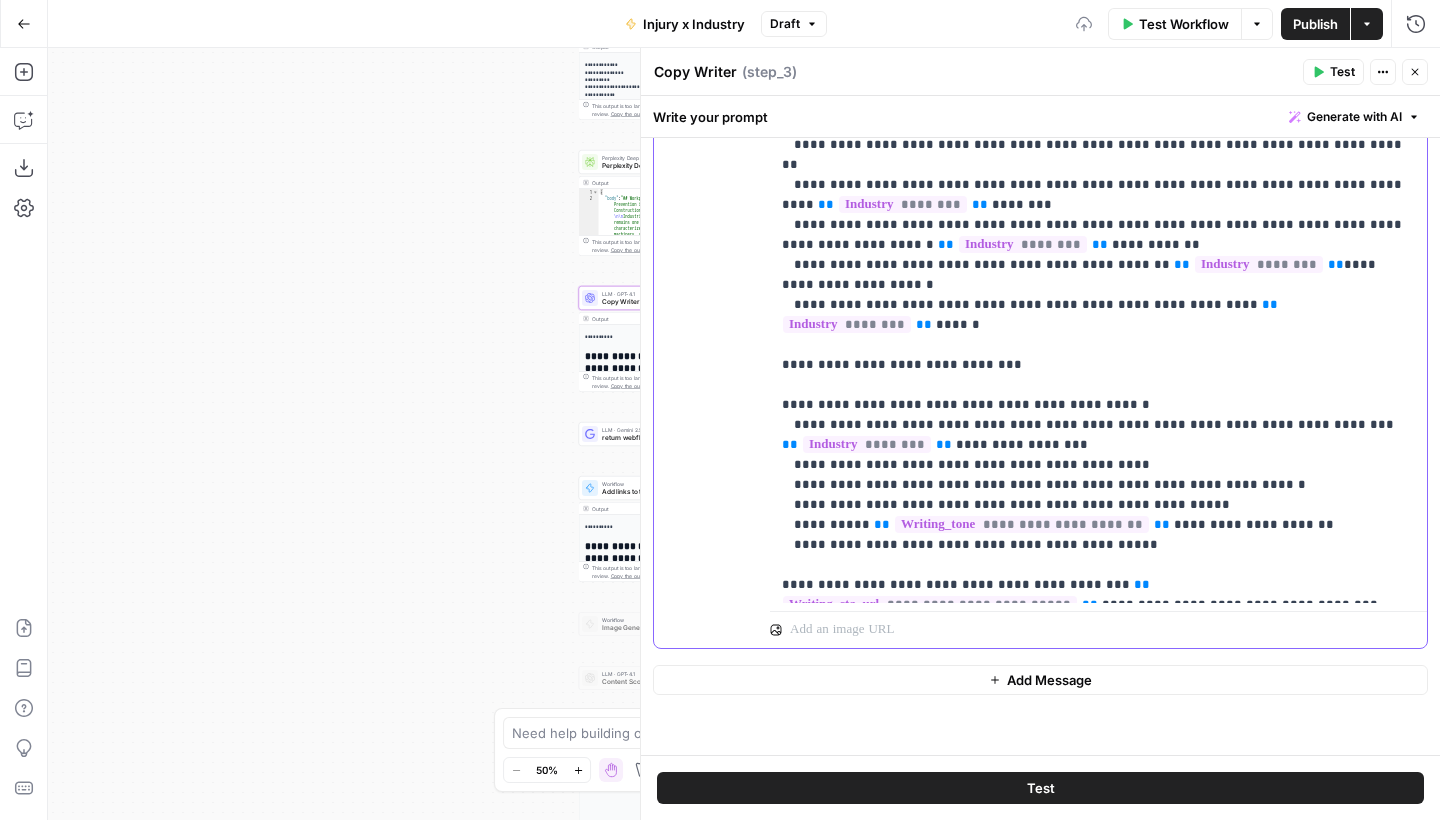 drag, startPoint x: 870, startPoint y: 588, endPoint x: 763, endPoint y: 587, distance: 107.00467 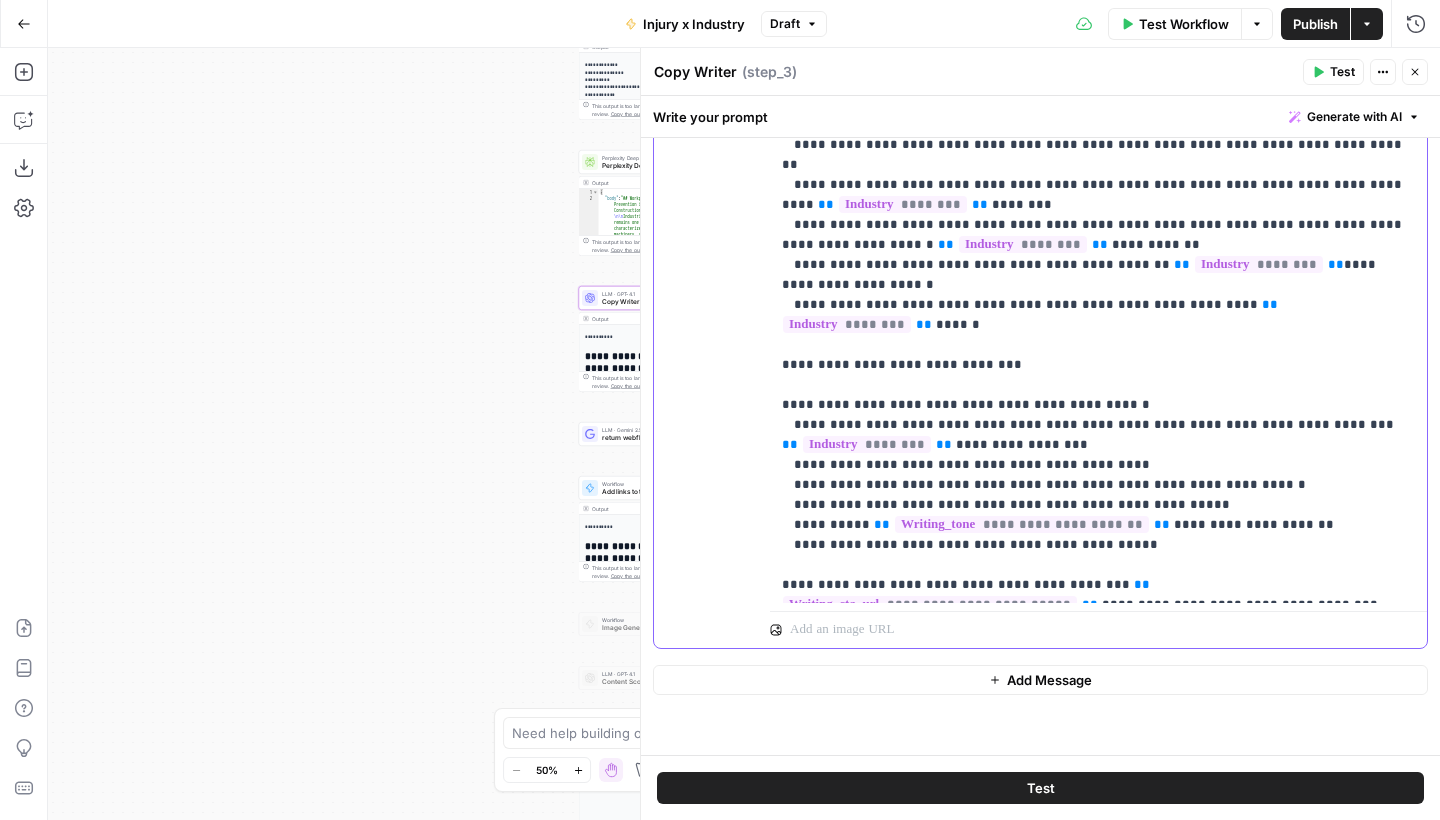 scroll, scrollTop: 3641, scrollLeft: 0, axis: vertical 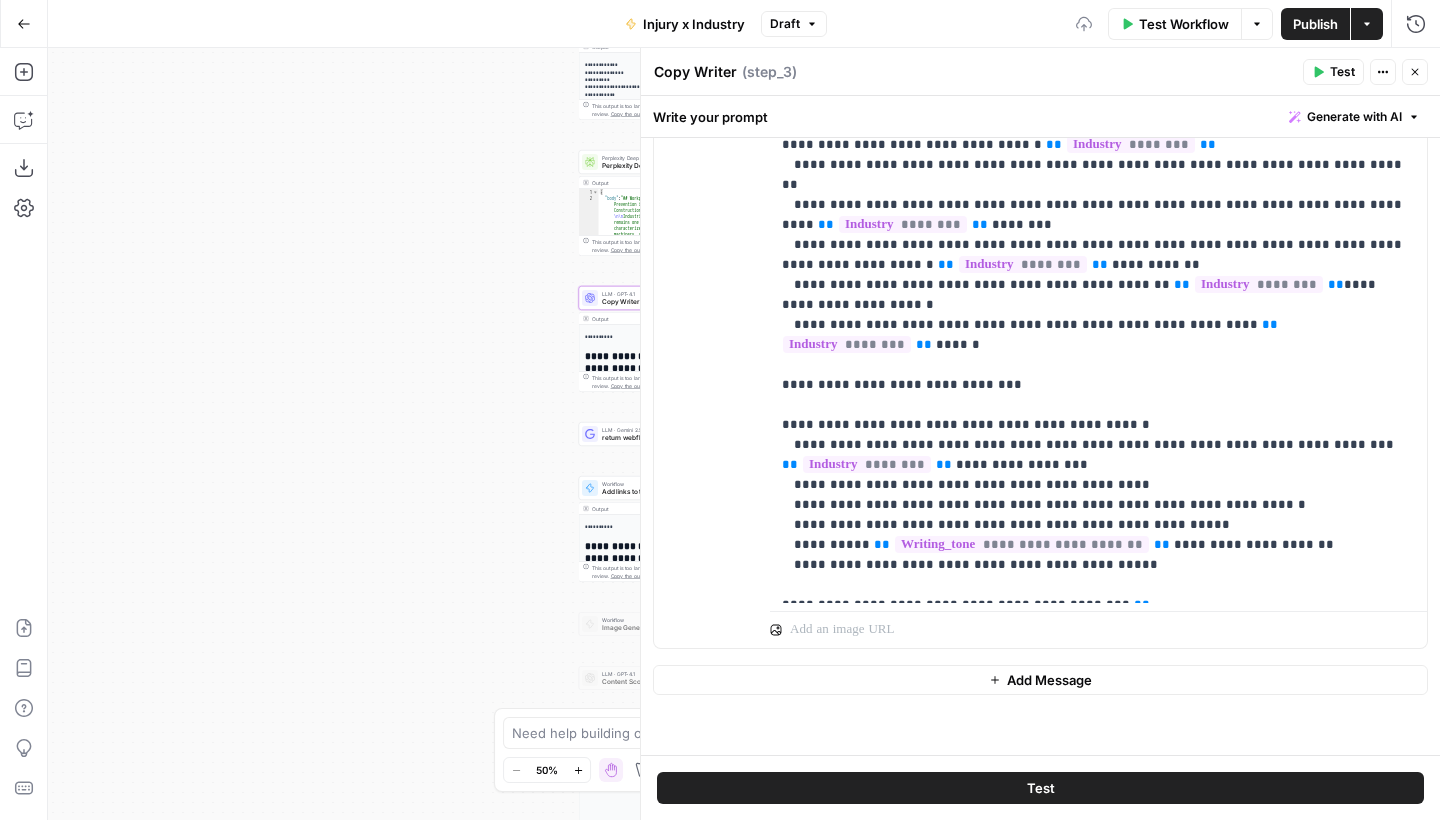 click on "**********" at bounding box center (744, 434) 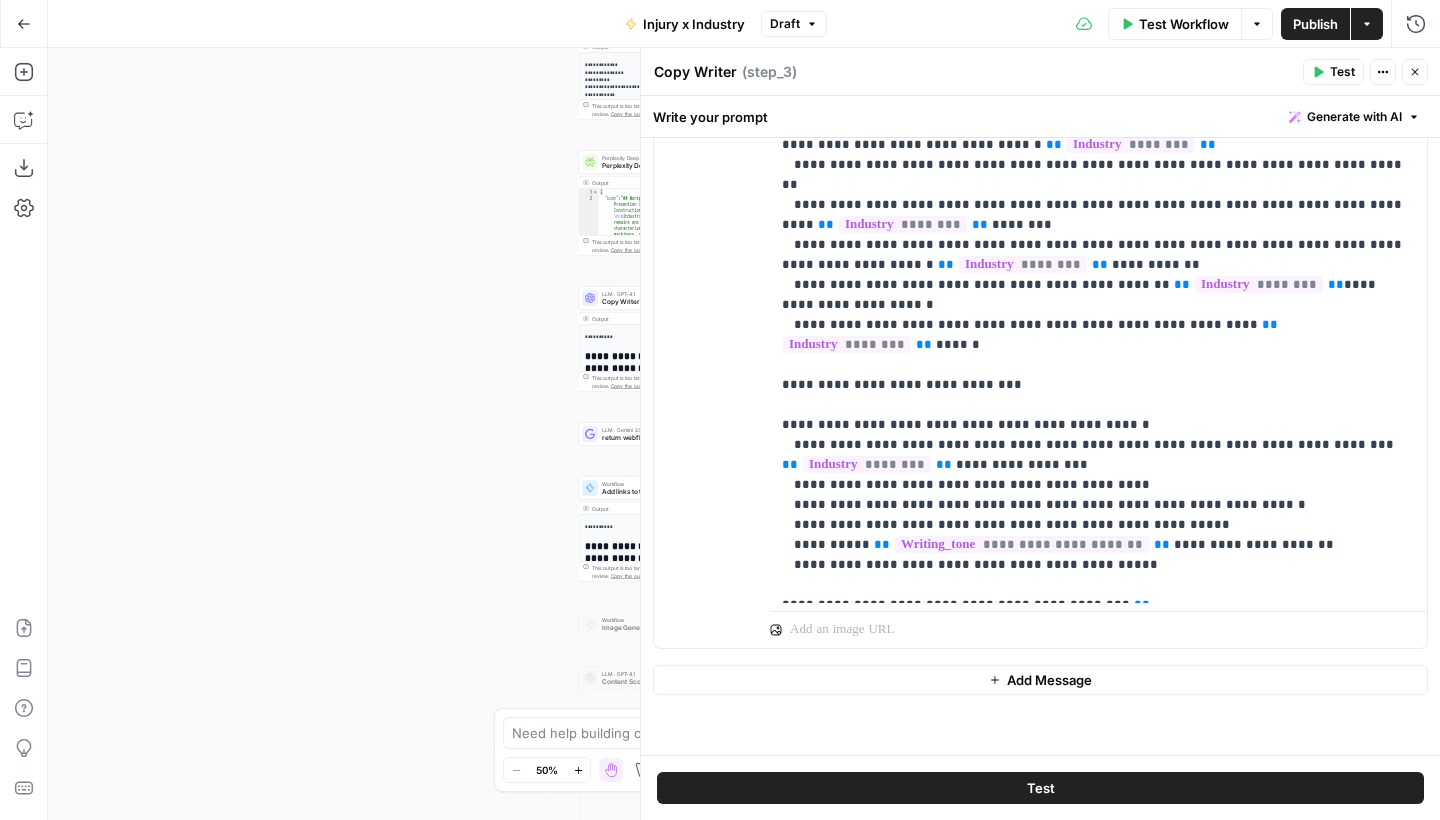 click 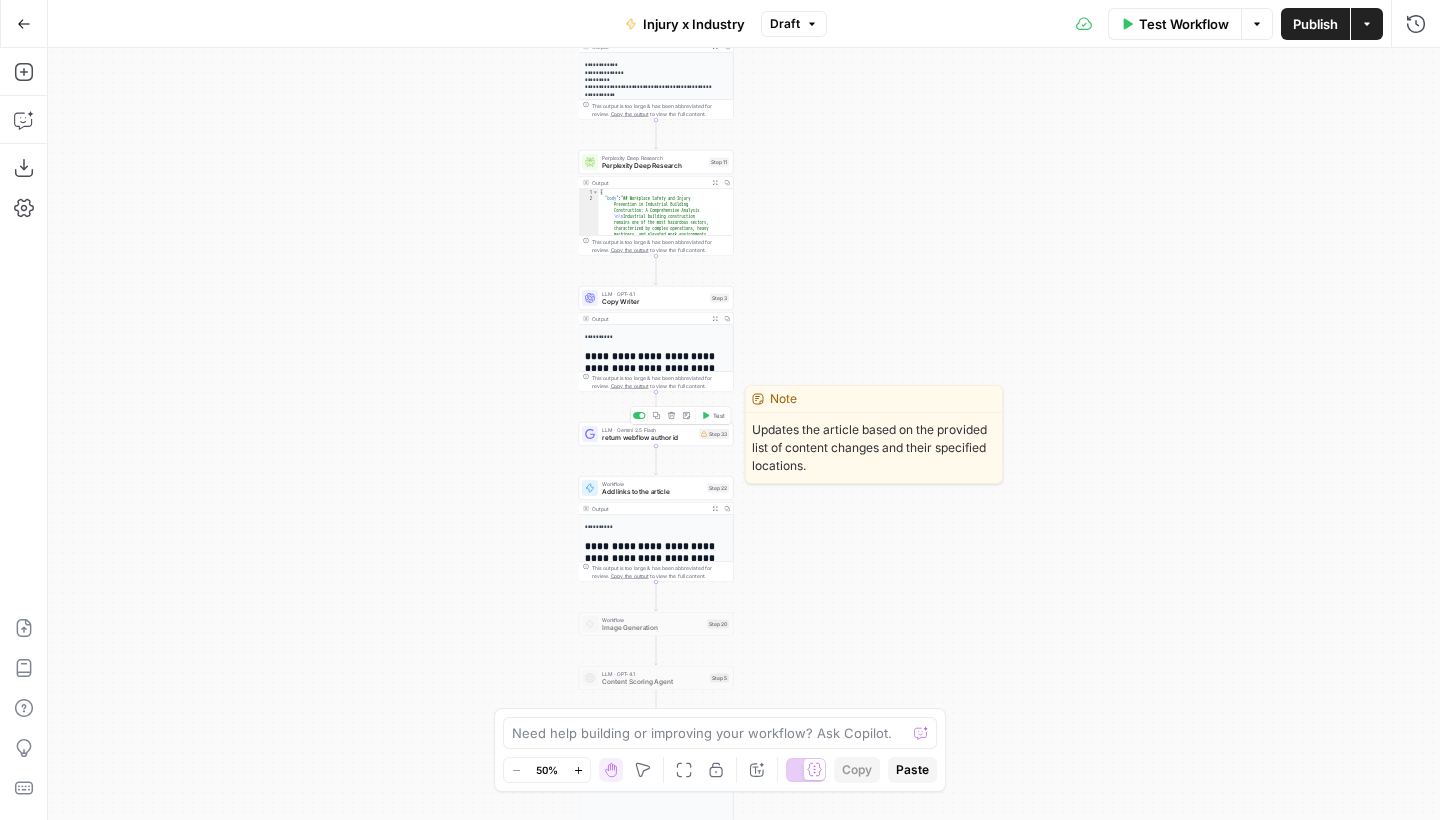 click on "return webflow author id" at bounding box center (648, 438) 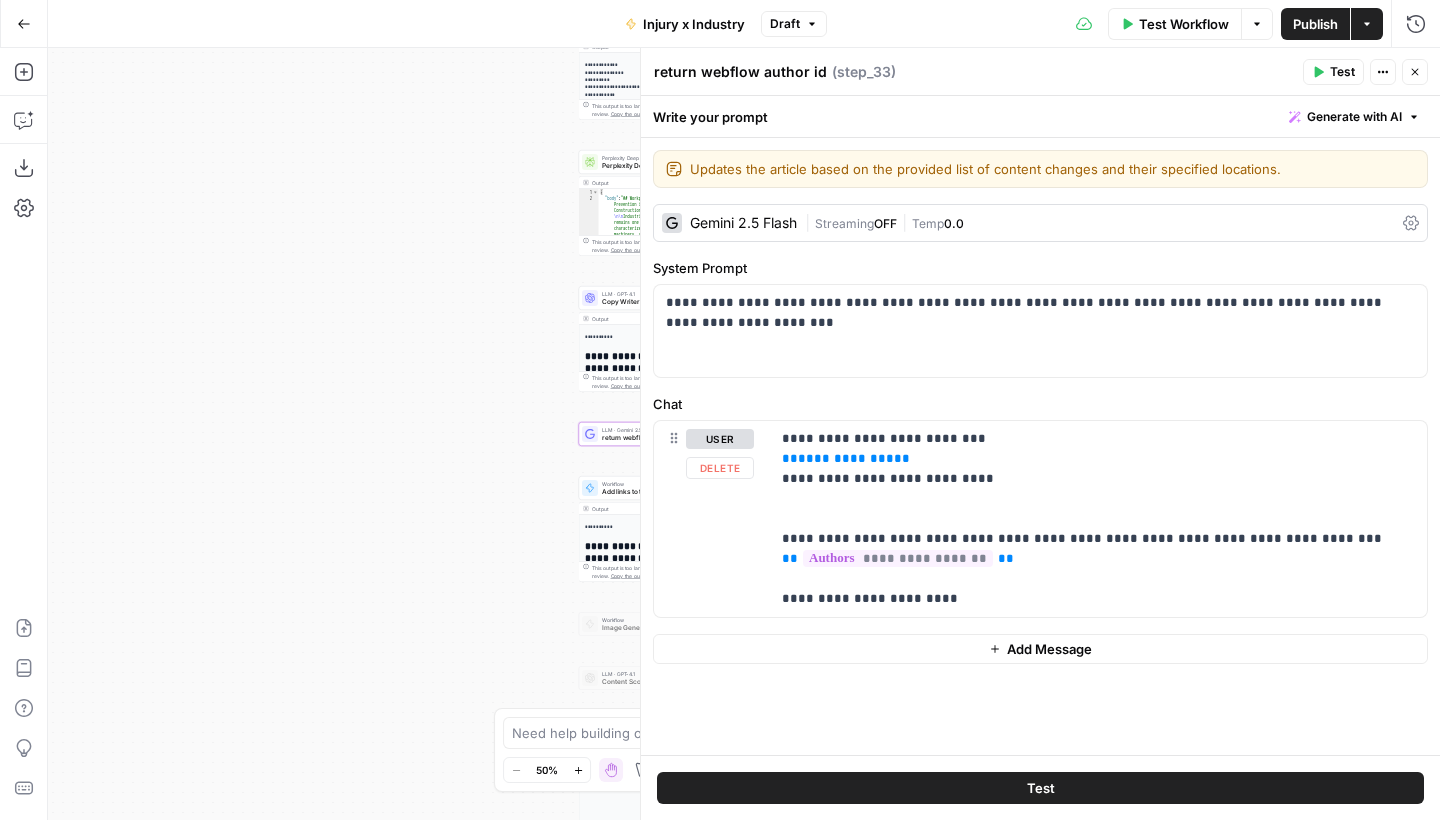 click on "Add links to the article" at bounding box center [652, 492] 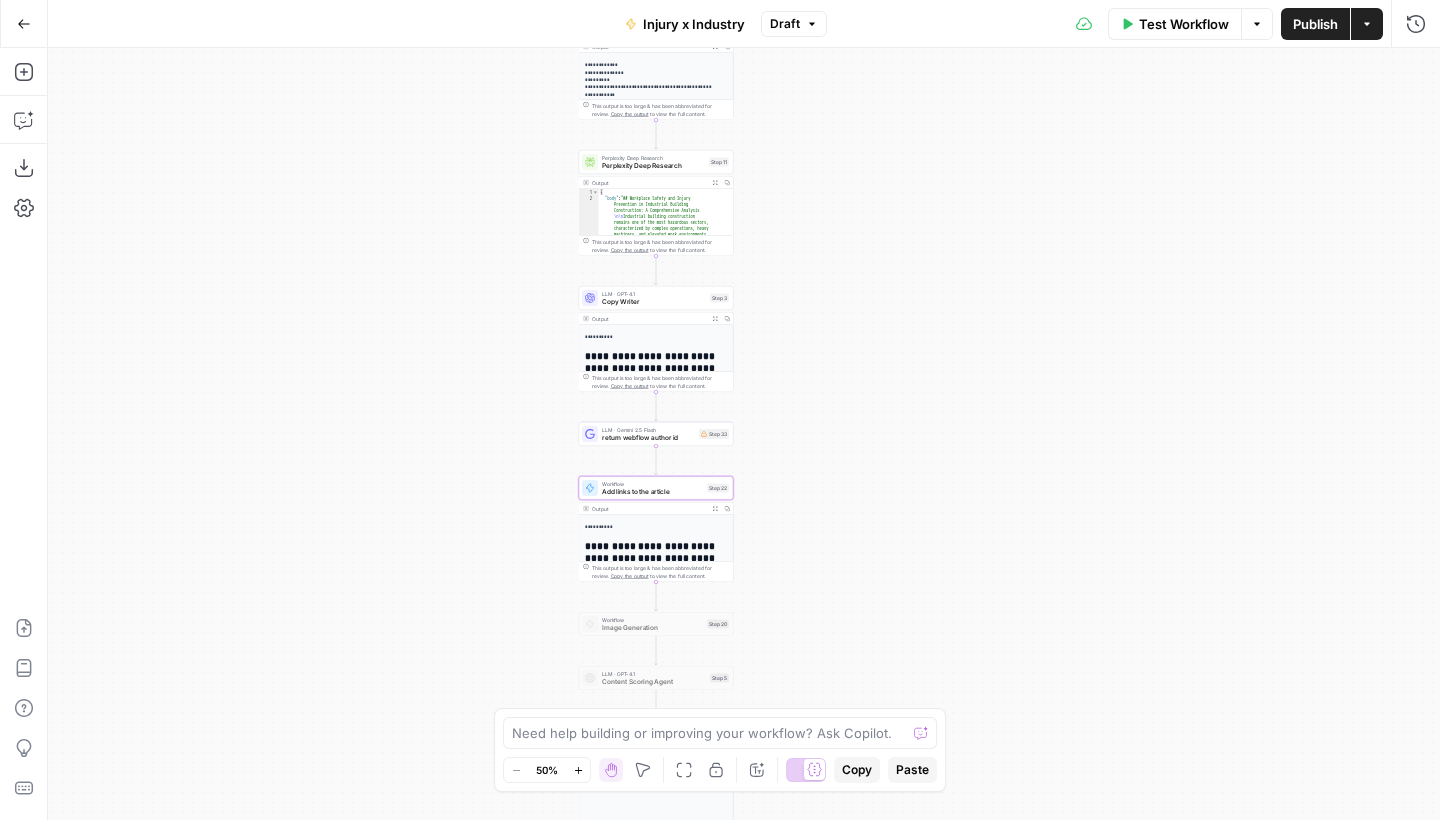 type on "Add links to the article from the knowledge base, perplexity and prior links" 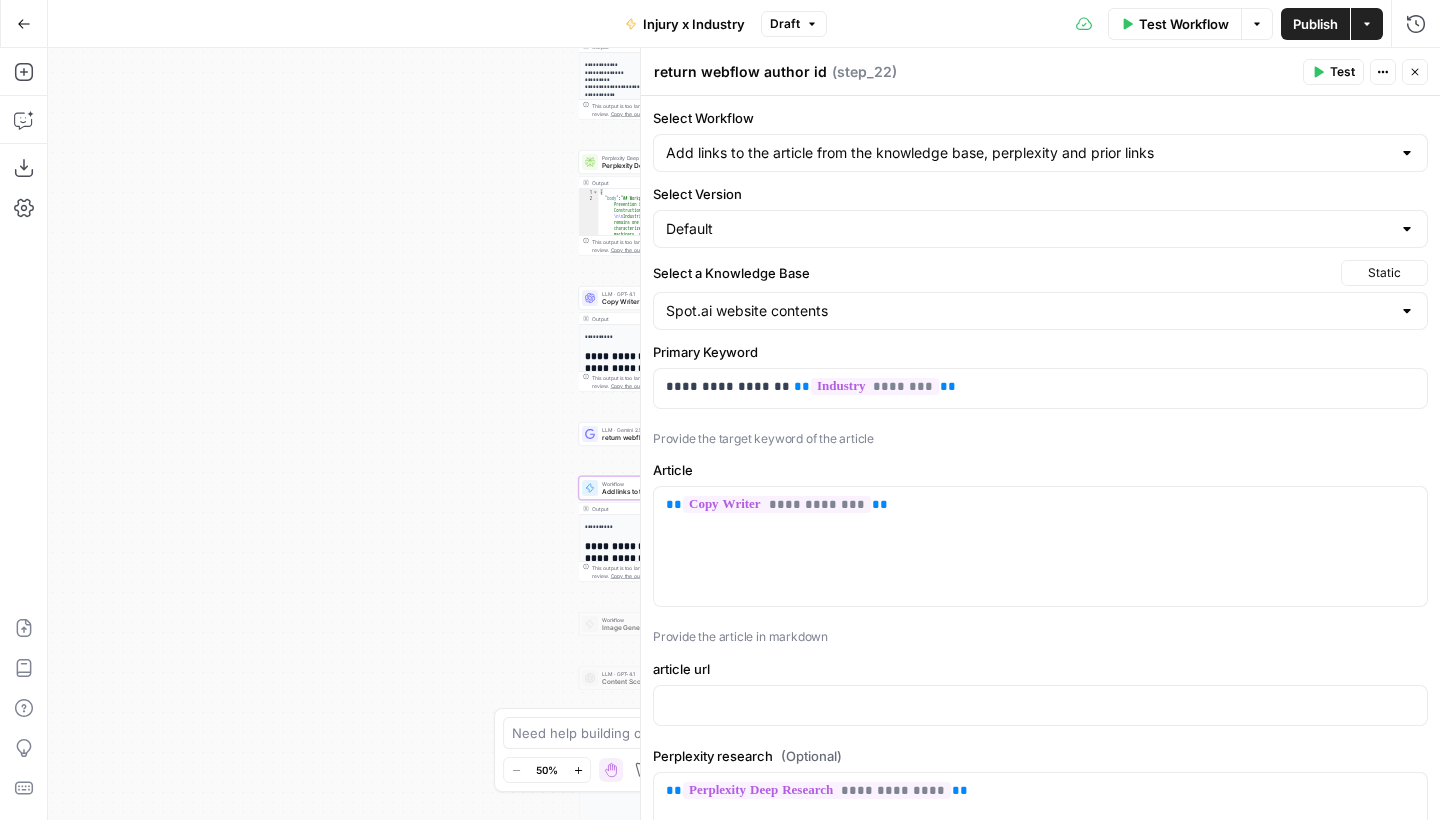 type on "Add links to the article" 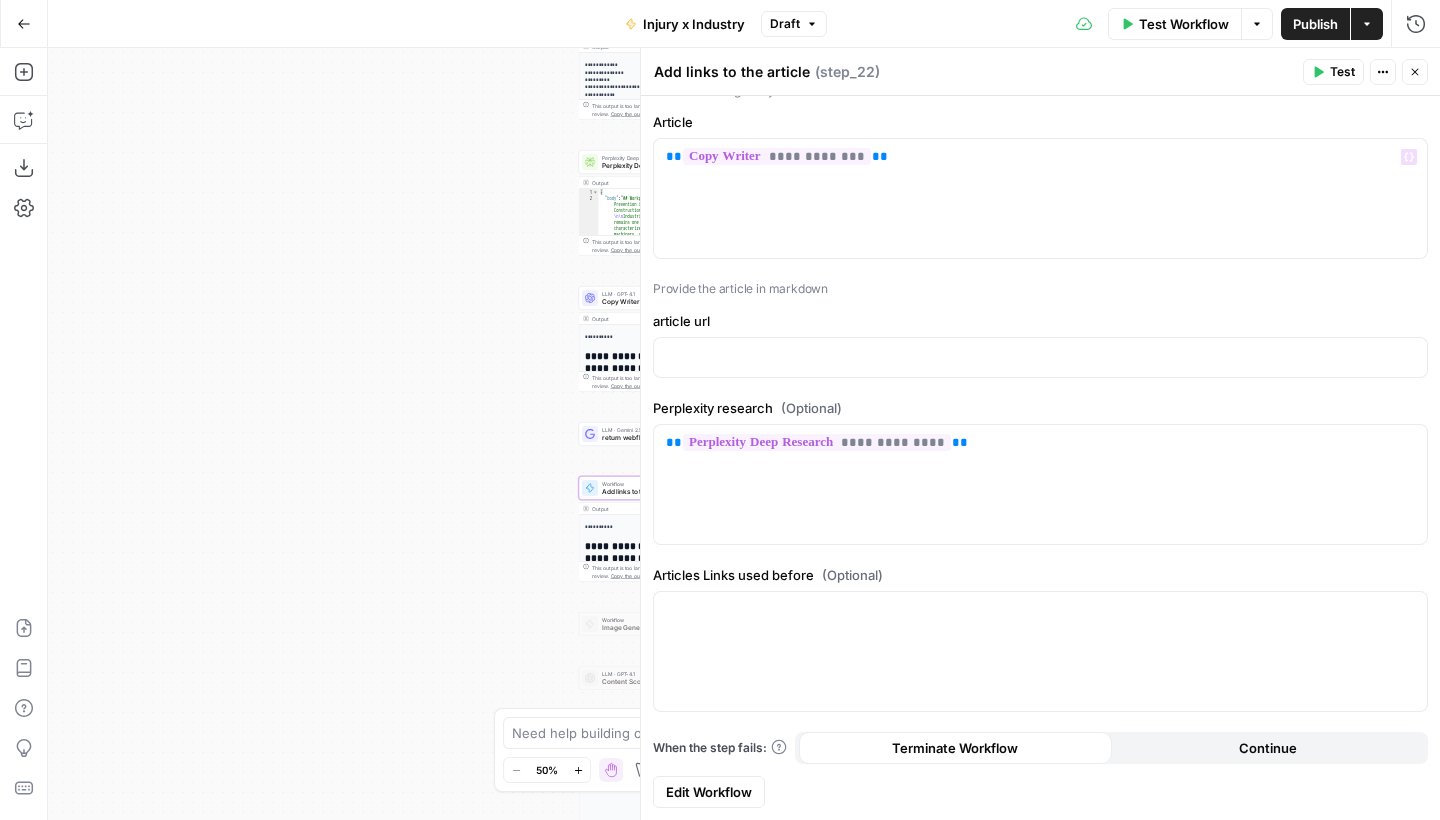 scroll, scrollTop: 347, scrollLeft: 0, axis: vertical 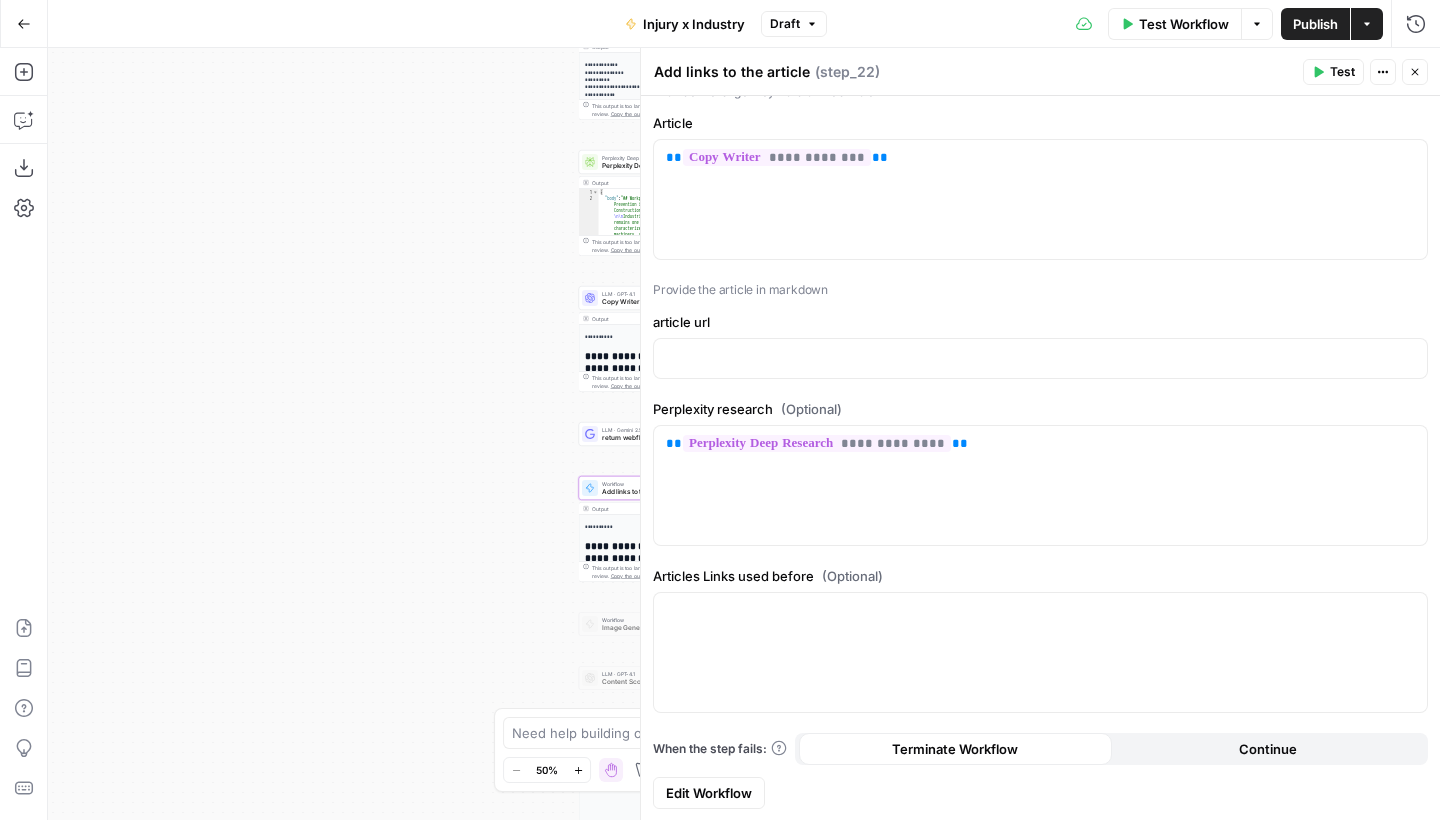 click 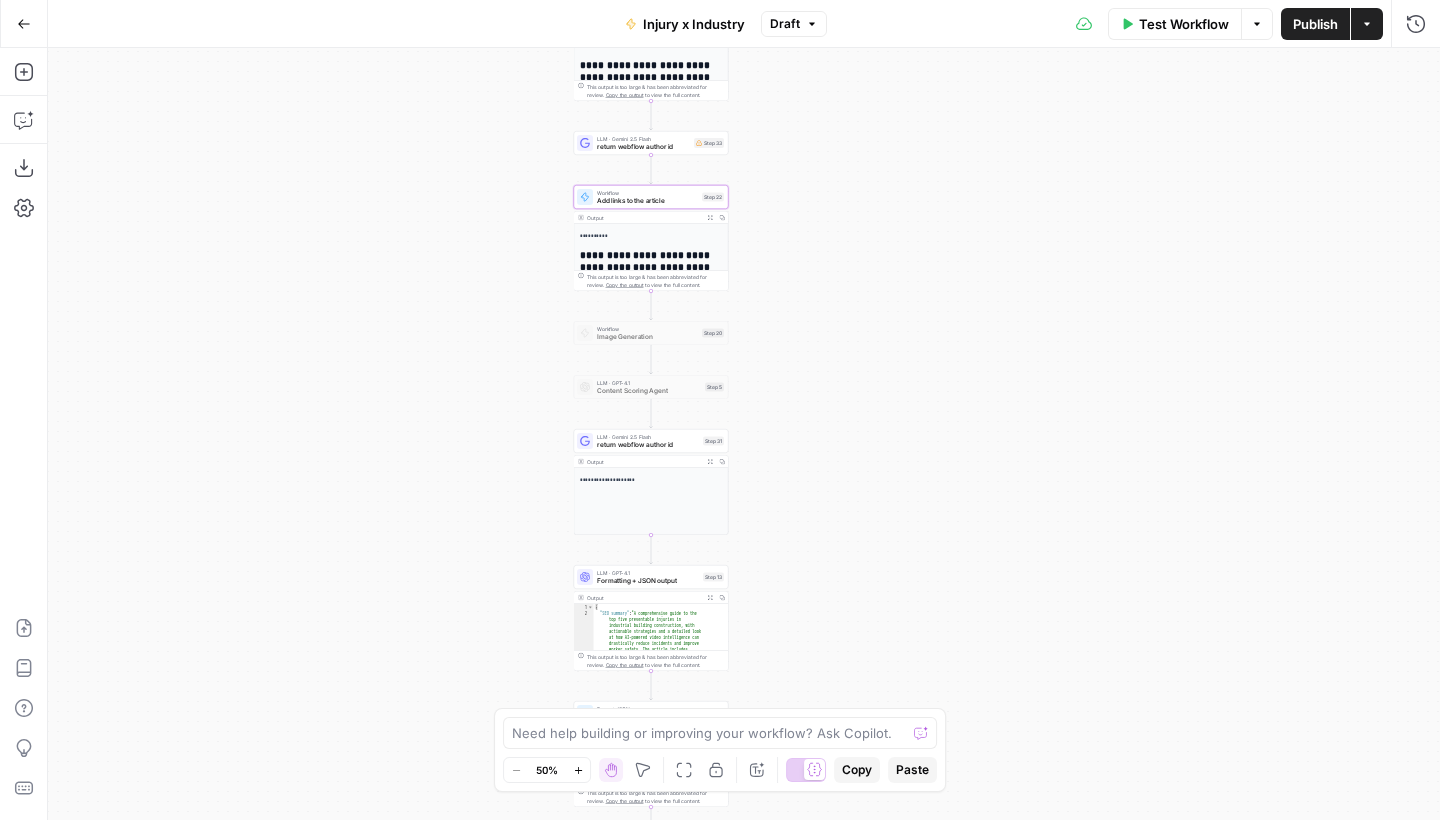 drag, startPoint x: 1015, startPoint y: 548, endPoint x: 1010, endPoint y: 233, distance: 315.03967 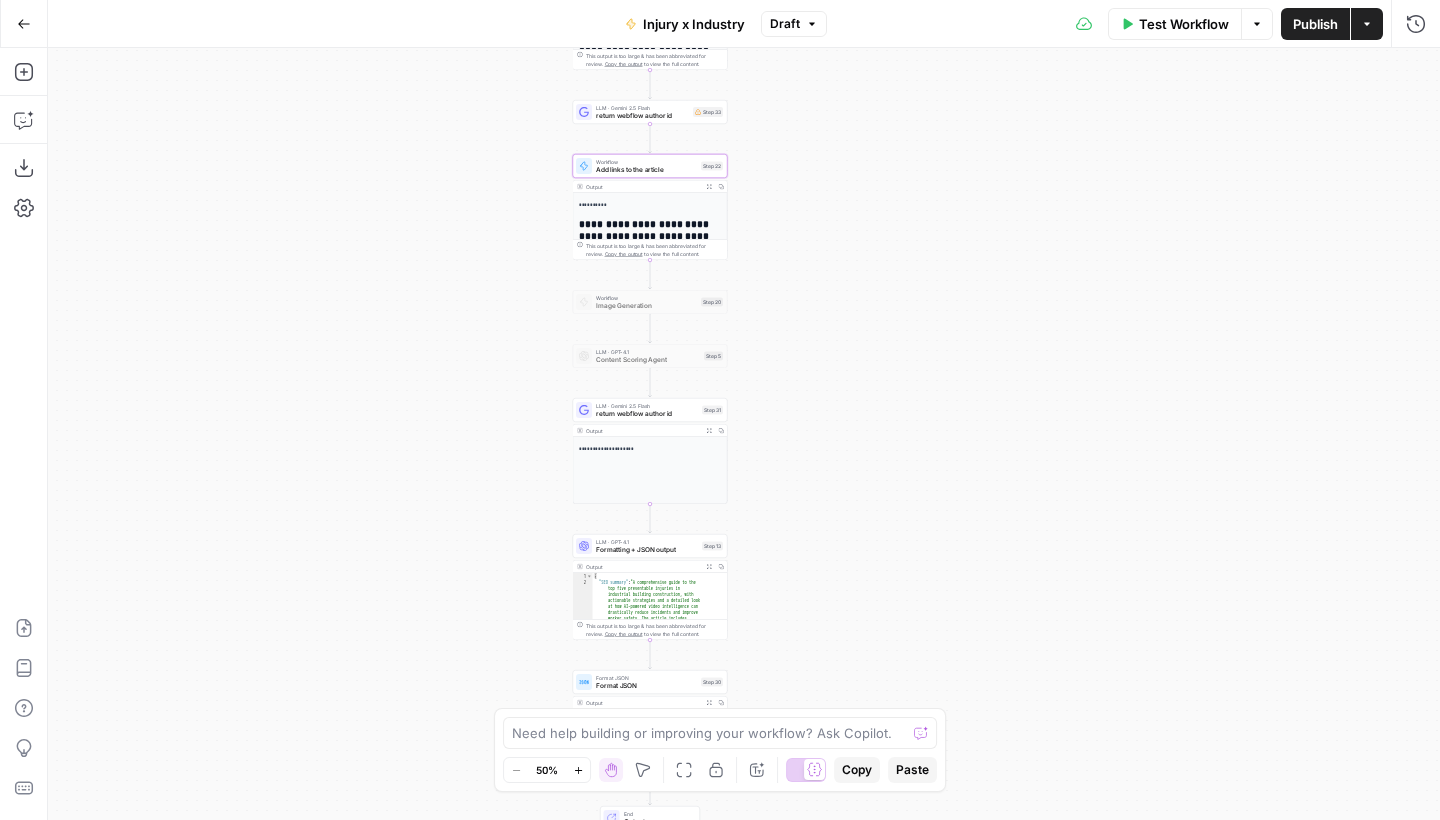 drag, startPoint x: 915, startPoint y: 493, endPoint x: 921, endPoint y: 346, distance: 147.12239 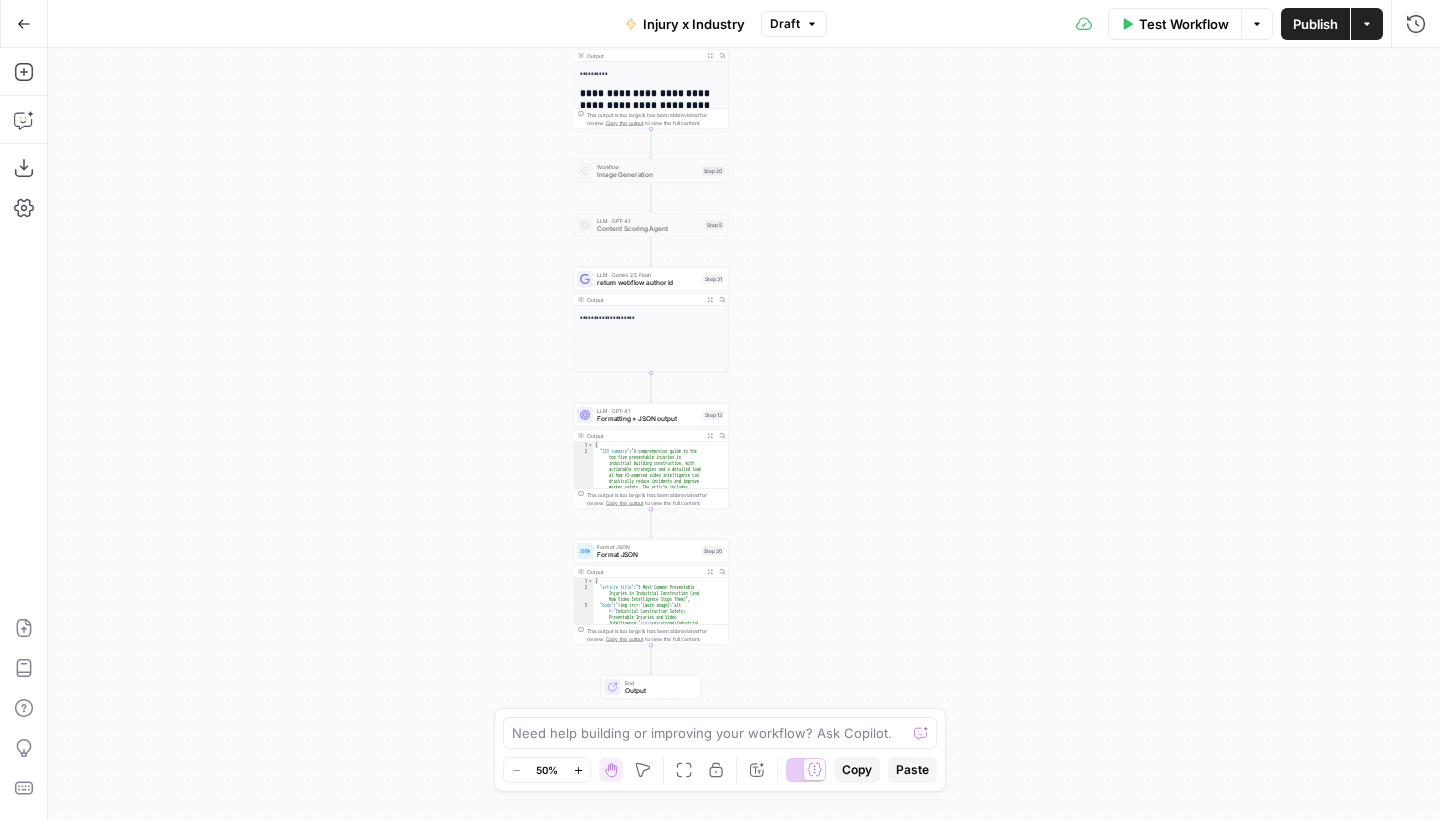 drag, startPoint x: 844, startPoint y: 465, endPoint x: 844, endPoint y: 320, distance: 145 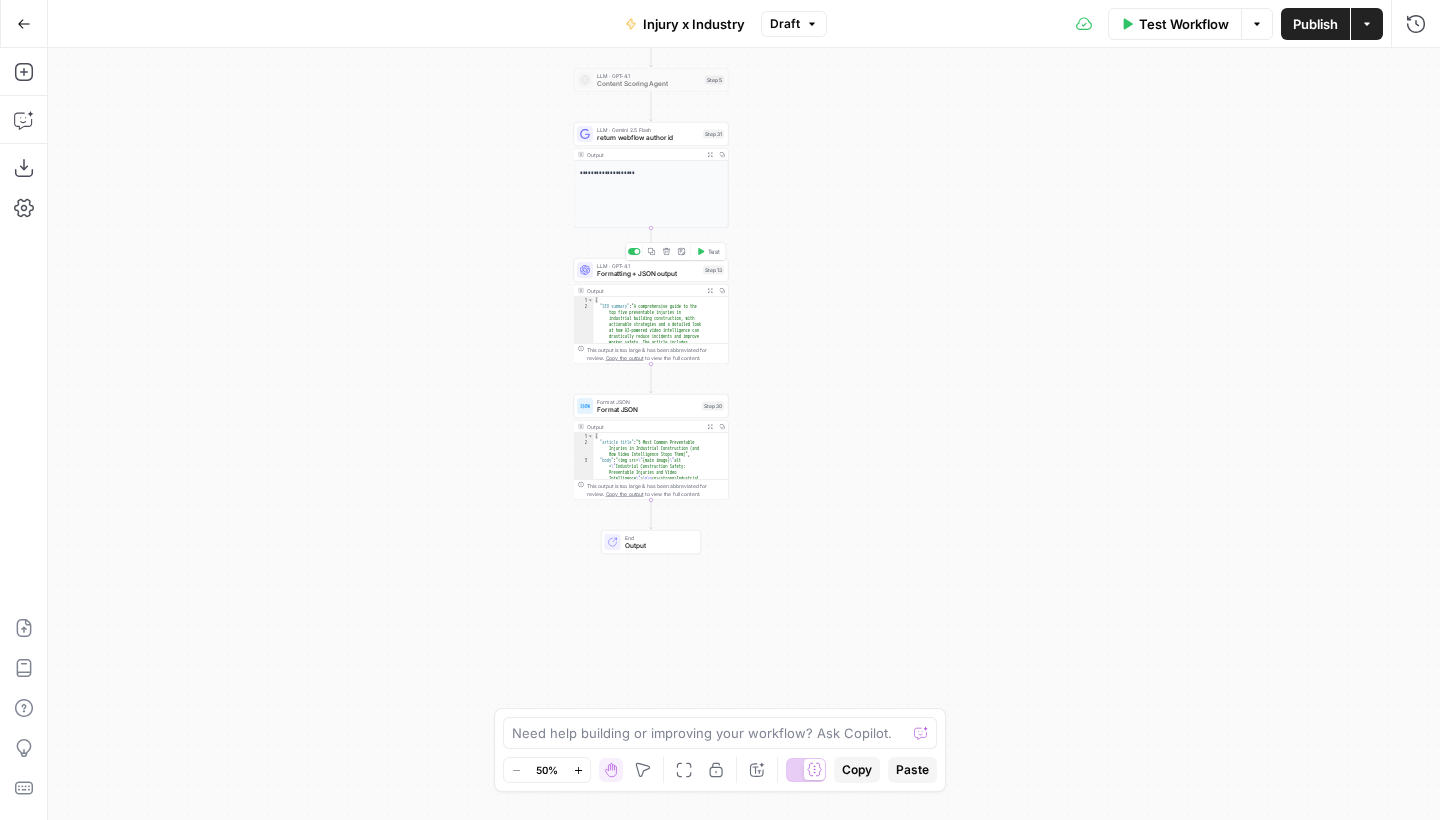 click on "Formatting + JSON output" at bounding box center (648, 274) 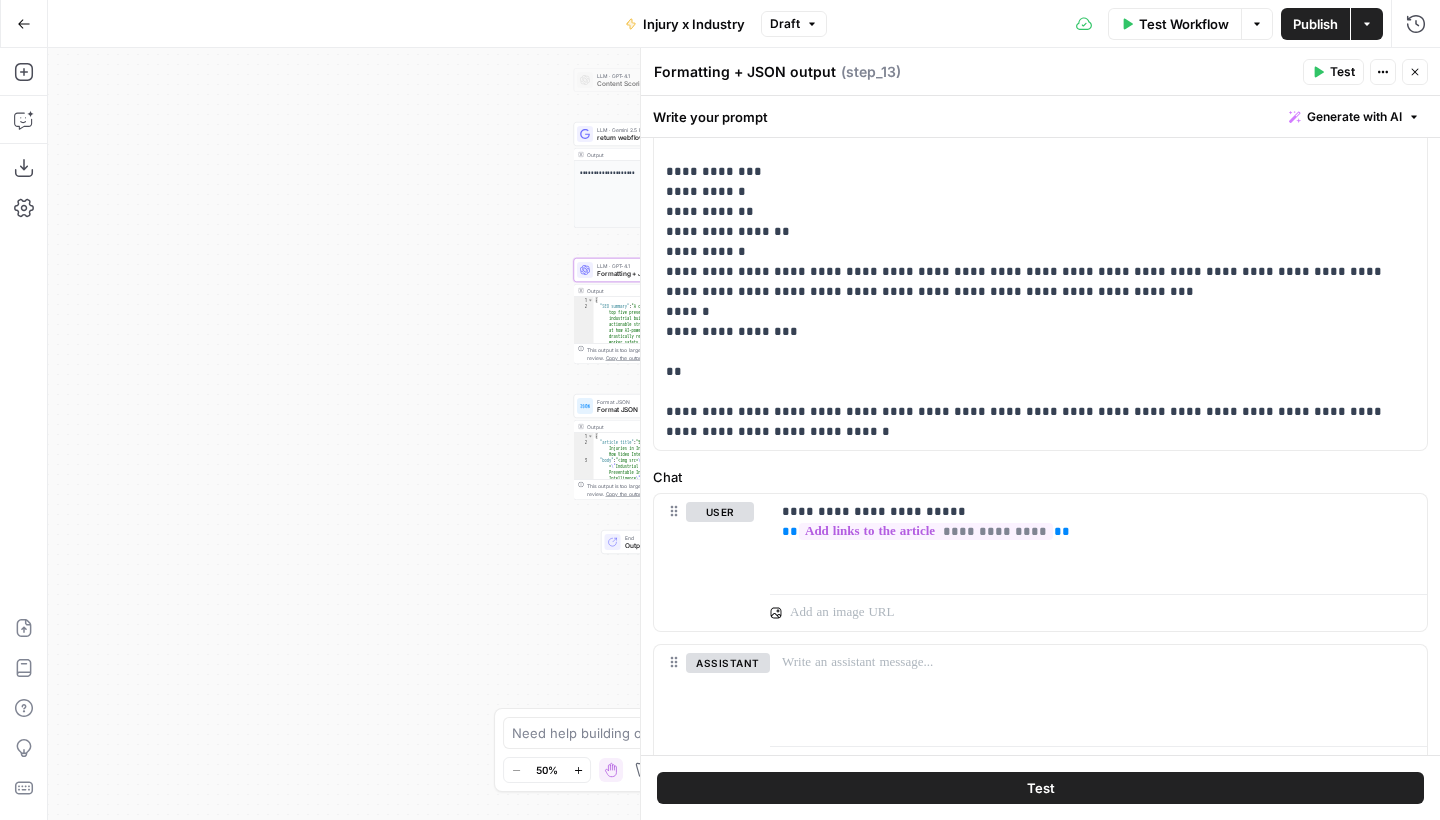 scroll, scrollTop: 243, scrollLeft: 0, axis: vertical 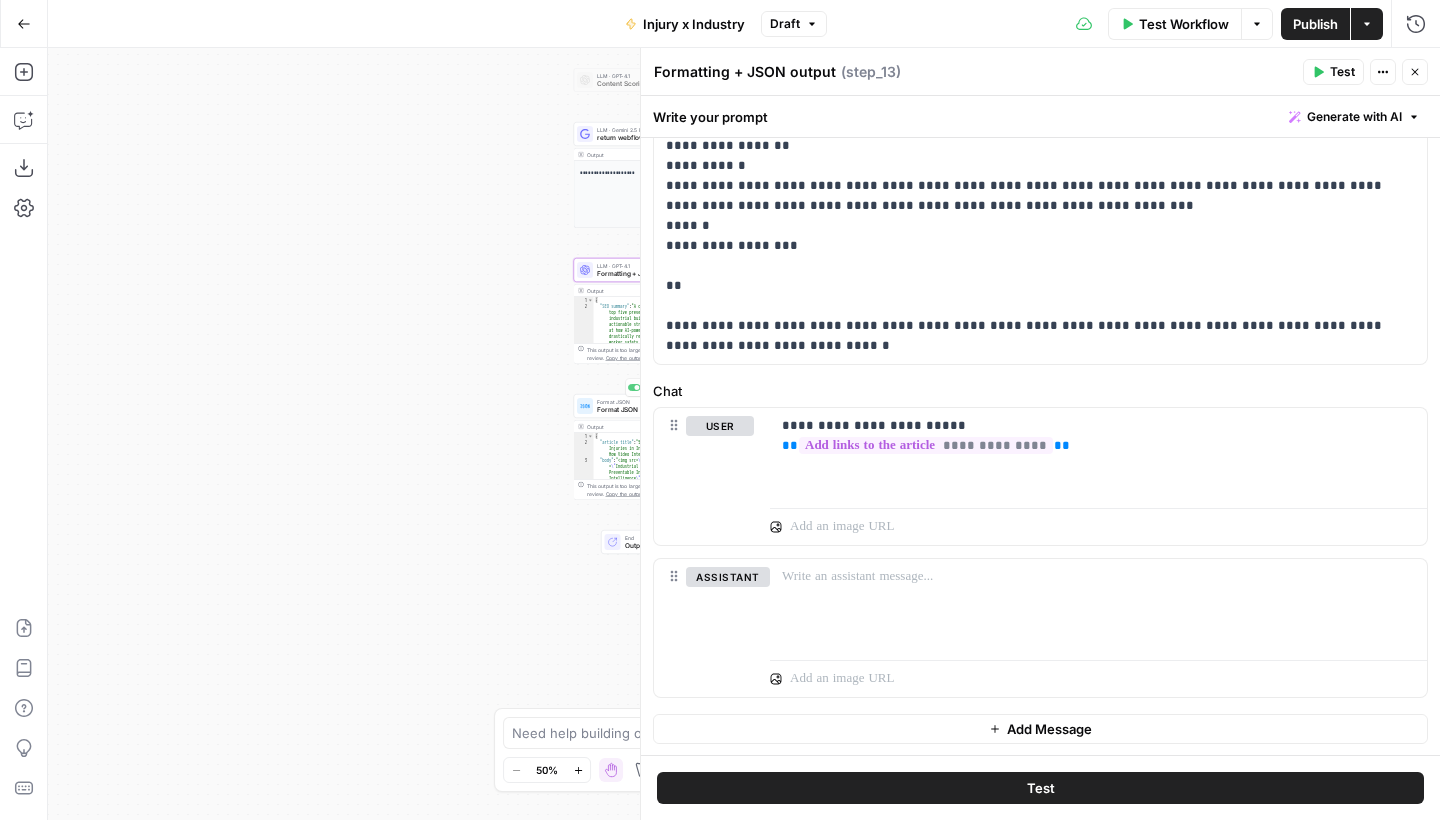 click on "Format JSON Format JSON Step 30 Copy step Delete step Add Note Test Output Expand Output Copy 1 2 3 {    "article title" :  "5 Most Common Preventable         Injuries in Industrial Construction (and         How Video Intelligence Stops Them)" ,    "body" :  "<img src= \" {main image} \"  alt        = \" Industrial Construction Safety:         Preventable Injuries and Video         Intelligence \" > \n\n <p><strong>Industrial         building construction</strong> is one of         the most dangerous industries in the         United States. In 2023 alone, the sector         saw <strong>1,075 worker fatalities        </strong>—the highest of any industry—and         over <strong>173,000 non-fatal injuries        </strong>, a 25% jump from the year before         (Source: Bureau of Labor Statistics, 2025        ). Many of these injuries share a common         thread: they’re not only devastating but         \"" at bounding box center [651, 447] 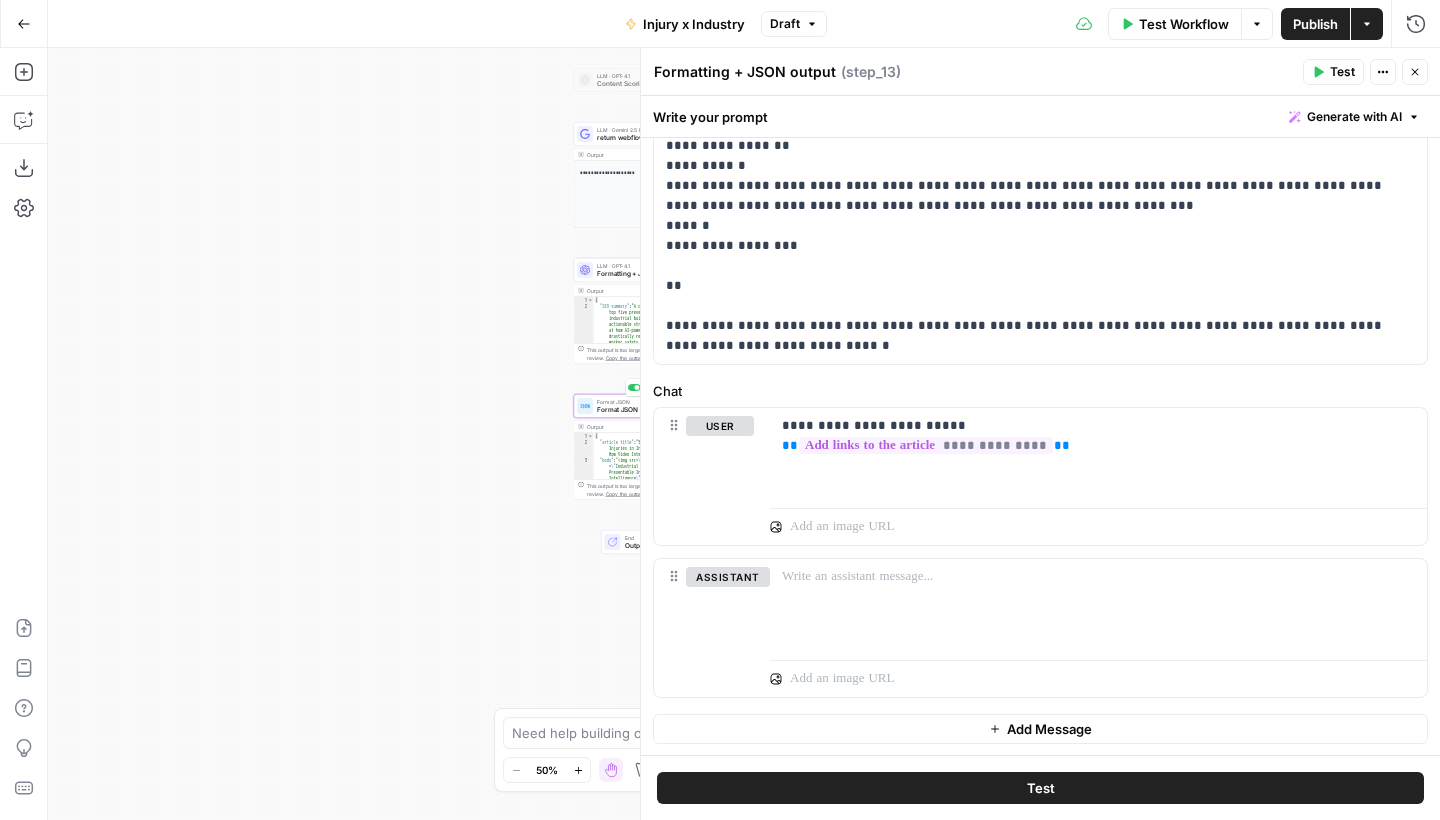 click on "Format JSON Format JSON Step 30 Copy step Delete step Add Note Test" at bounding box center [650, 406] 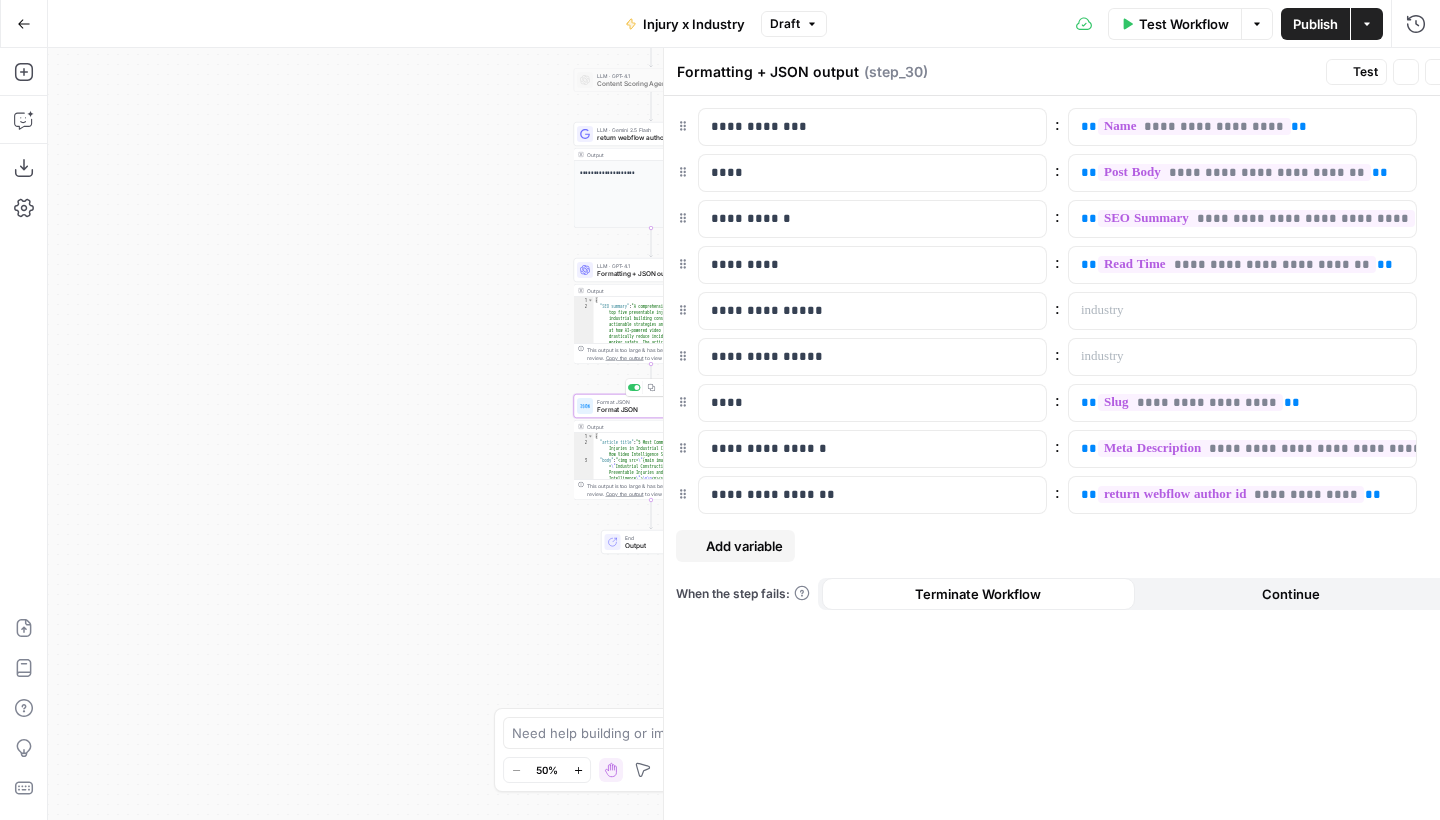 type on "Format JSON" 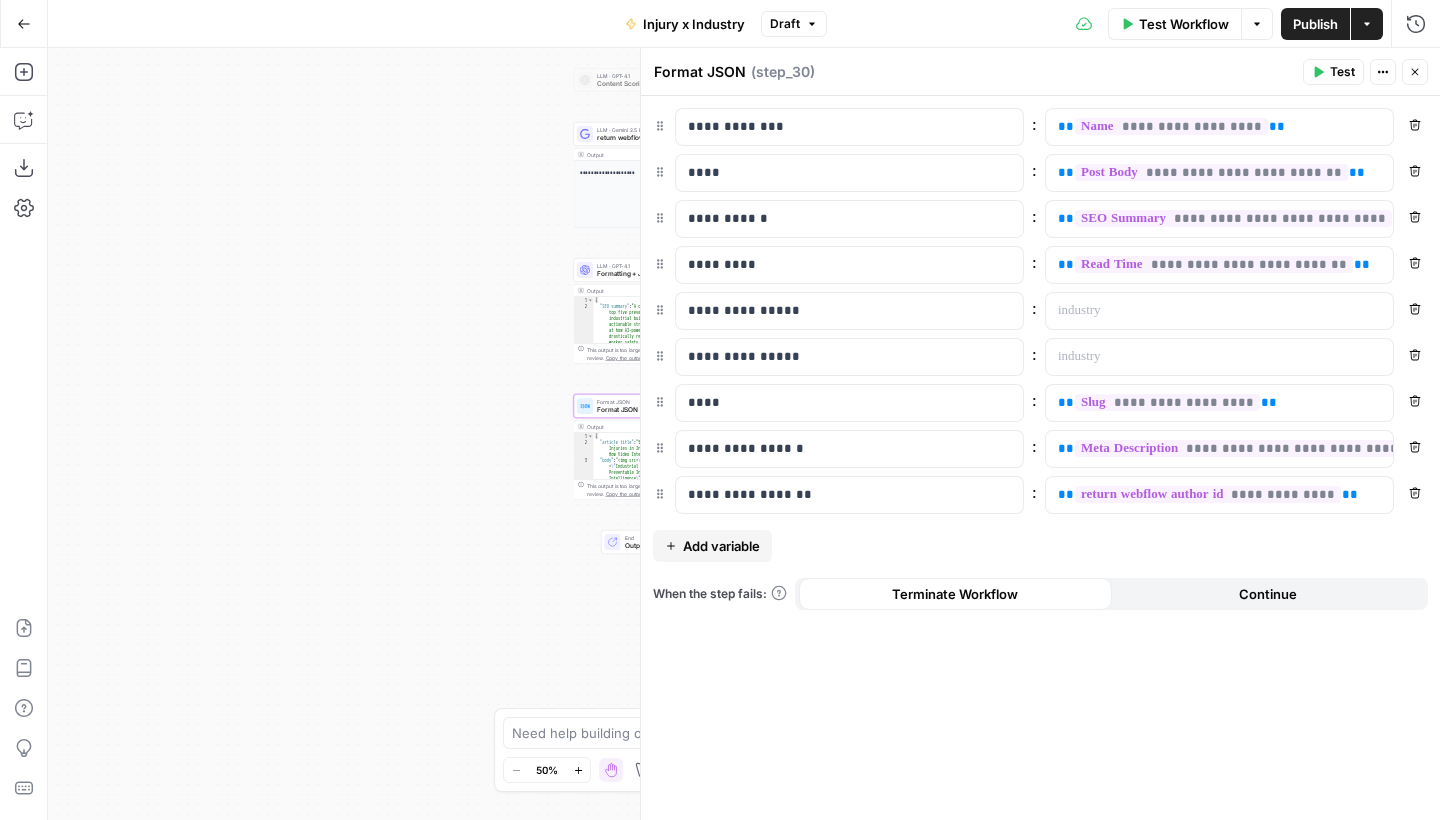 click on "**********" at bounding box center [744, 434] 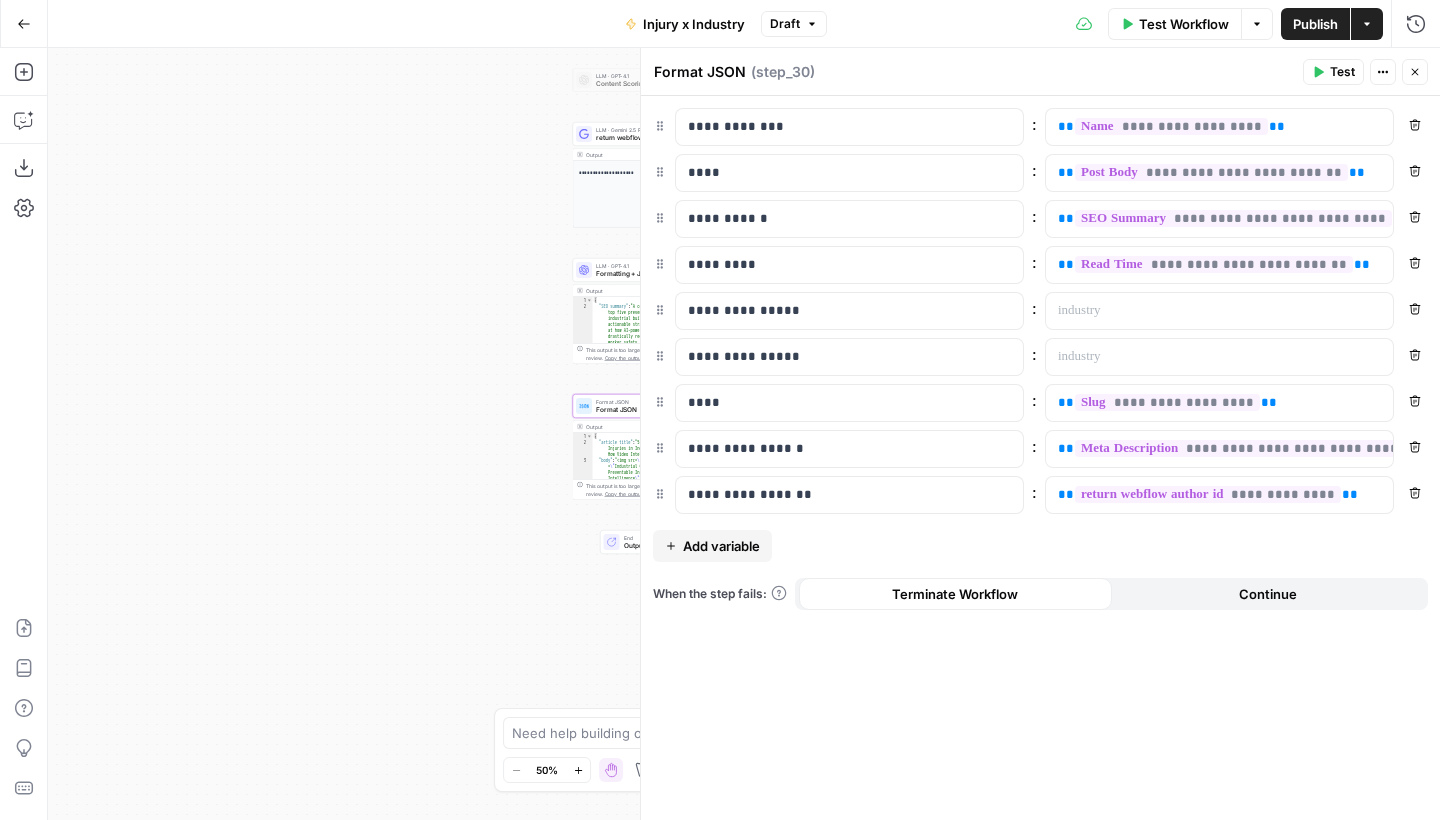 click on "Close" at bounding box center [1415, 72] 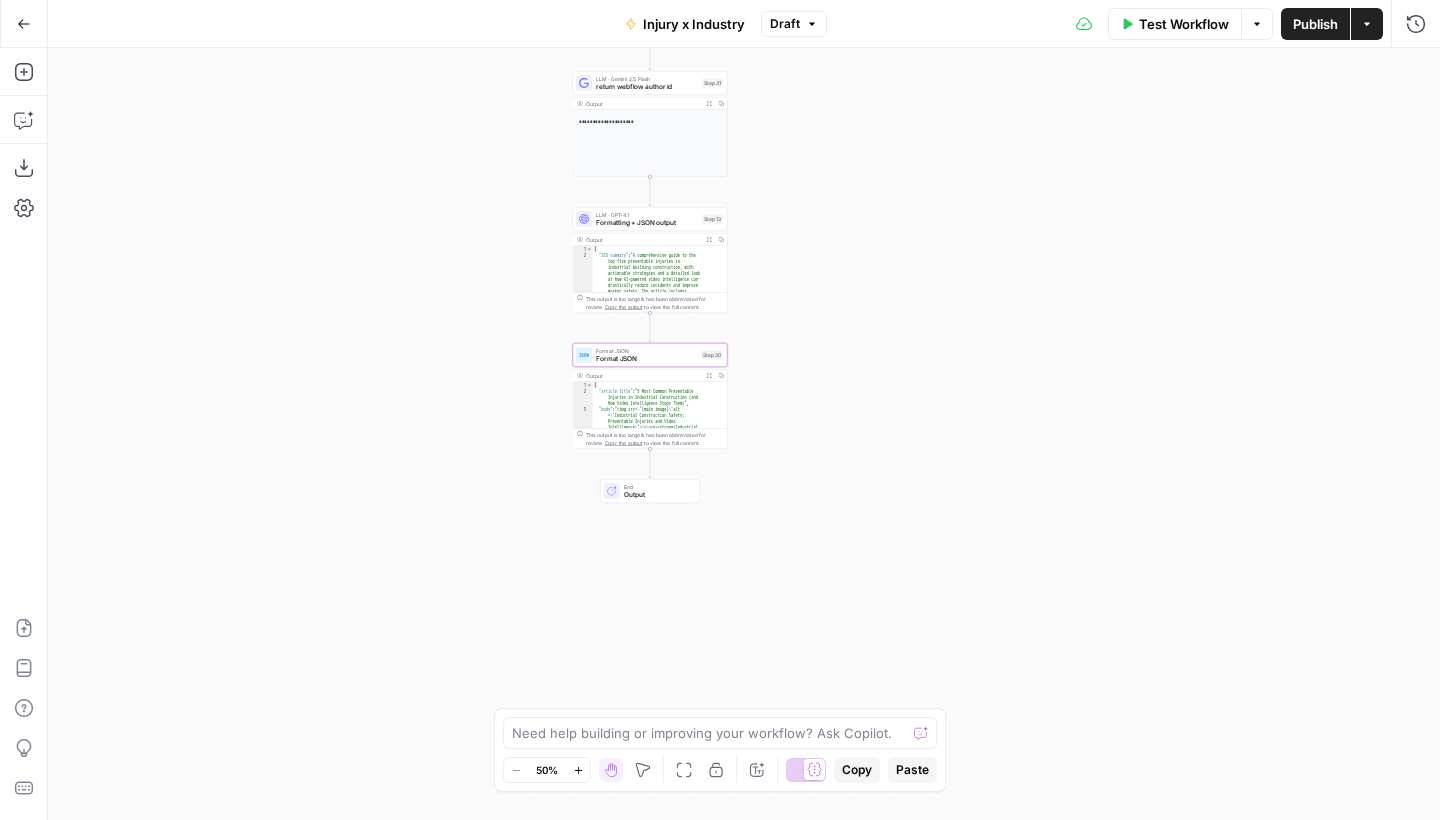 drag, startPoint x: 1117, startPoint y: 471, endPoint x: 1117, endPoint y: 378, distance: 93 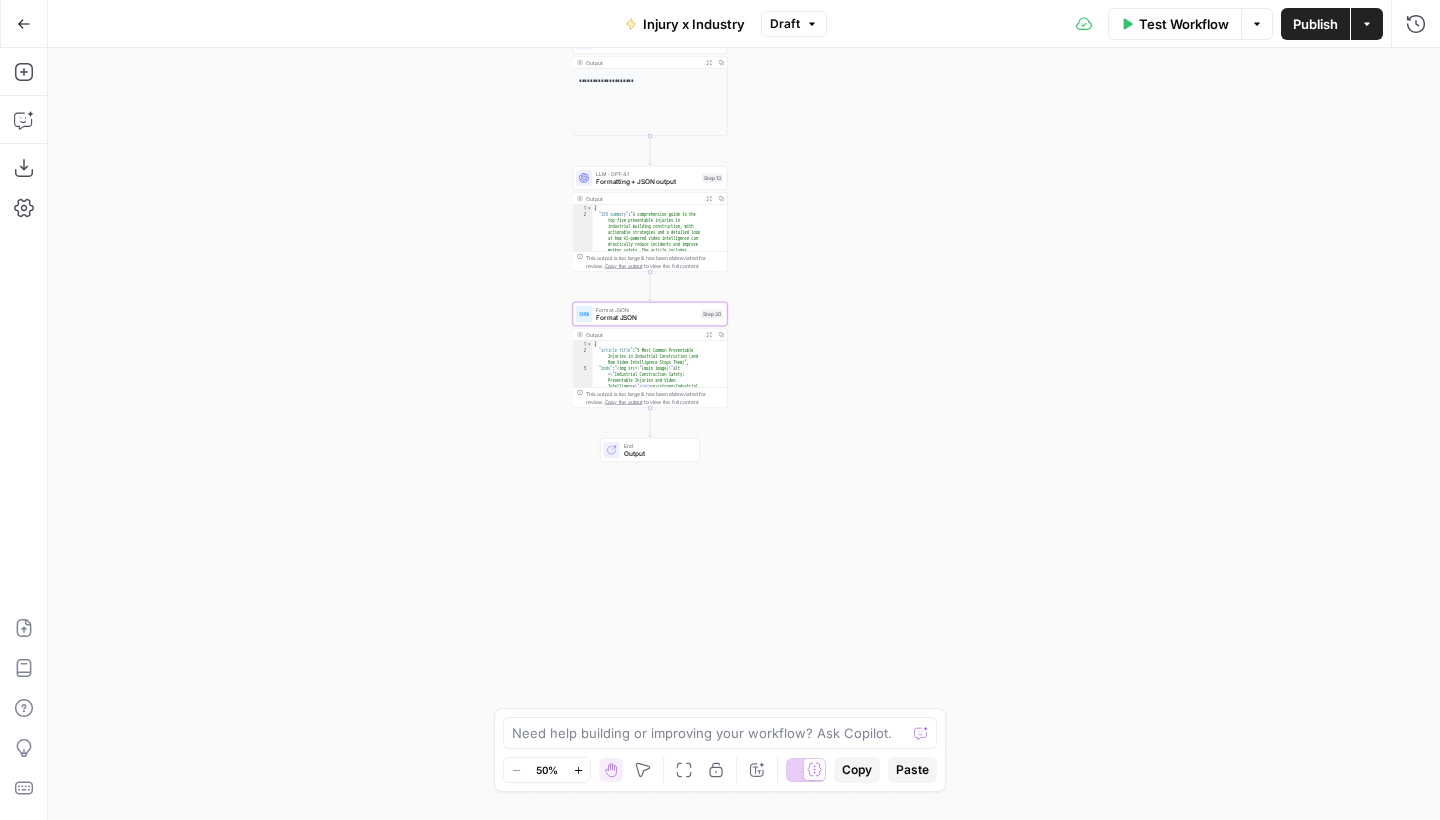 click on "Publish" at bounding box center [1315, 24] 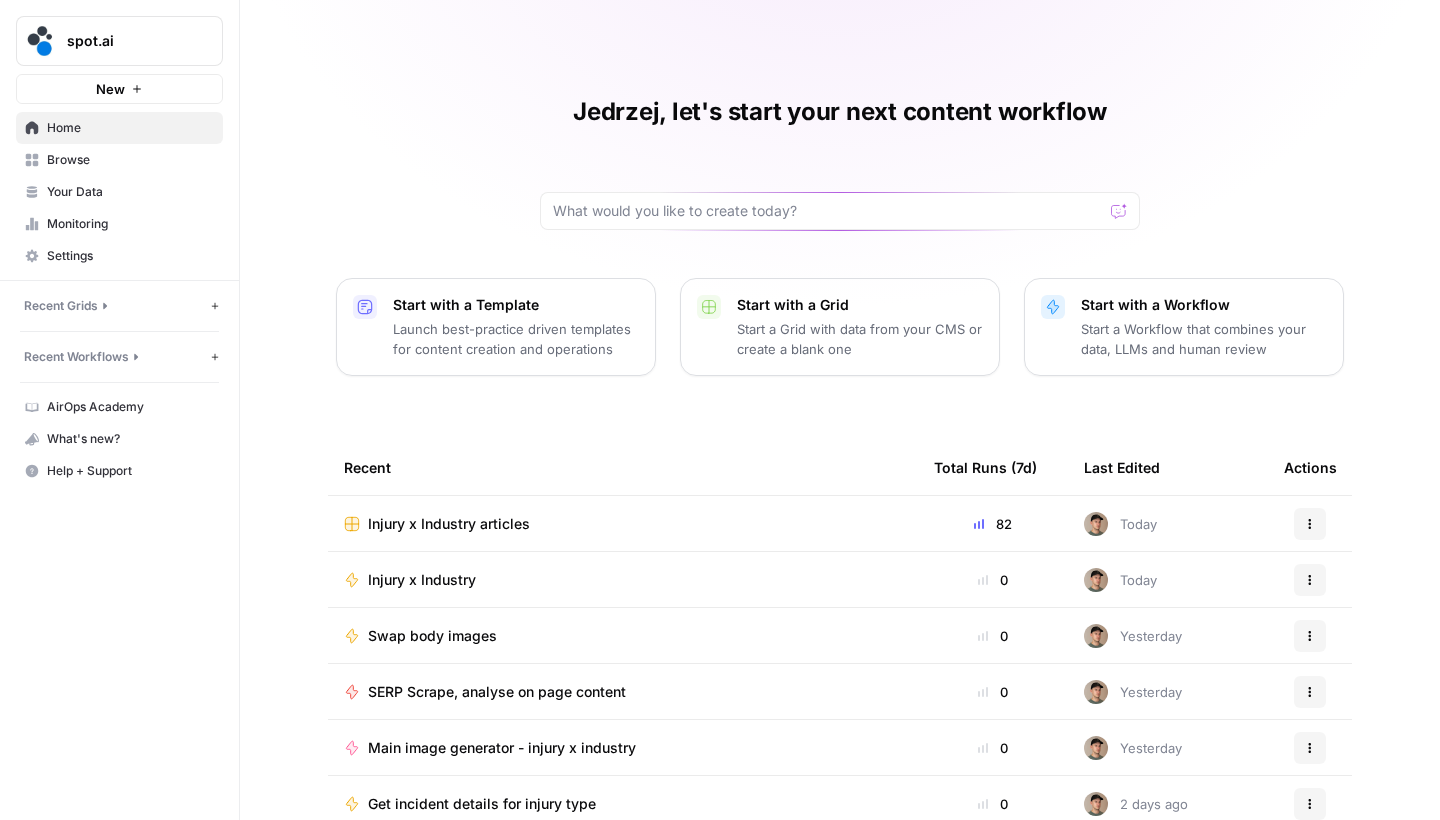 scroll, scrollTop: 0, scrollLeft: 0, axis: both 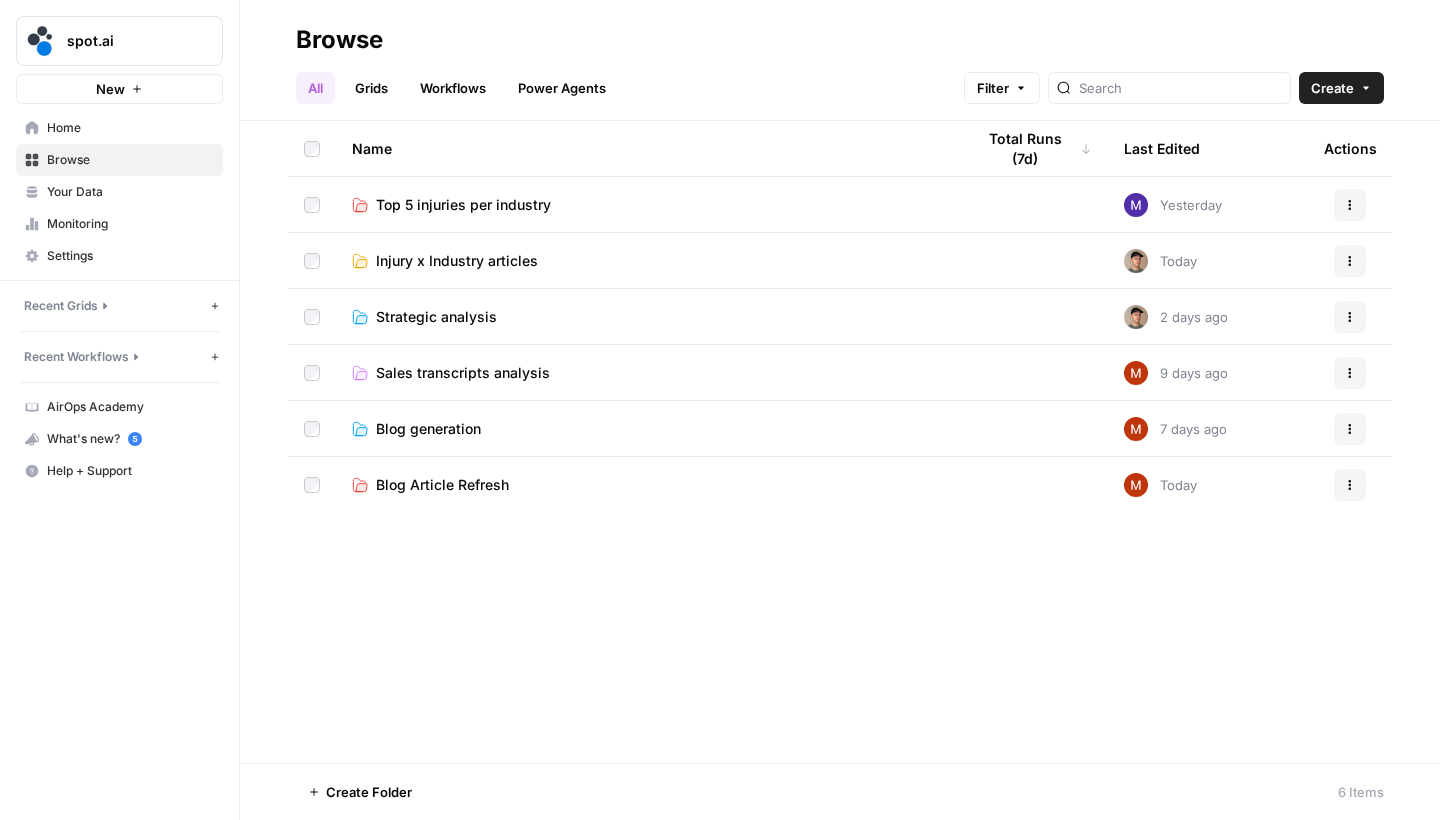 click on "Workflows" at bounding box center (453, 88) 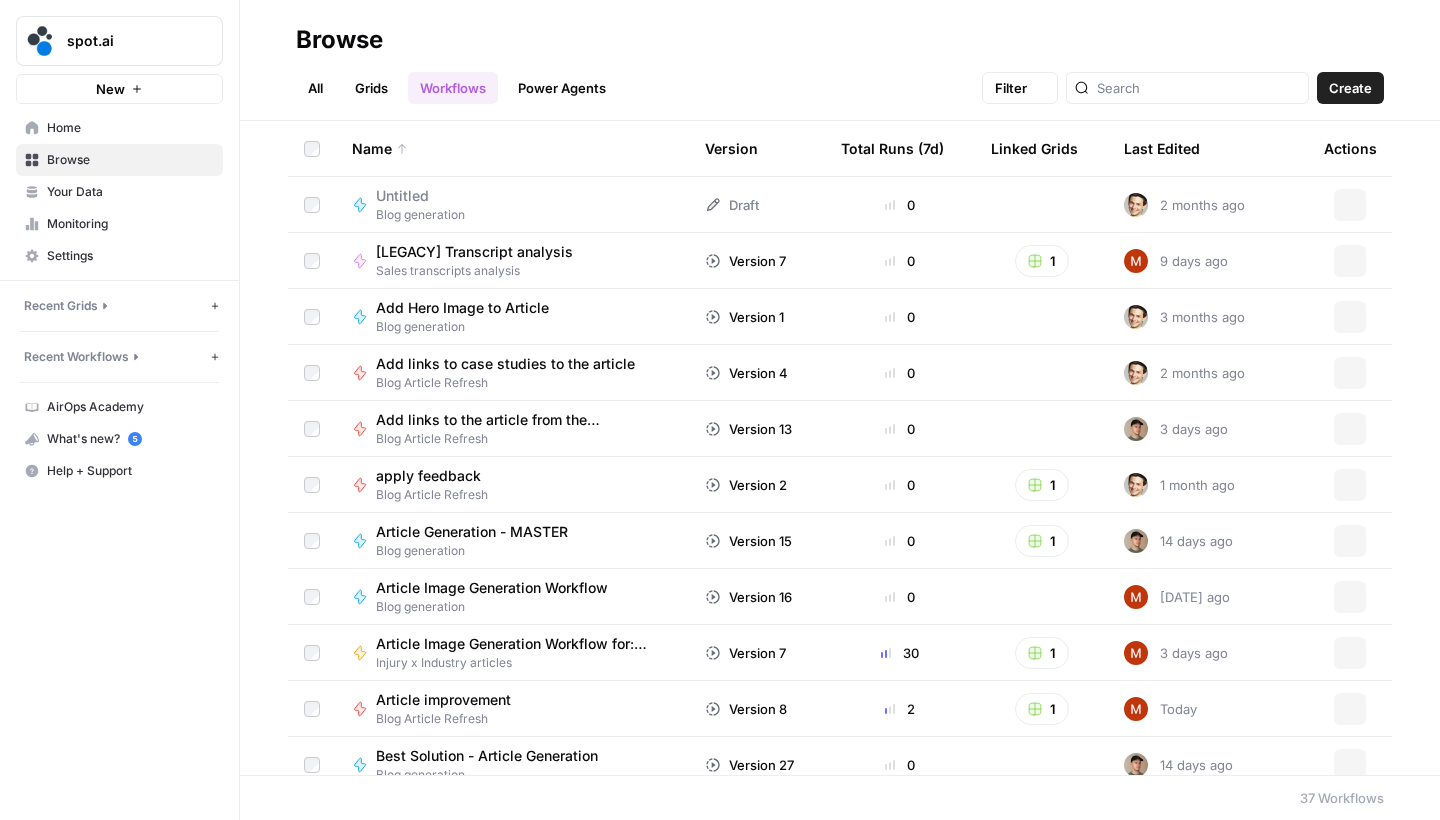 click on "Grids" at bounding box center [371, 88] 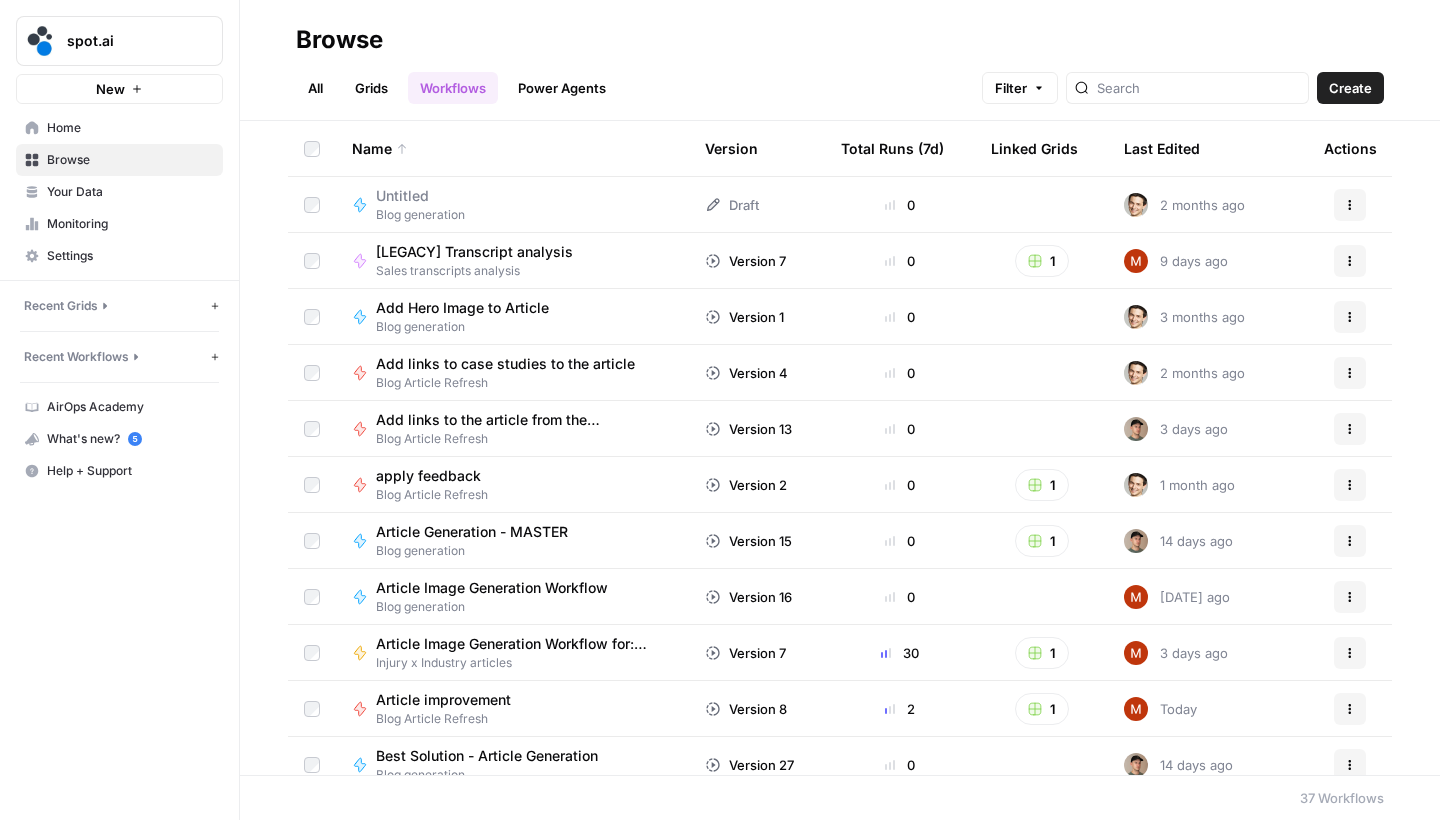 click on "All" at bounding box center (315, 88) 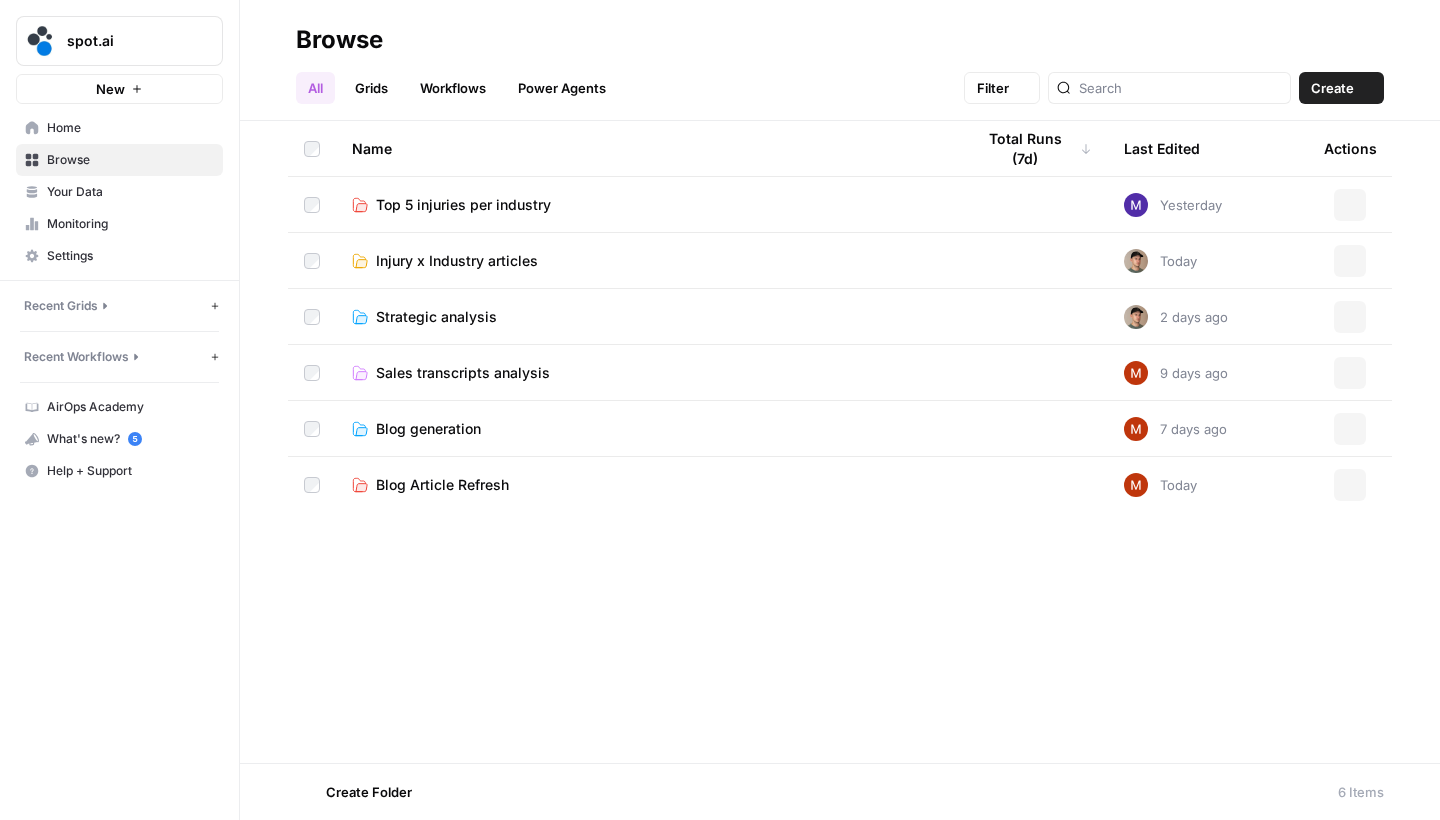 click on "All" at bounding box center (315, 88) 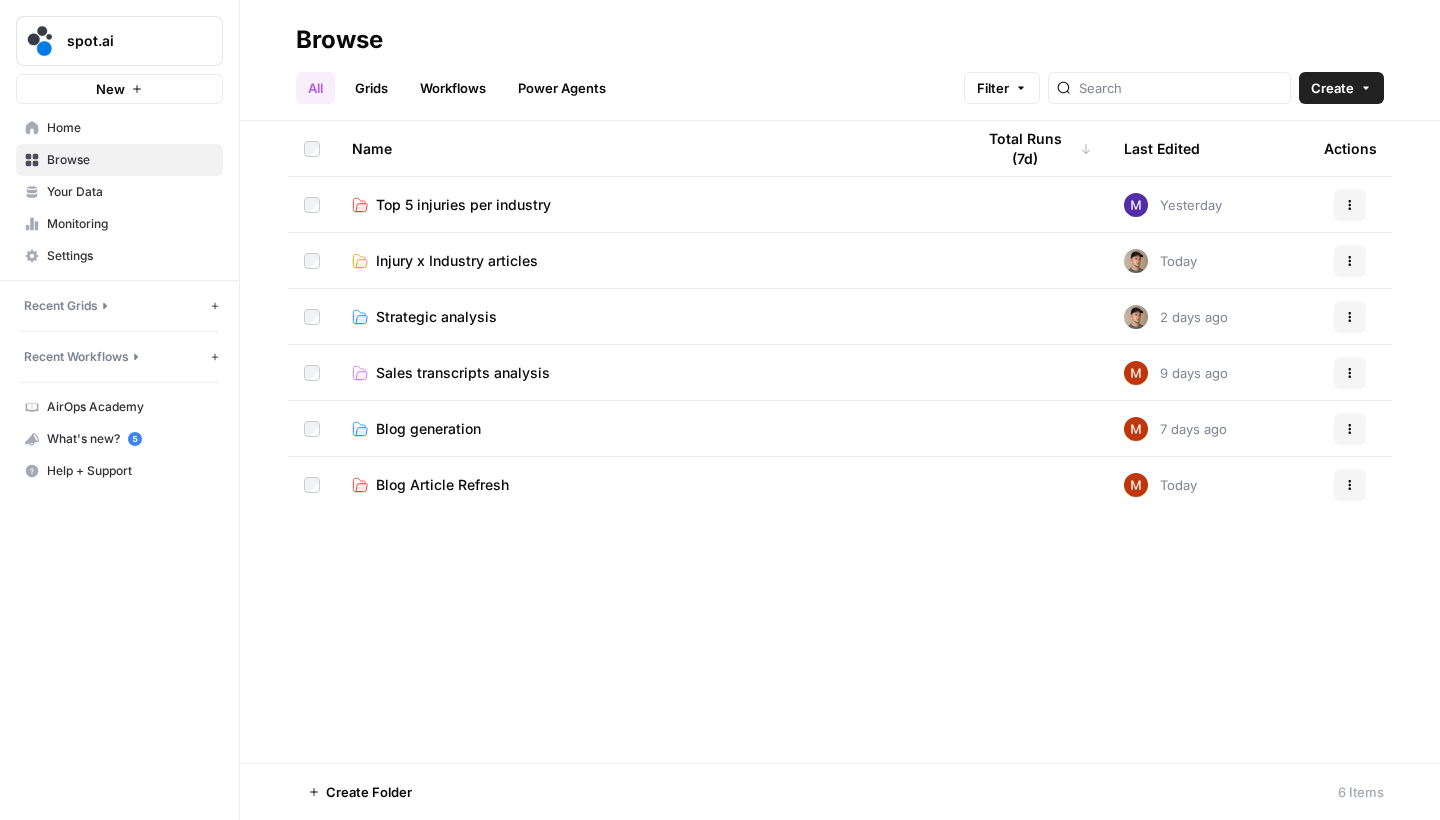 click on "Injury x Industry articles" at bounding box center (457, 261) 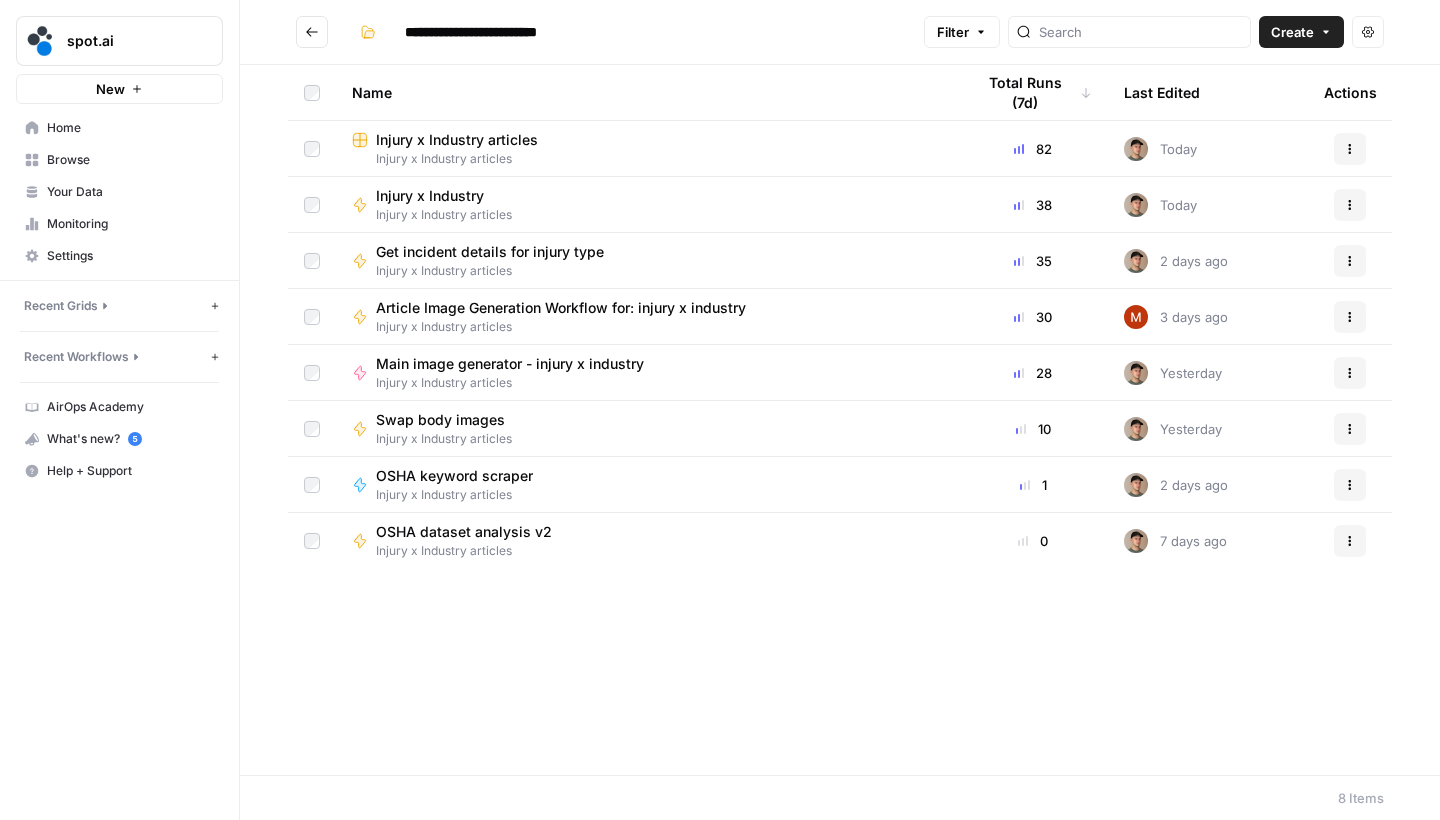 click on "Injury x Industry" at bounding box center [436, 196] 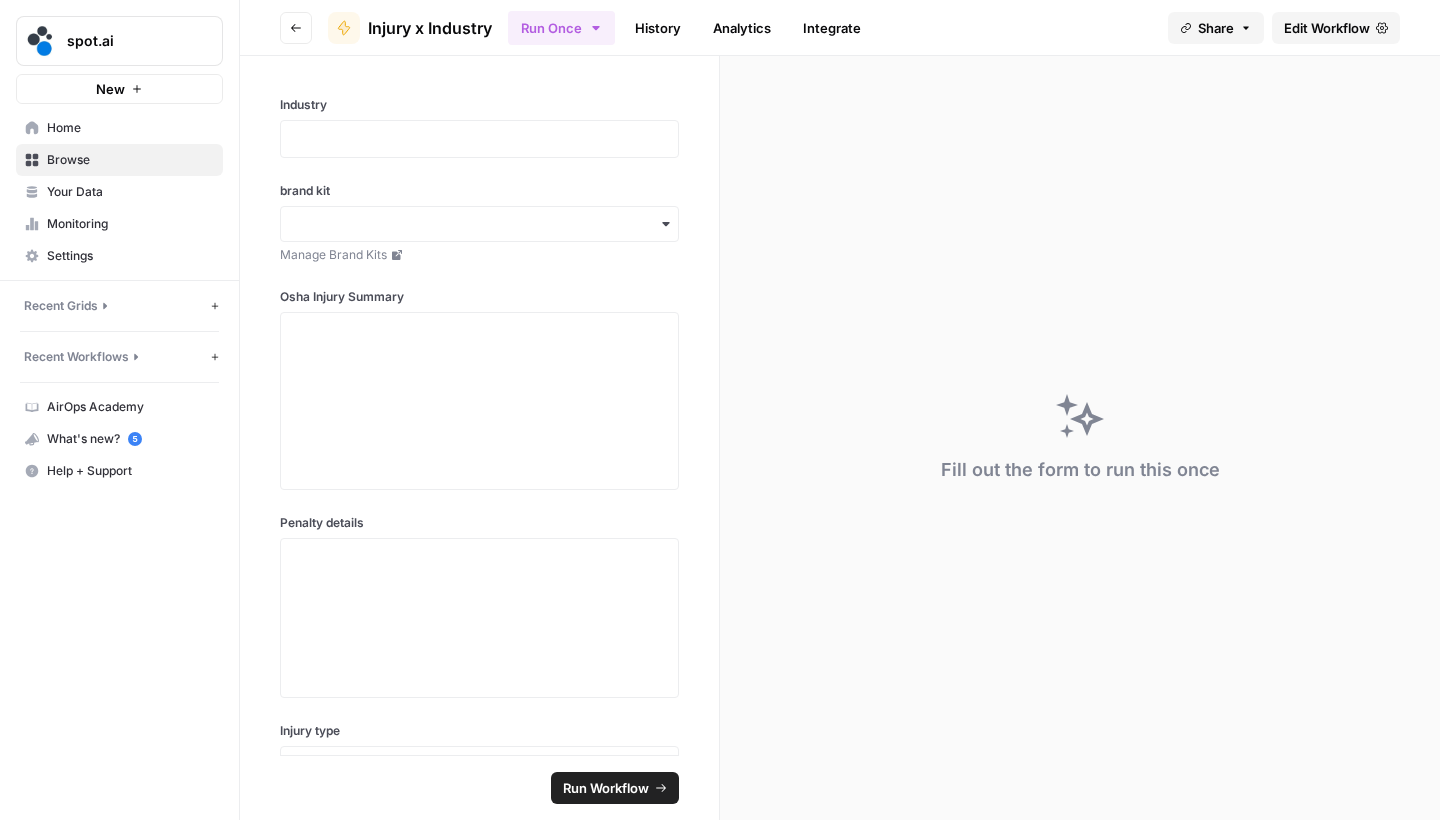 click on "Edit Workflow" at bounding box center [1327, 28] 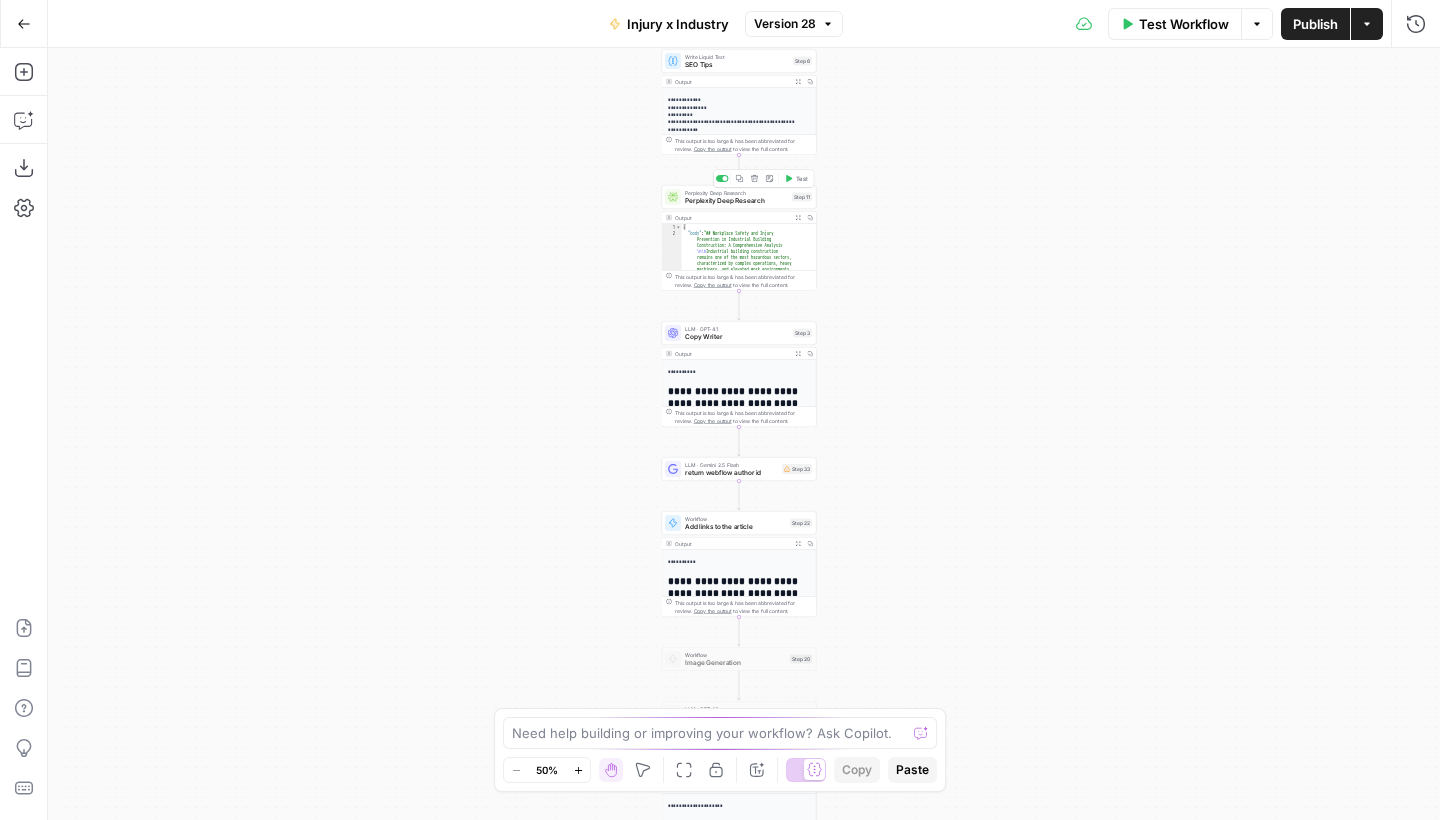 drag, startPoint x: 646, startPoint y: 207, endPoint x: 561, endPoint y: 540, distance: 343.6772 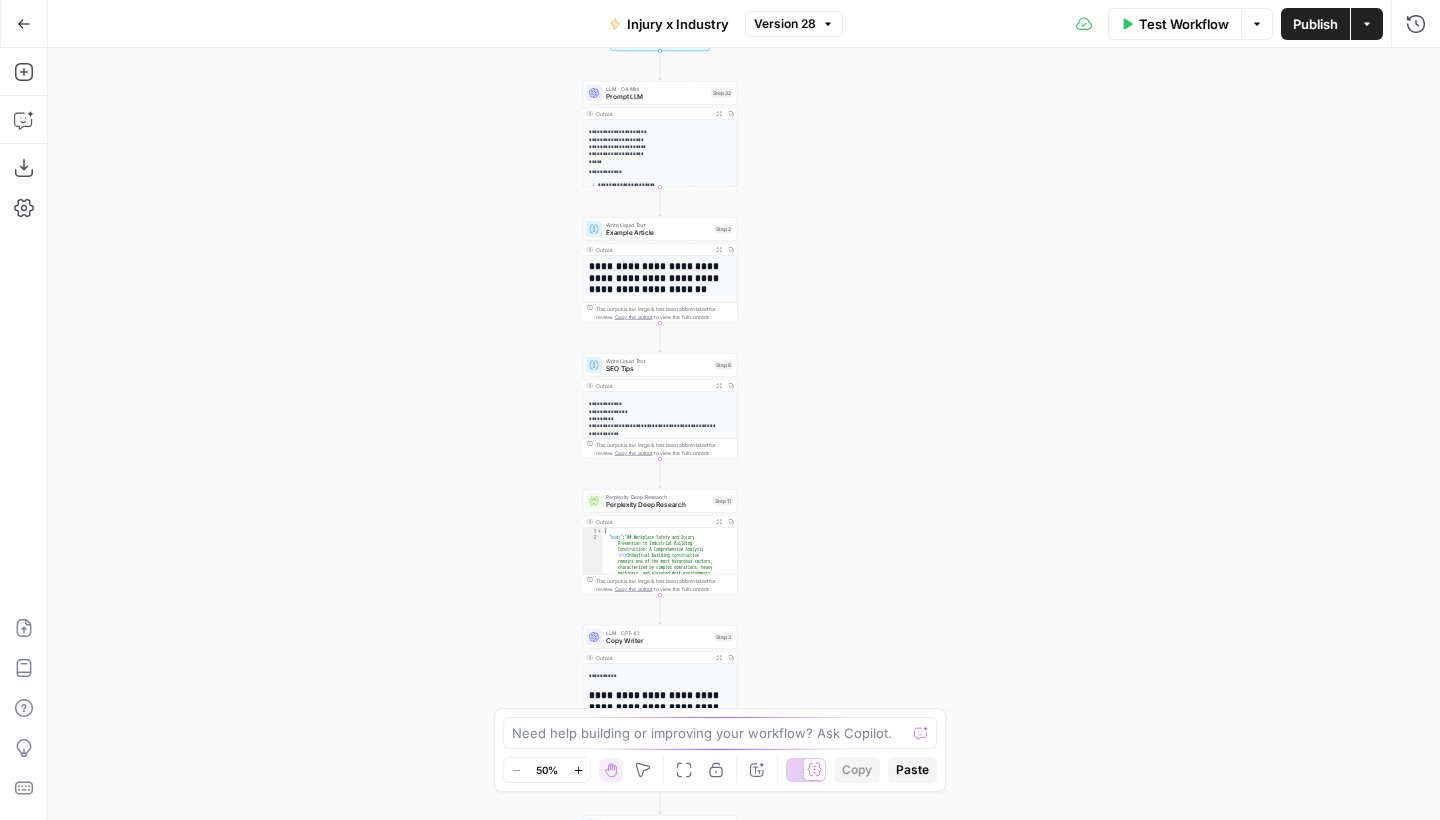 drag, startPoint x: 938, startPoint y: 152, endPoint x: 930, endPoint y: 288, distance: 136.23509 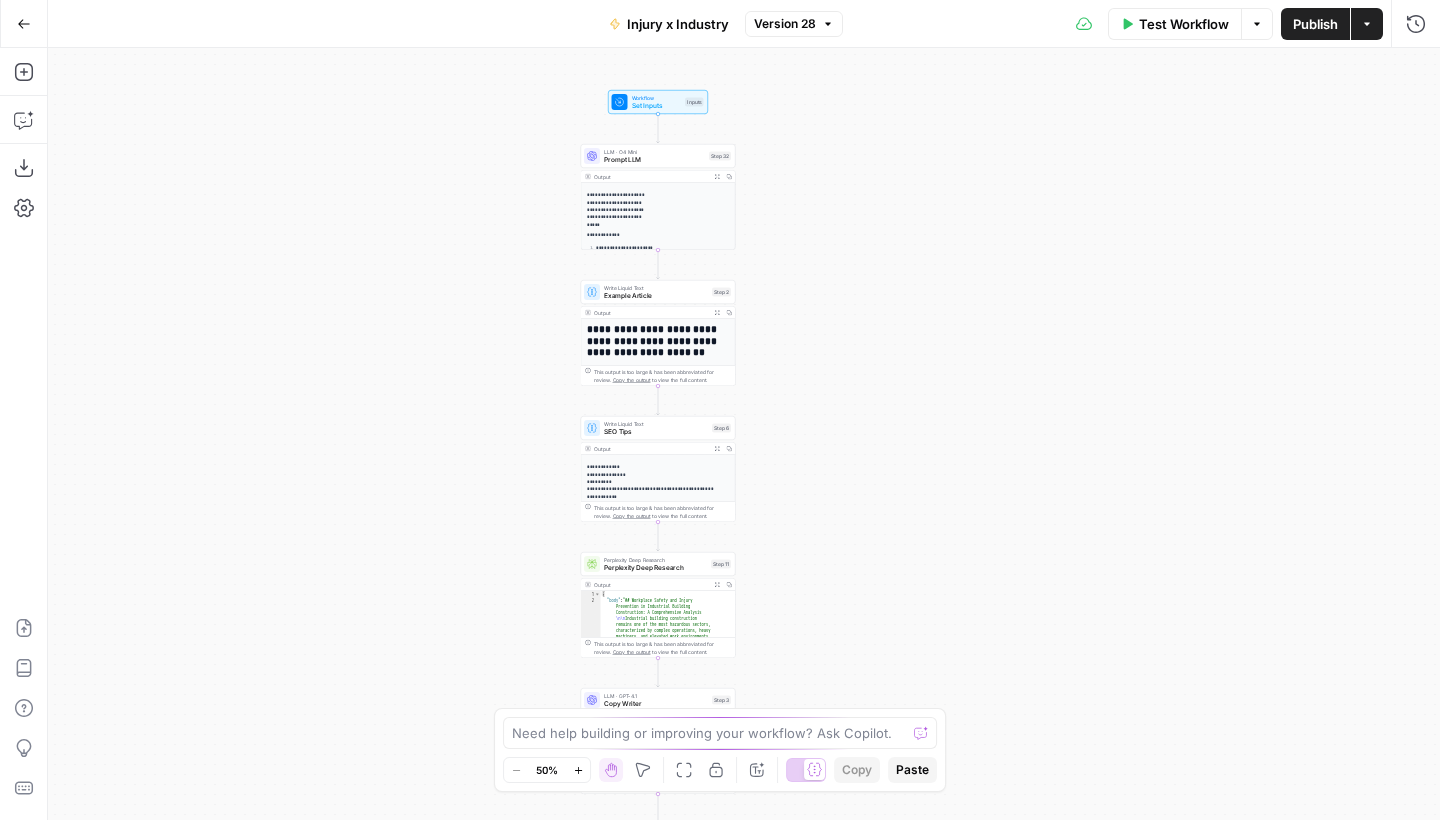drag, startPoint x: 858, startPoint y: 491, endPoint x: 856, endPoint y: 206, distance: 285.00702 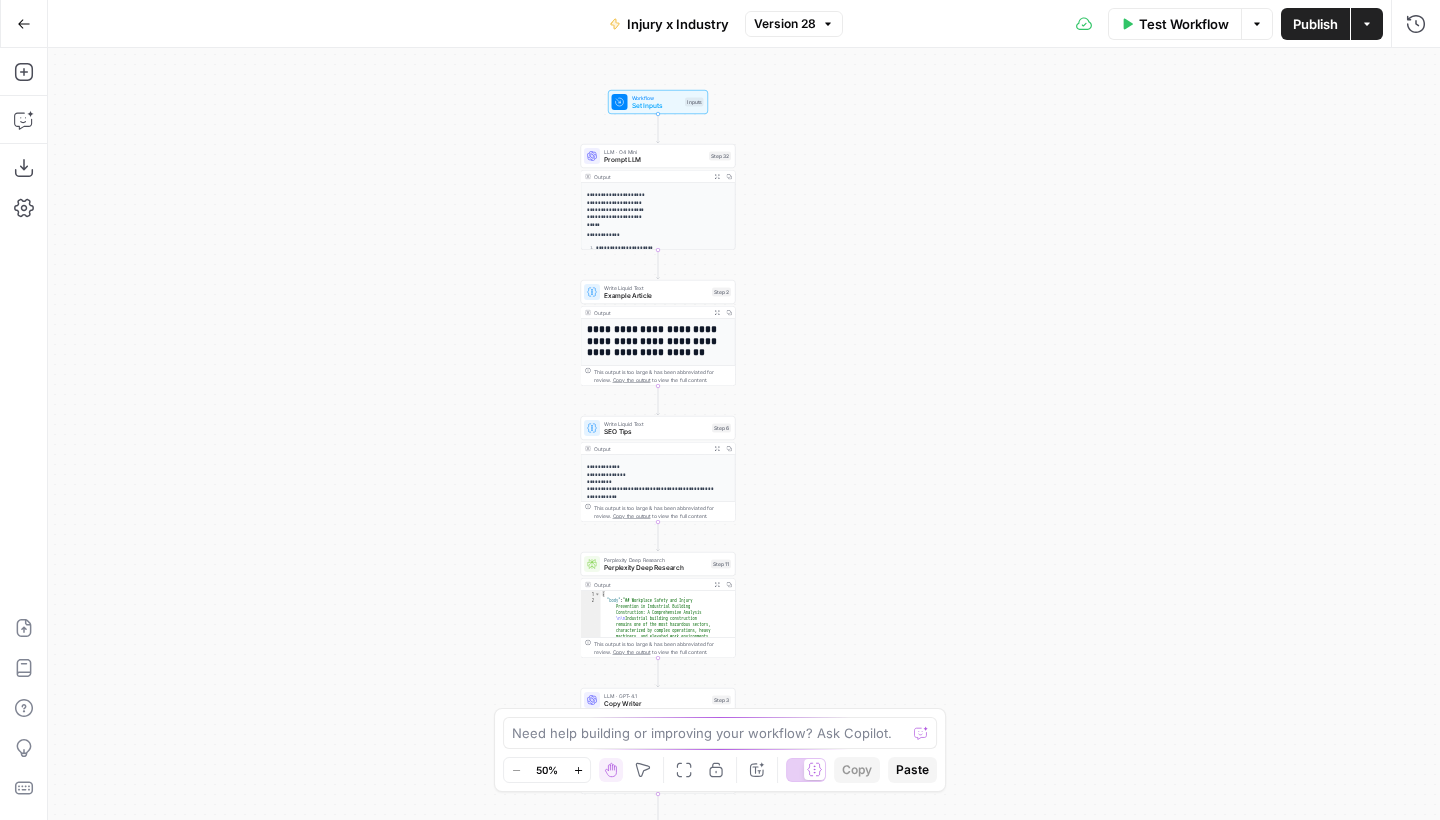 click on "**********" at bounding box center (744, 434) 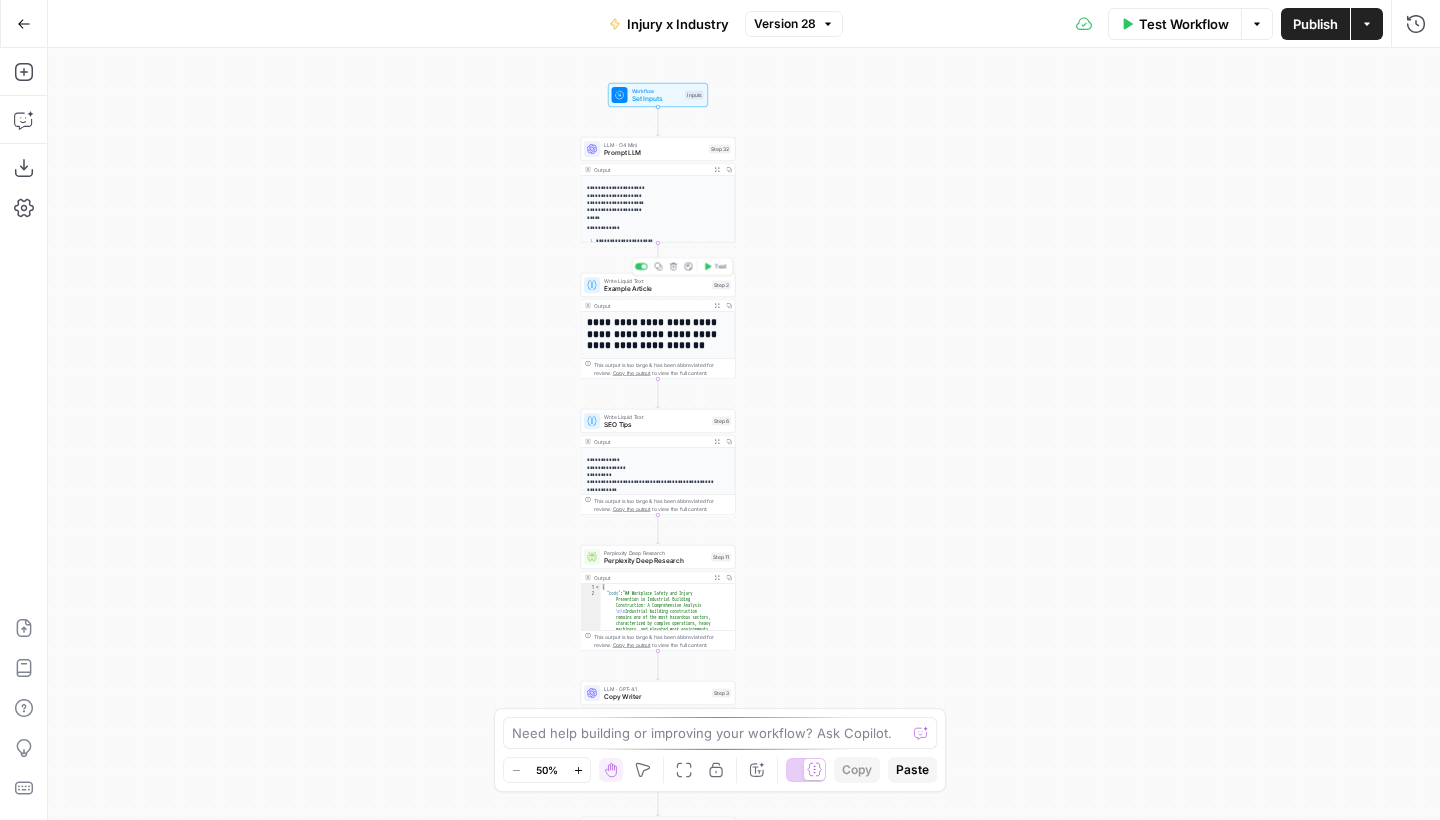click on "Example Article" at bounding box center [656, 289] 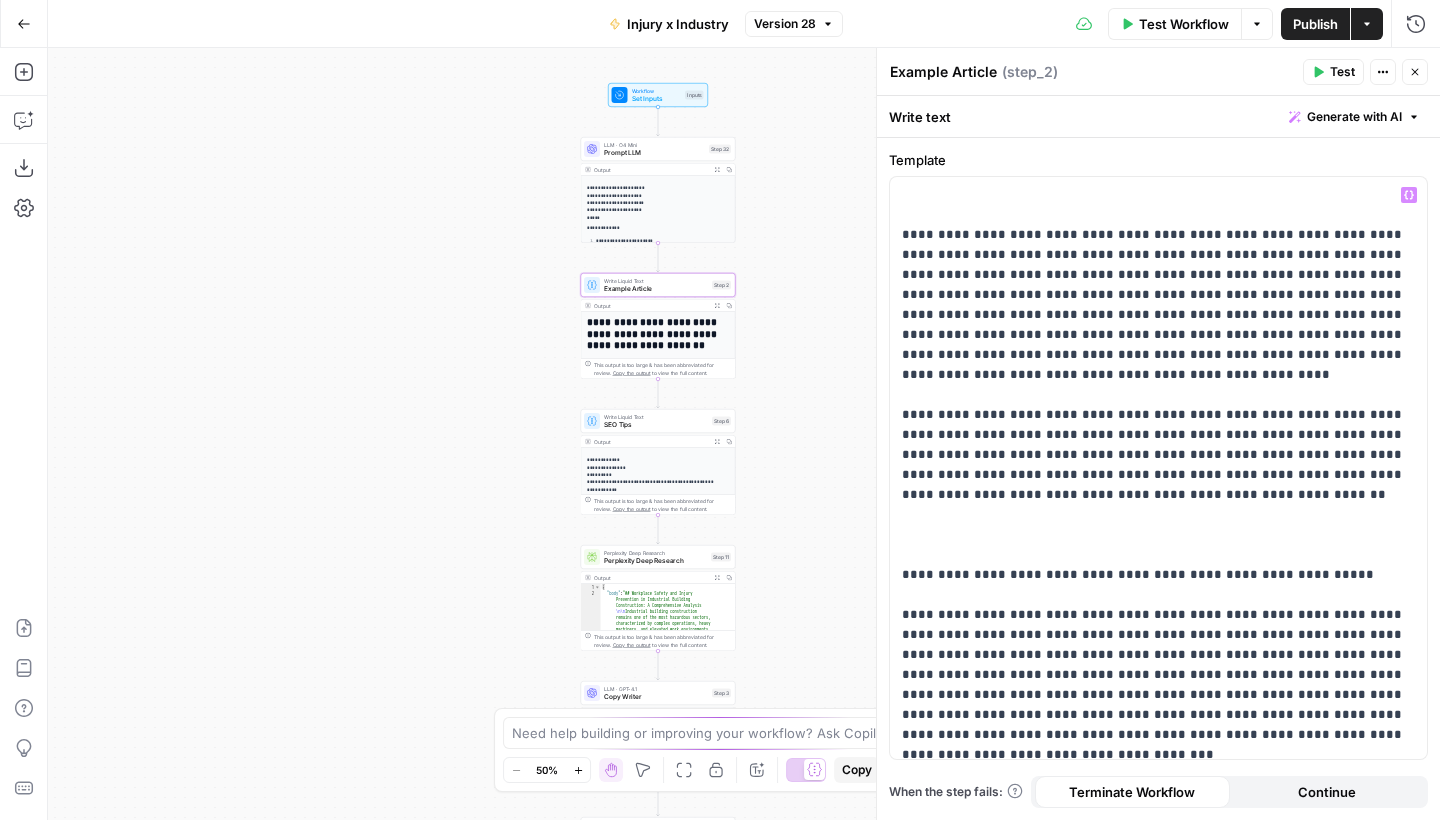 scroll, scrollTop: 6, scrollLeft: 0, axis: vertical 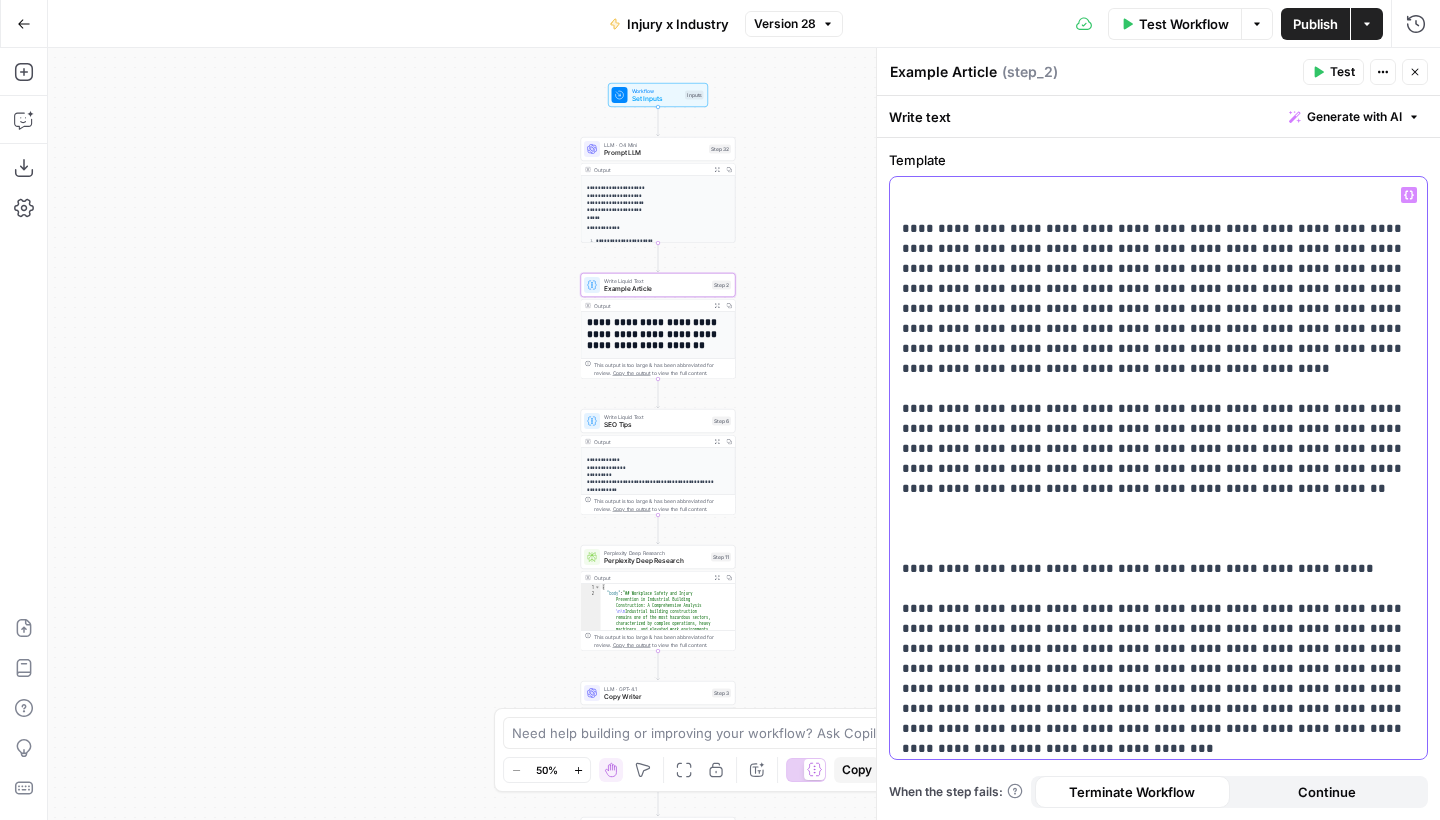 click on "**********" at bounding box center (1158, 3949) 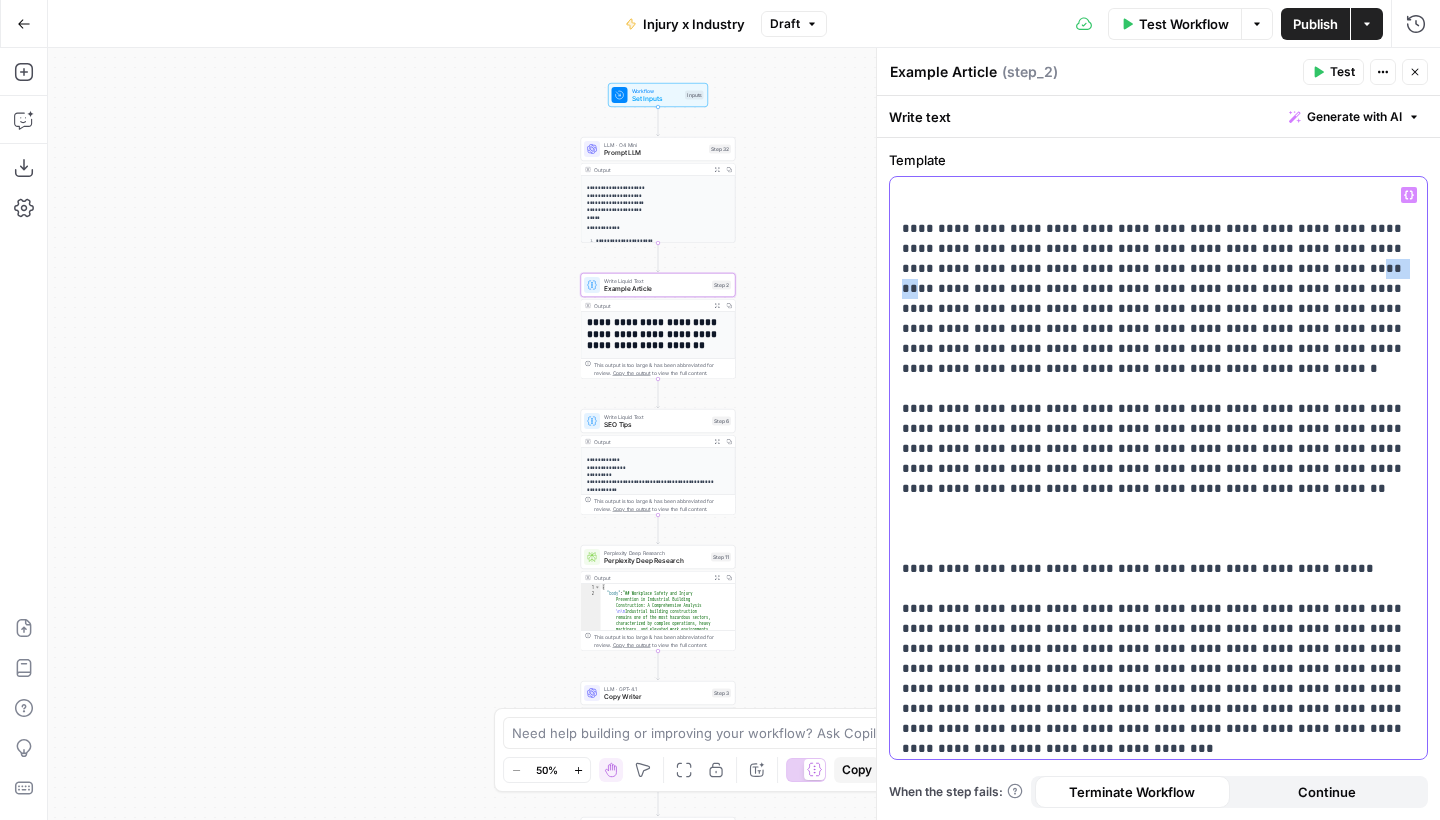 drag, startPoint x: 1243, startPoint y: 271, endPoint x: 1187, endPoint y: 274, distance: 56.0803 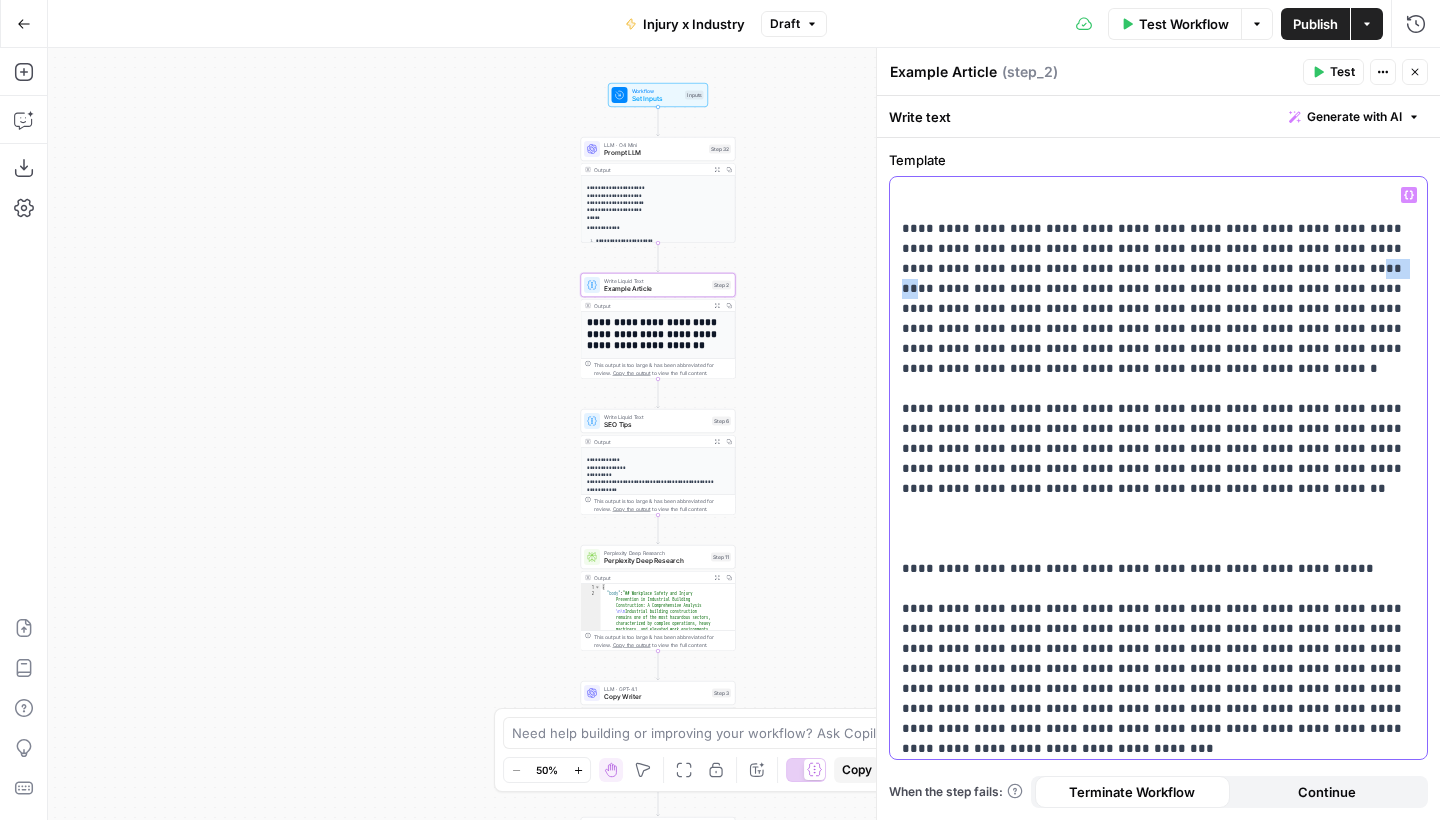 click on "**********" at bounding box center (1158, 3949) 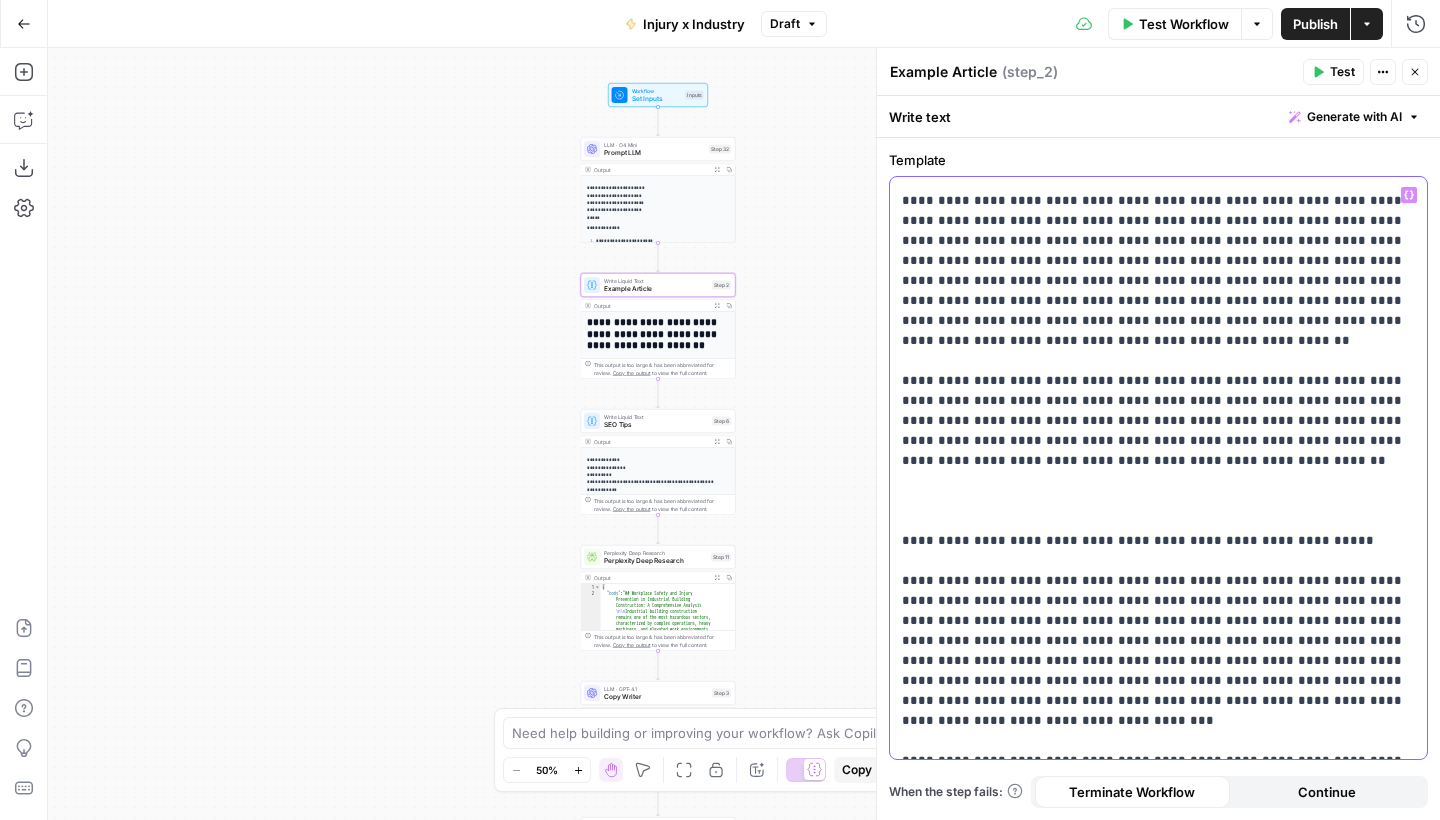 scroll, scrollTop: 22, scrollLeft: 0, axis: vertical 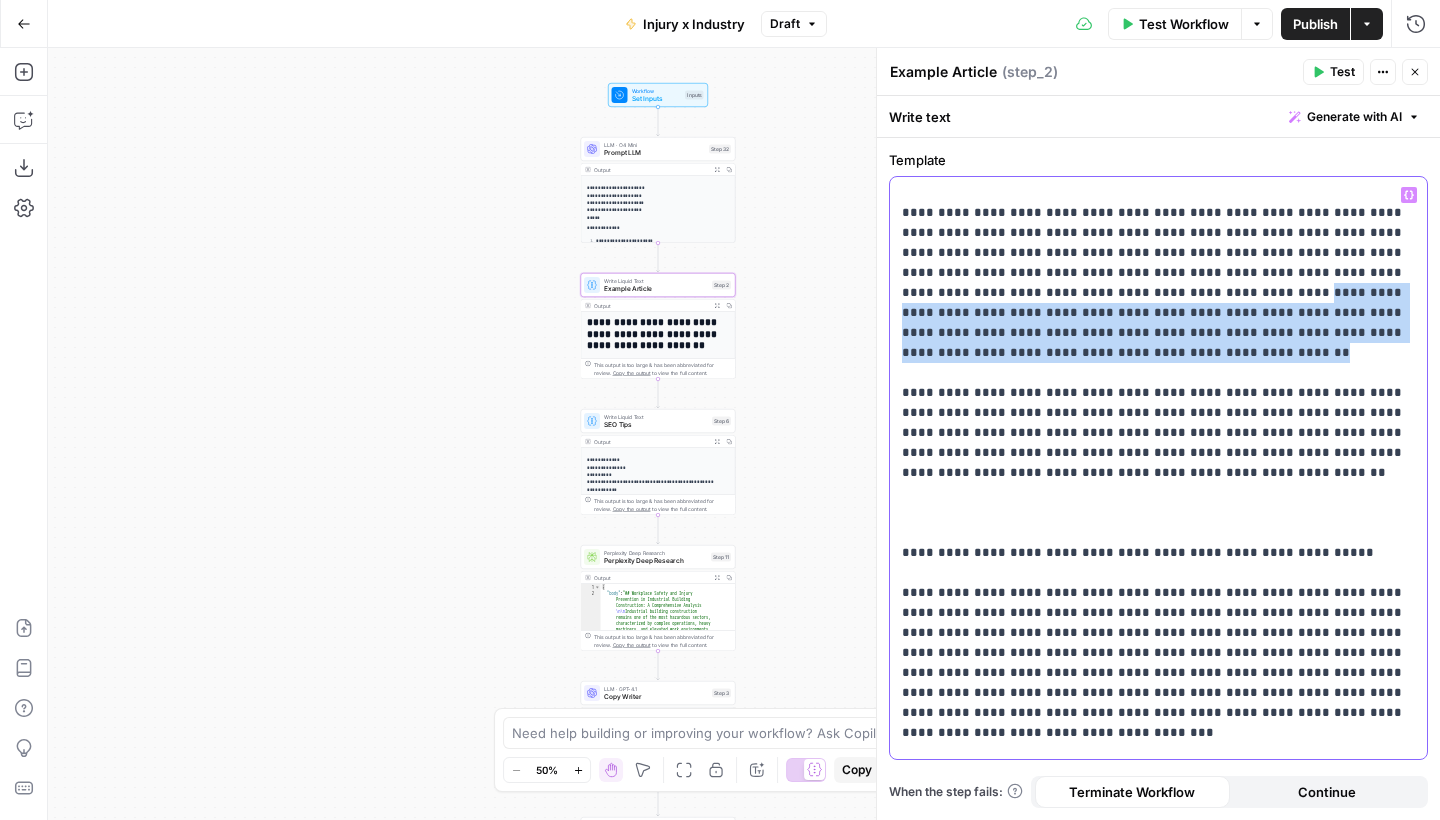 drag, startPoint x: 1325, startPoint y: 336, endPoint x: 1009, endPoint y: 290, distance: 319.33054 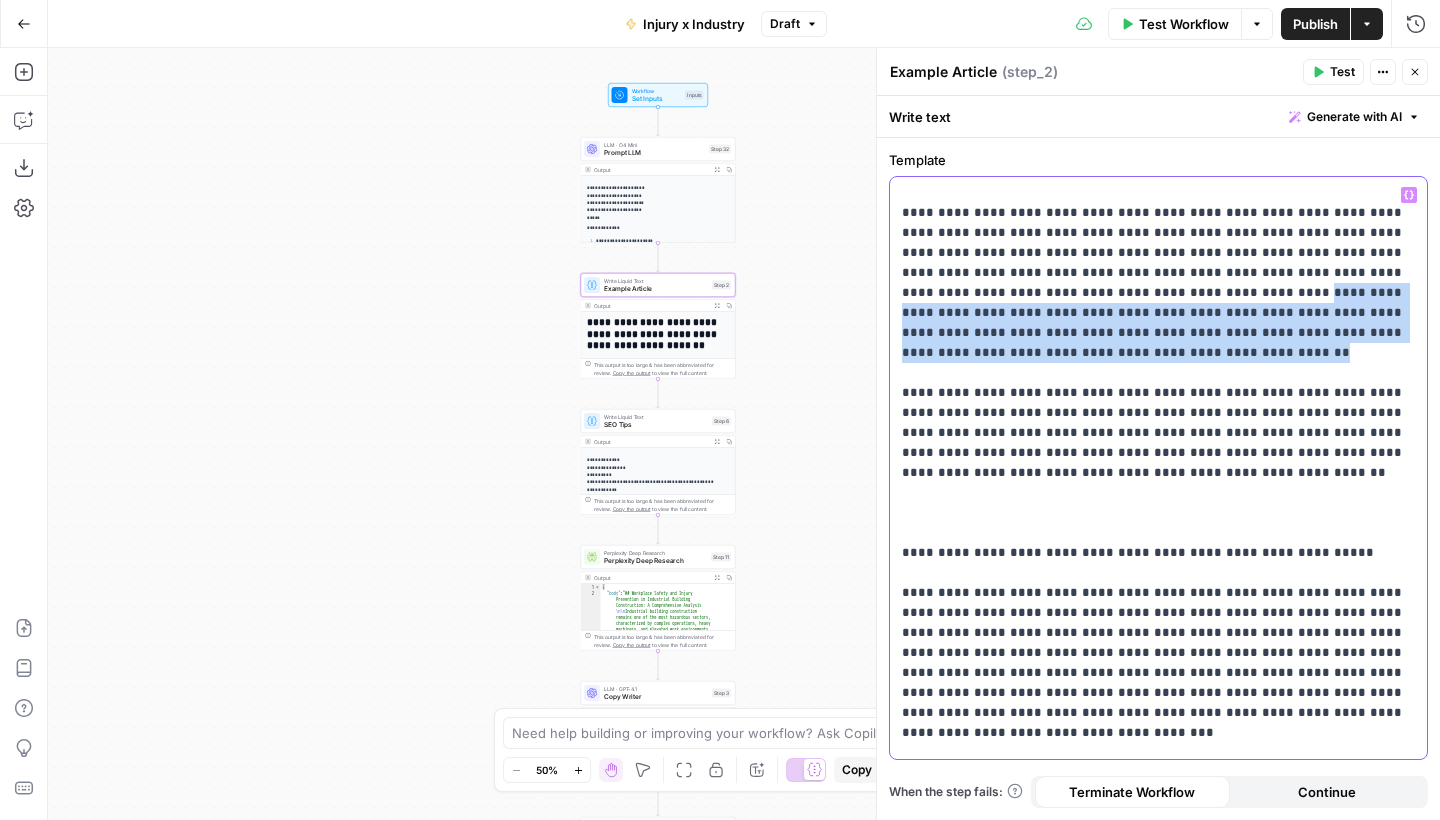 click on "**********" at bounding box center (1158, 3933) 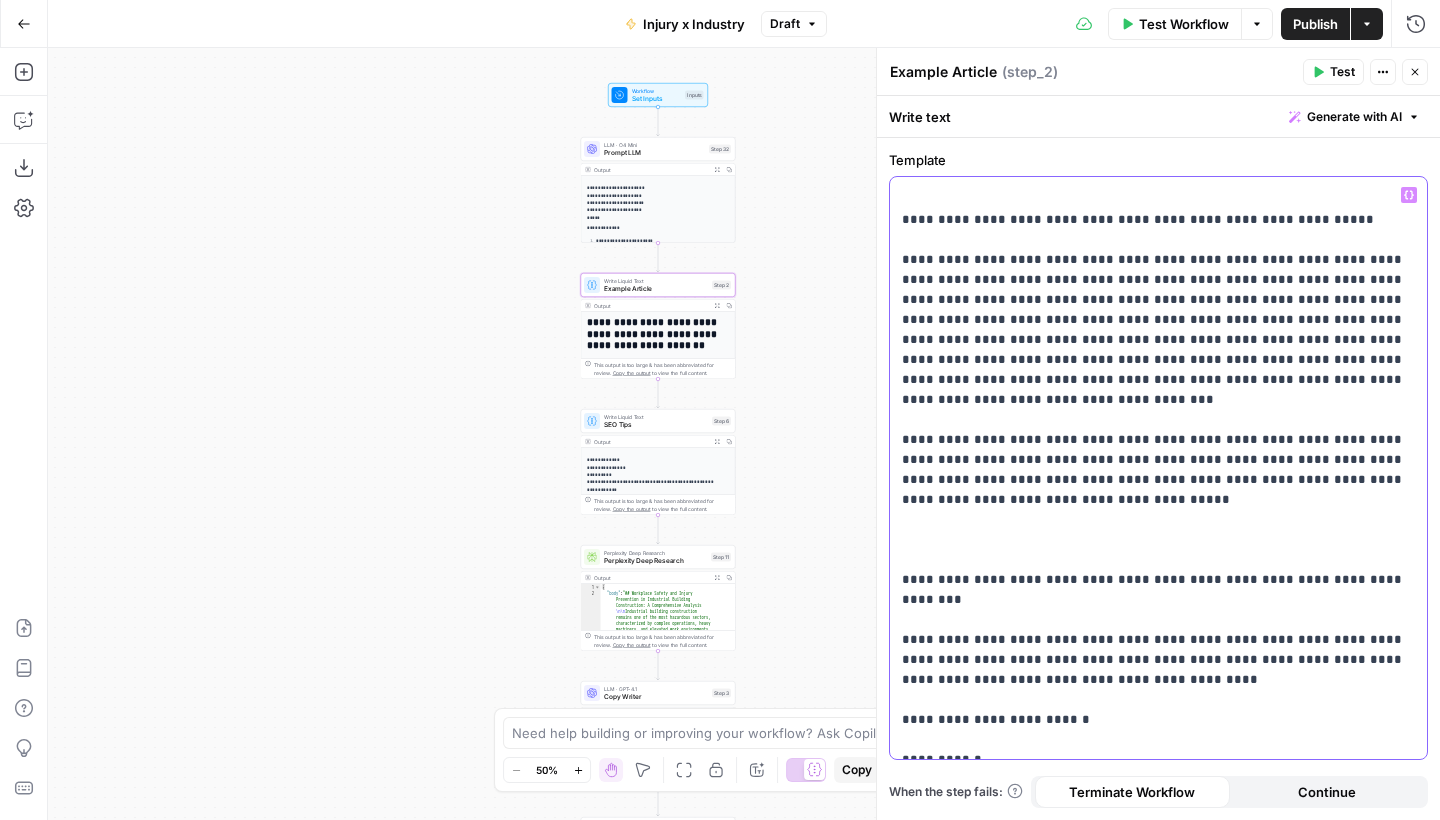 scroll, scrollTop: 309, scrollLeft: 0, axis: vertical 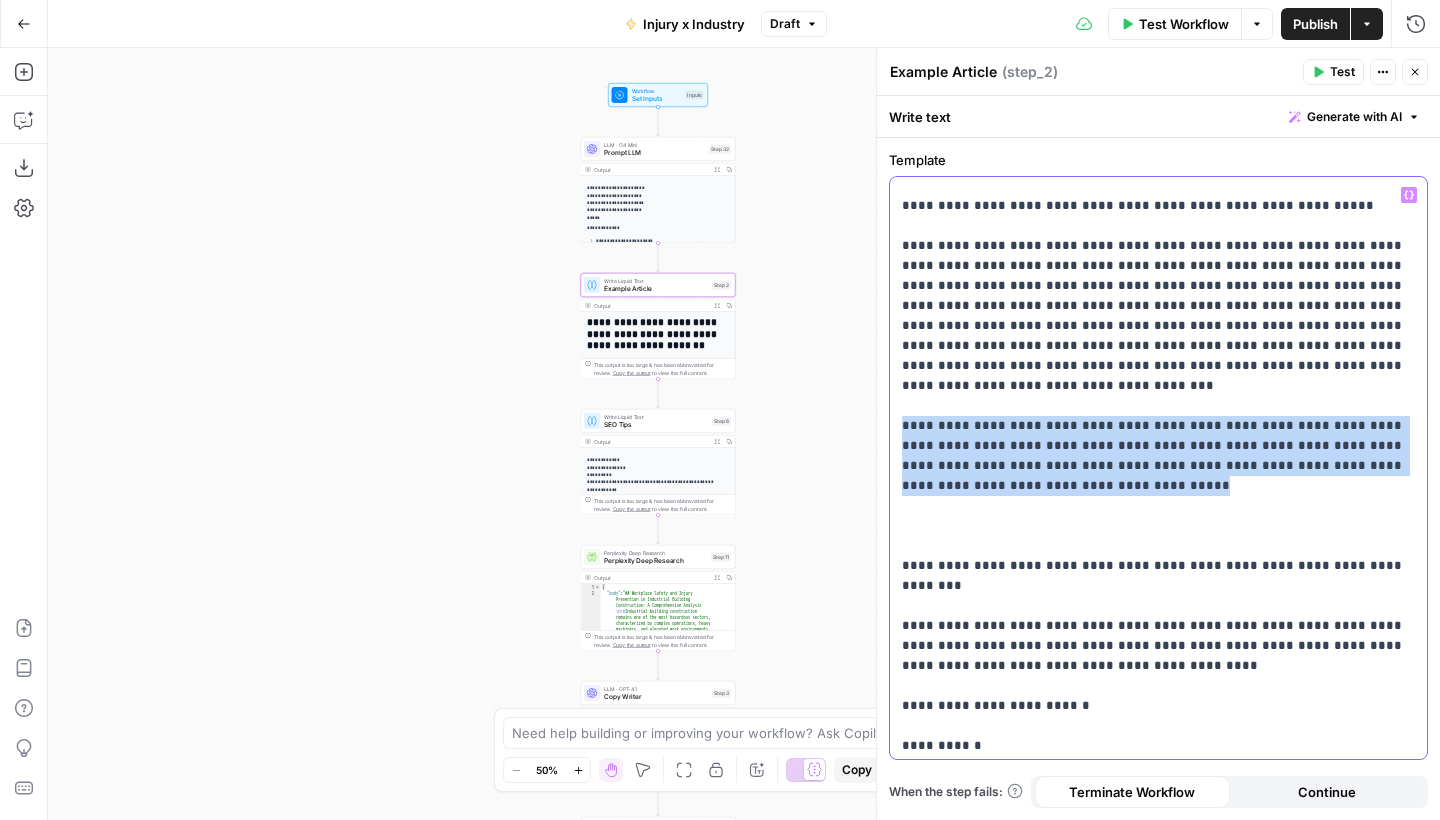 drag, startPoint x: 999, startPoint y: 463, endPoint x: 891, endPoint y: 408, distance: 121.19818 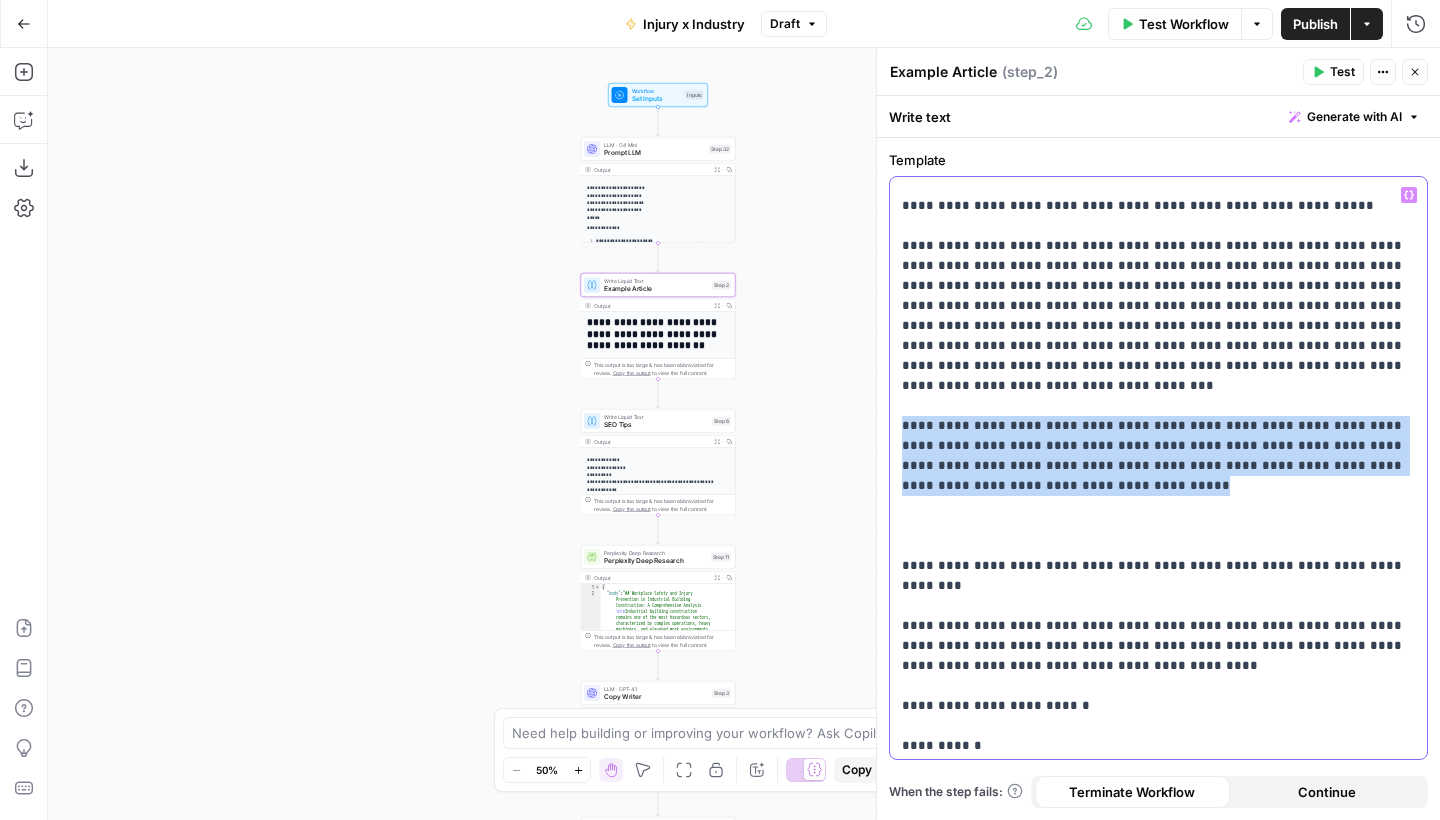 click on "**********" at bounding box center (1158, 468) 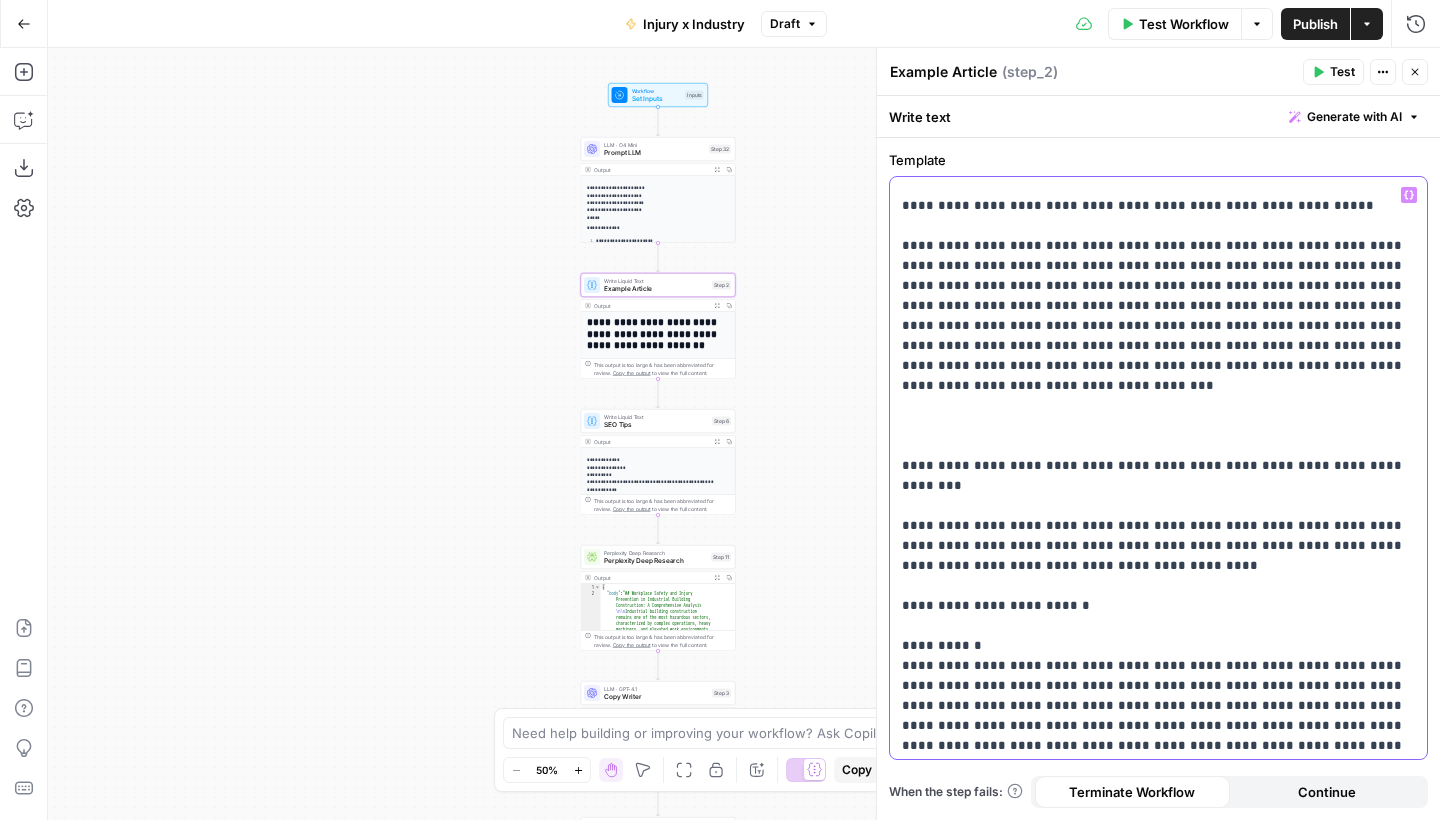 click on "**********" at bounding box center [1158, 3576] 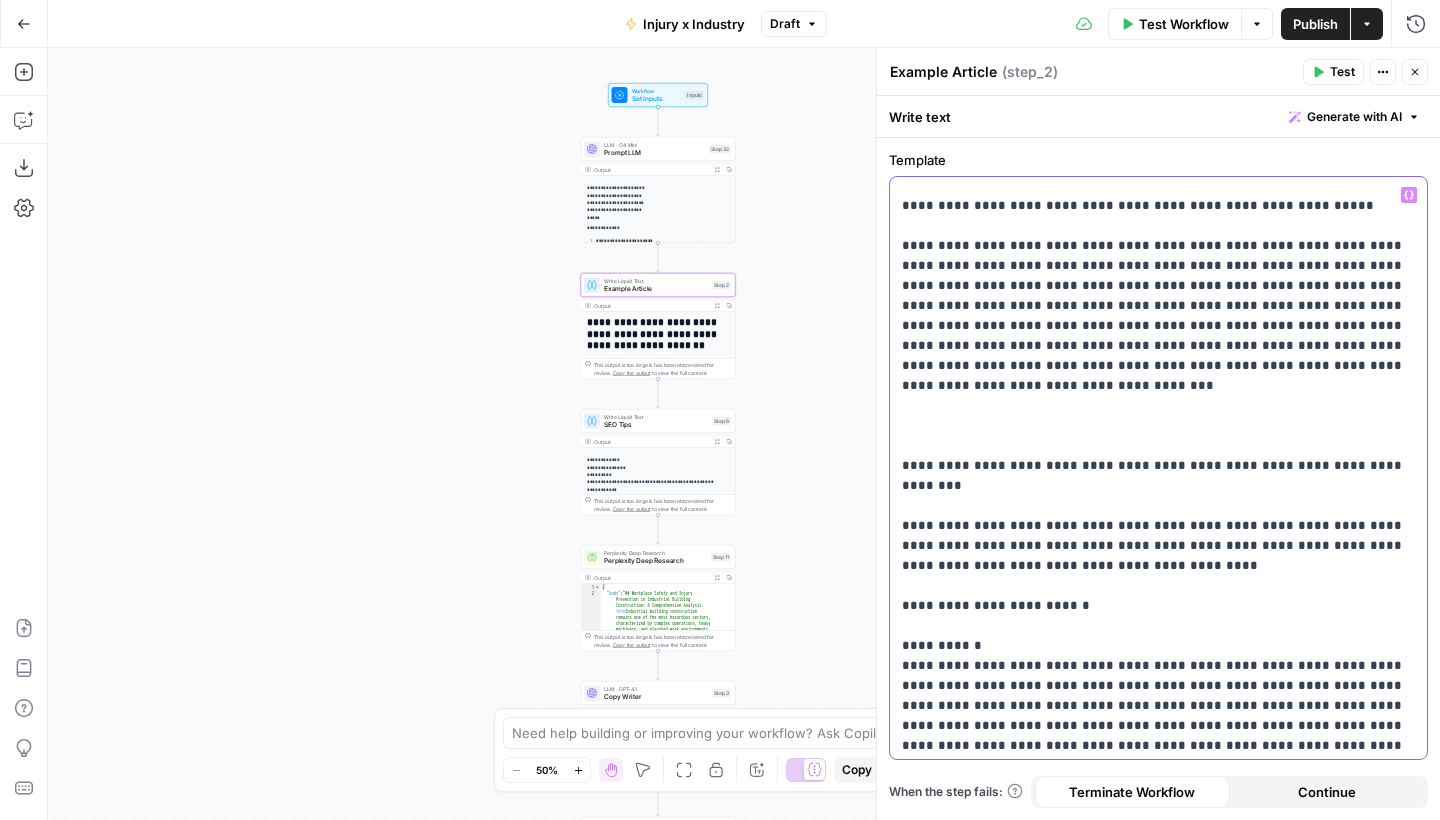 click on "**********" at bounding box center [1158, 3576] 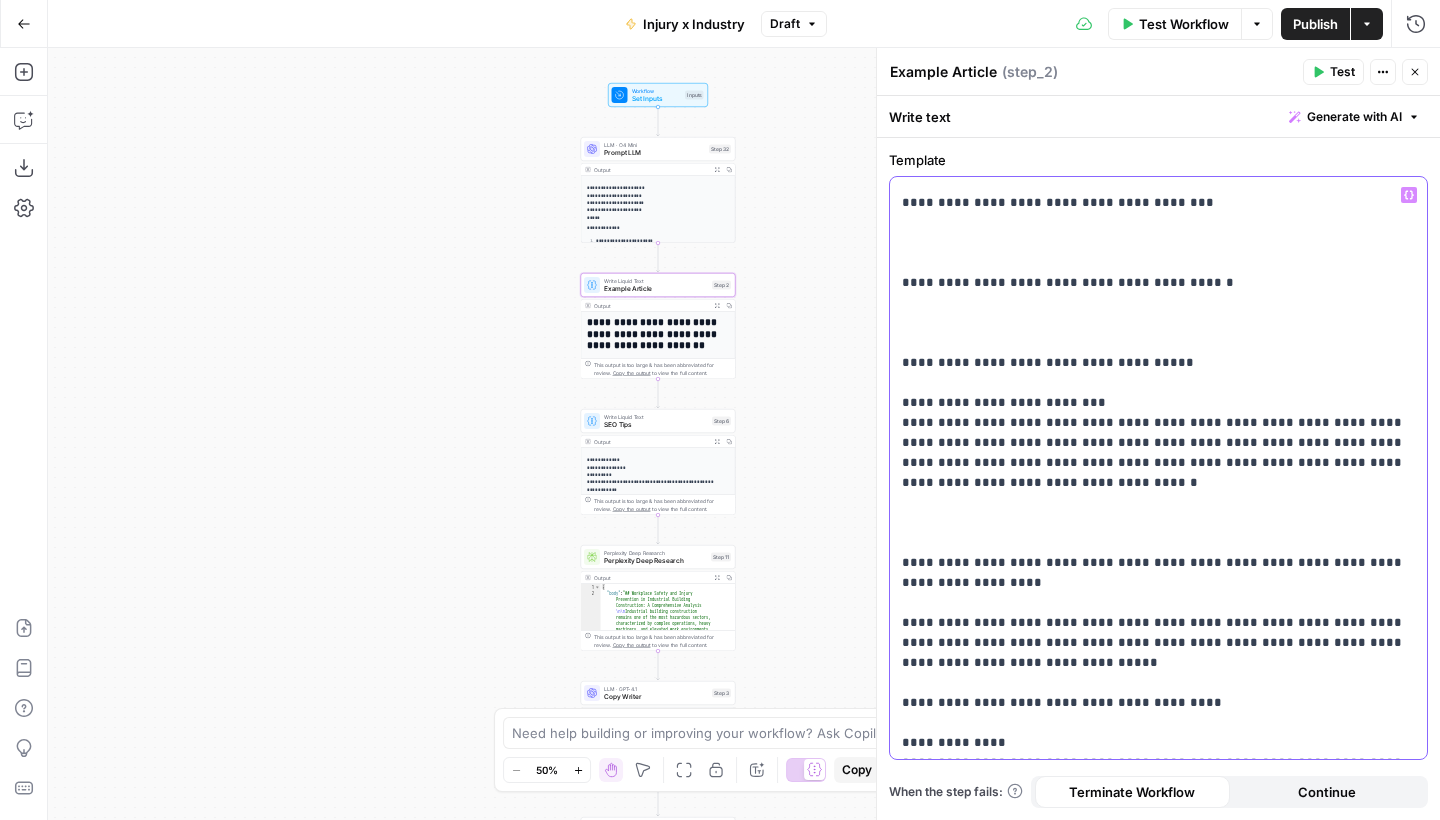 scroll, scrollTop: 3899, scrollLeft: 0, axis: vertical 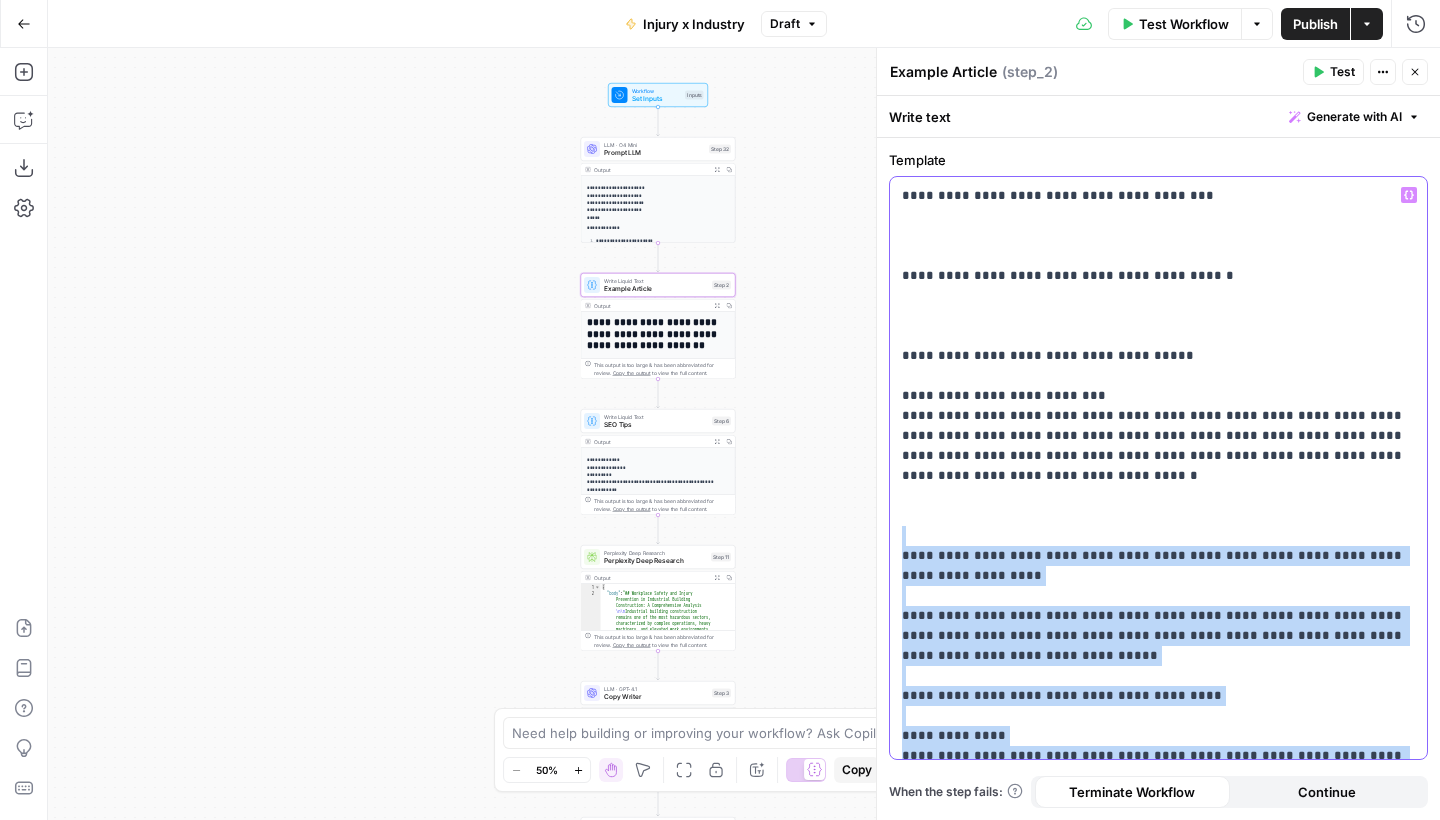 drag, startPoint x: 904, startPoint y: 366, endPoint x: 1201, endPoint y: 623, distance: 392.75693 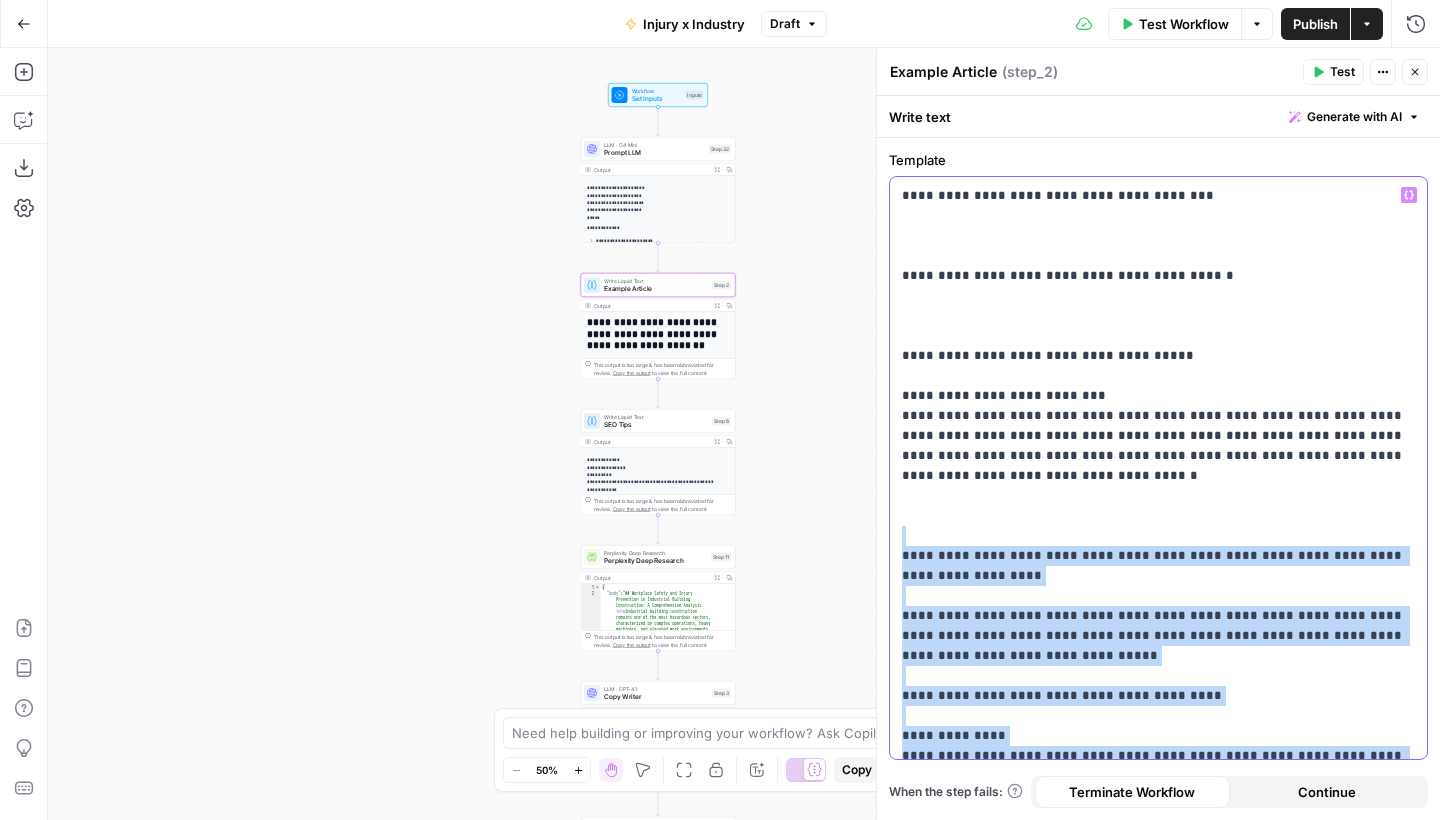 click on "**********" at bounding box center [1158, -24] 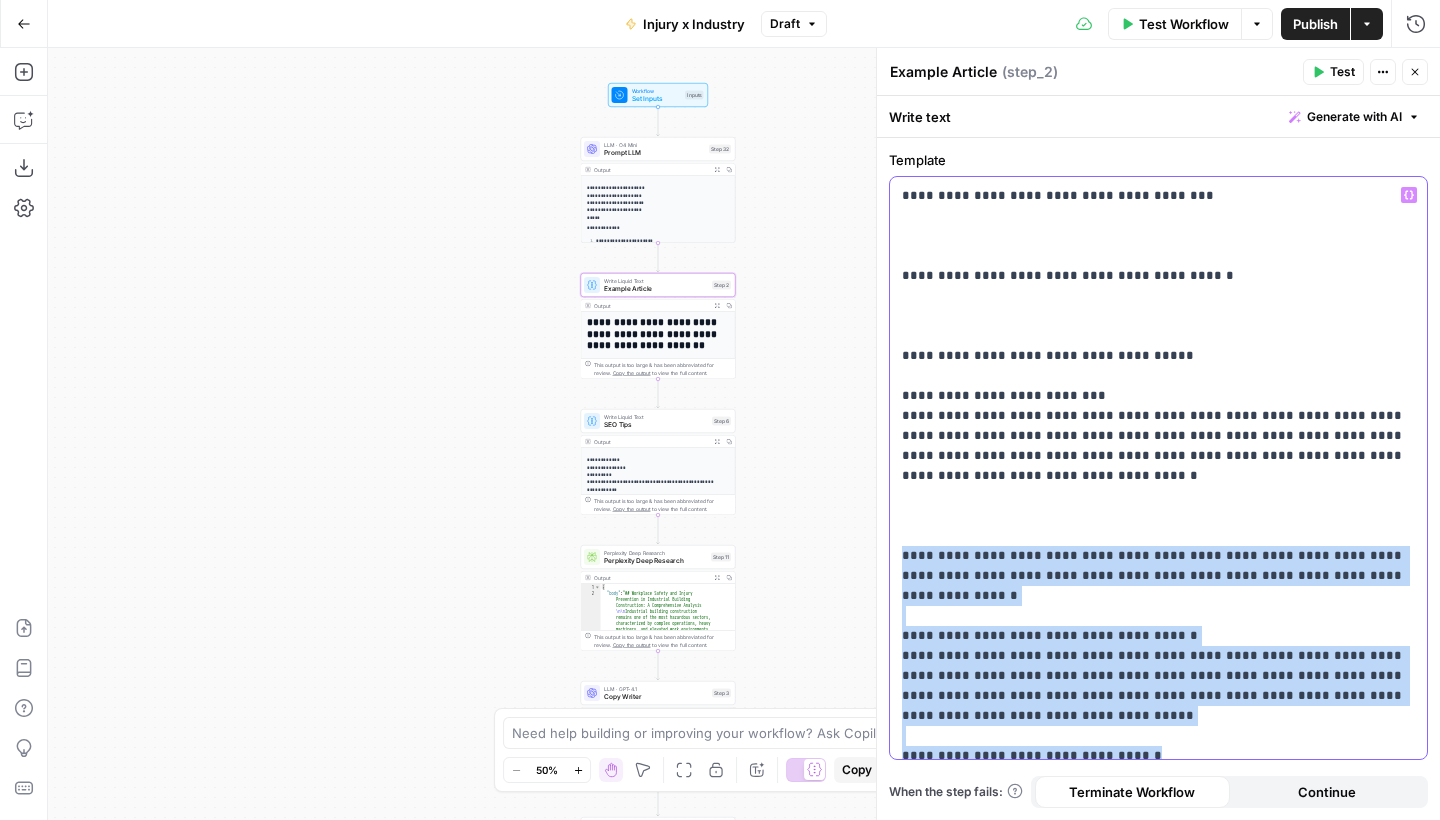 drag, startPoint x: 1088, startPoint y: 495, endPoint x: 894, endPoint y: 369, distance: 231.32661 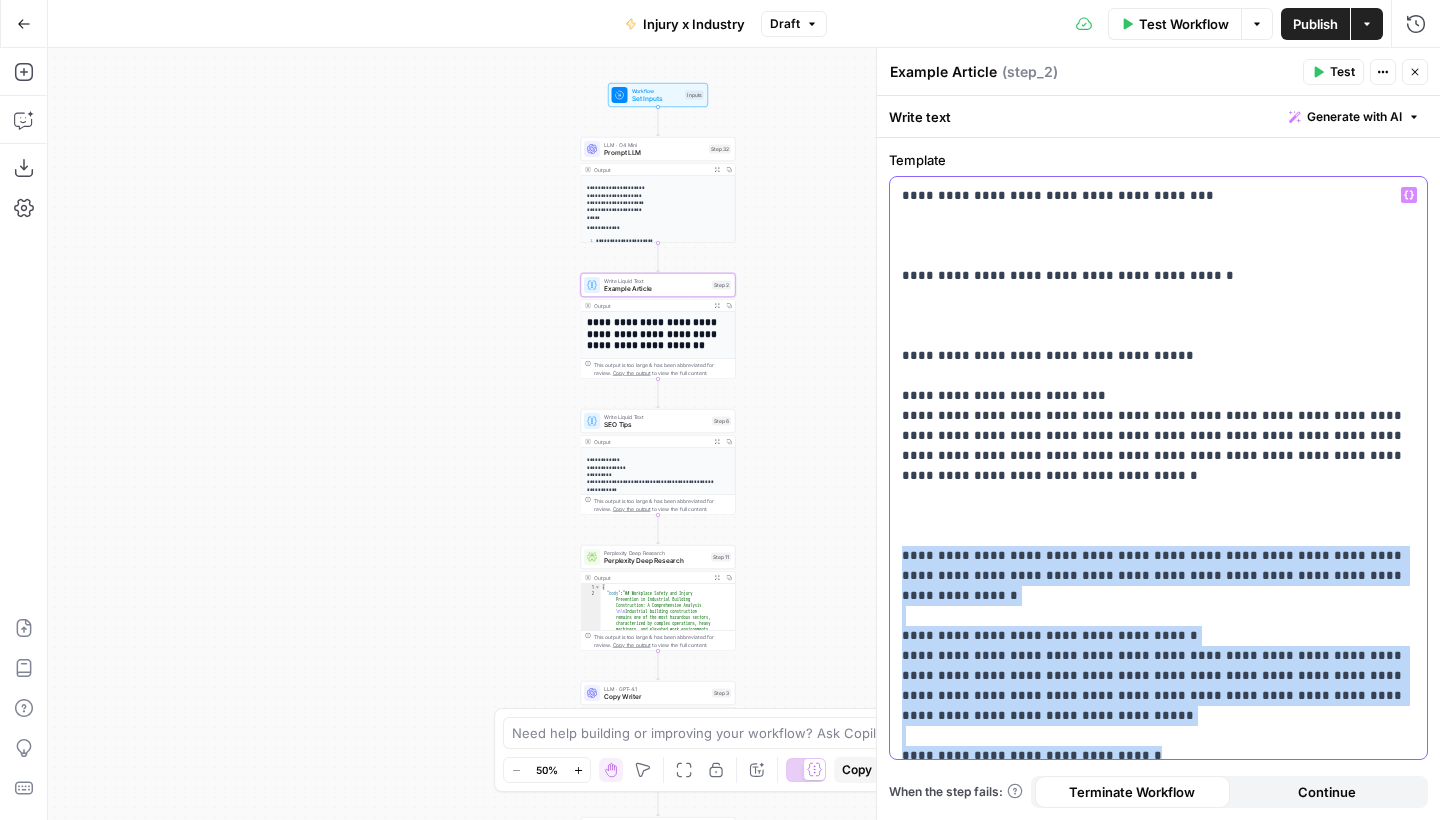 click on "**********" at bounding box center [1158, 468] 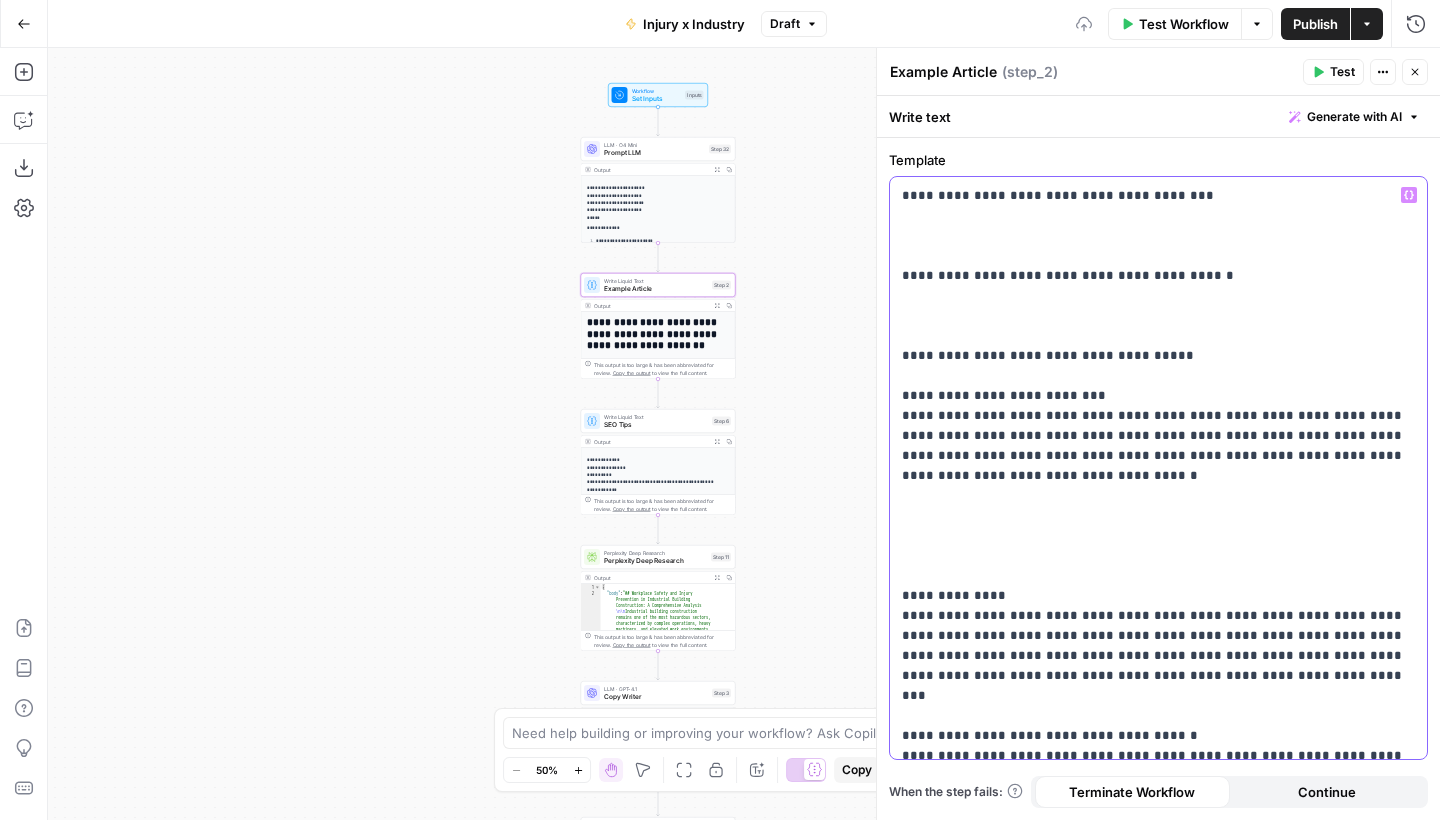 scroll, scrollTop: 3948, scrollLeft: 0, axis: vertical 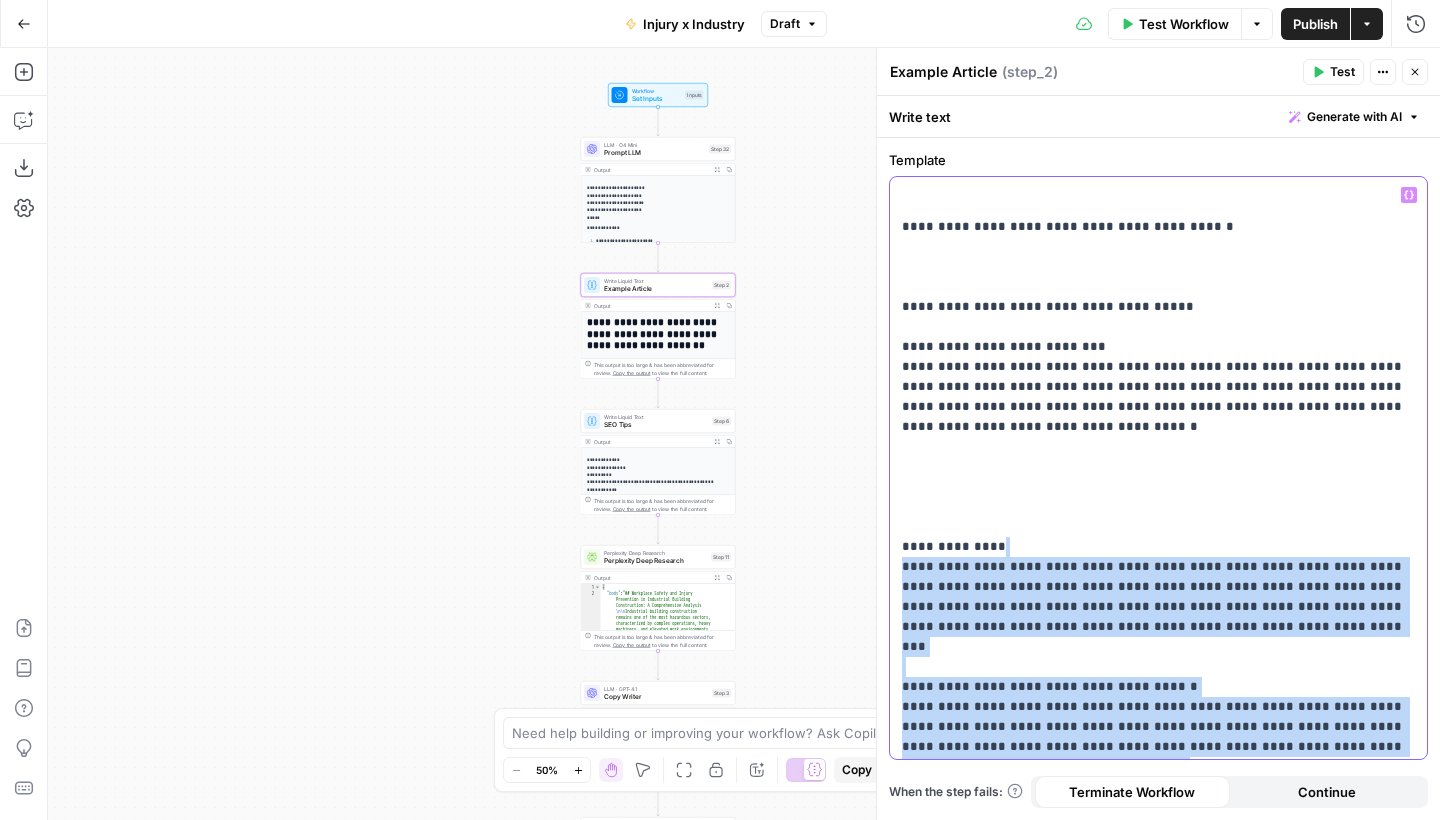 drag, startPoint x: 1240, startPoint y: 606, endPoint x: 757, endPoint y: 310, distance: 566.4848 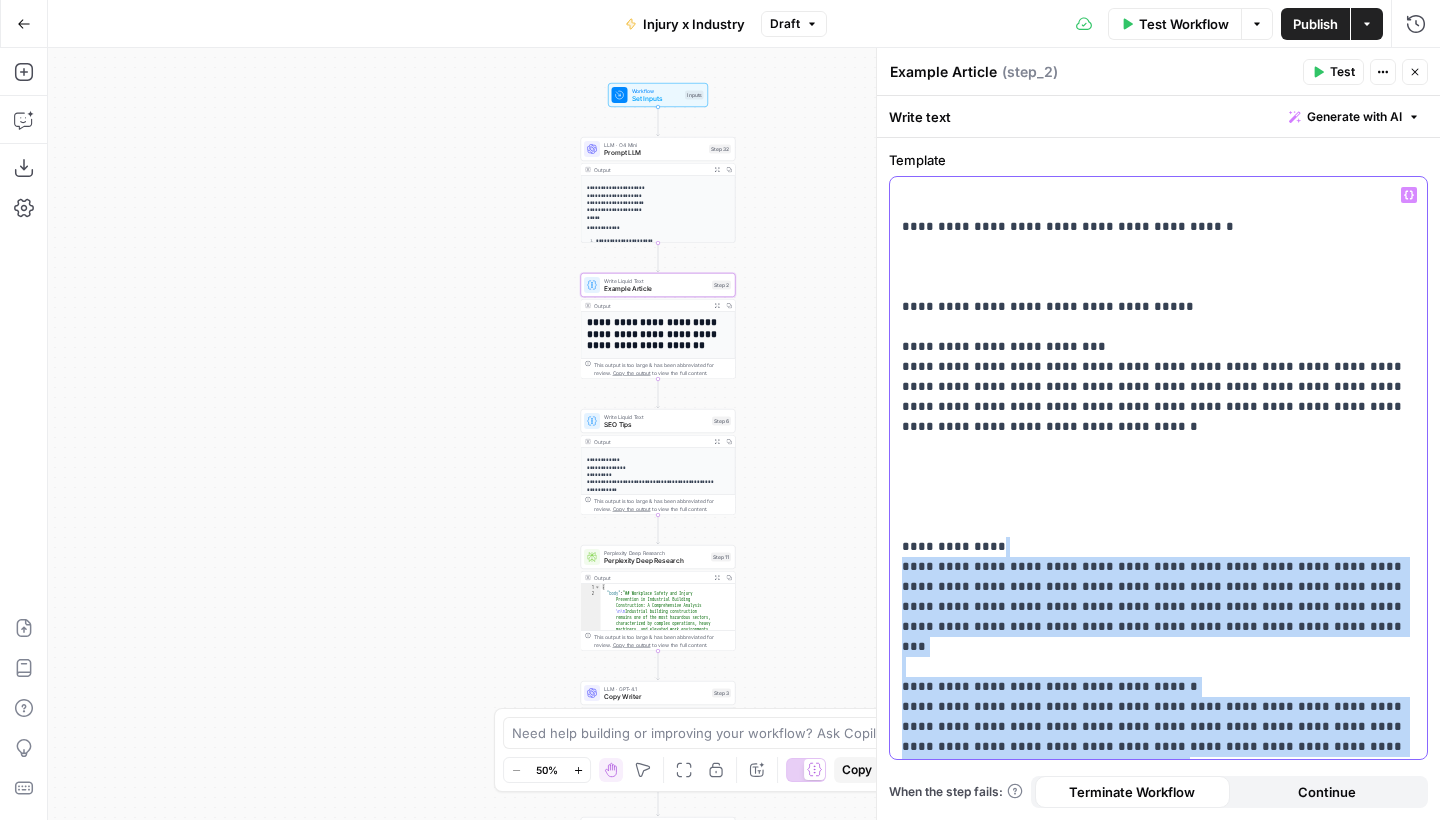 click on "**********" at bounding box center [720, 410] 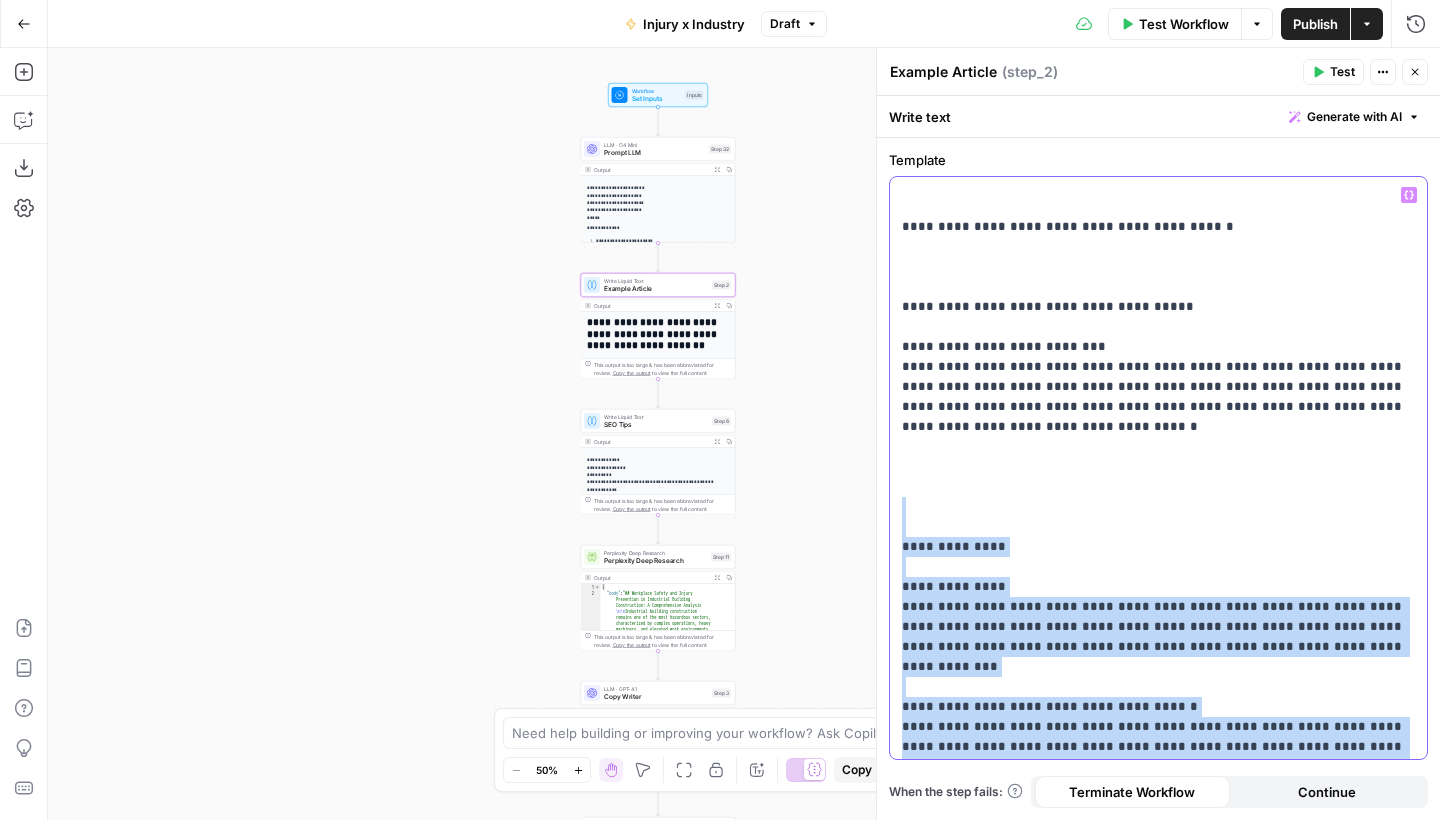 drag, startPoint x: 1318, startPoint y: 570, endPoint x: 837, endPoint y: 295, distance: 554.0632 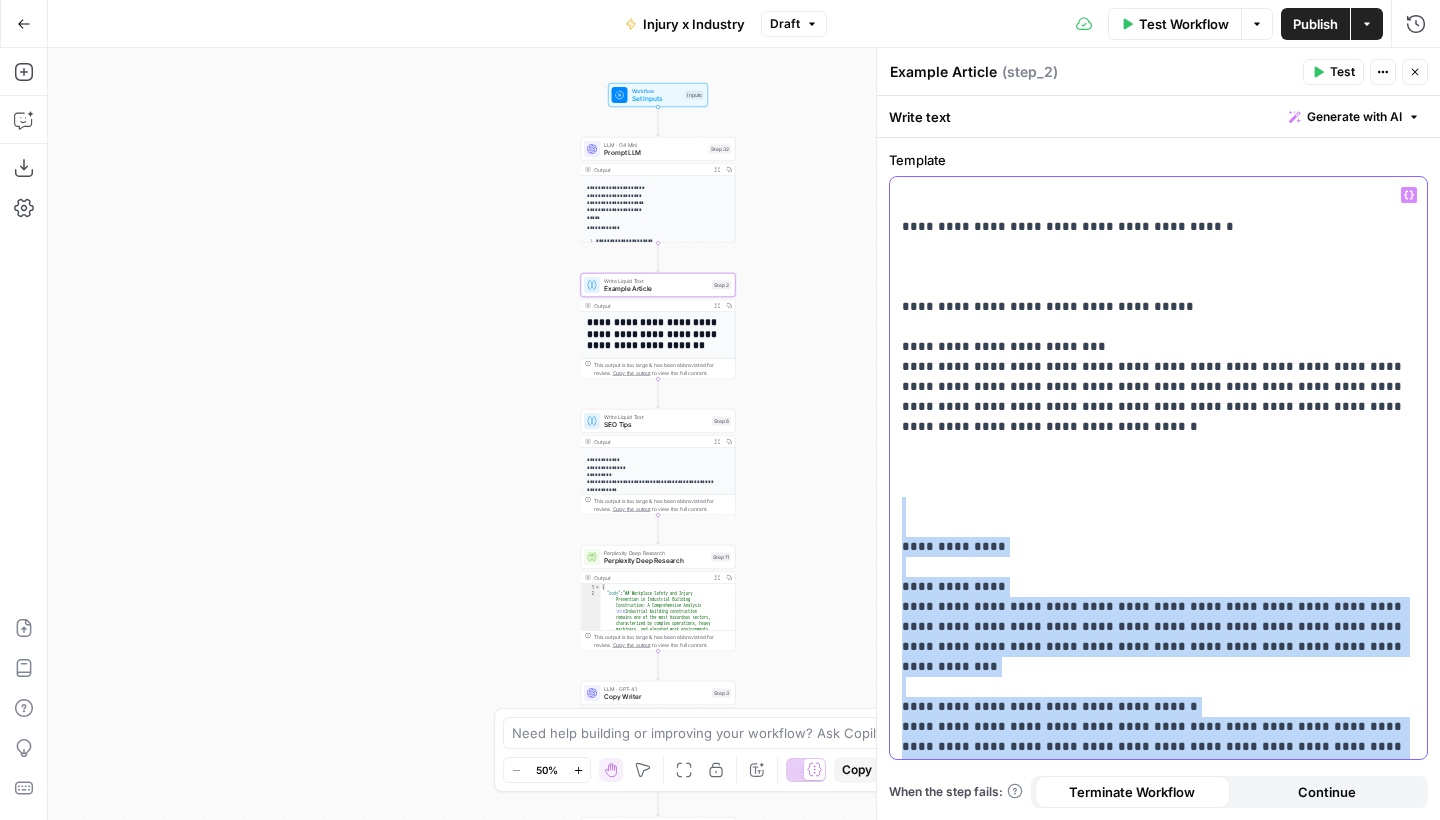 click on "**********" at bounding box center [720, 410] 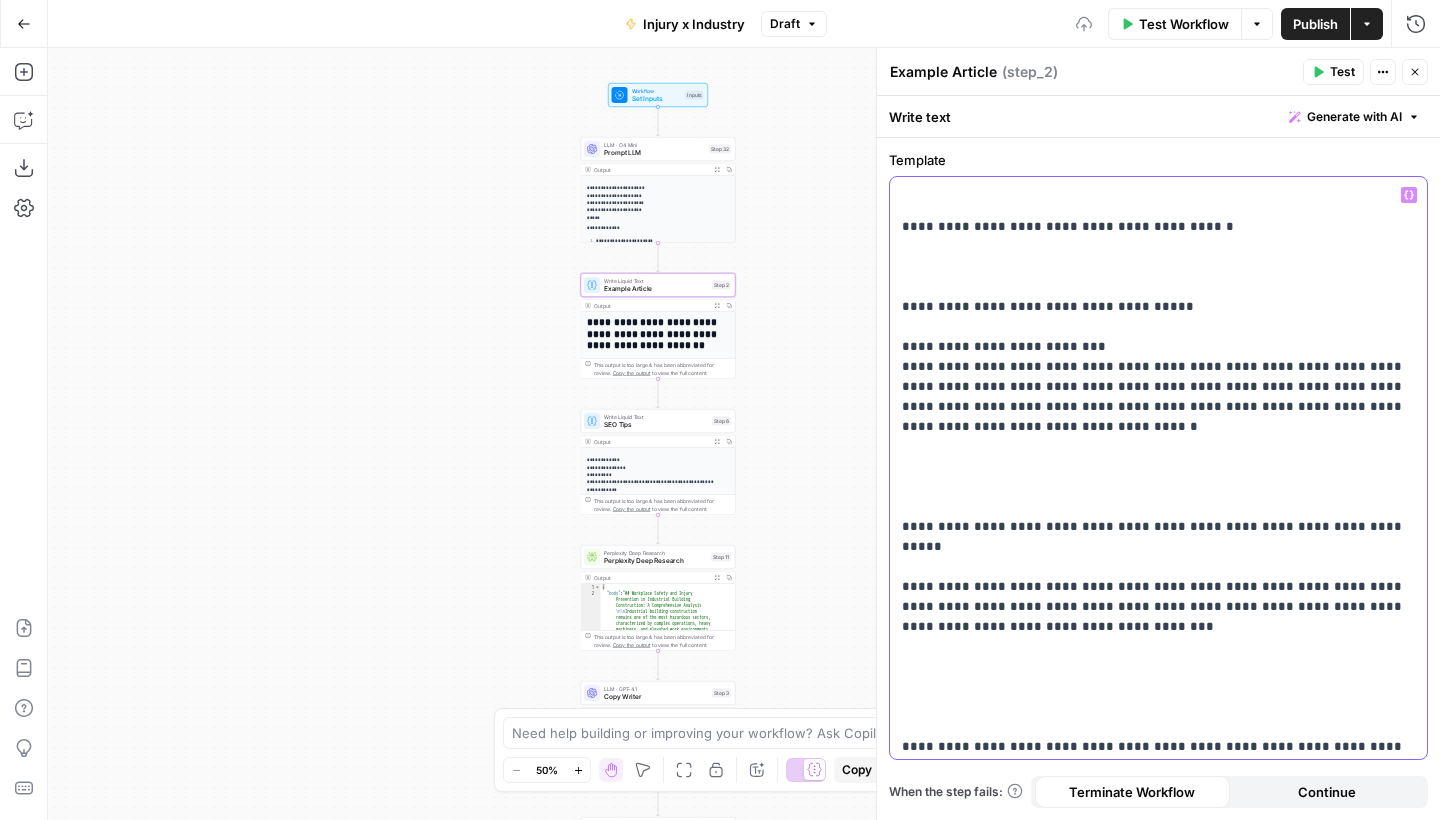 click on "**********" at bounding box center (1158, -553) 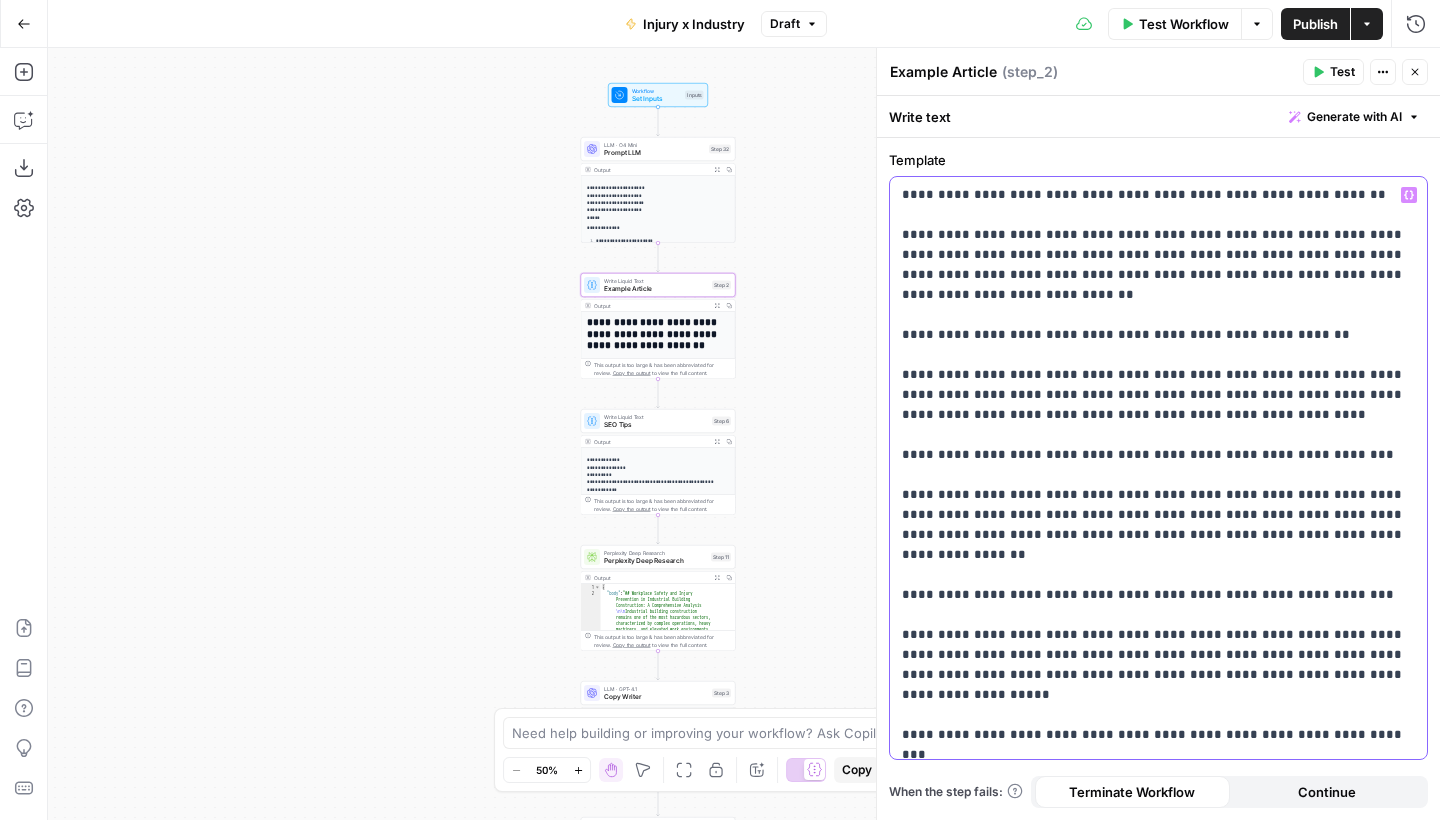 scroll, scrollTop: 5802, scrollLeft: 0, axis: vertical 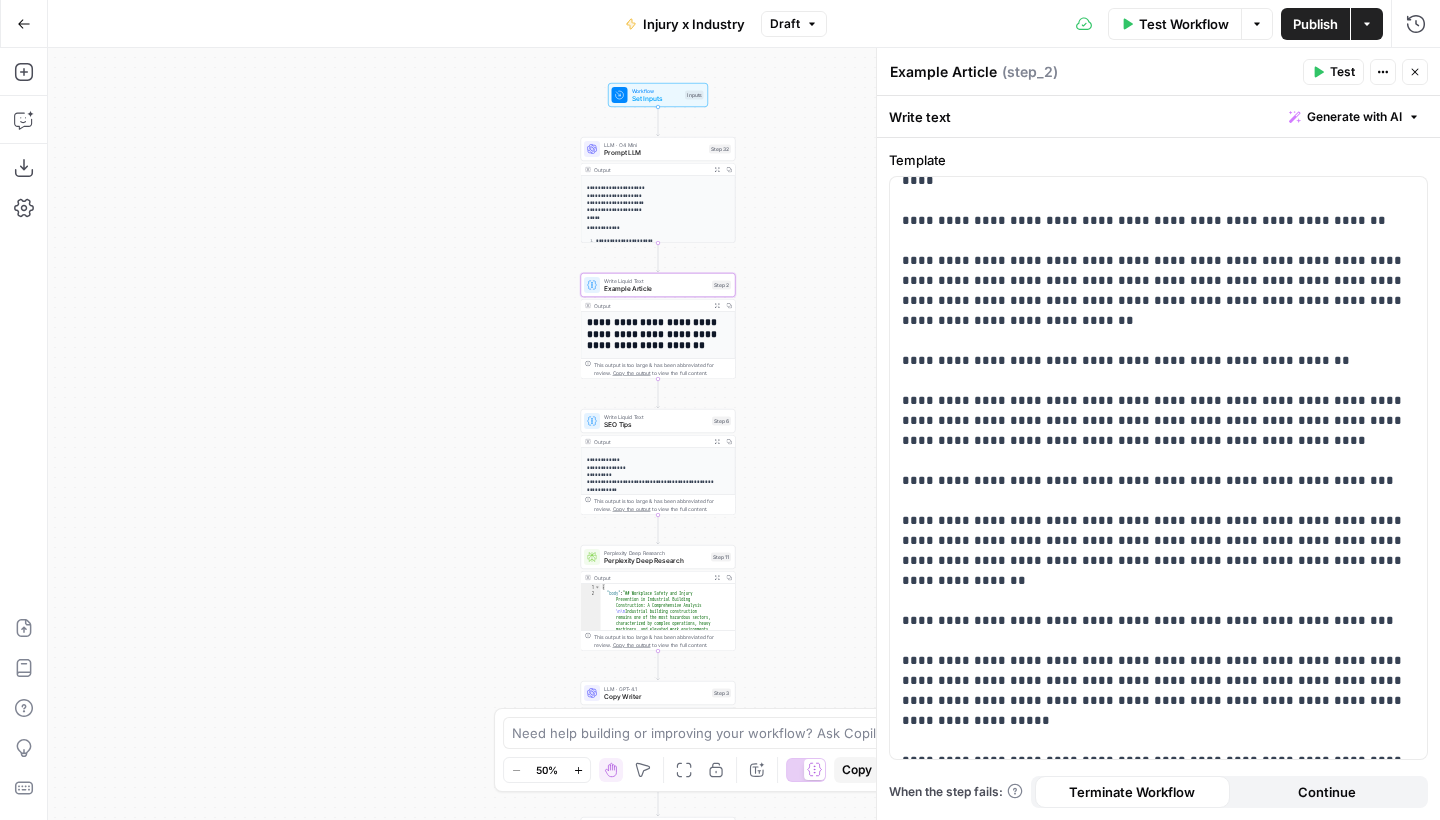 click on "**********" at bounding box center (744, 434) 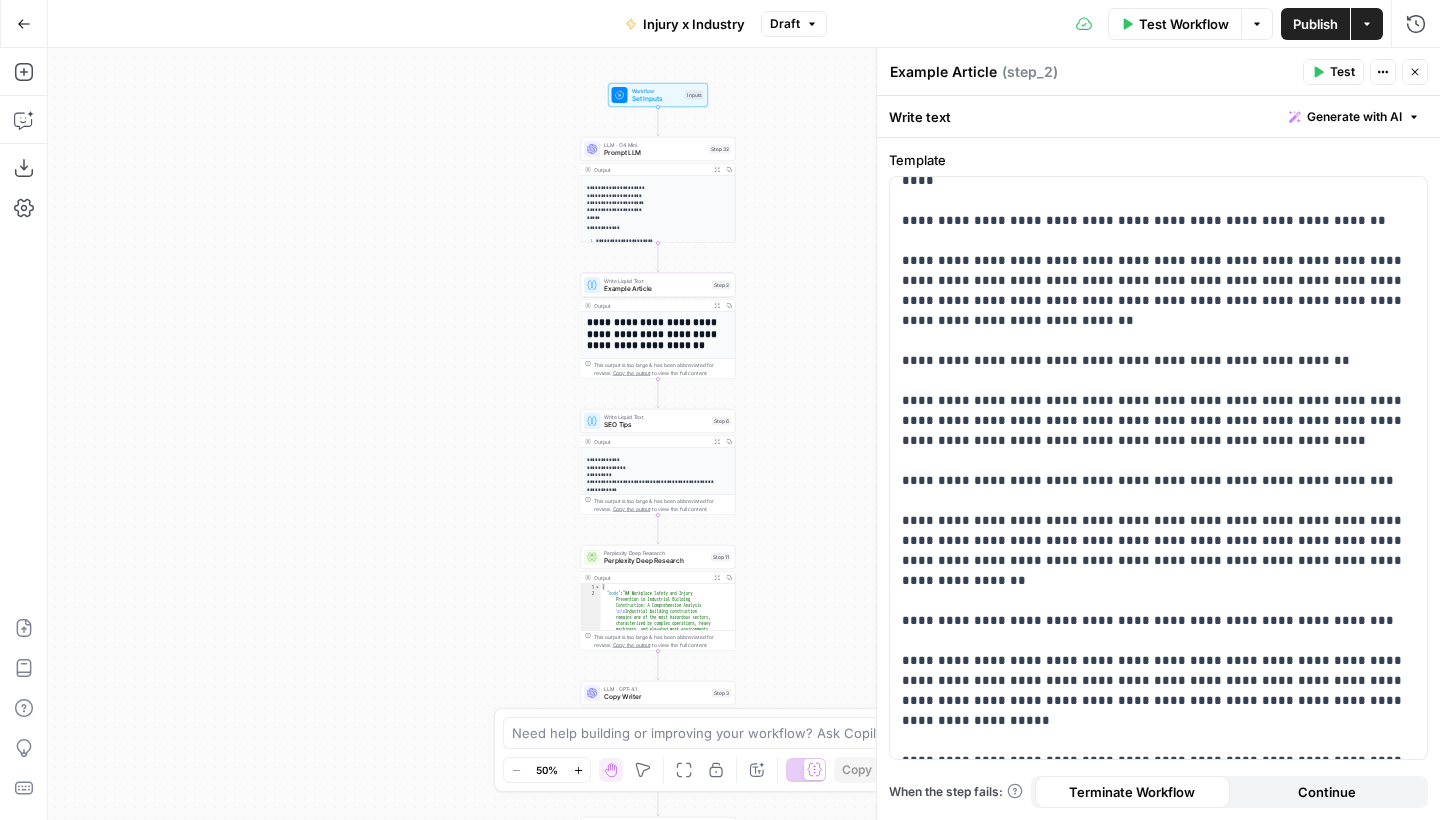 click on "Publish" at bounding box center [1315, 24] 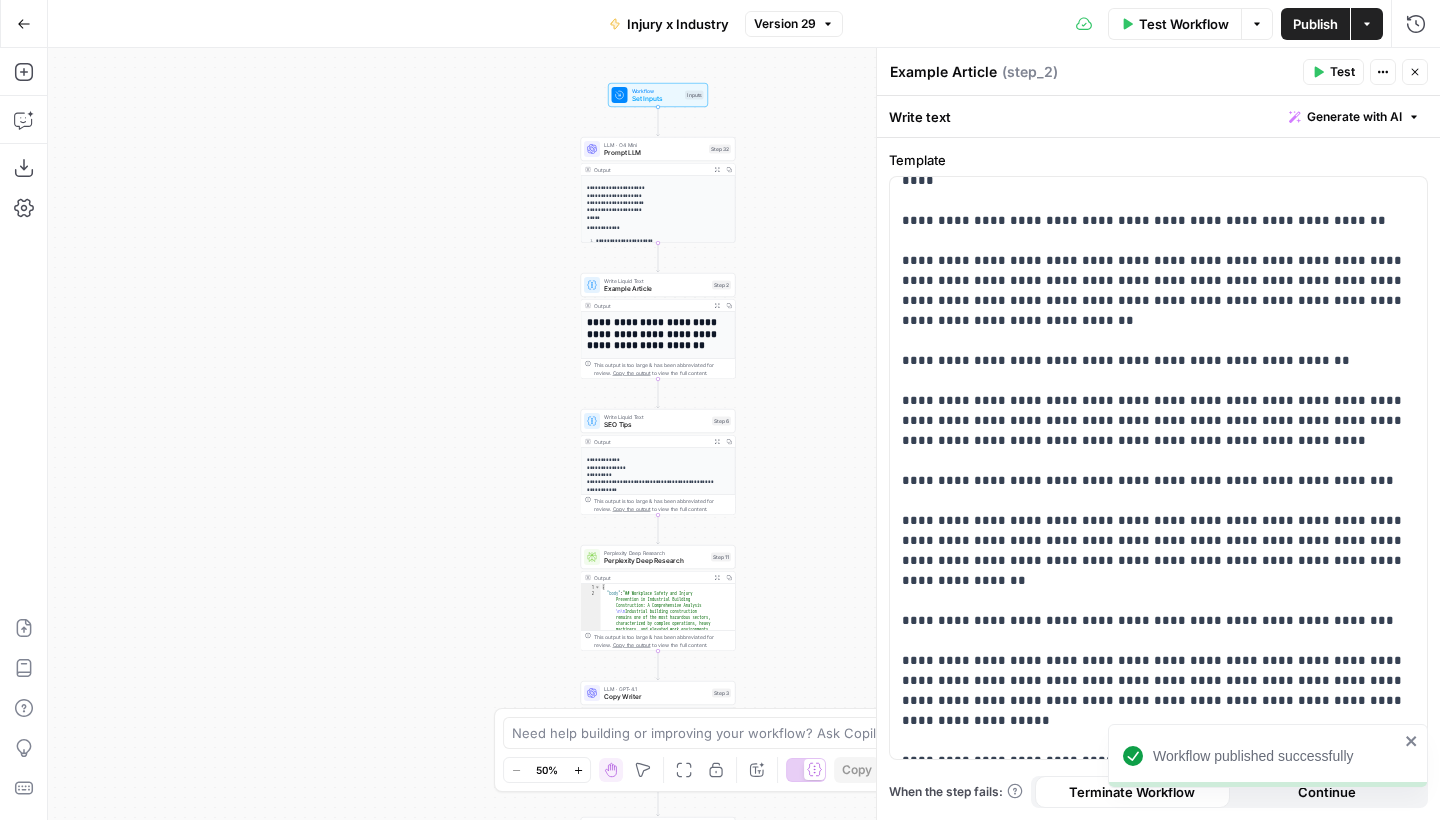 click on "Close" at bounding box center [1420, 72] 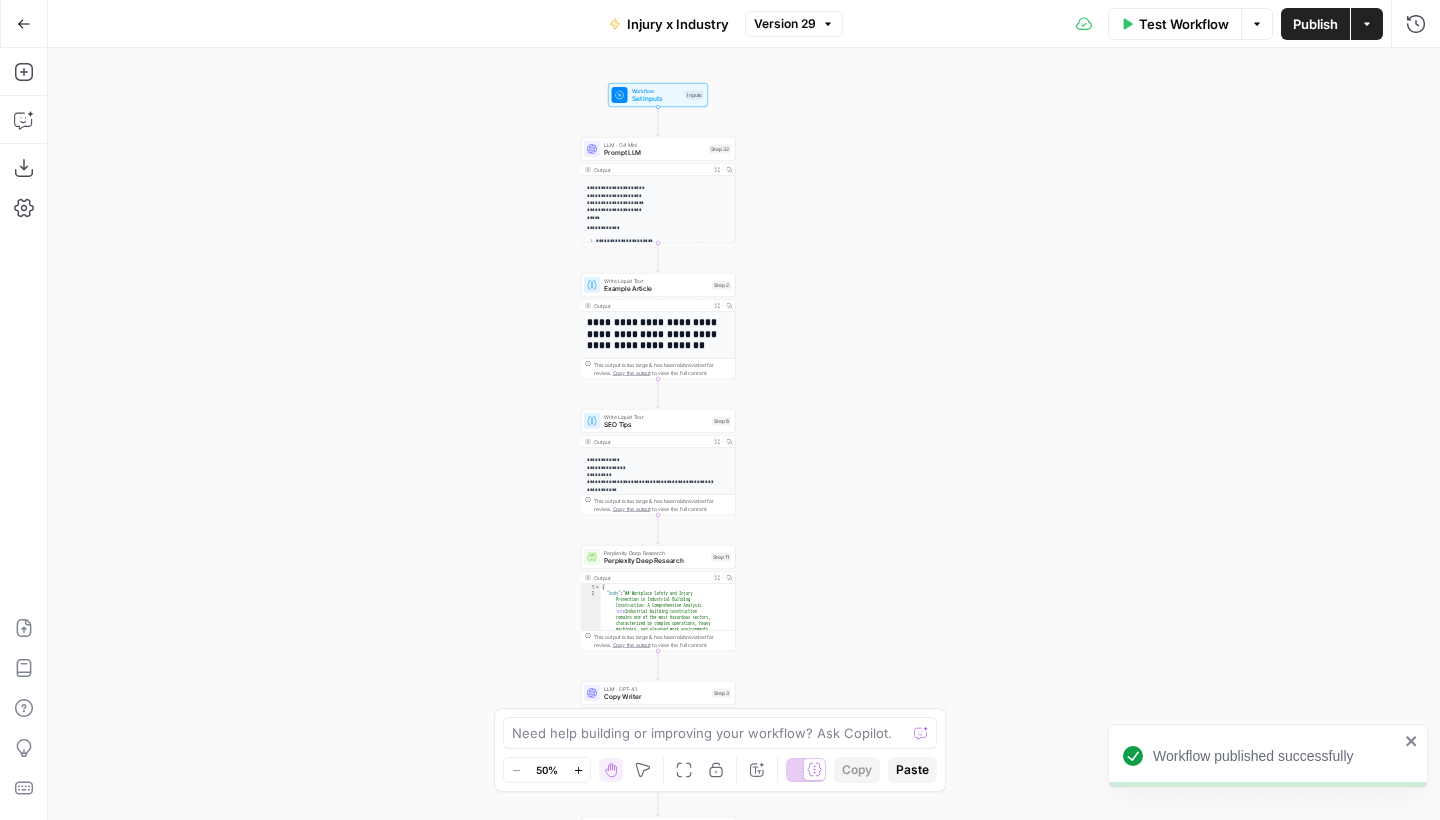 click on "Go Back Injury x Industry Version 29 Test Workflow Options Publish Actions Run History" at bounding box center (720, 23) 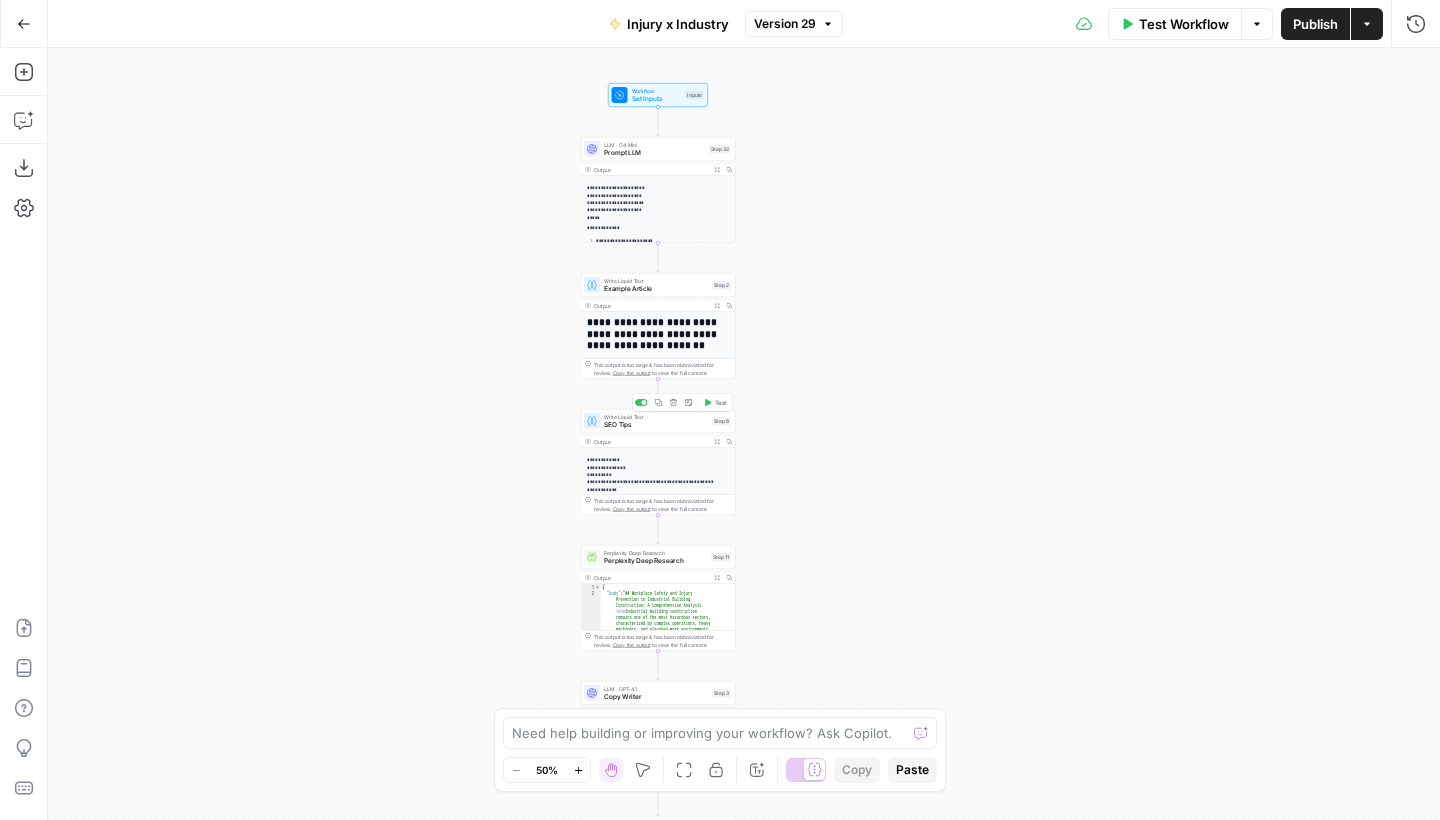 click on "SEO Tips" at bounding box center [656, 425] 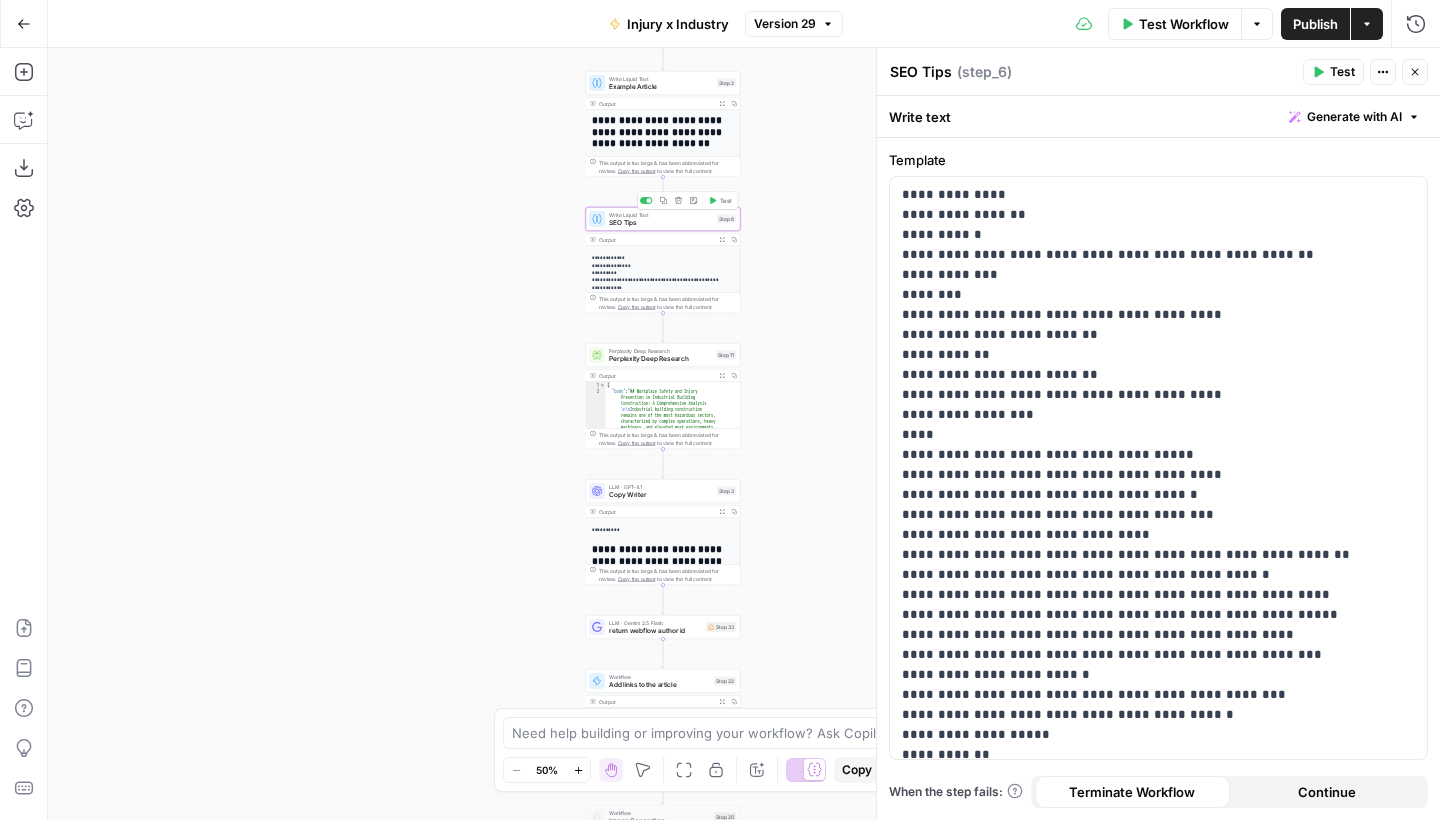 drag, startPoint x: 813, startPoint y: 549, endPoint x: 818, endPoint y: 347, distance: 202.06187 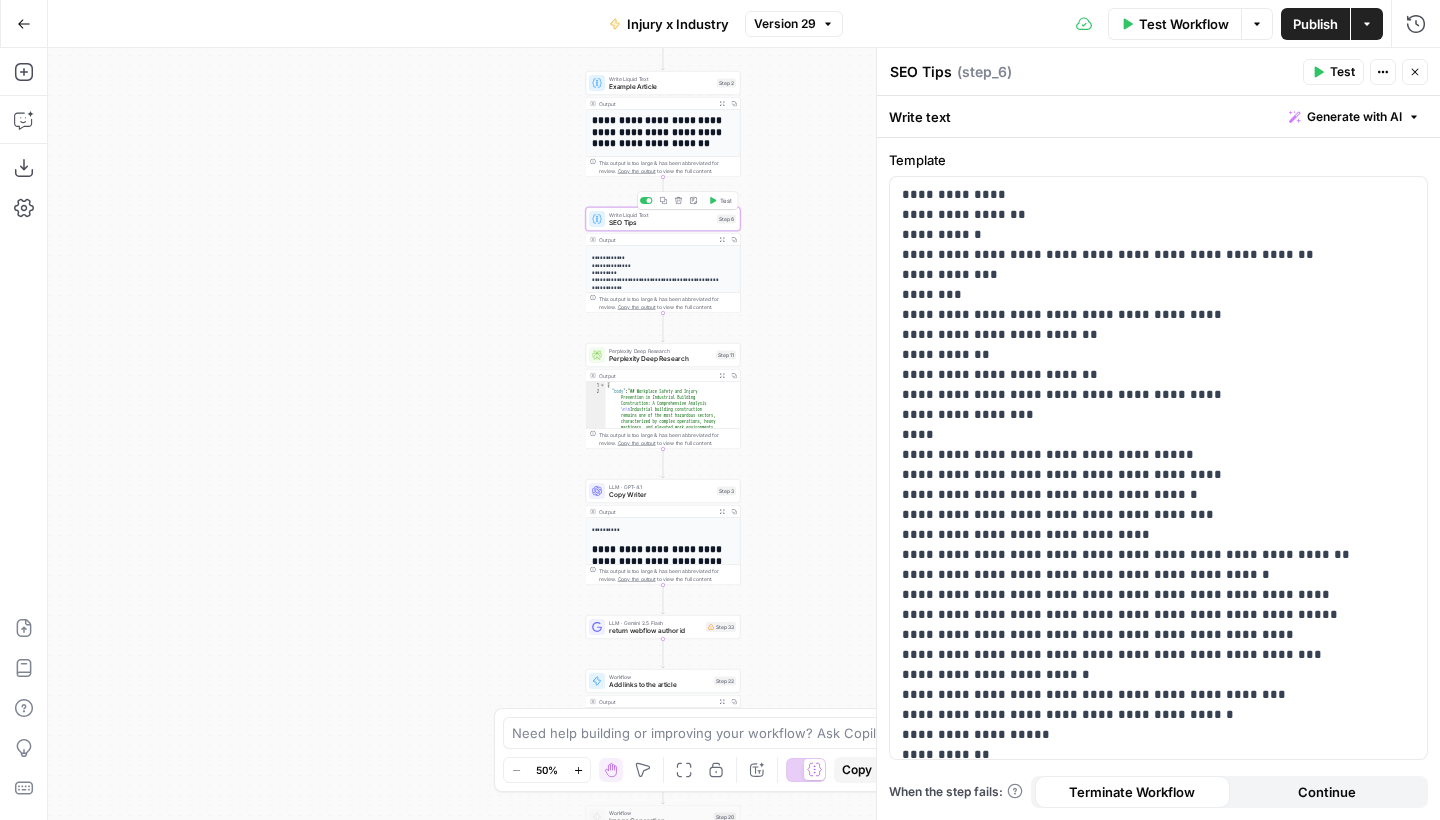click on "**********" at bounding box center [744, 434] 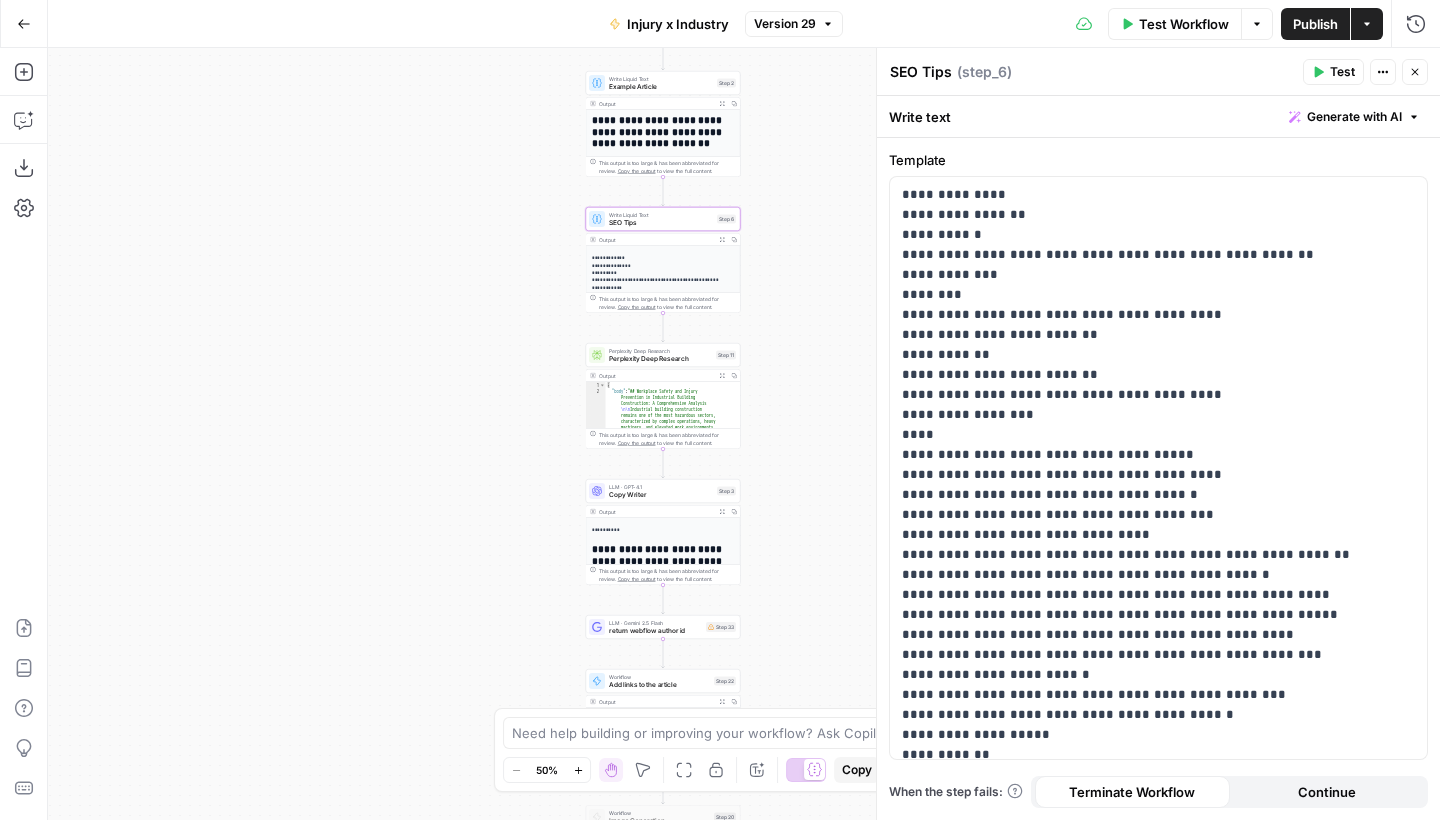 click on "Copy Writer" at bounding box center [661, 495] 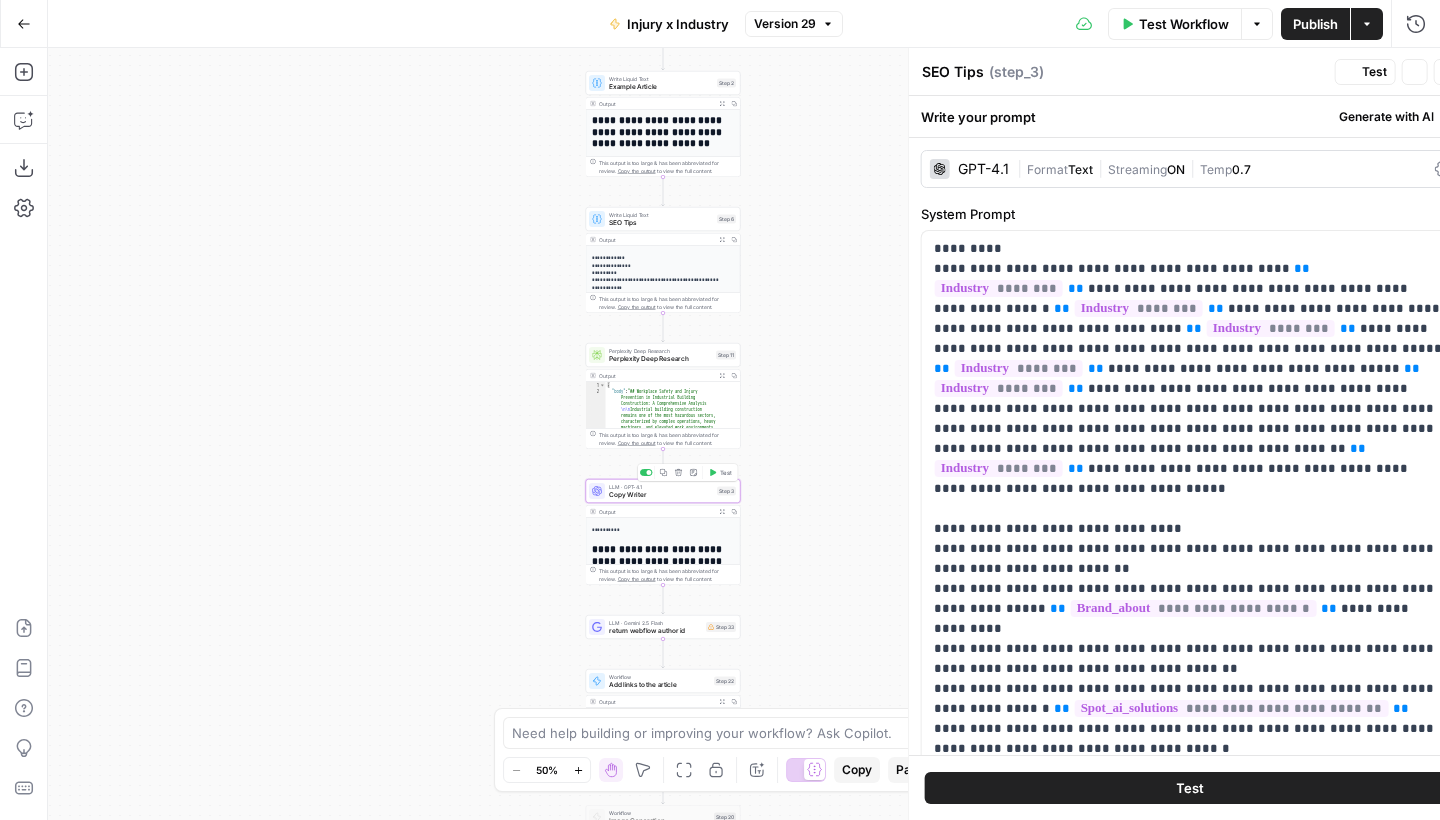type on "Copy Writer" 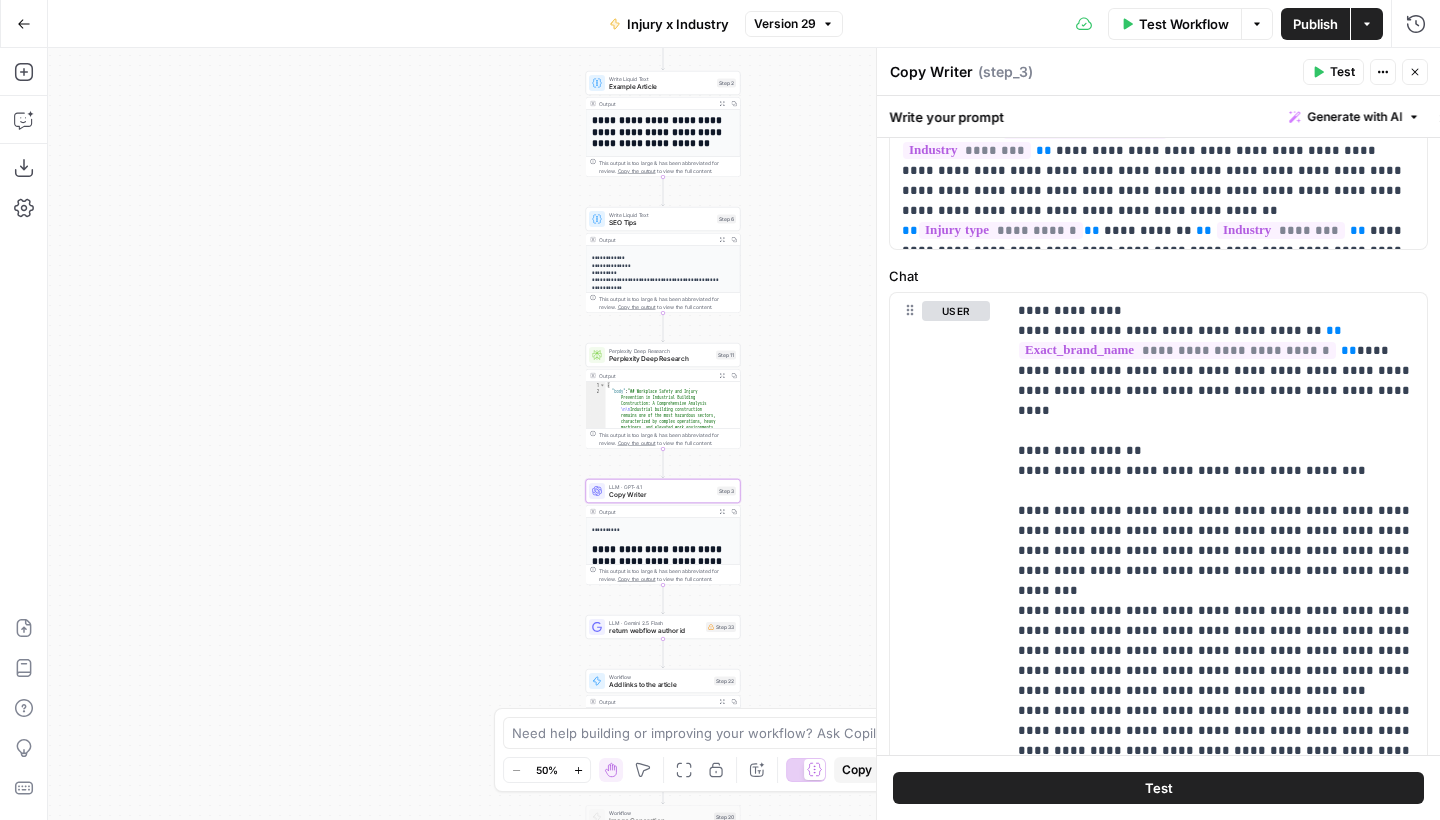 scroll, scrollTop: 1052, scrollLeft: 0, axis: vertical 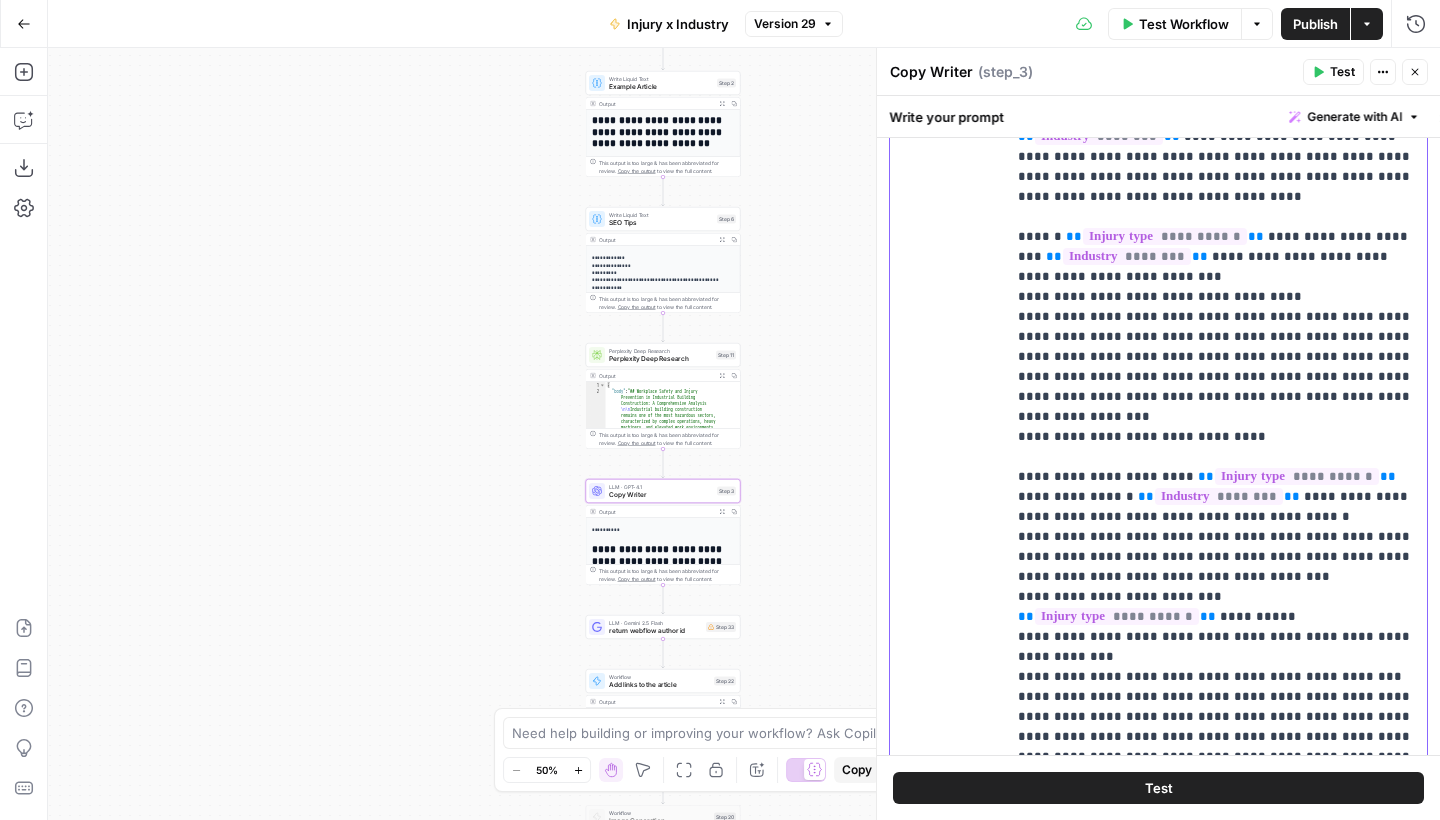 click on "**********" at bounding box center (1216, 1287) 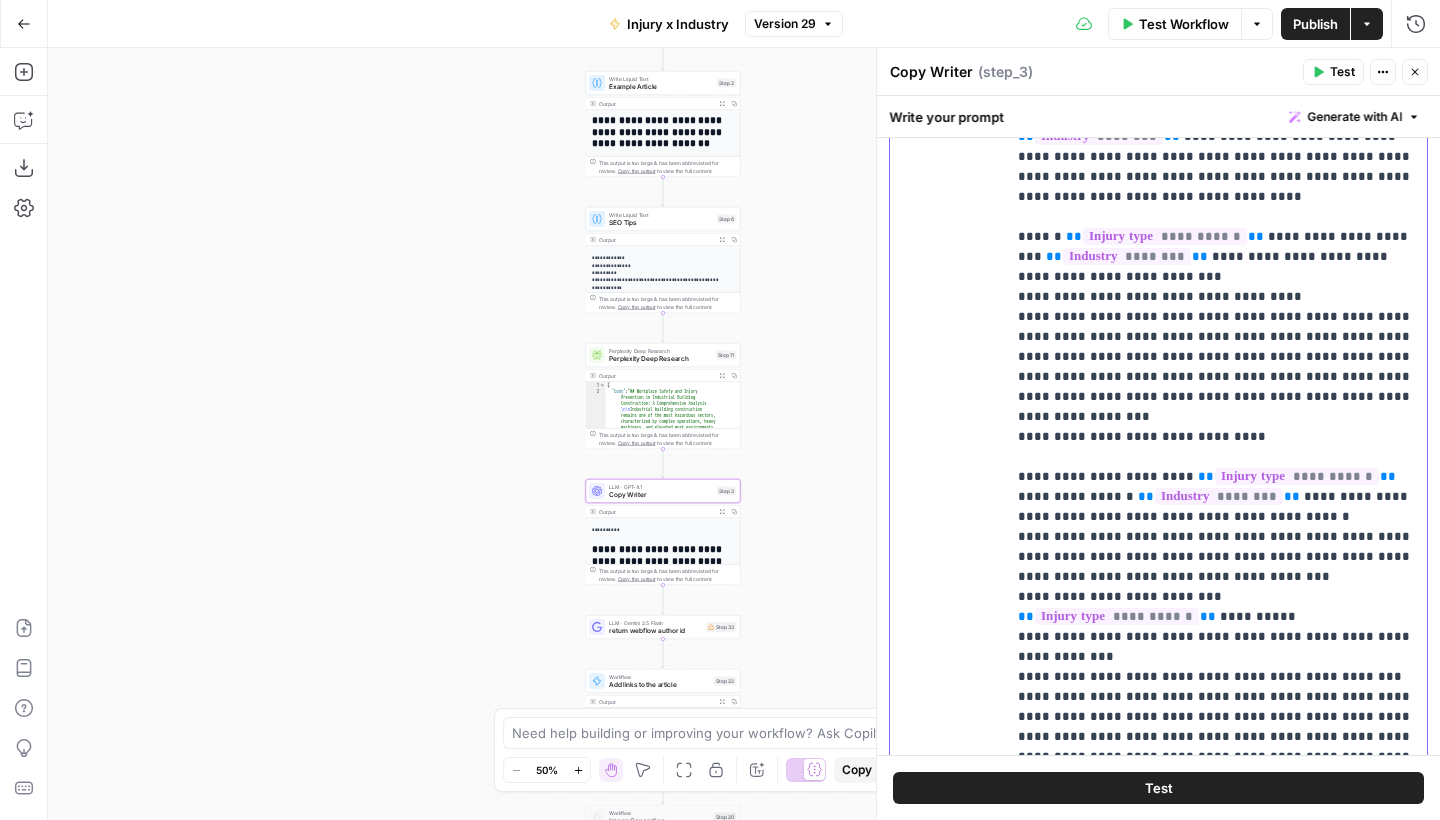 type 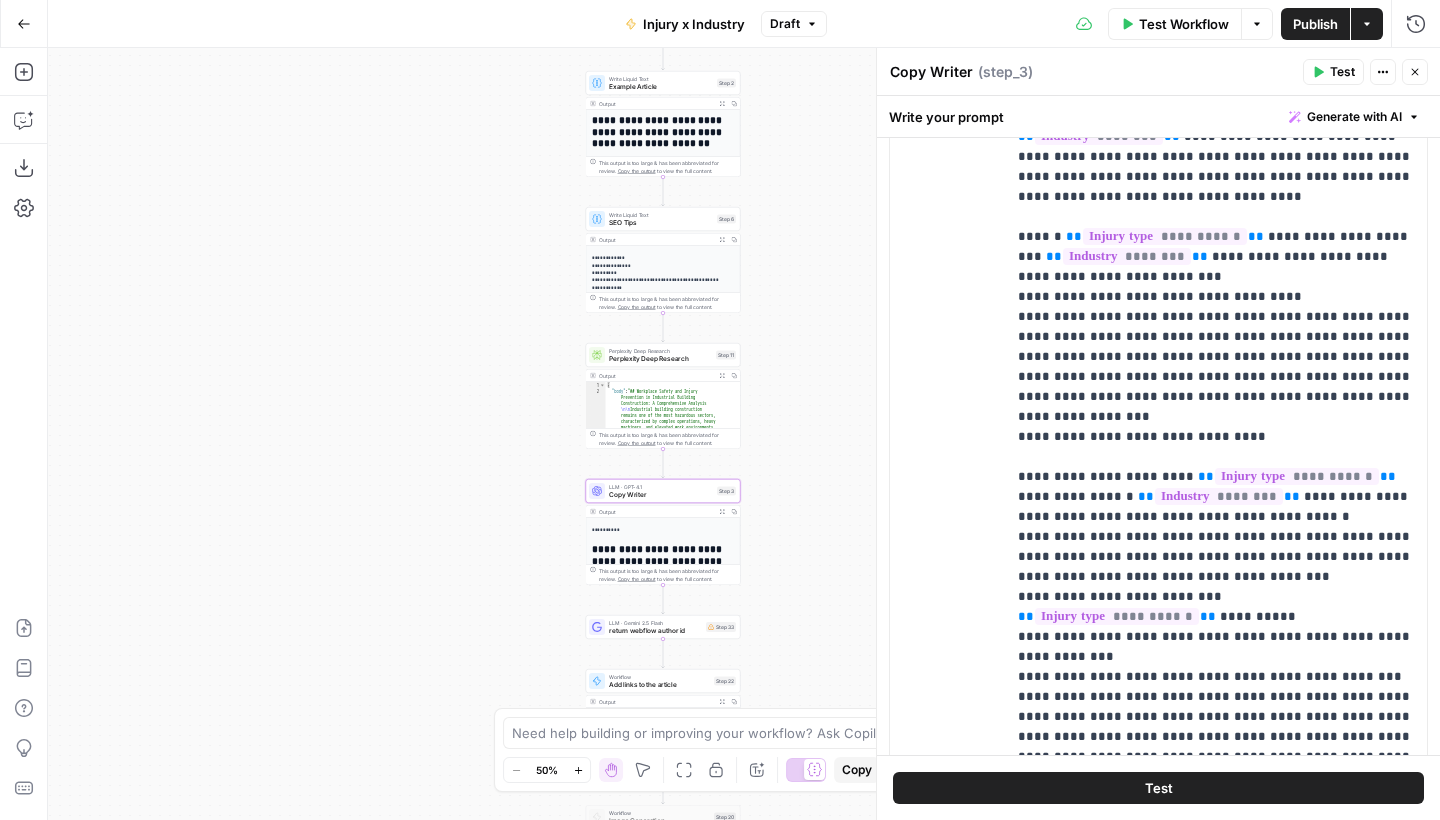 click on "Go Back Injury x Industry Draft Test Workflow Options Publish Actions Run History" at bounding box center [720, 23] 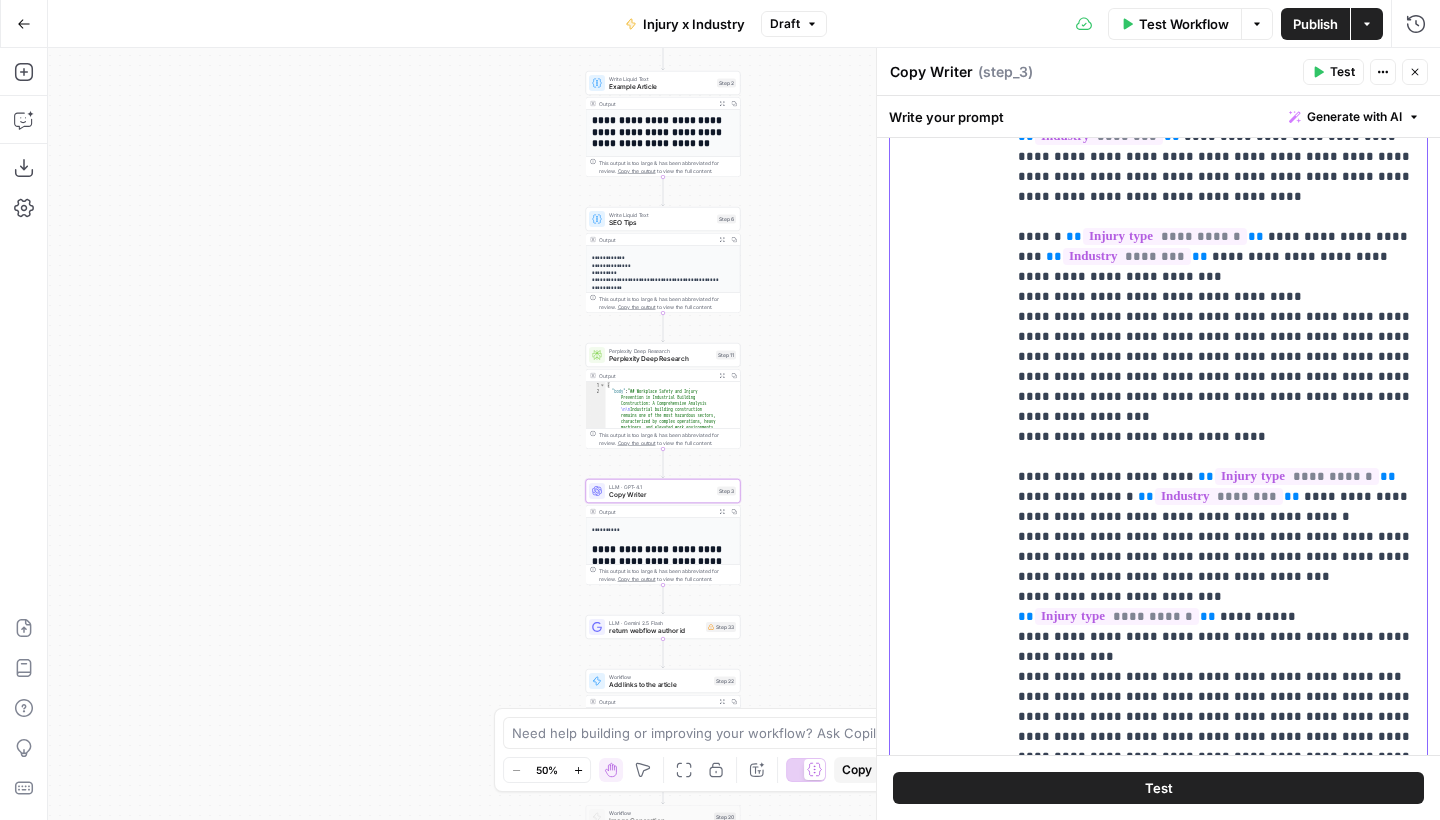 click on "**********" at bounding box center (1216, 1317) 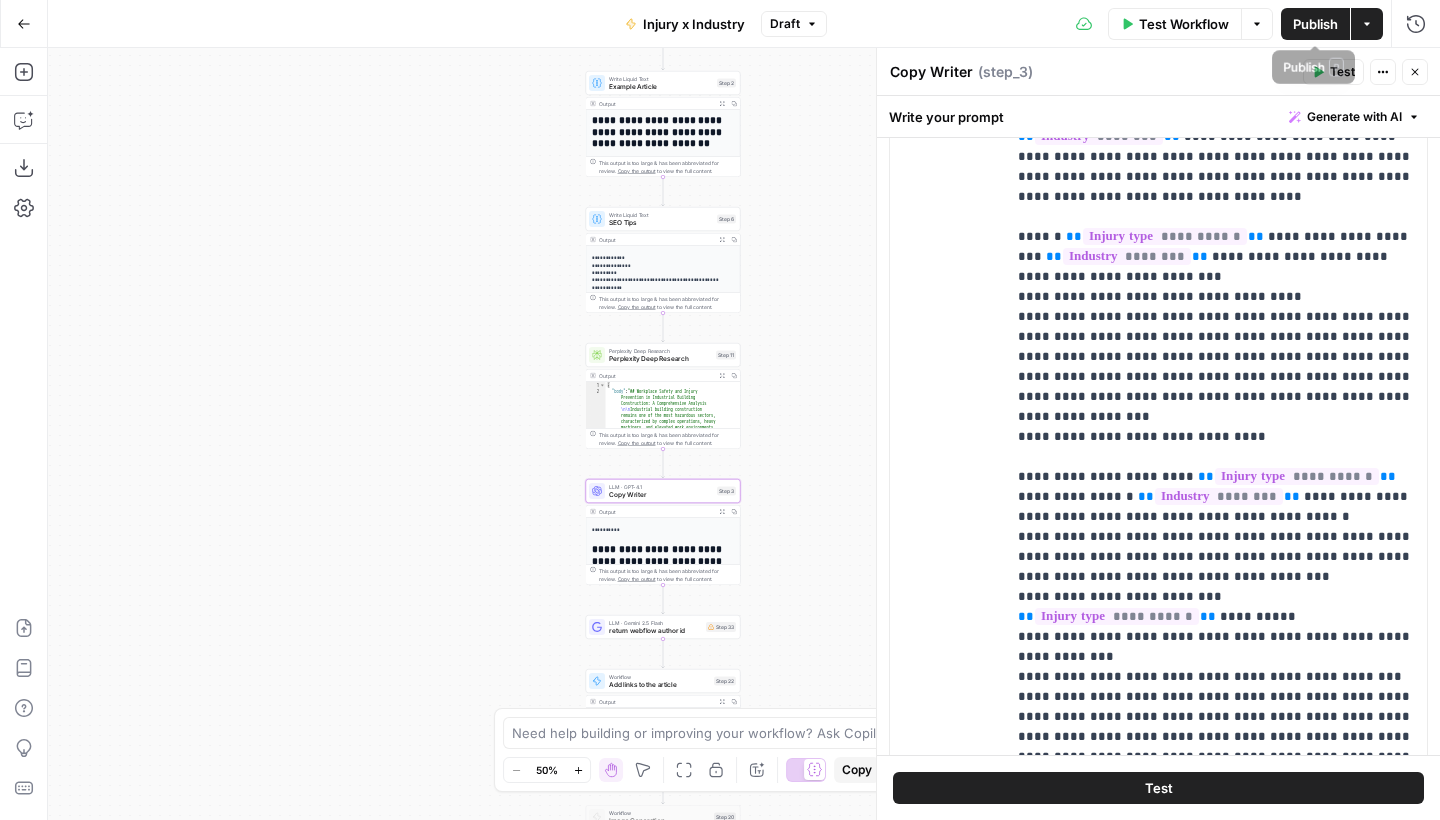 click on "Publish" at bounding box center [1315, 24] 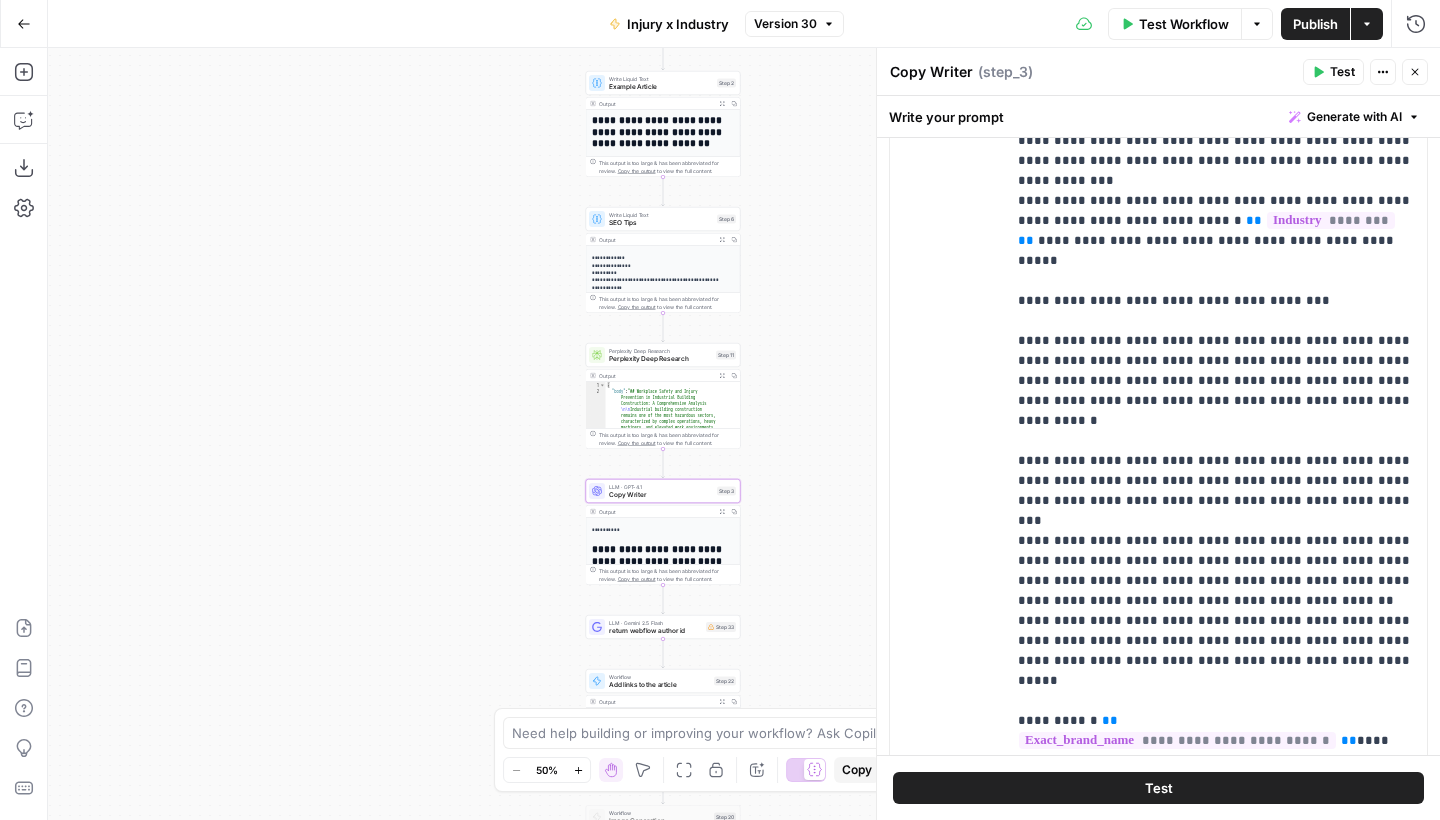 scroll, scrollTop: -5, scrollLeft: 0, axis: vertical 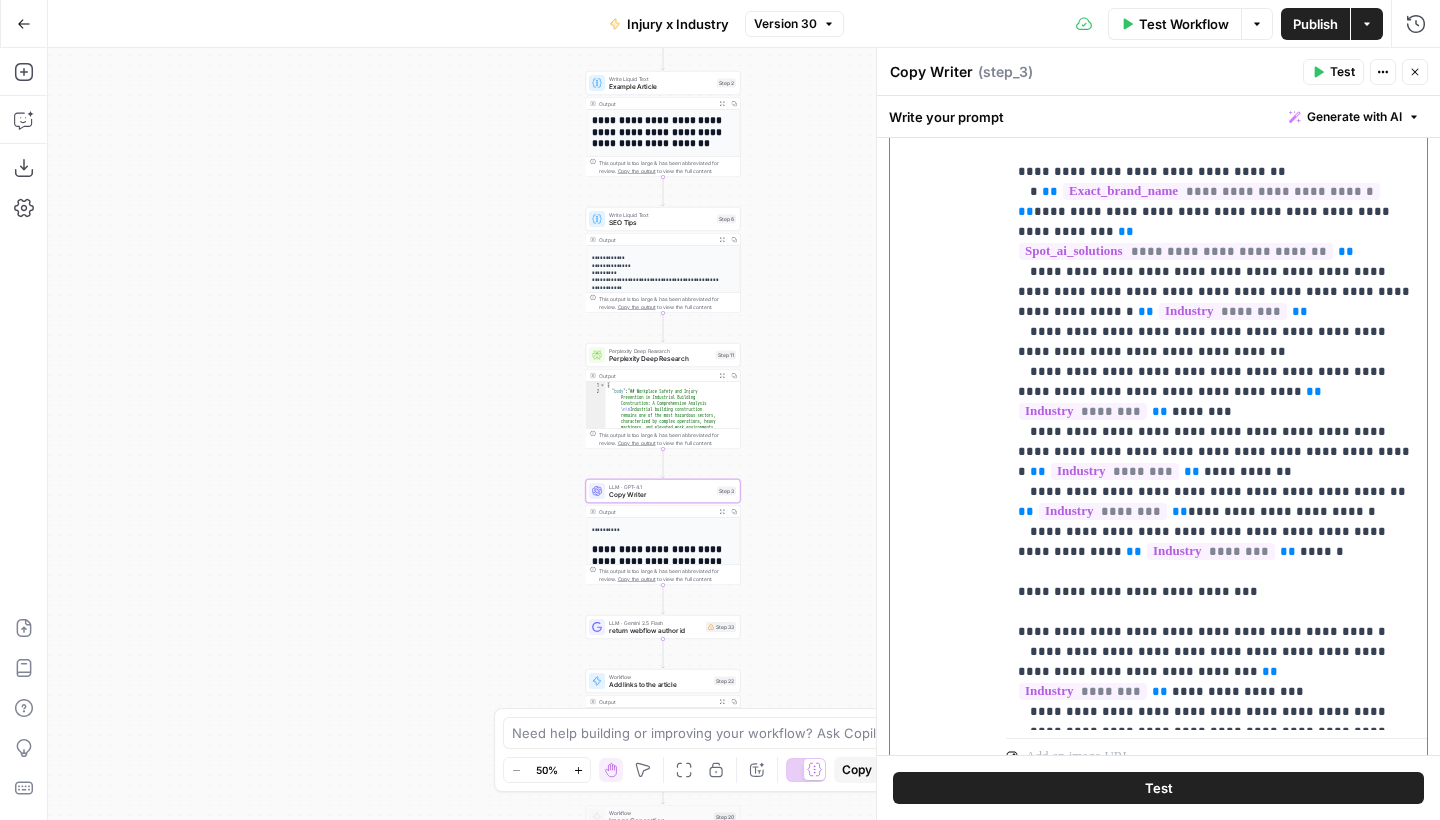 click on "**********" at bounding box center [1216, -2298] 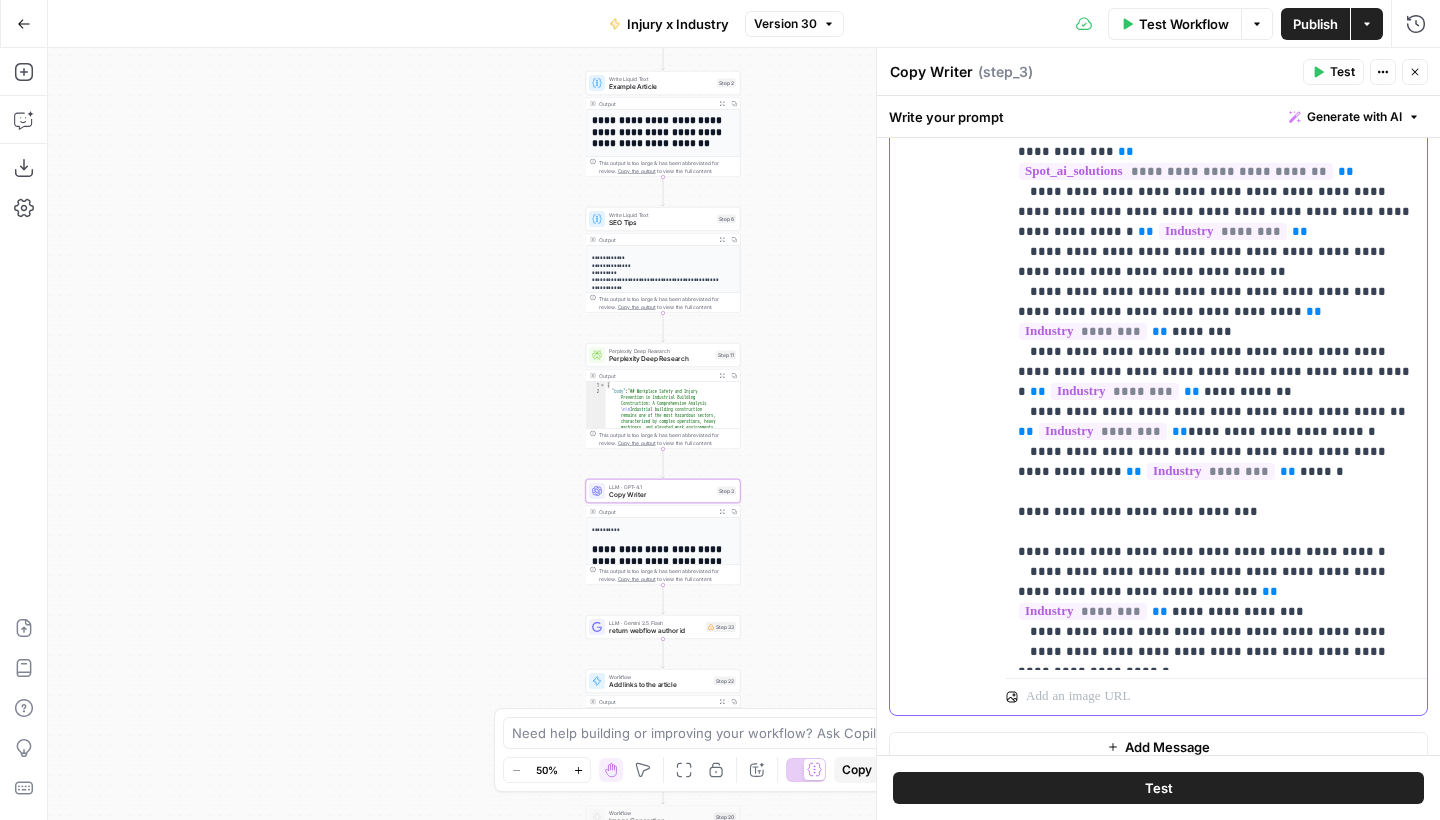 scroll, scrollTop: 5281, scrollLeft: 0, axis: vertical 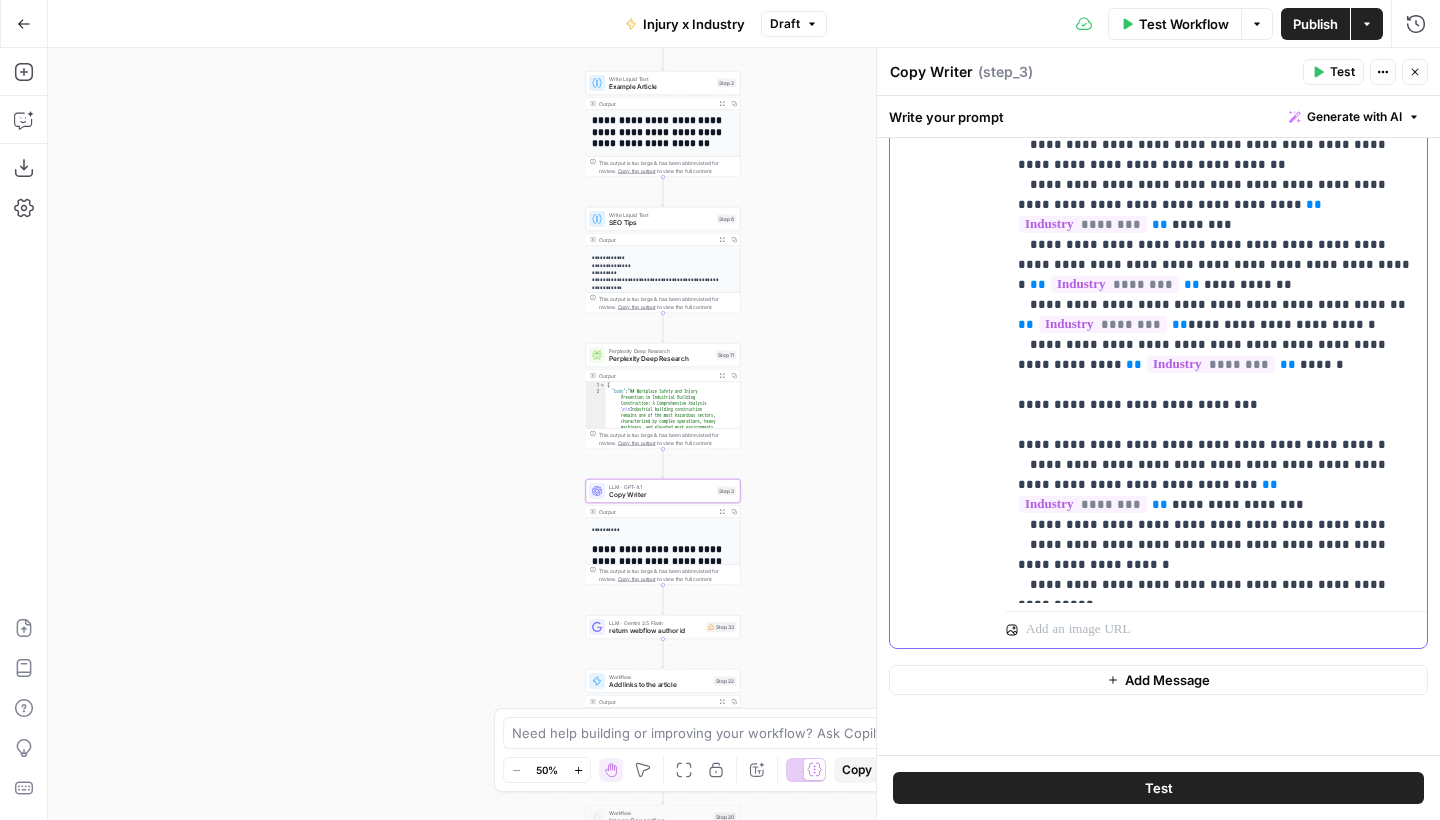 click on "**********" at bounding box center [1216, -2445] 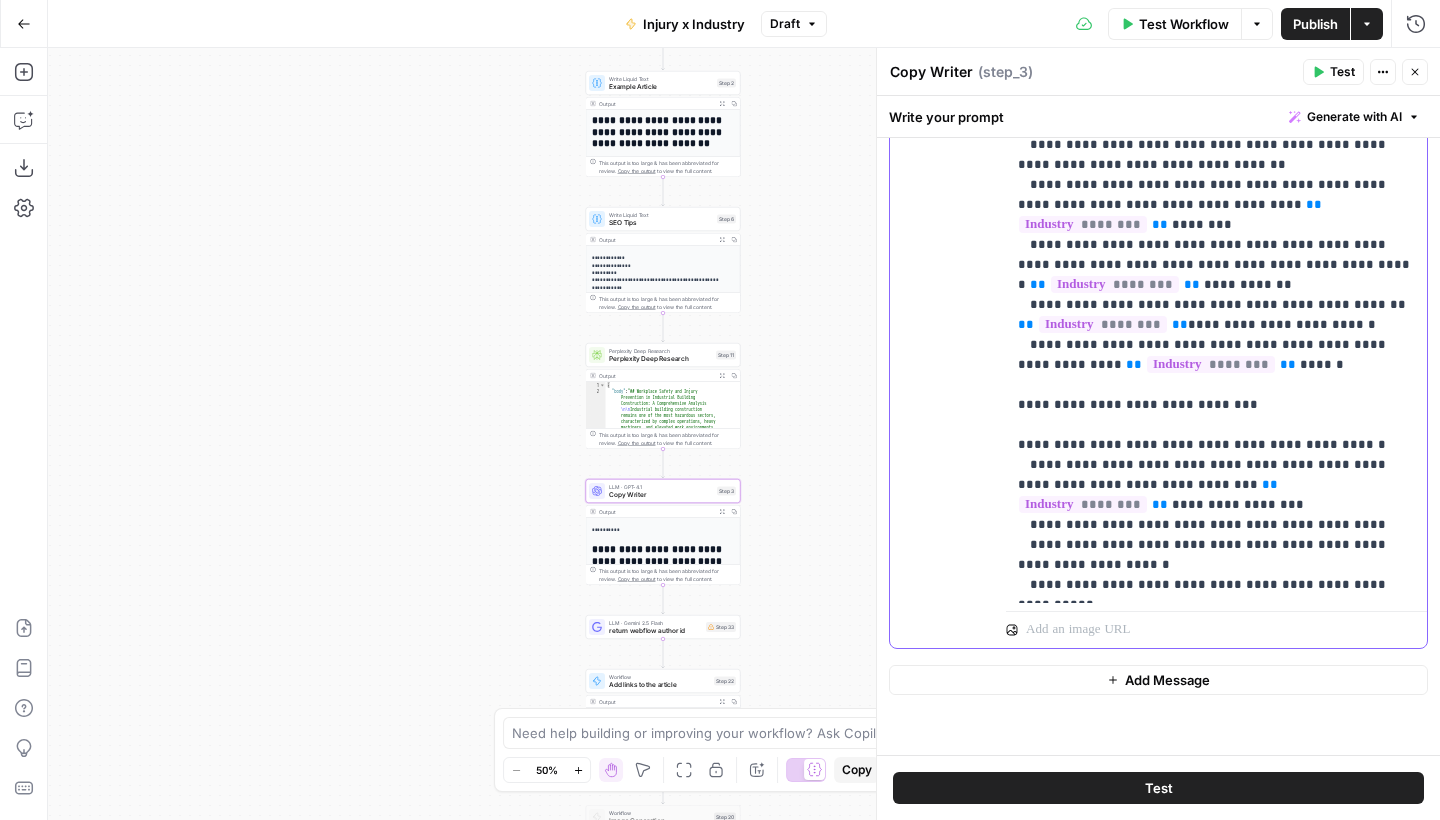 click on "**********" at bounding box center [1216, -2445] 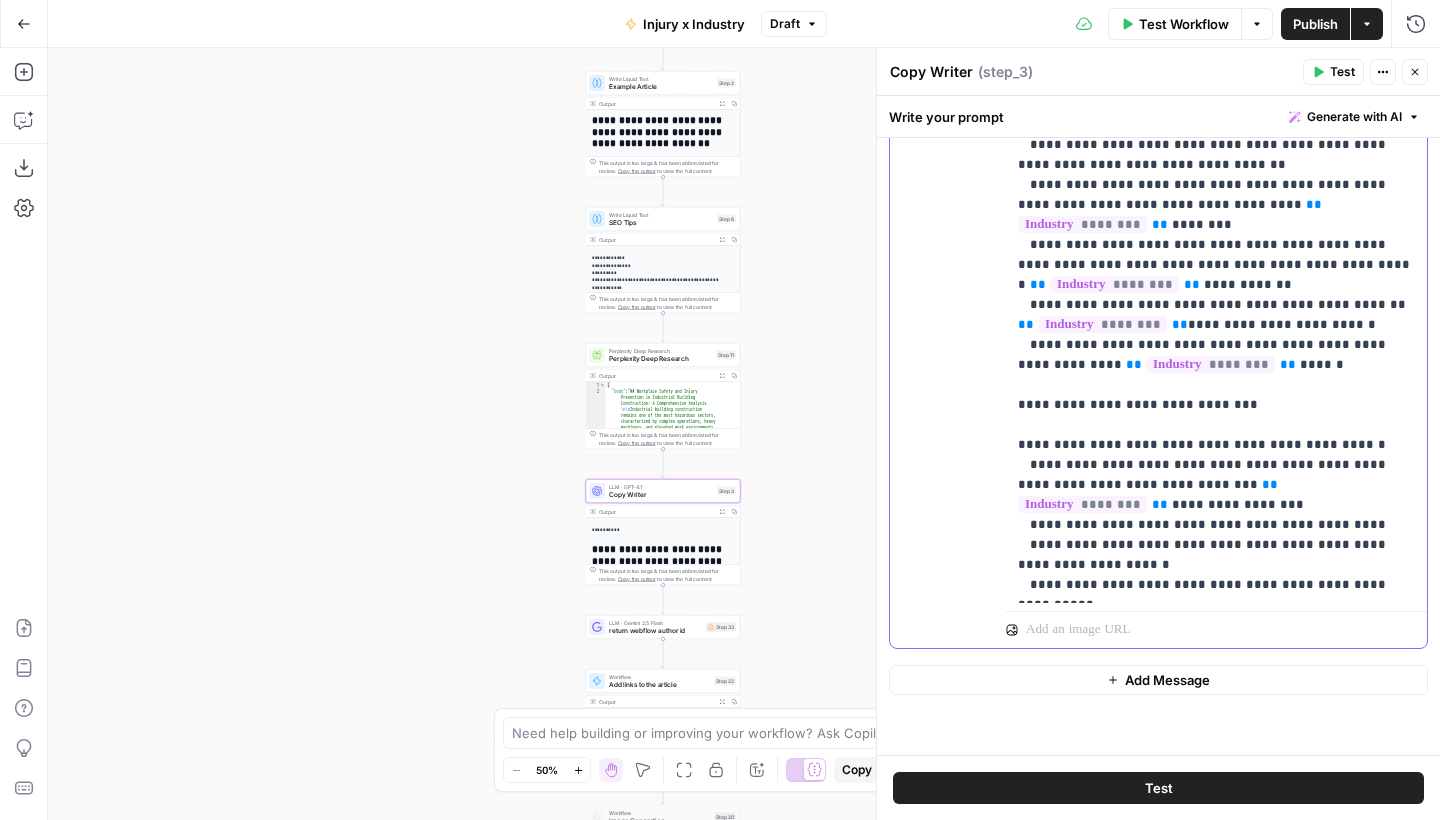 click on "**********" at bounding box center (1216, -2435) 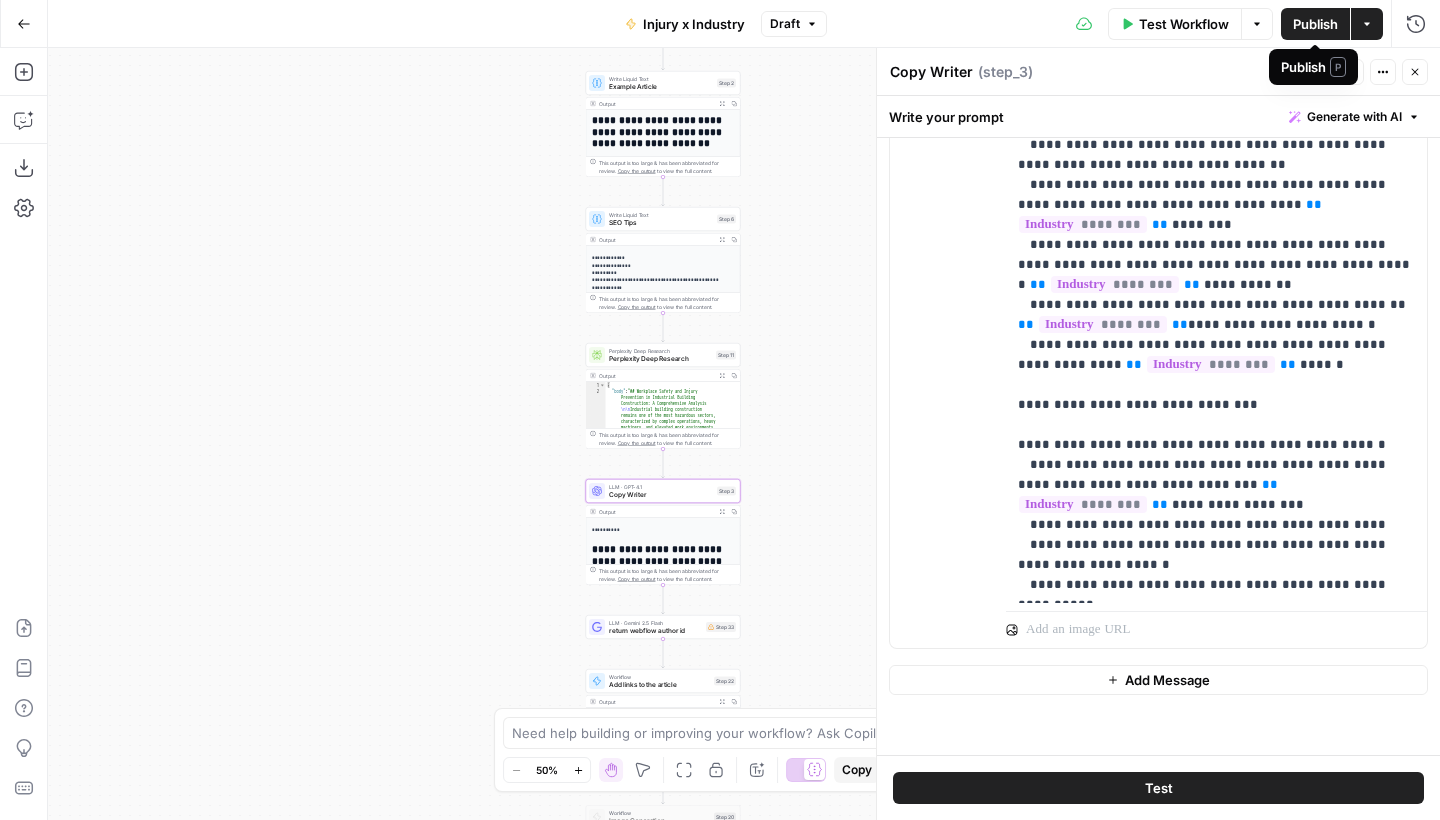 click on "Publish" at bounding box center [1315, 24] 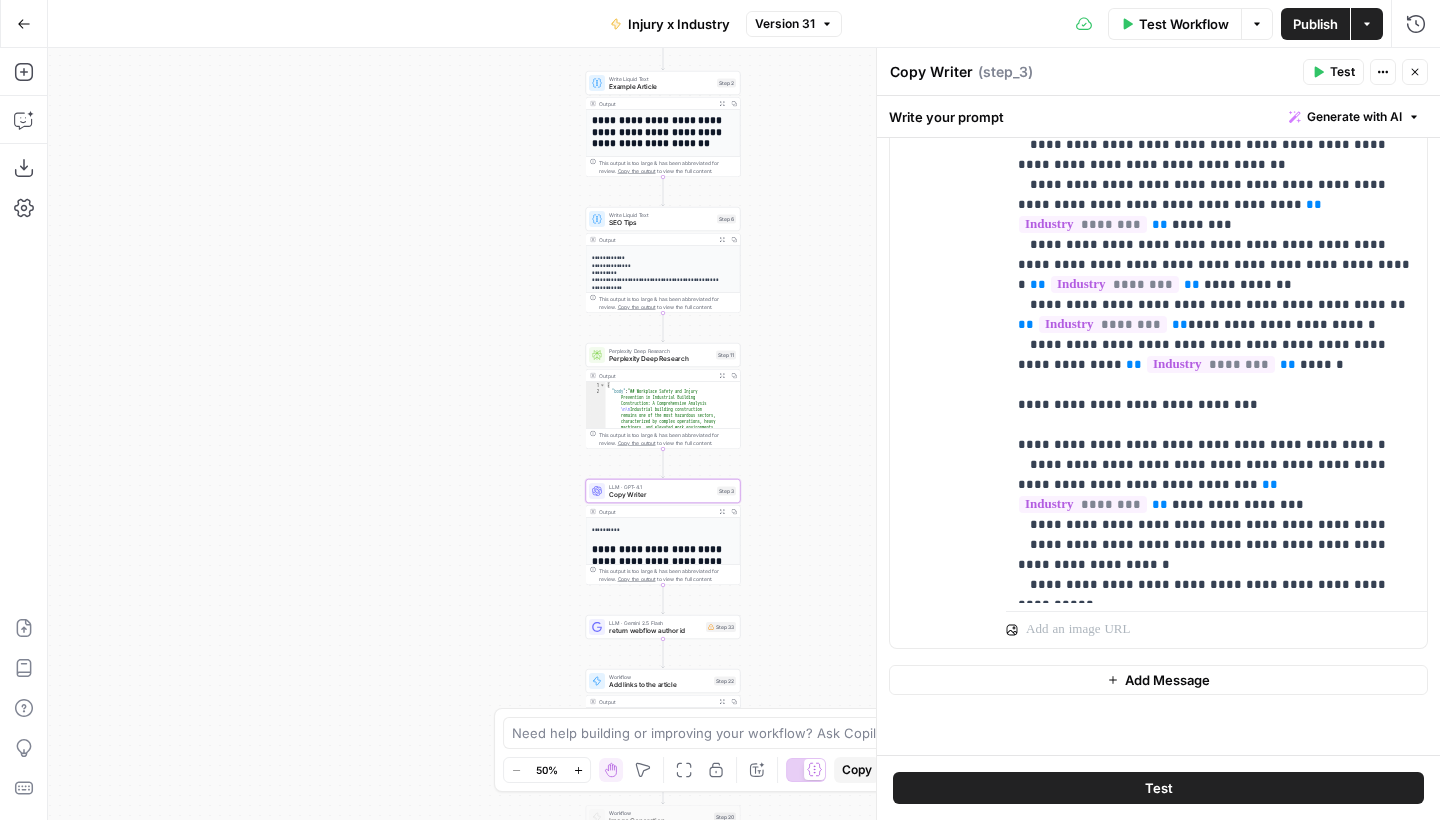 click on "Publish" at bounding box center [1315, 24] 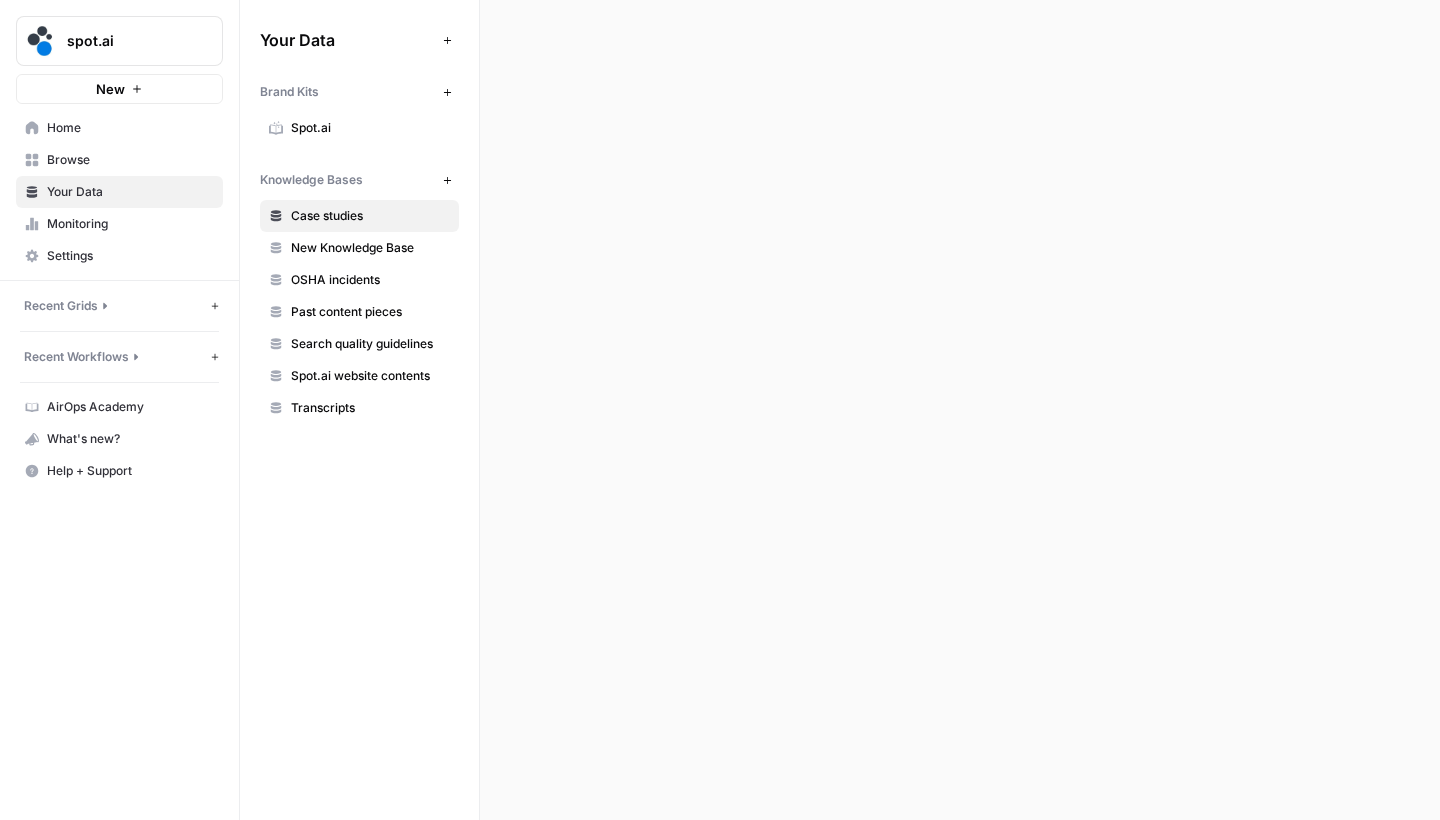 scroll, scrollTop: 0, scrollLeft: 0, axis: both 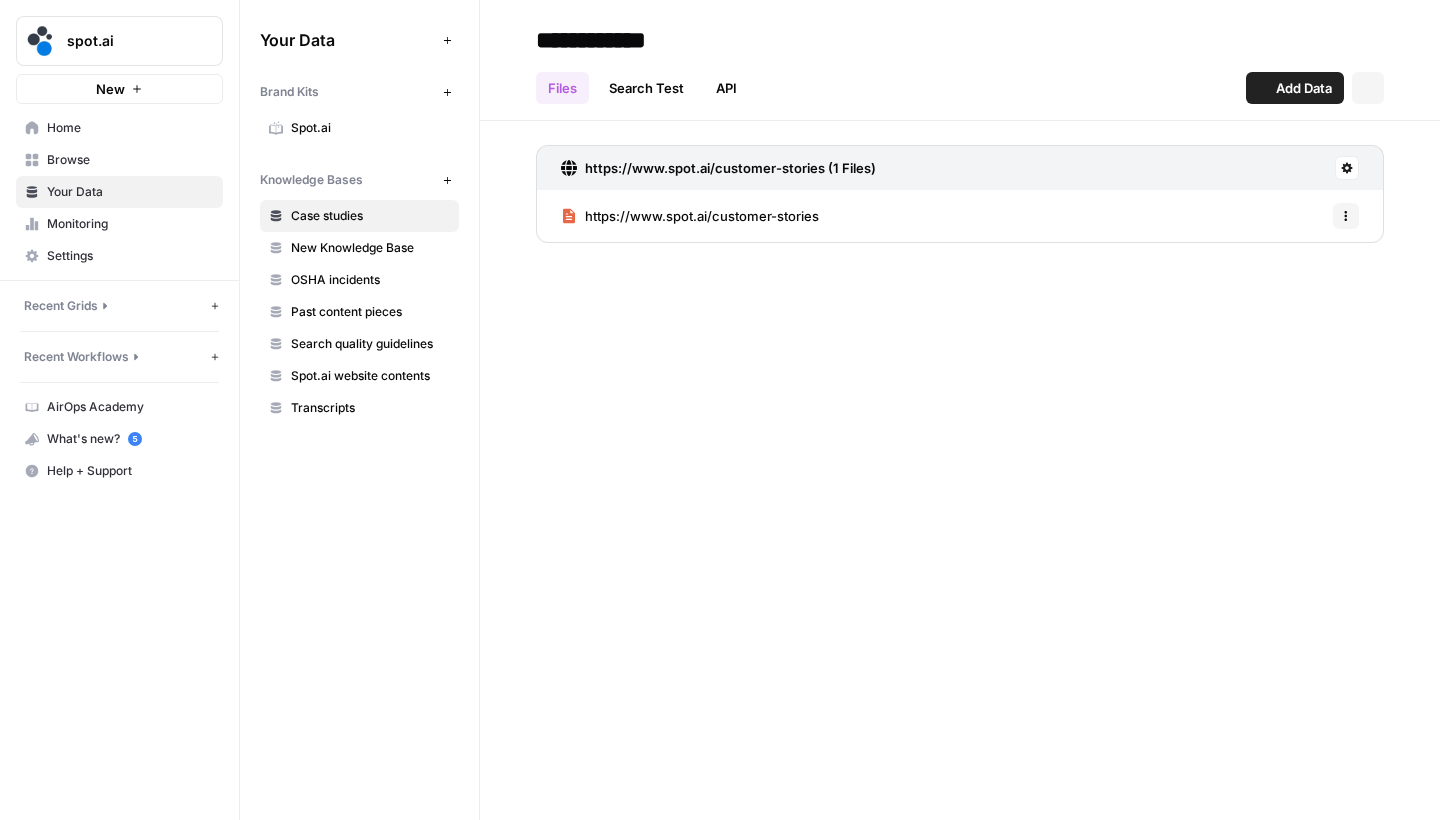 click on "Spot.ai" at bounding box center (370, 128) 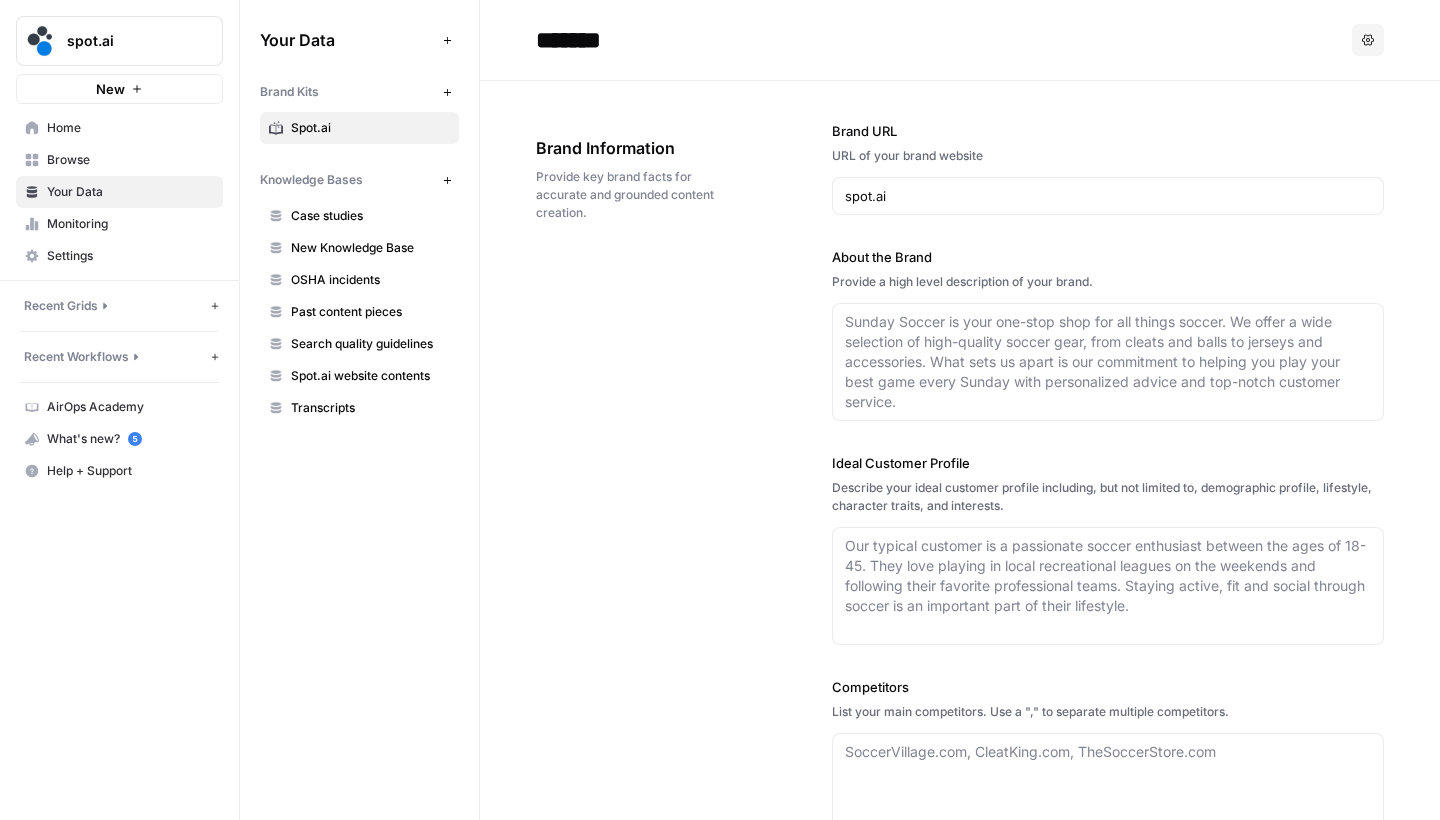 type on "spot.ai" 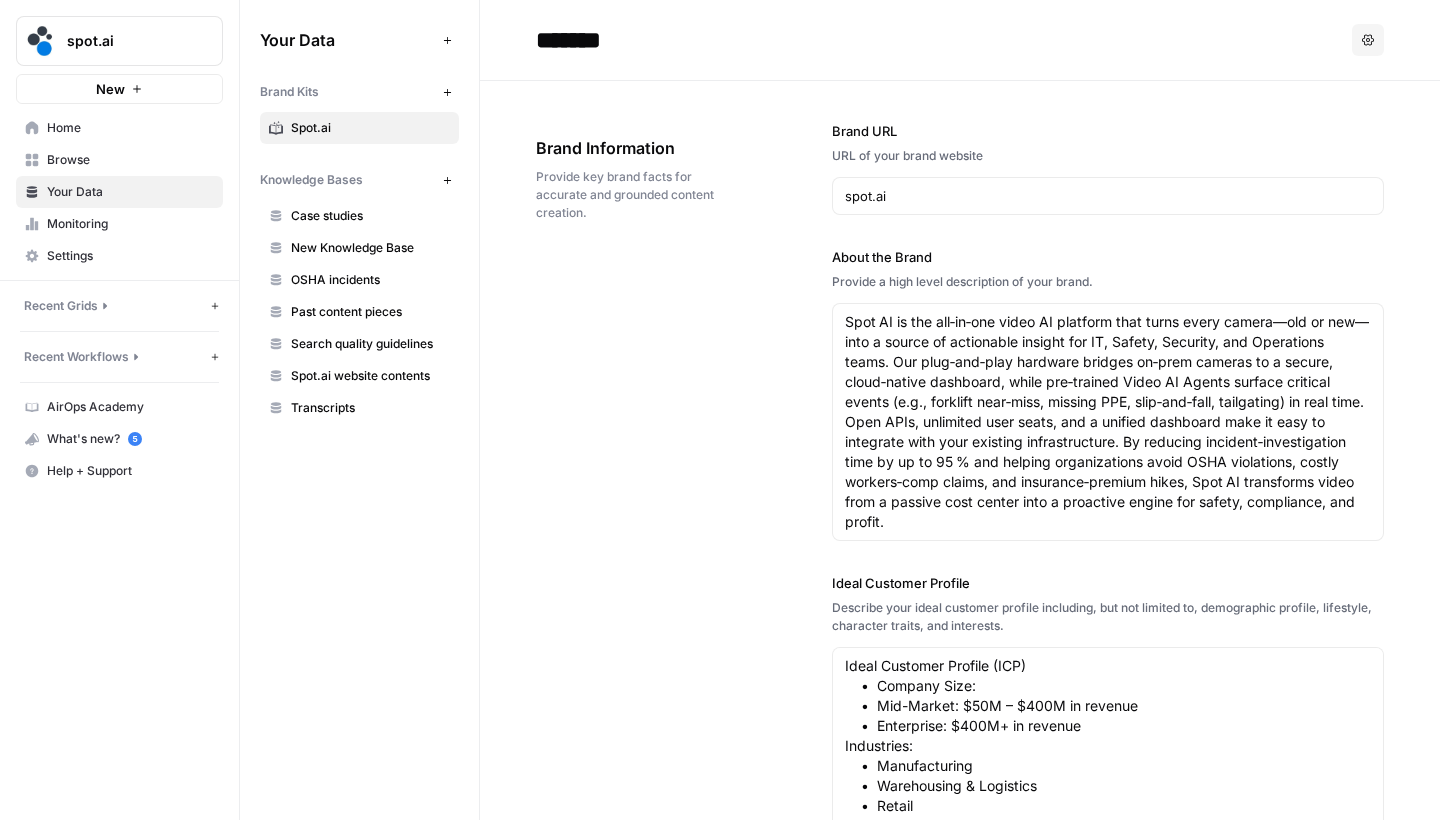 type on "Spot AI is the all‑in‑one video AI platform that turns every camera—old or new—into a source of actionable insight for IT, Safety, Security, and Operations teams. Our plug‑and‑play hardware bridges on‑prem cameras to a secure, cloud‑native dashboard, while pre‑trained Video AI Agents surface critical events (e.g., forklift near‑miss, missing PPE, slip‑and‑fall, tailgating) in real time. Open APIs, unlimited user seats, and a unified dashboard make it easy to integrate with your existing infrastructure. By reducing incident‑investigation time by up to 95 % and helping organizations avoid OSHA violations, costly workers‑comp claims, and insurance‑premium hikes, Spot AI transforms video from a passive cost center into a proactive engine for safety, compliance, and profit." 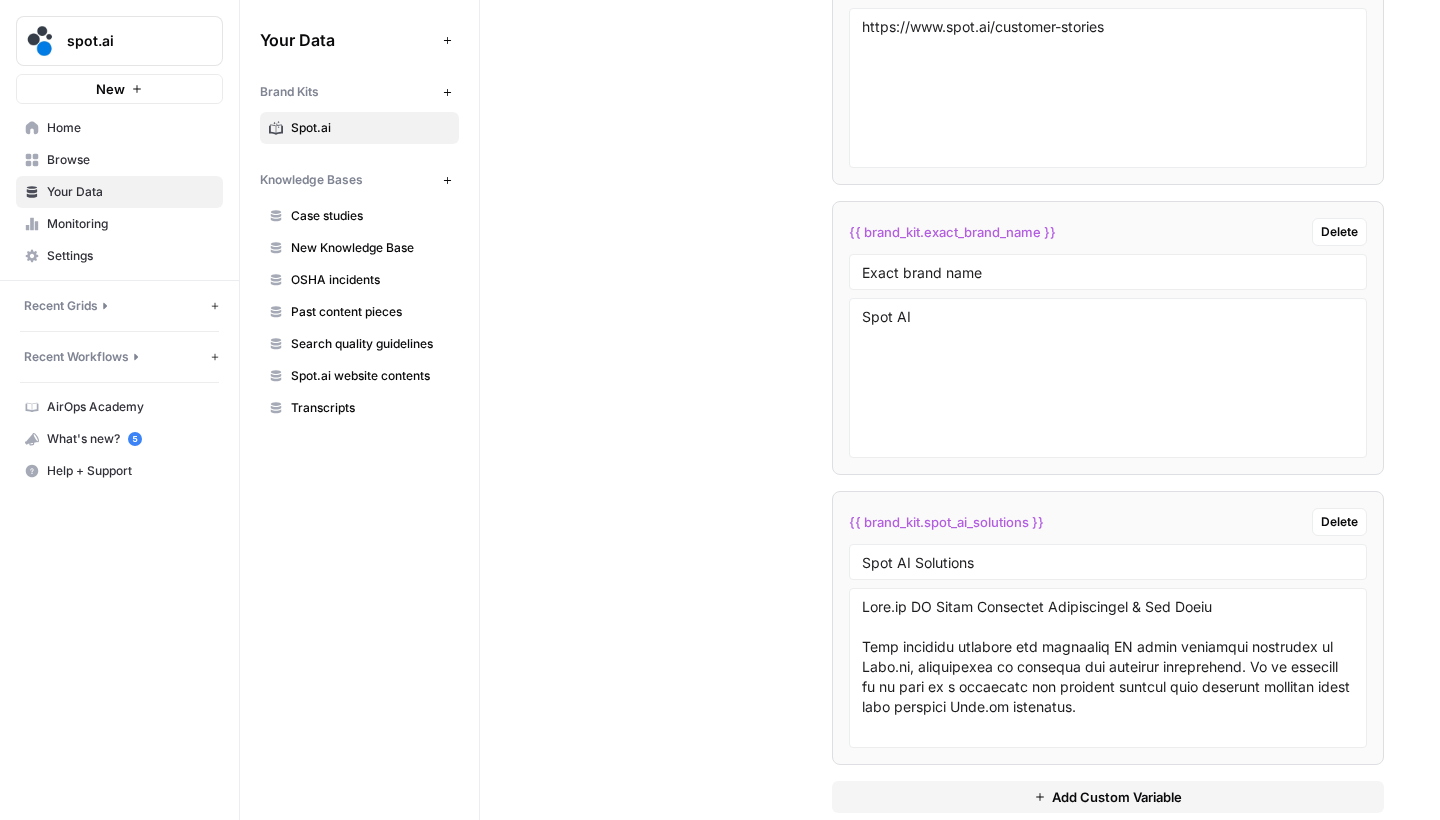 scroll, scrollTop: 4826, scrollLeft: 0, axis: vertical 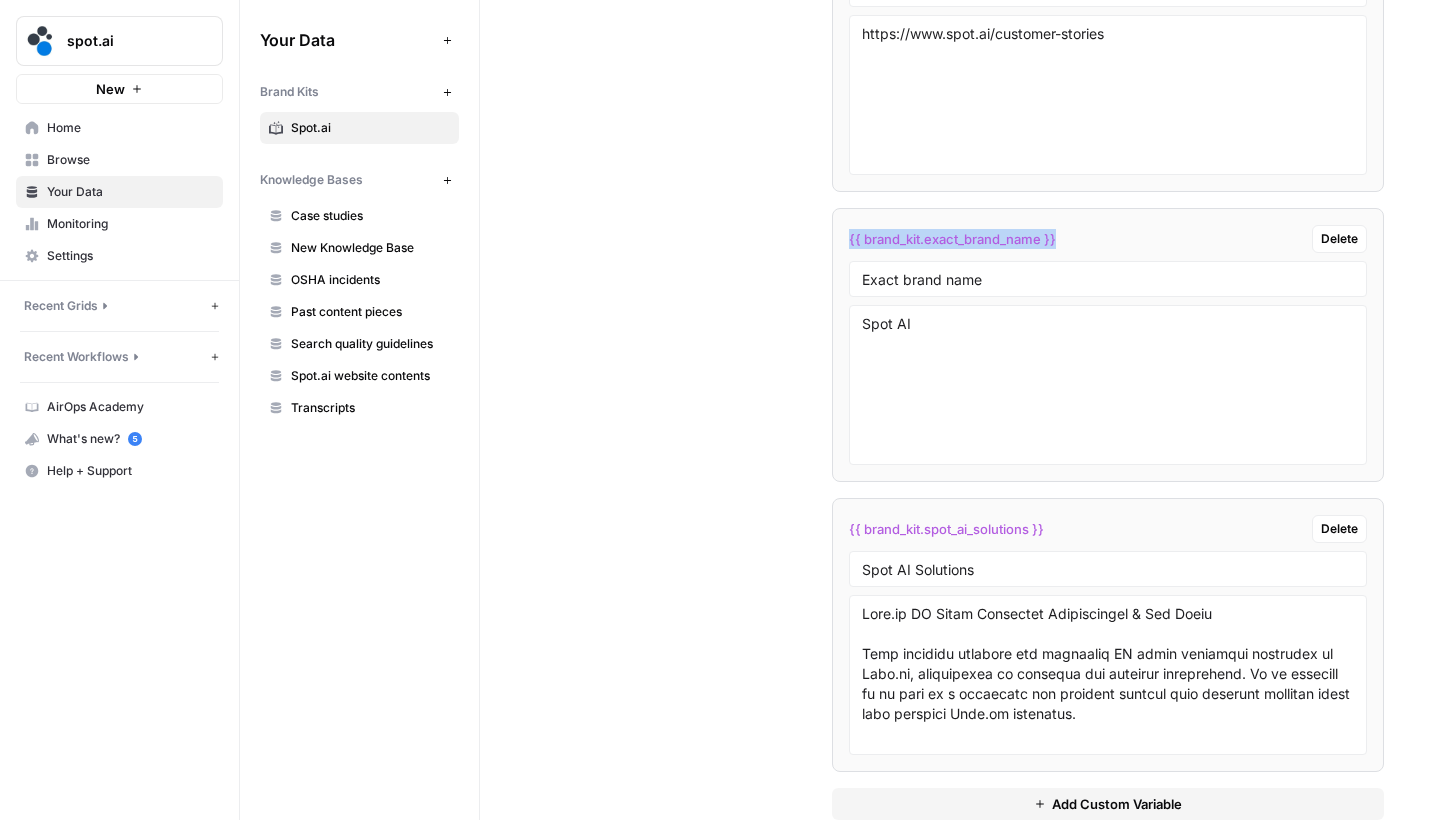 drag, startPoint x: 1063, startPoint y: 240, endPoint x: 841, endPoint y: 242, distance: 222.009 